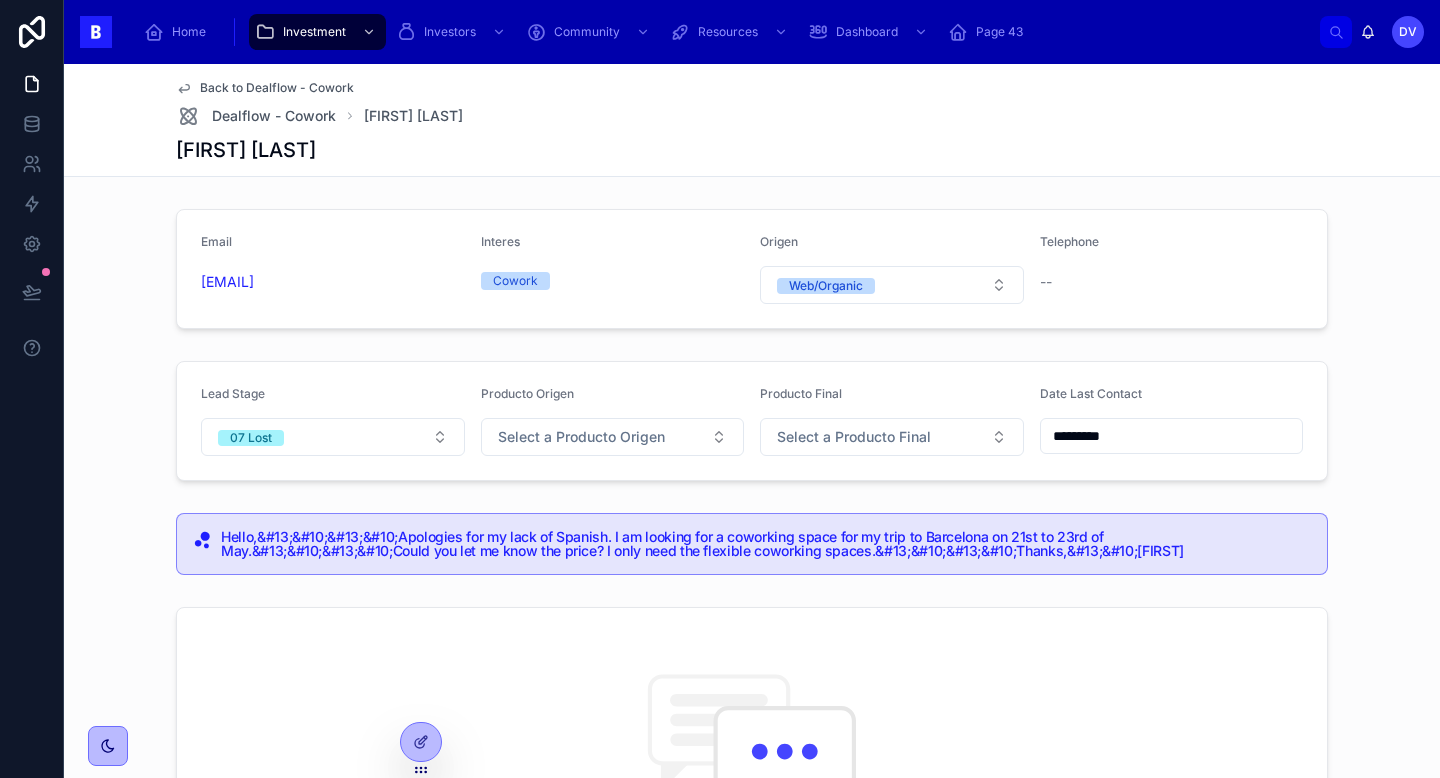 scroll, scrollTop: 0, scrollLeft: 0, axis: both 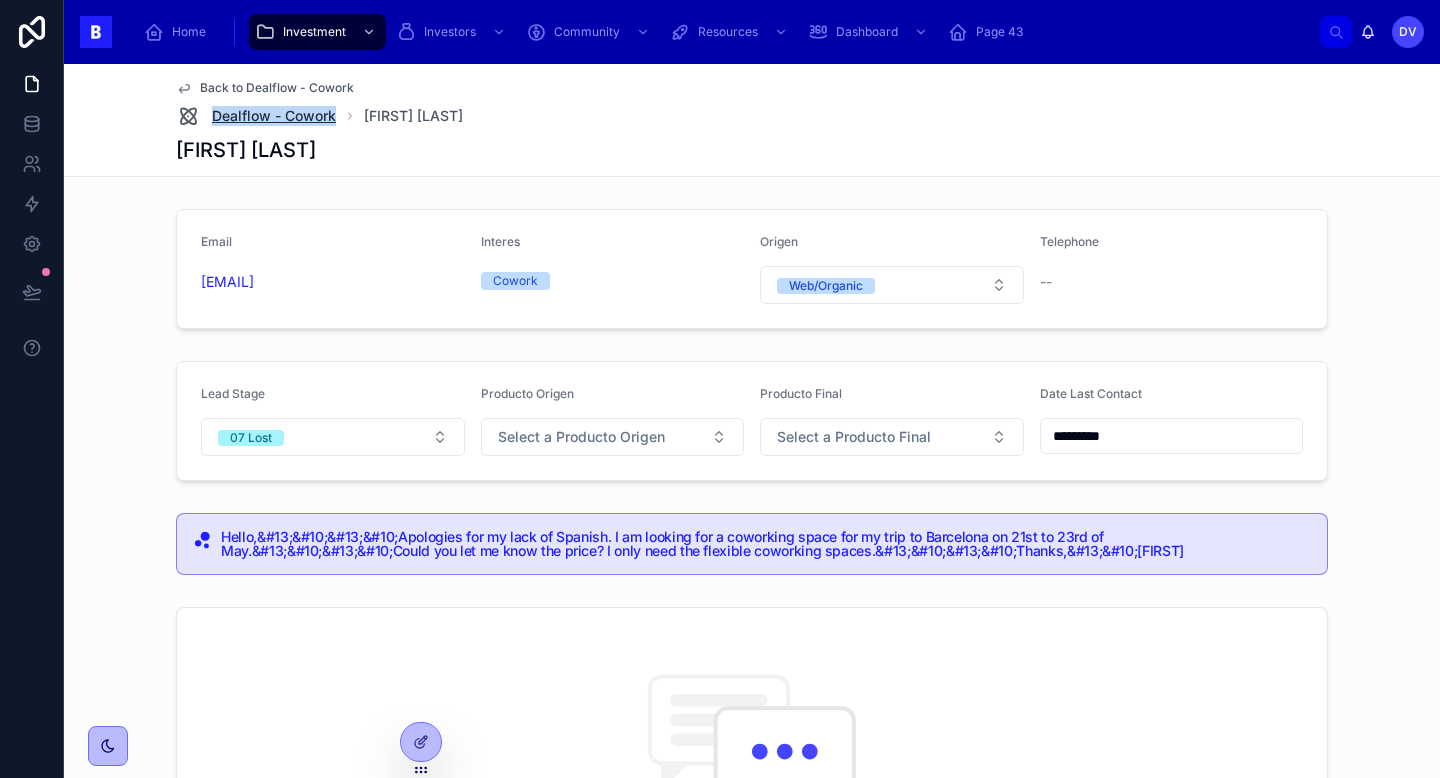 click on "Dealflow - Cowork" at bounding box center [274, 116] 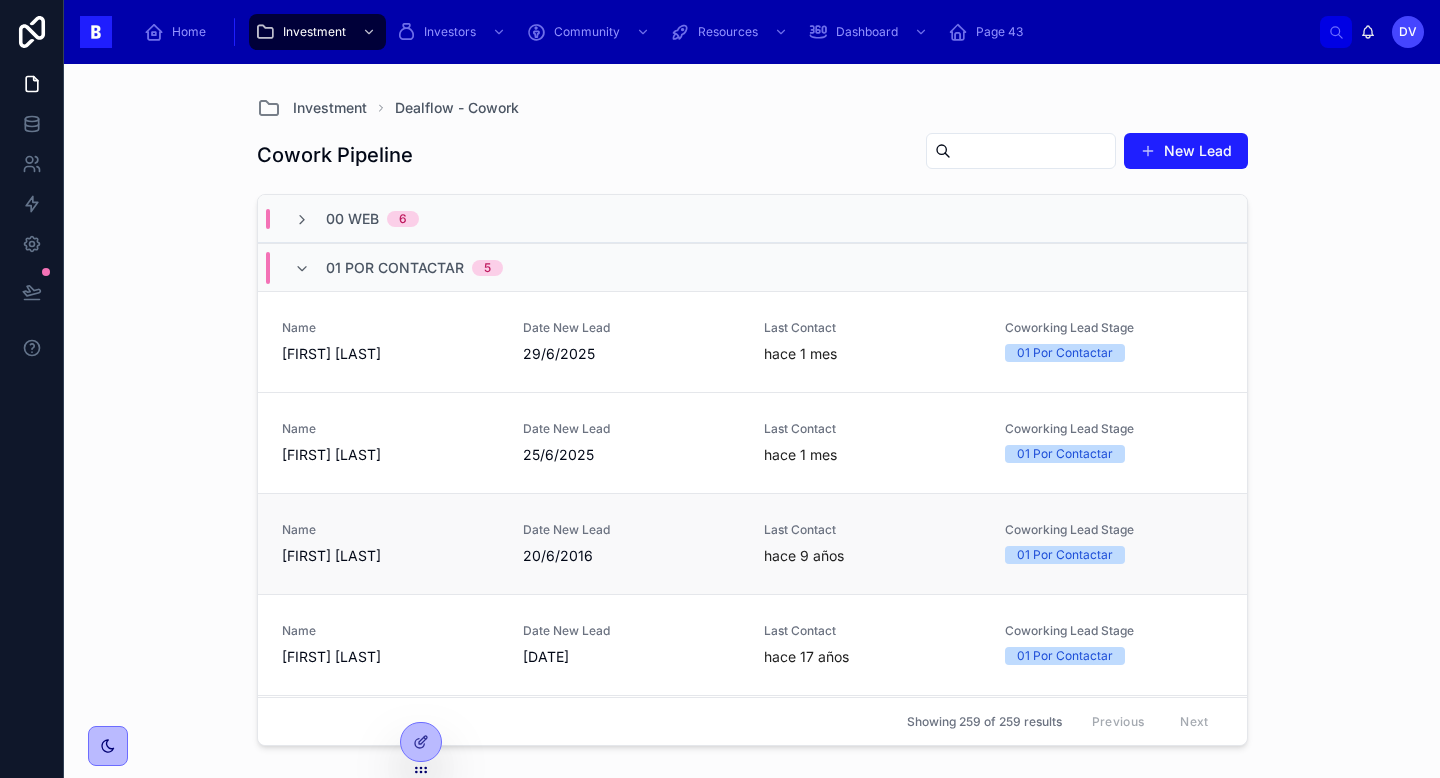 scroll, scrollTop: 339, scrollLeft: 0, axis: vertical 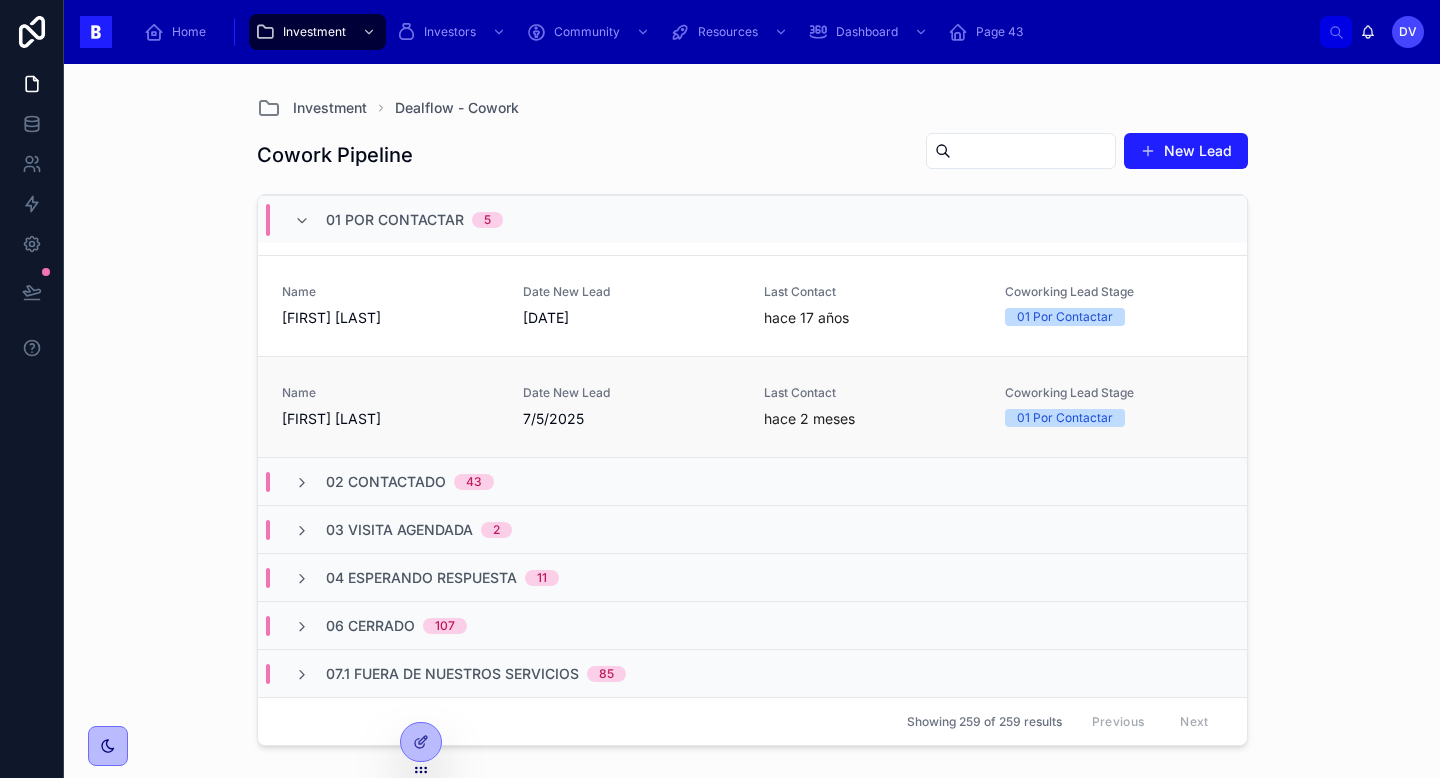 click on "[FIRST] [LAST]" at bounding box center (390, 419) 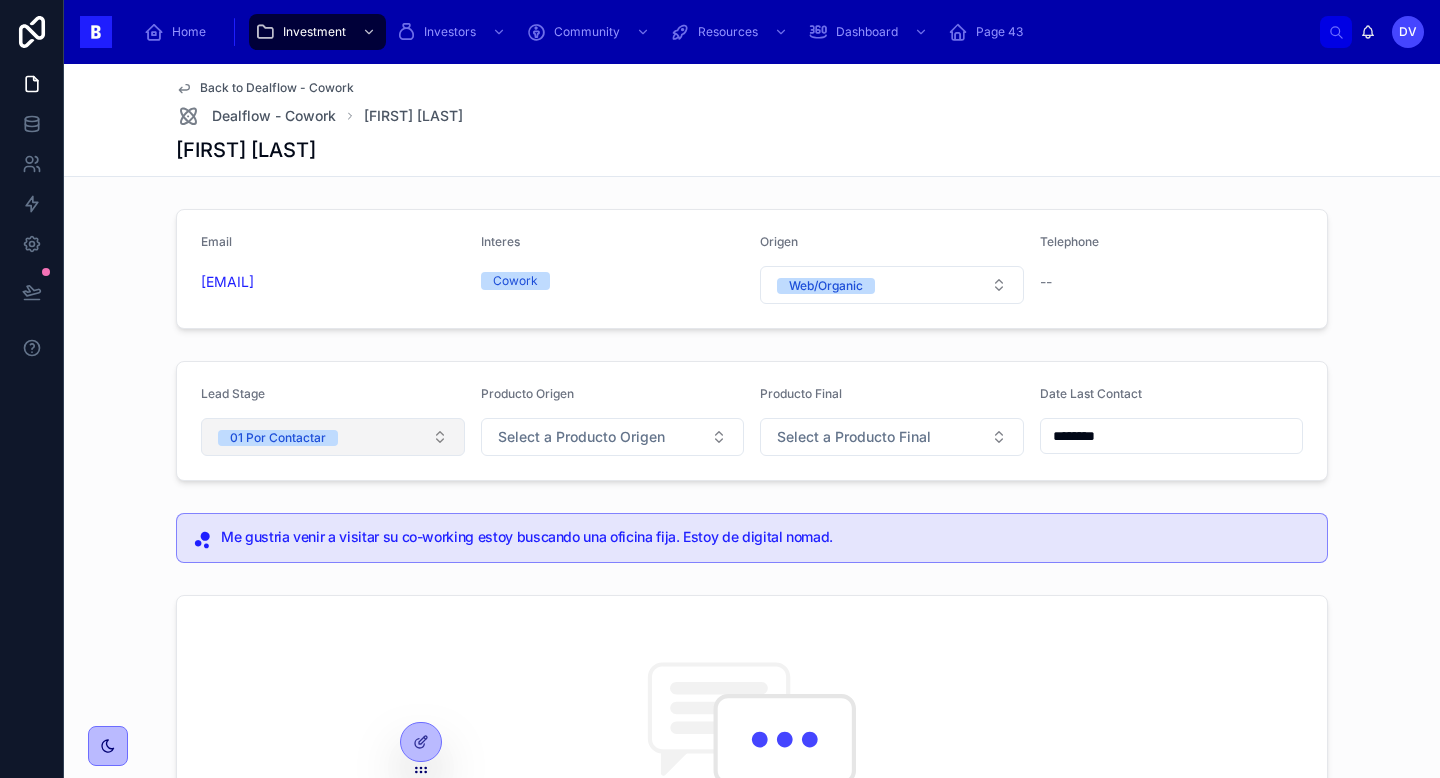 click on "01 Por Contactar" at bounding box center (333, 437) 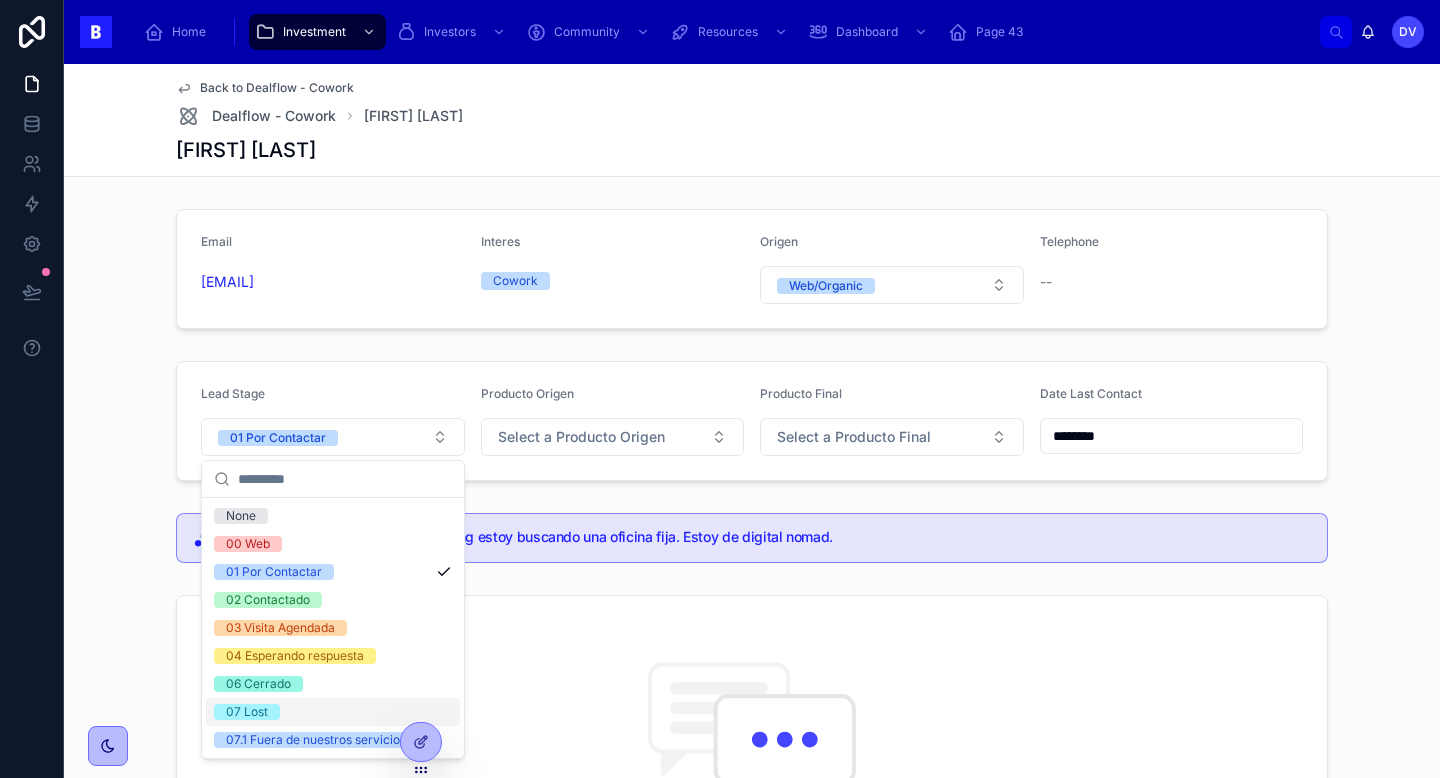 click on "07 Lost" at bounding box center (333, 712) 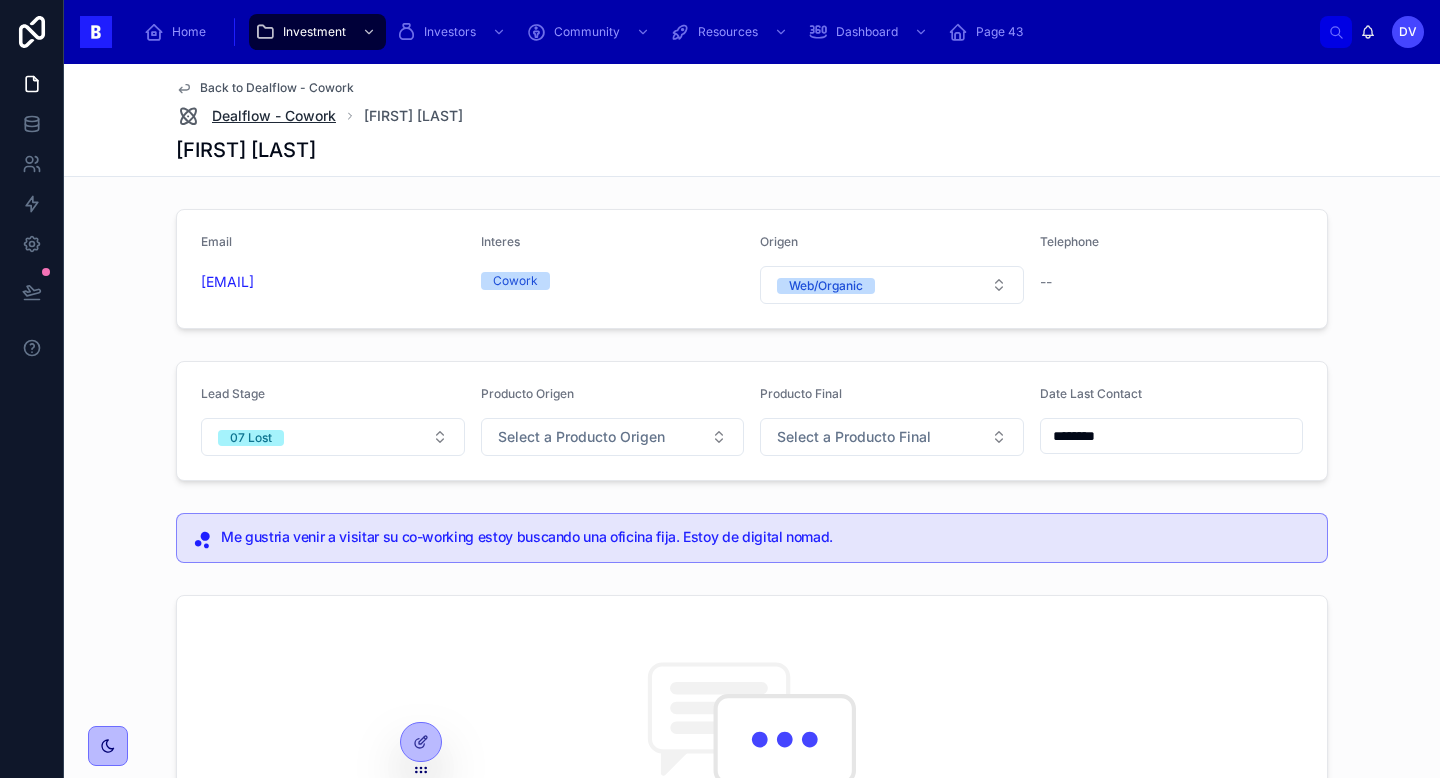 click on "Dealflow - Cowork" at bounding box center (274, 116) 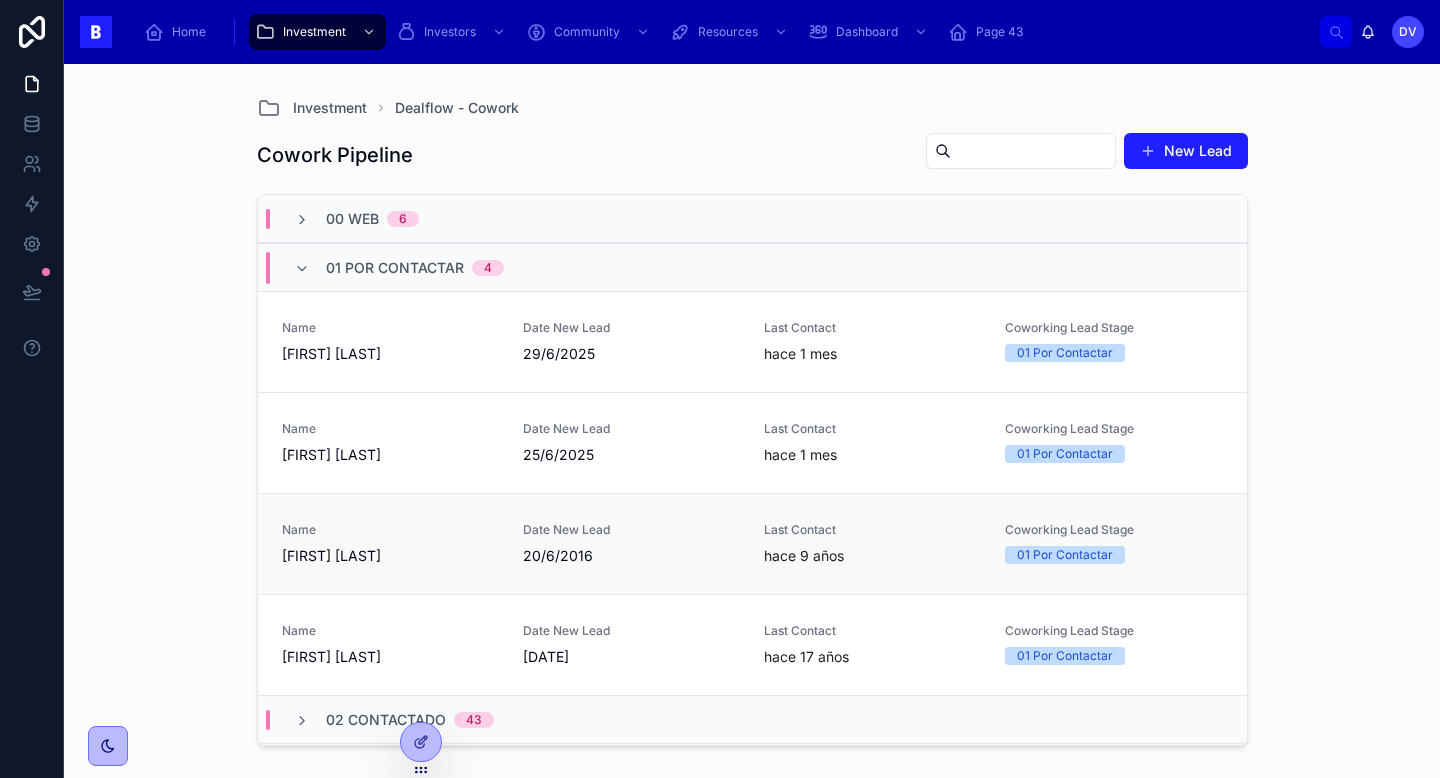 scroll, scrollTop: 151, scrollLeft: 0, axis: vertical 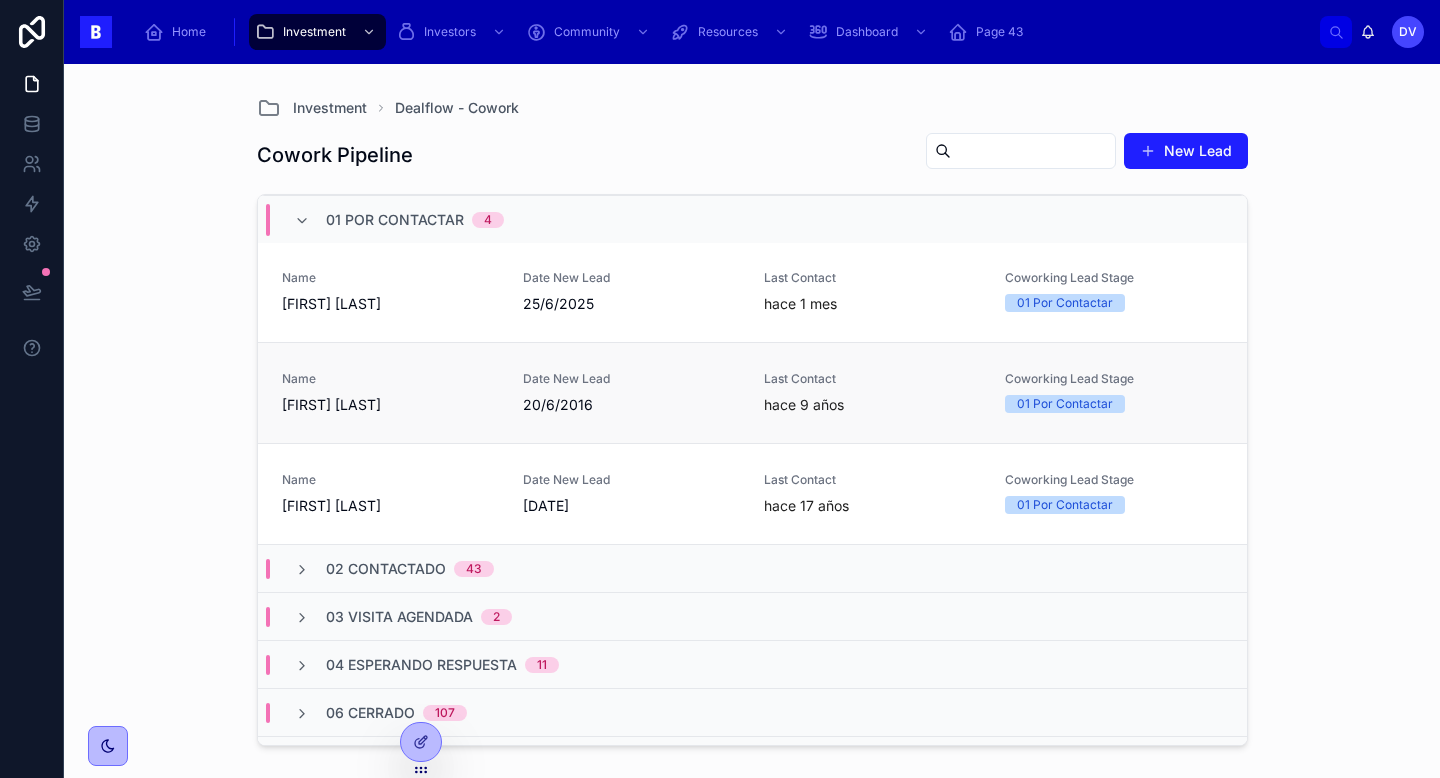 click on "[FIRST] [LAST]" at bounding box center (390, 506) 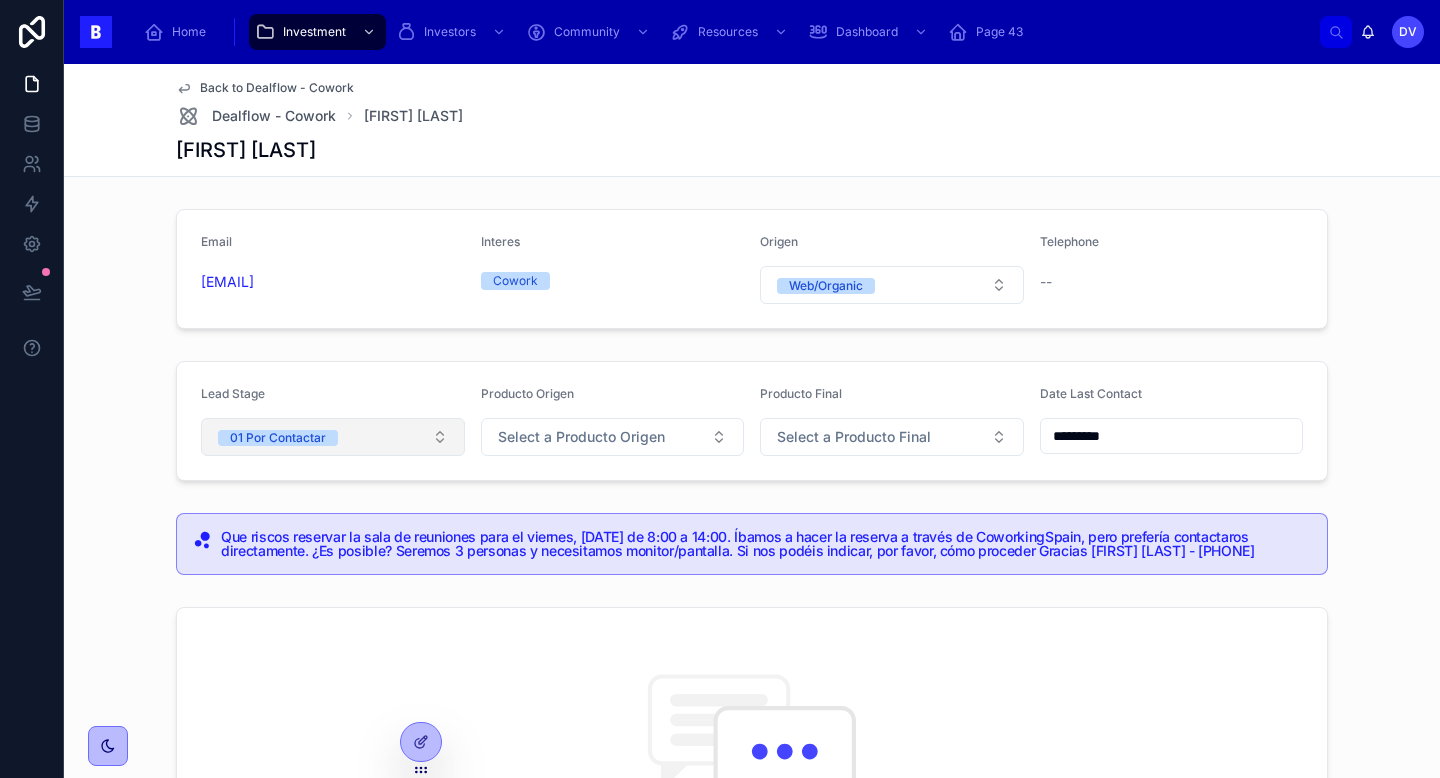 click on "01 Por Contactar" at bounding box center [333, 437] 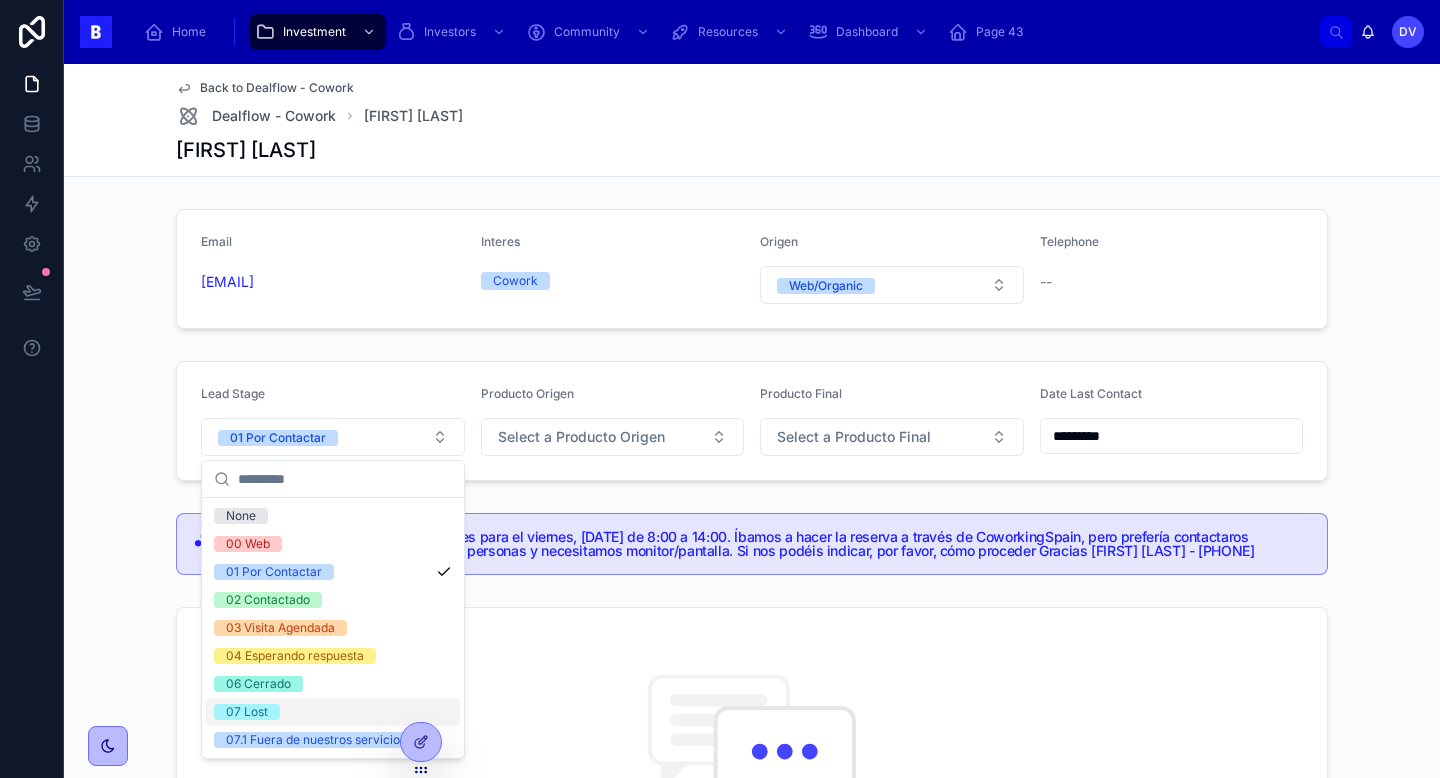 click on "07 Lost" at bounding box center (333, 712) 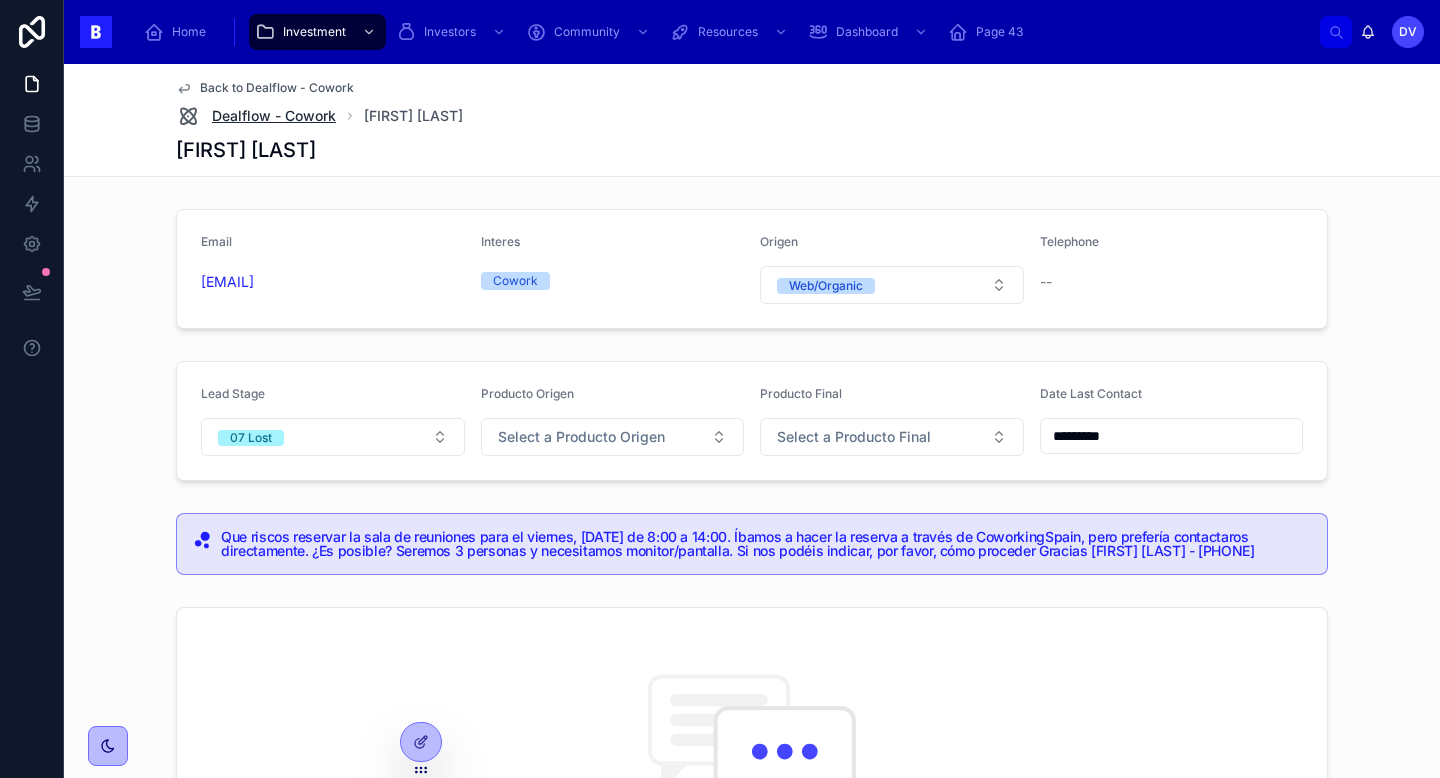 click on "Dealflow - Cowork" at bounding box center [274, 116] 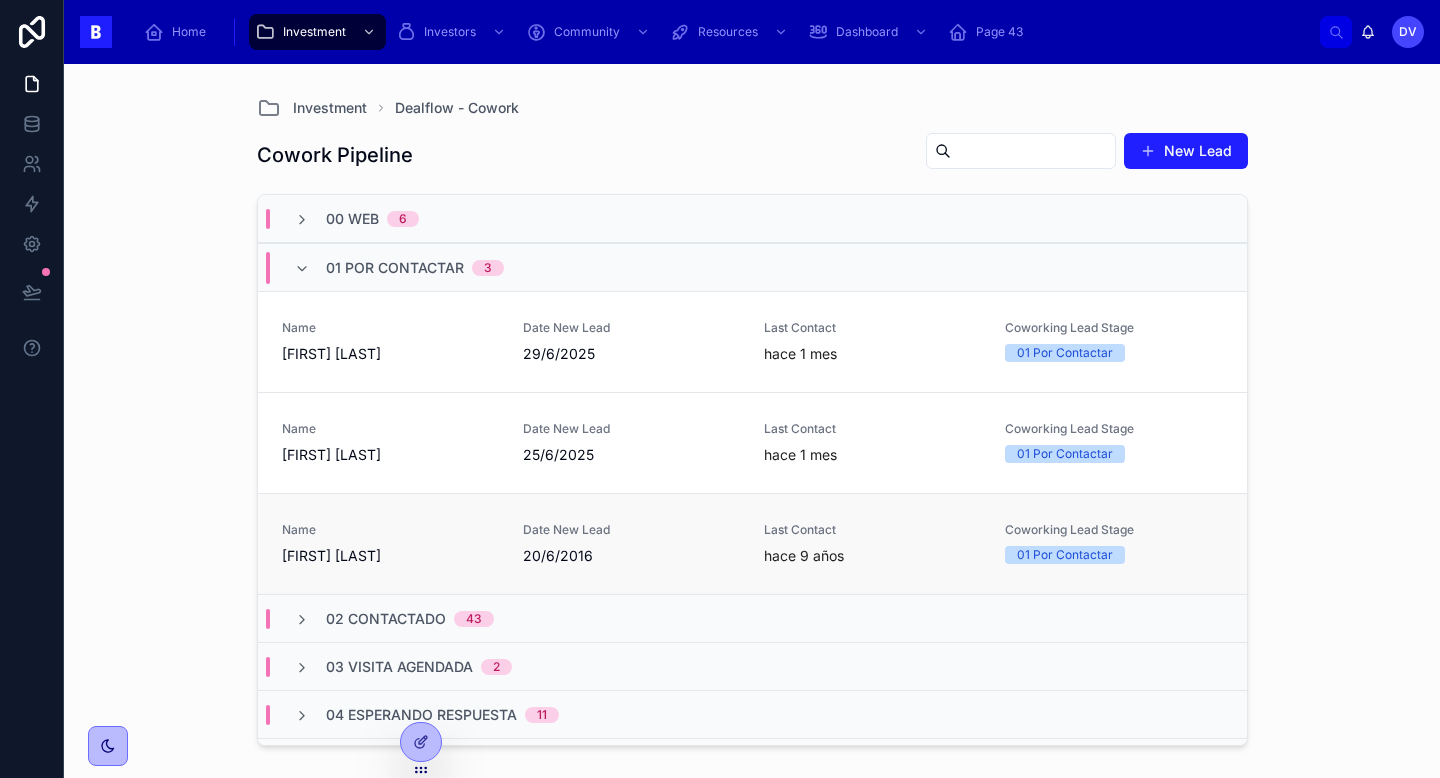 click on "Name" at bounding box center (390, 530) 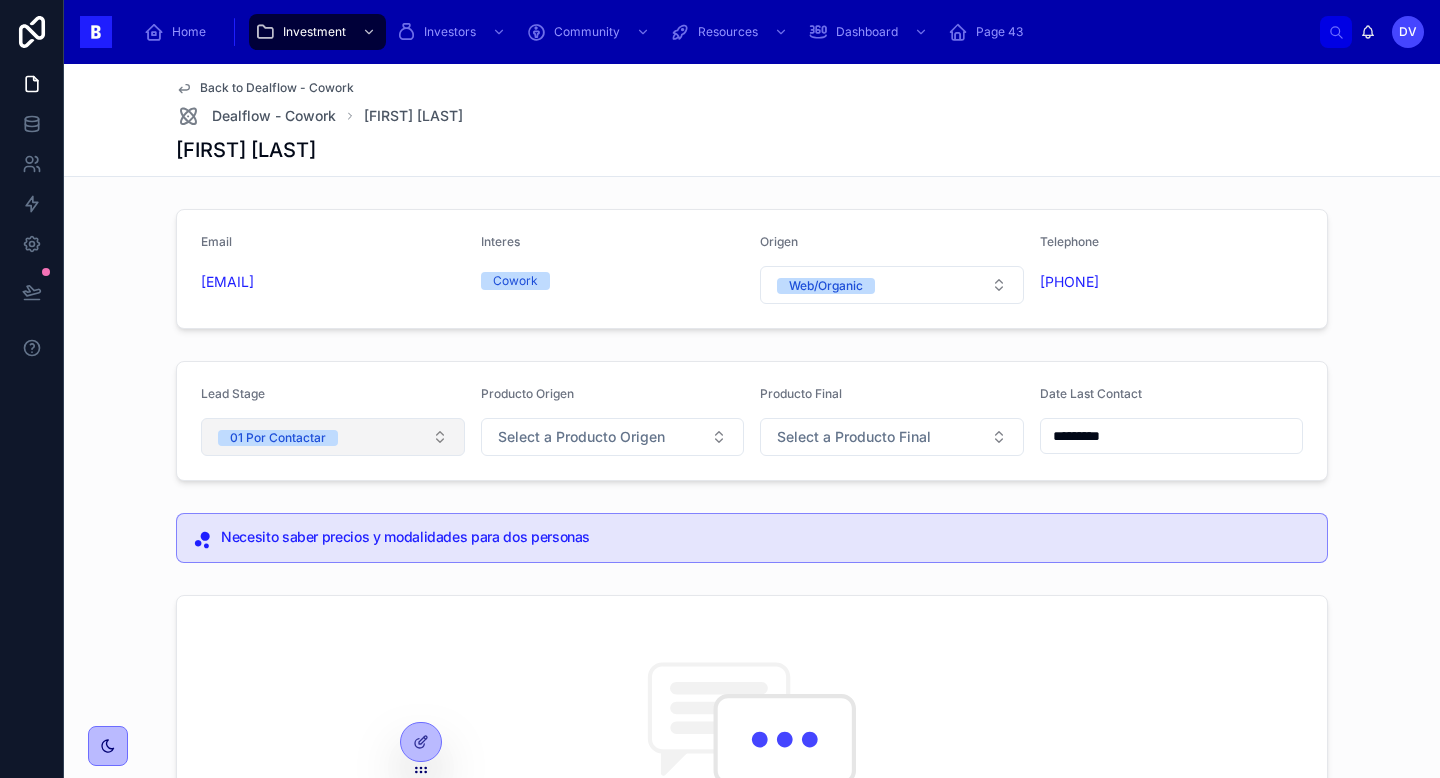 click on "01 Por Contactar" at bounding box center [333, 437] 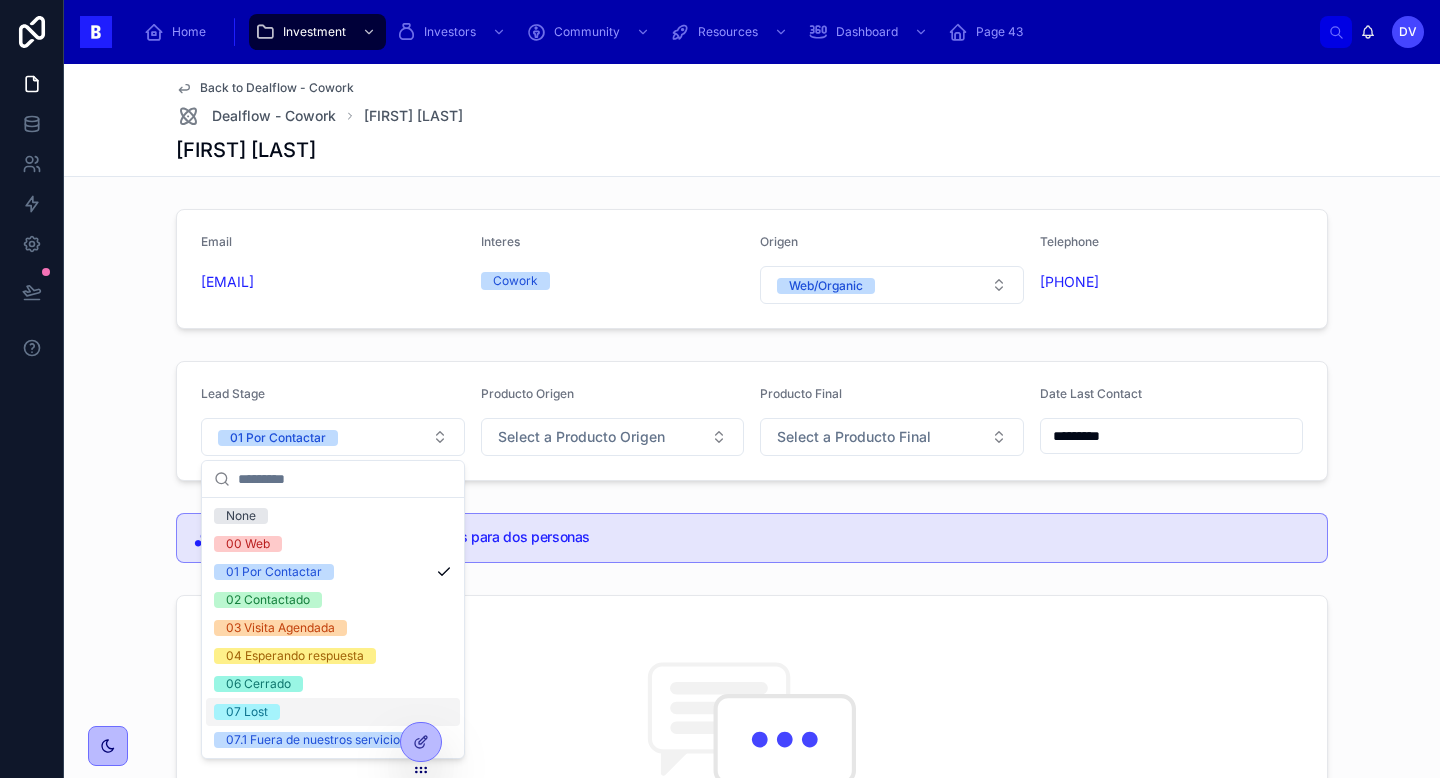 click on "07 Lost" at bounding box center (333, 712) 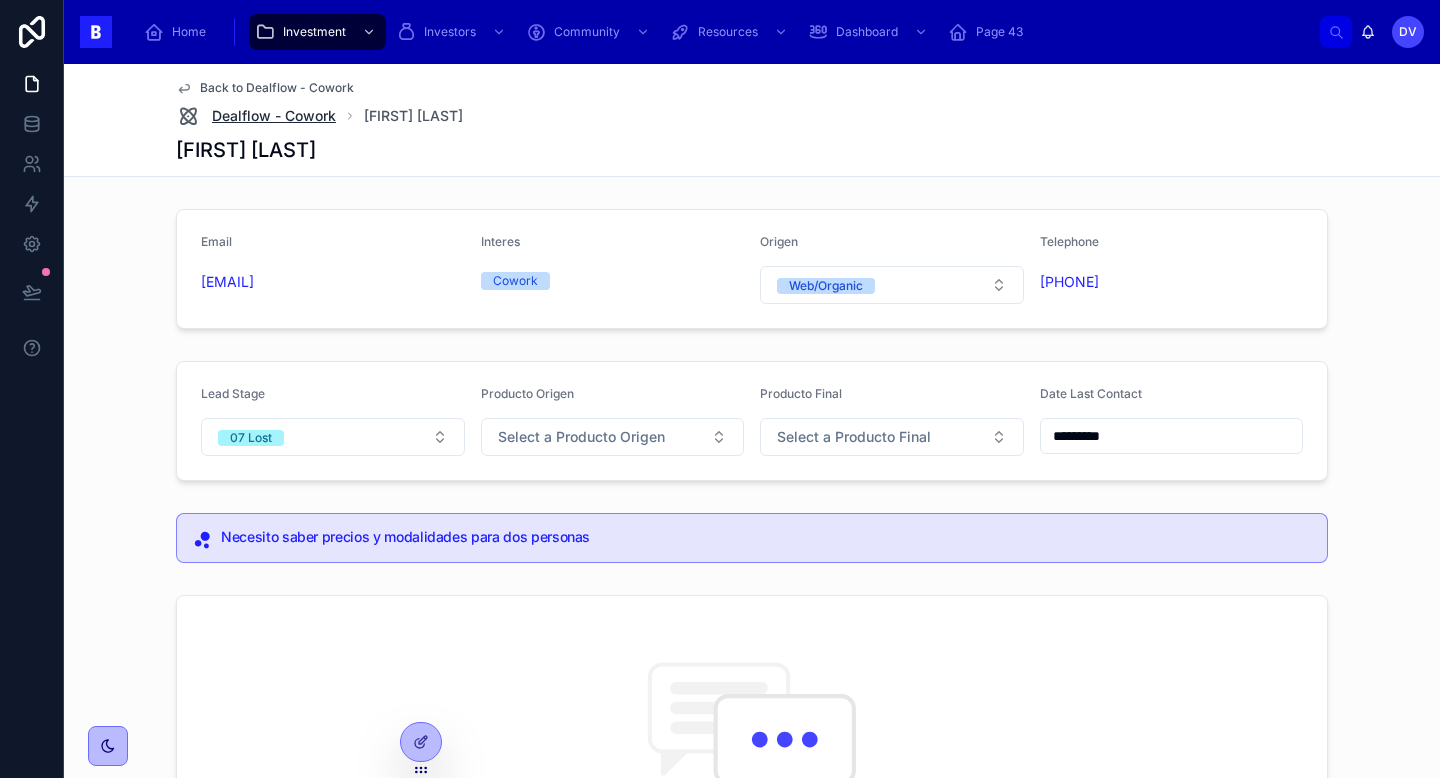 click on "Dealflow - Cowork" at bounding box center [274, 116] 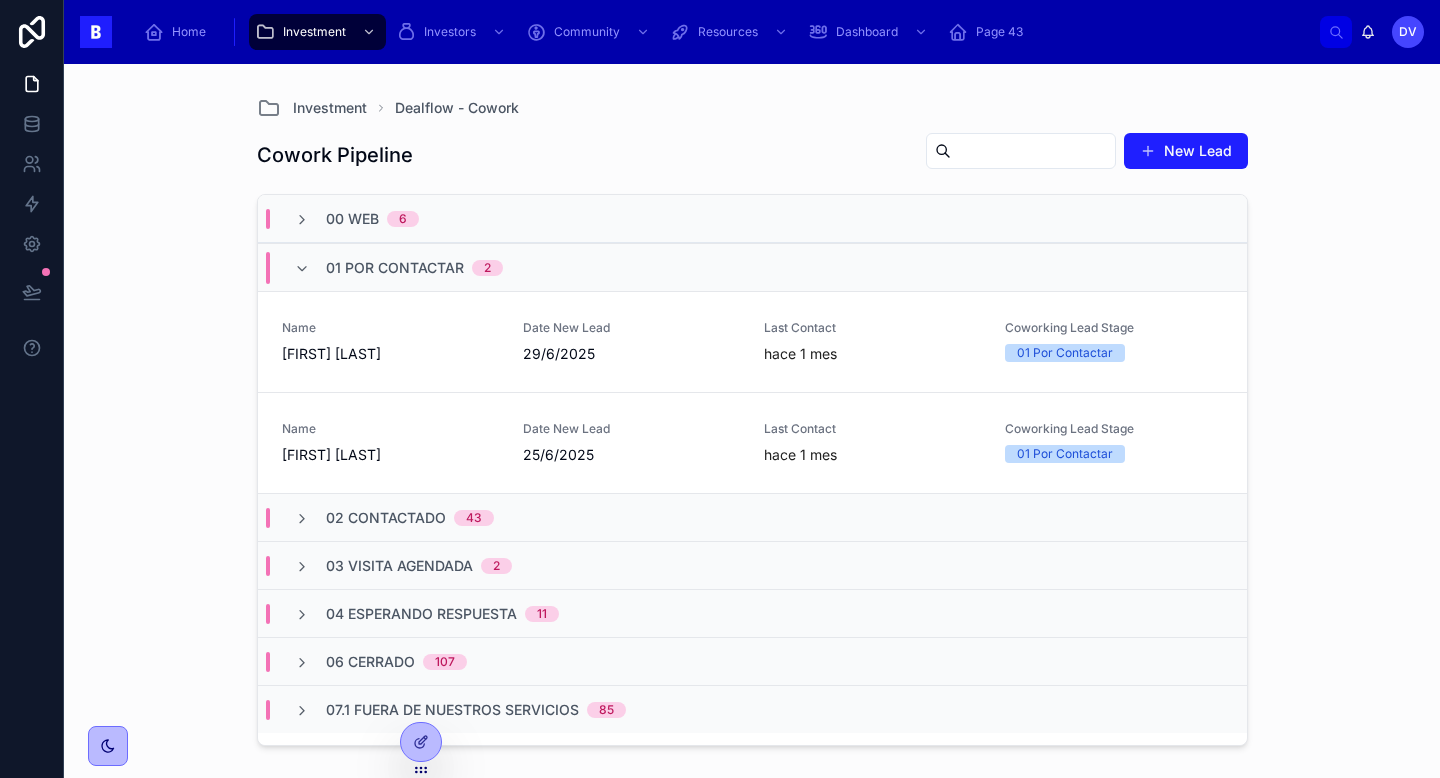 click on "00 Web" at bounding box center [352, 219] 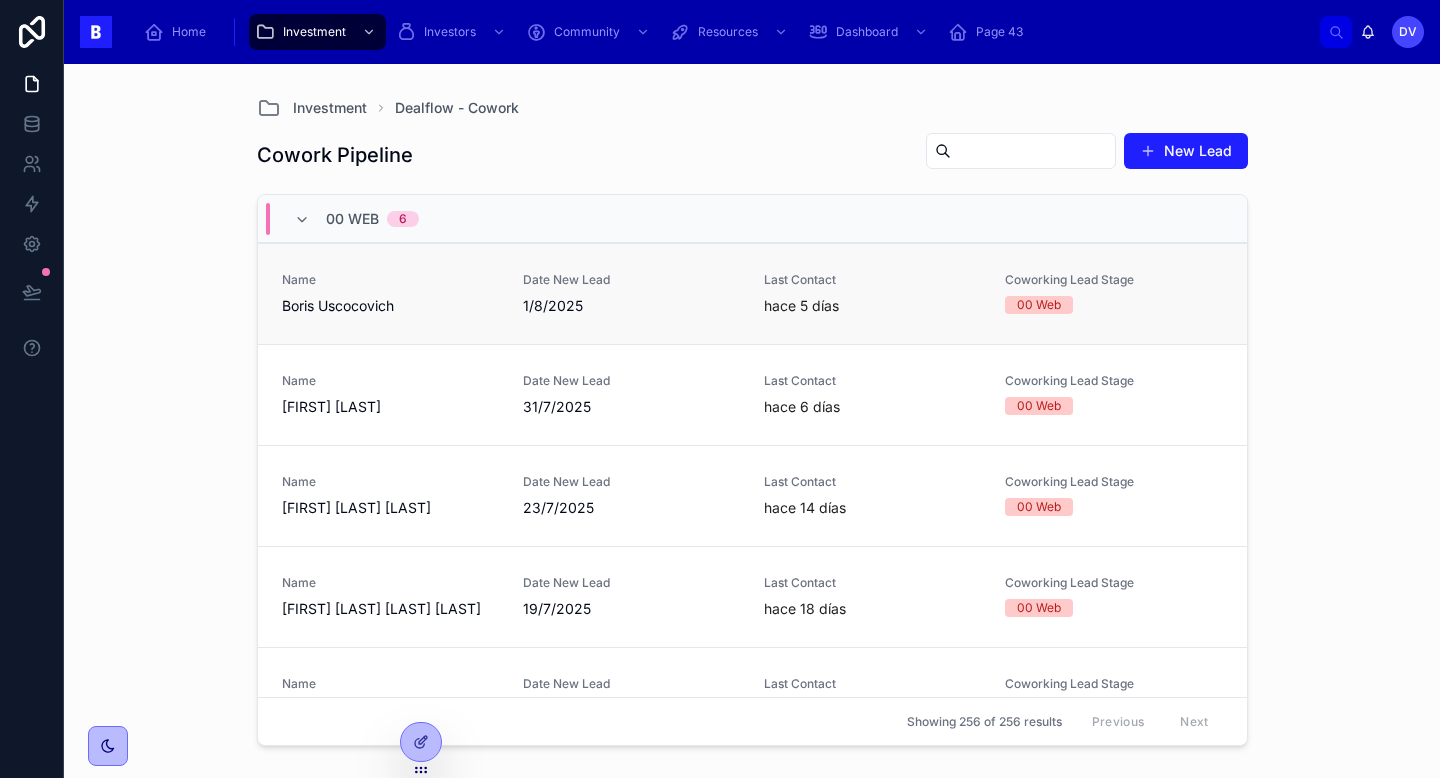 click on "Boris Uscocovich" at bounding box center [390, 306] 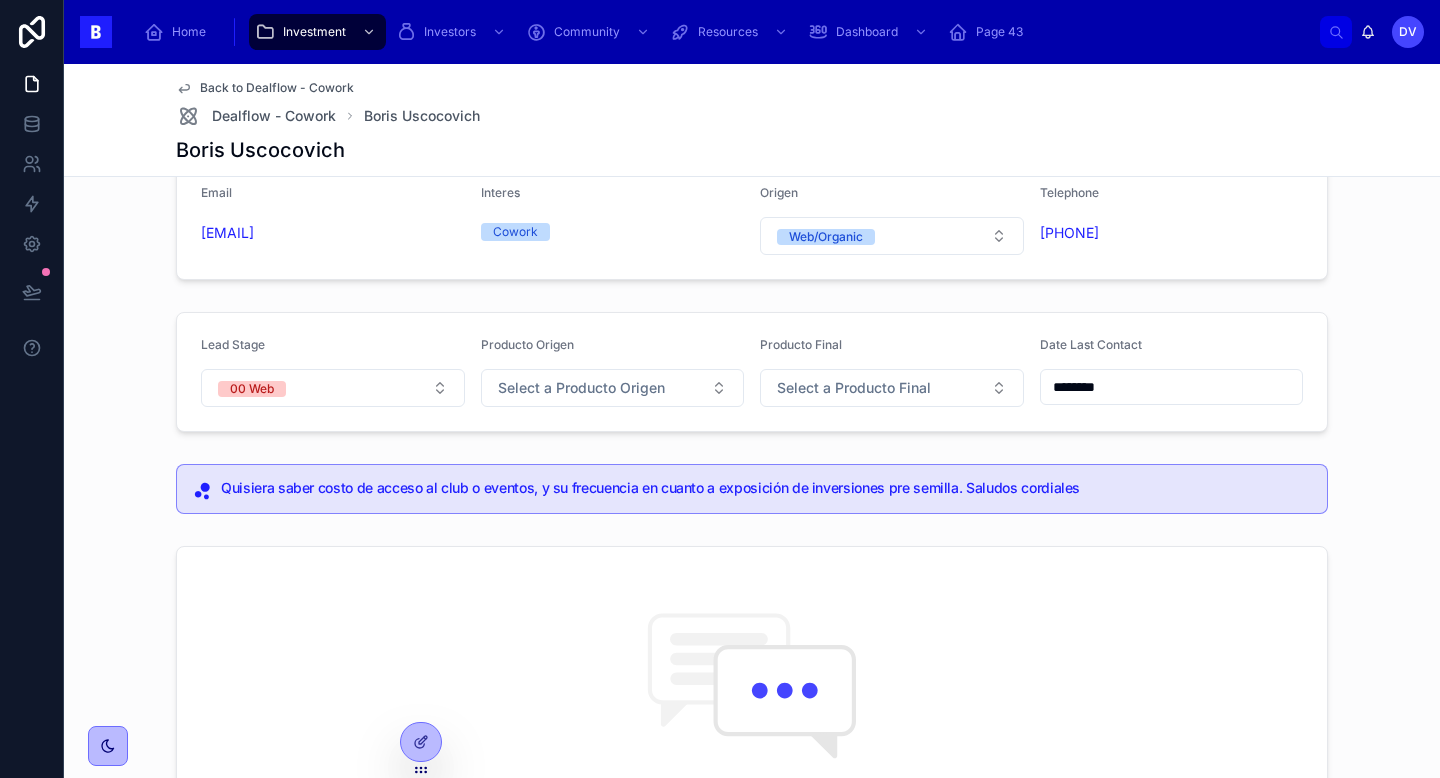 scroll, scrollTop: 50, scrollLeft: 0, axis: vertical 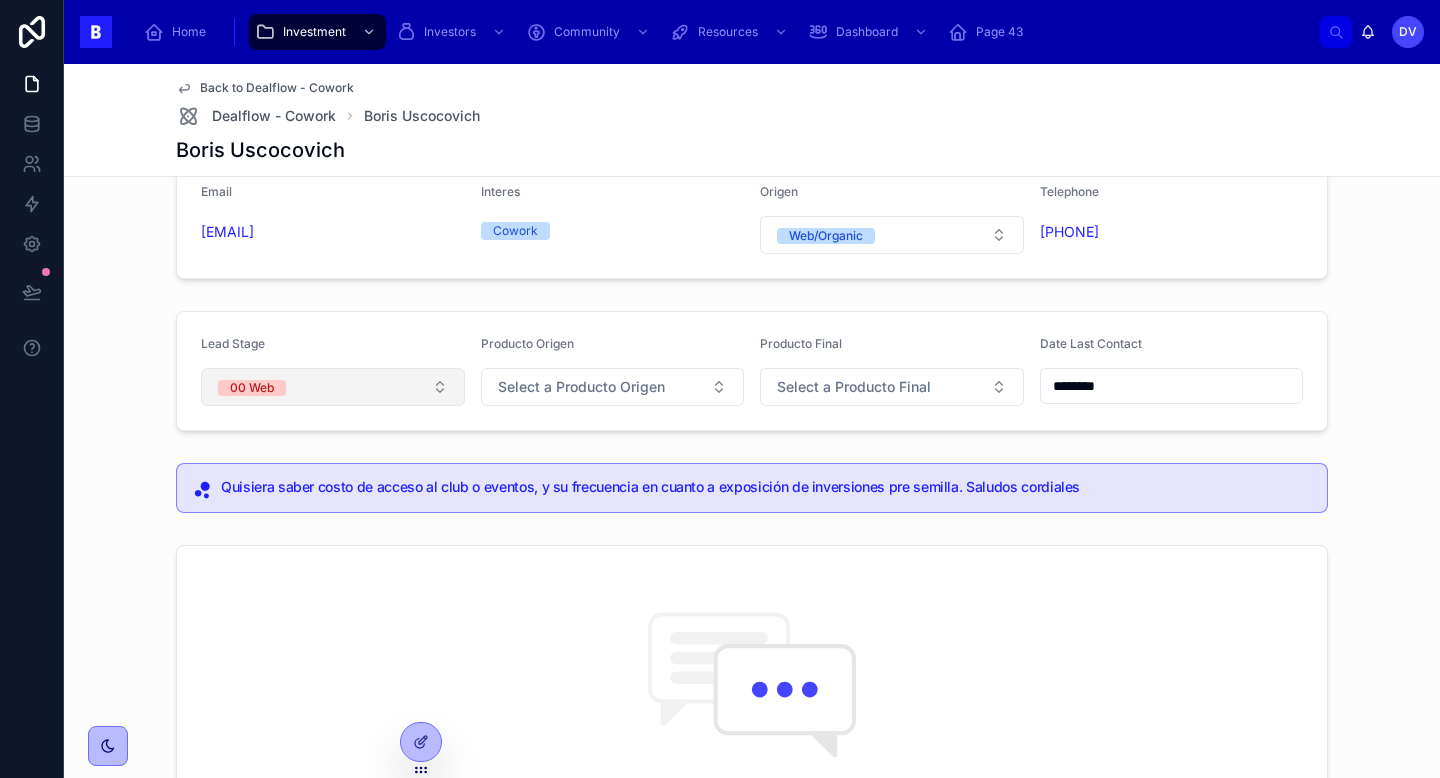 click on "00 Web" at bounding box center [333, 387] 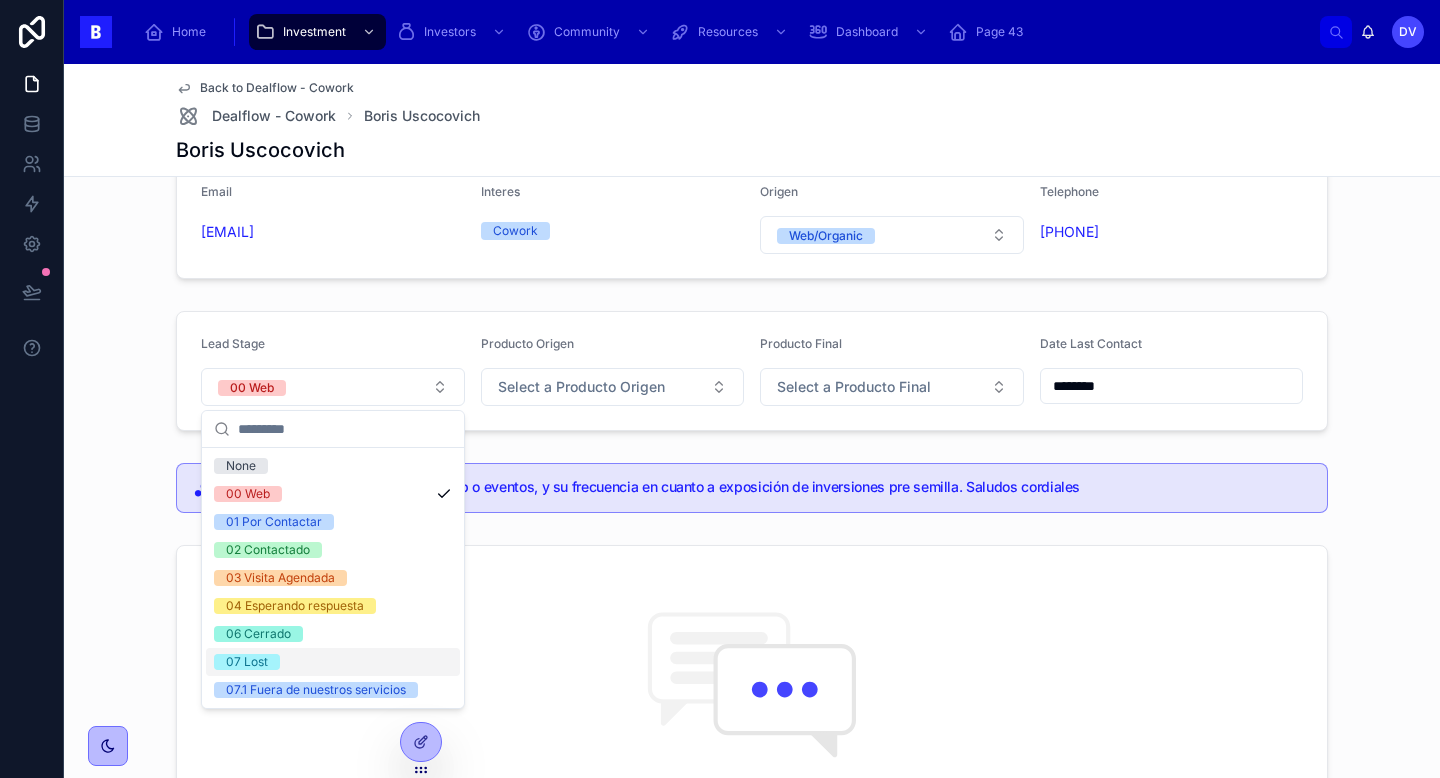 click on "07 Lost" at bounding box center [333, 662] 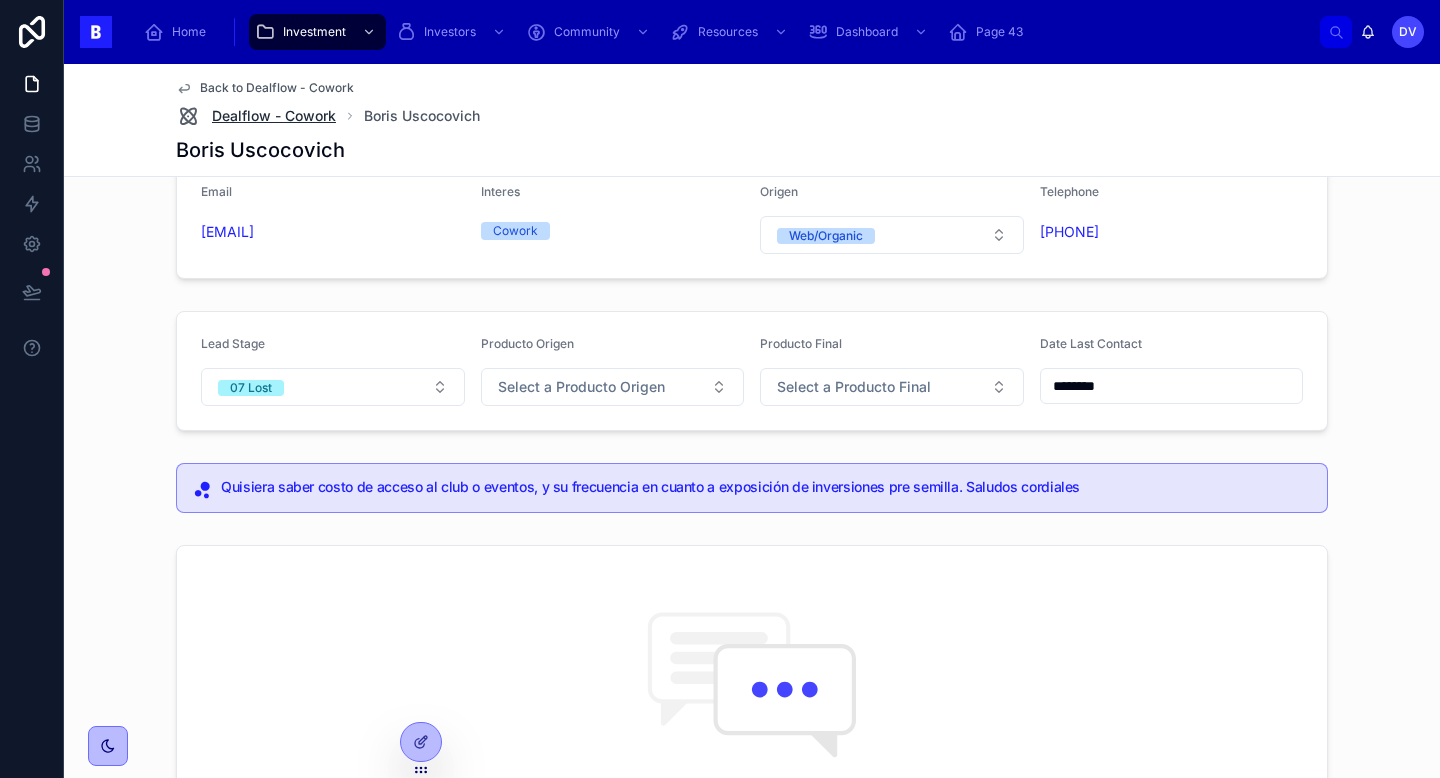 click on "Dealflow - Cowork" at bounding box center (256, 116) 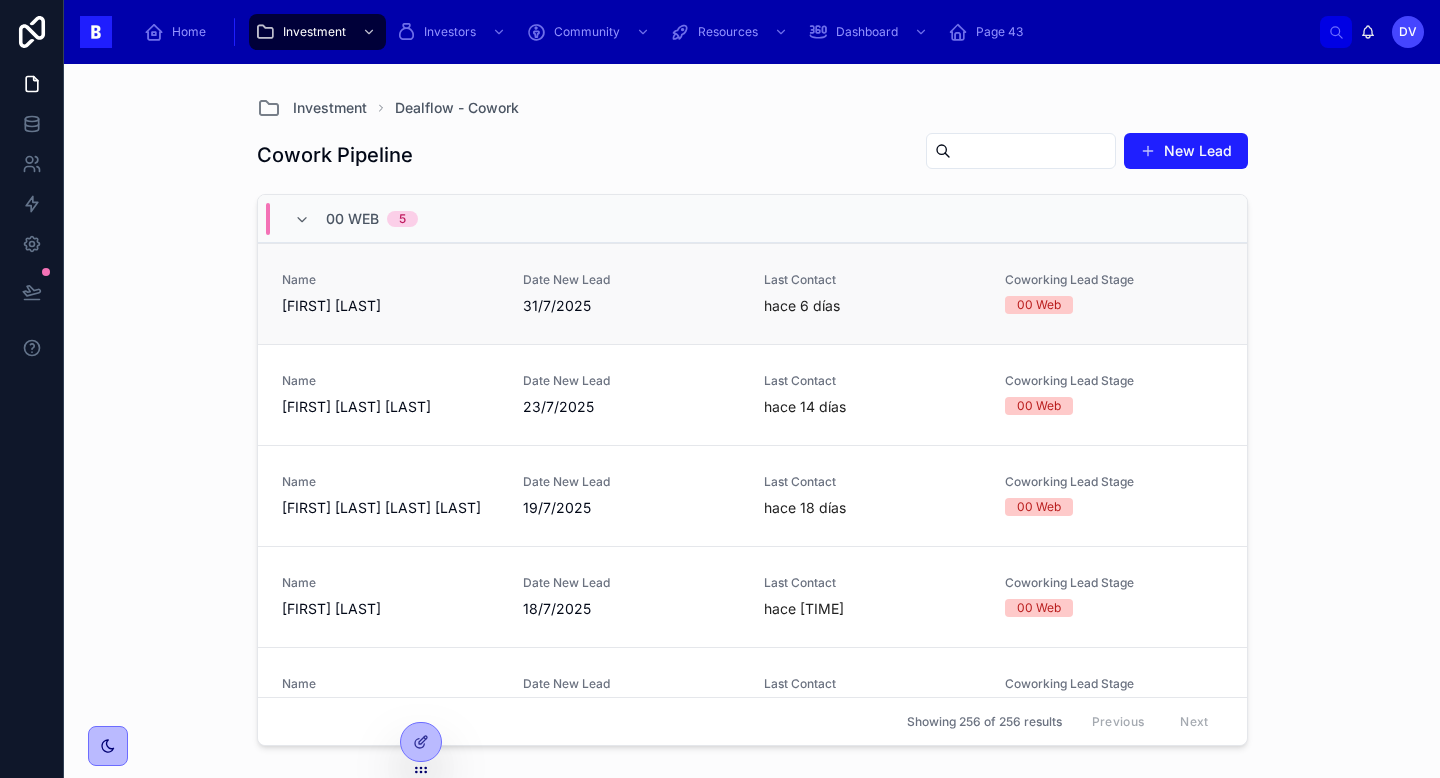 scroll, scrollTop: 0, scrollLeft: 0, axis: both 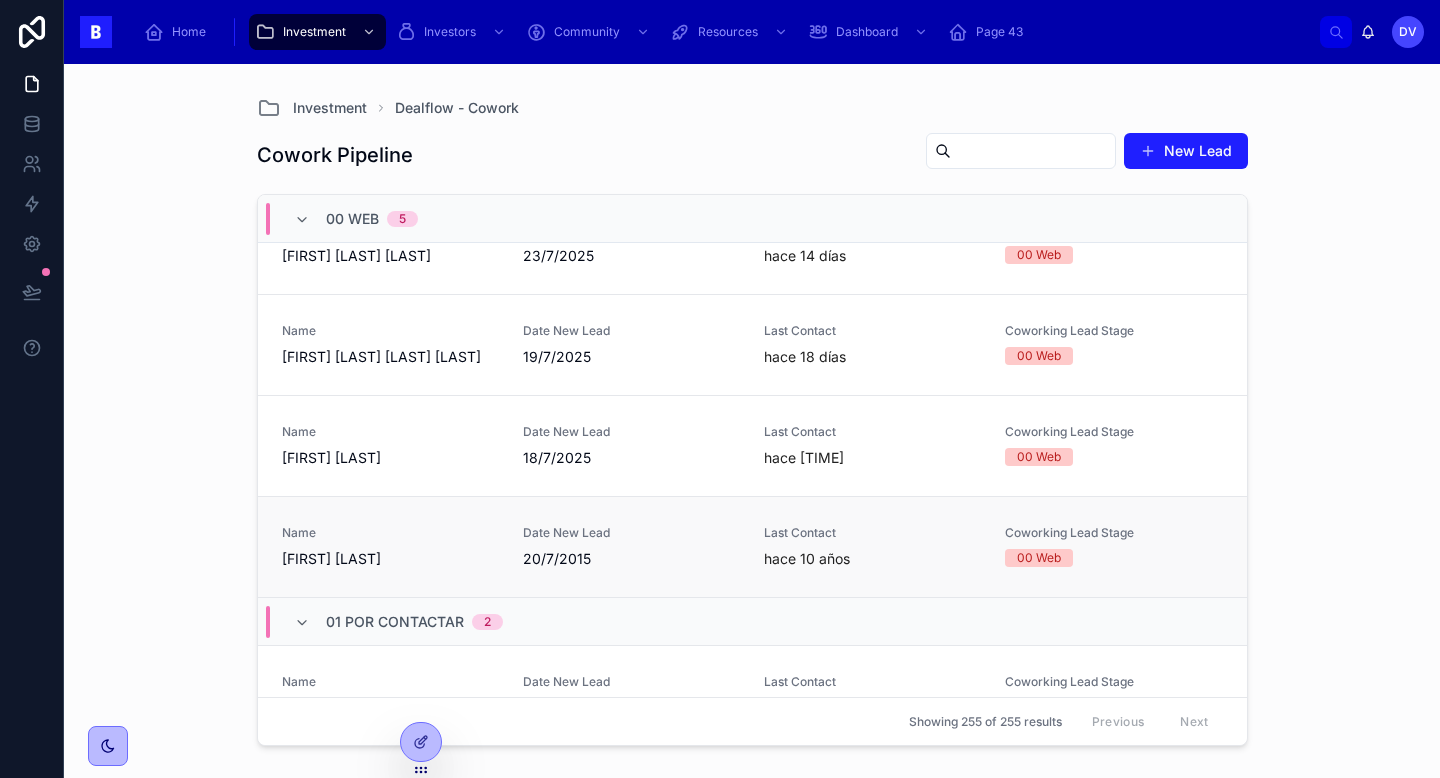 click on "[FIRST] [LAST]" at bounding box center [390, 559] 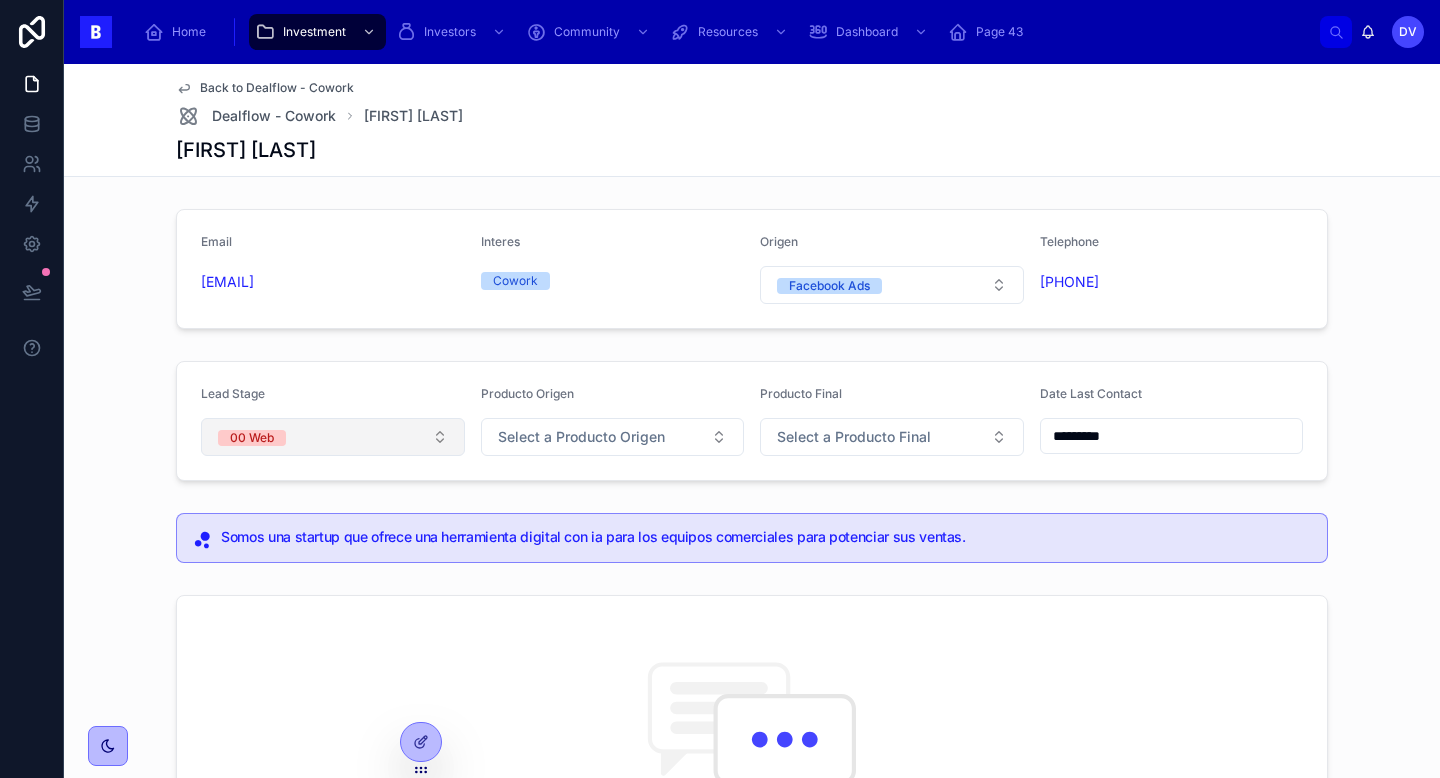 click on "00 Web" at bounding box center (333, 437) 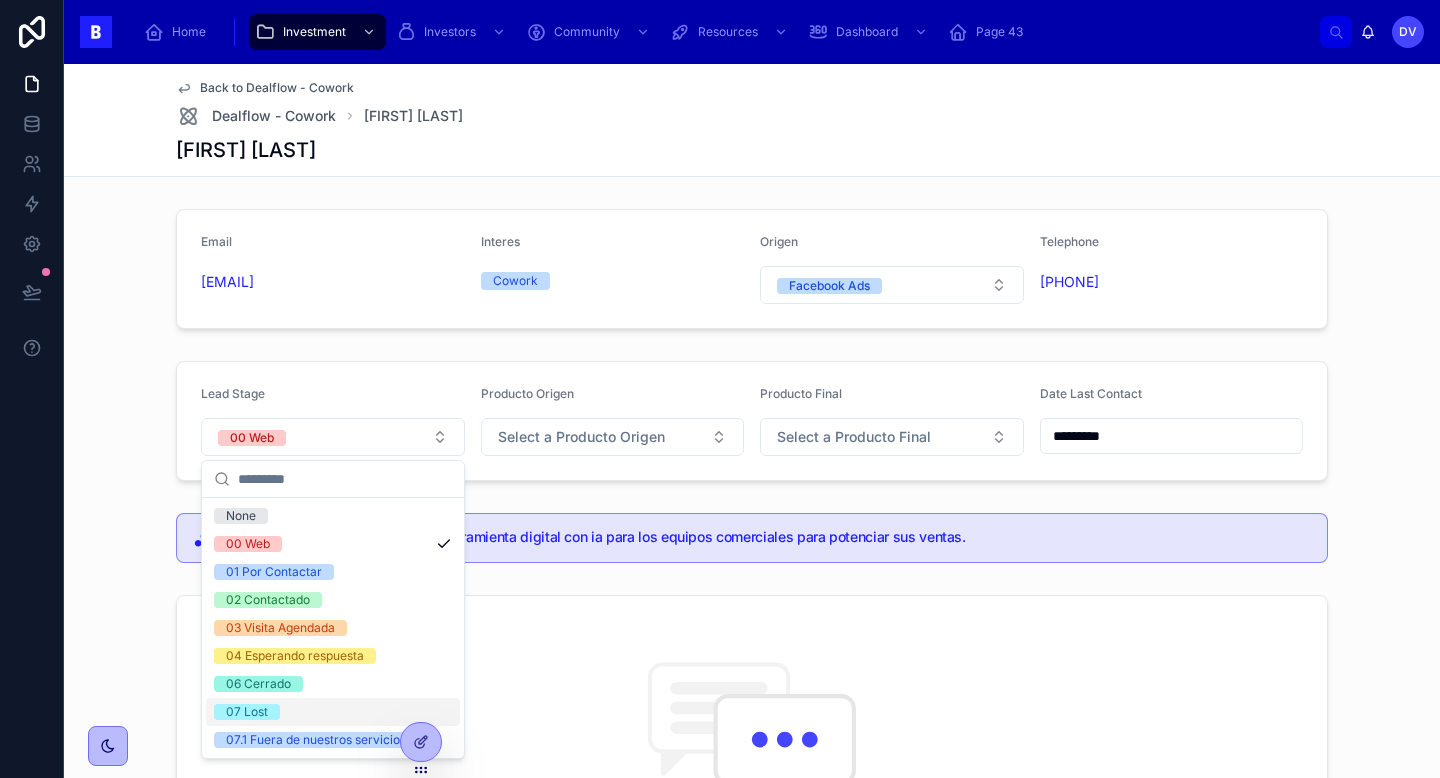 click on "07 Lost" at bounding box center [333, 712] 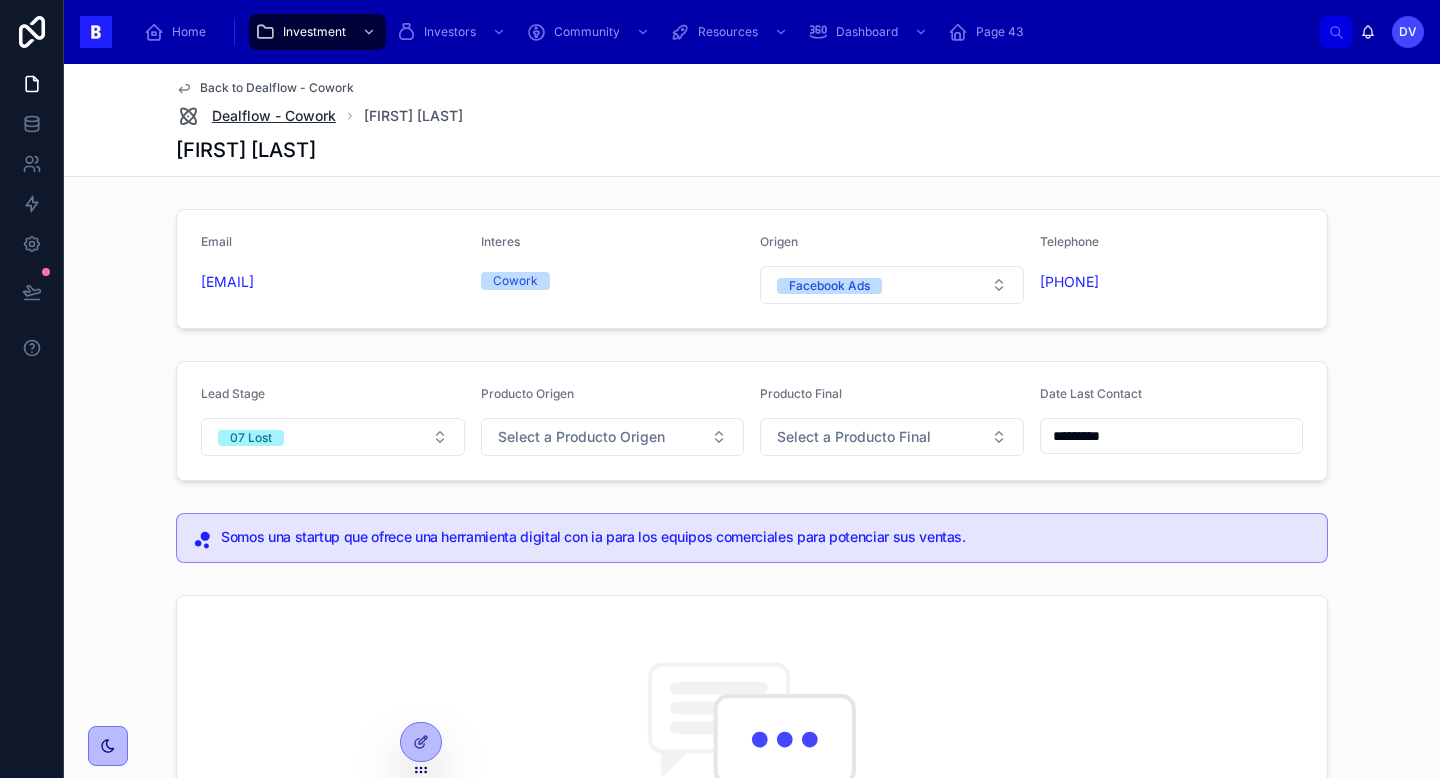 click on "Dealflow - Cowork" at bounding box center [274, 116] 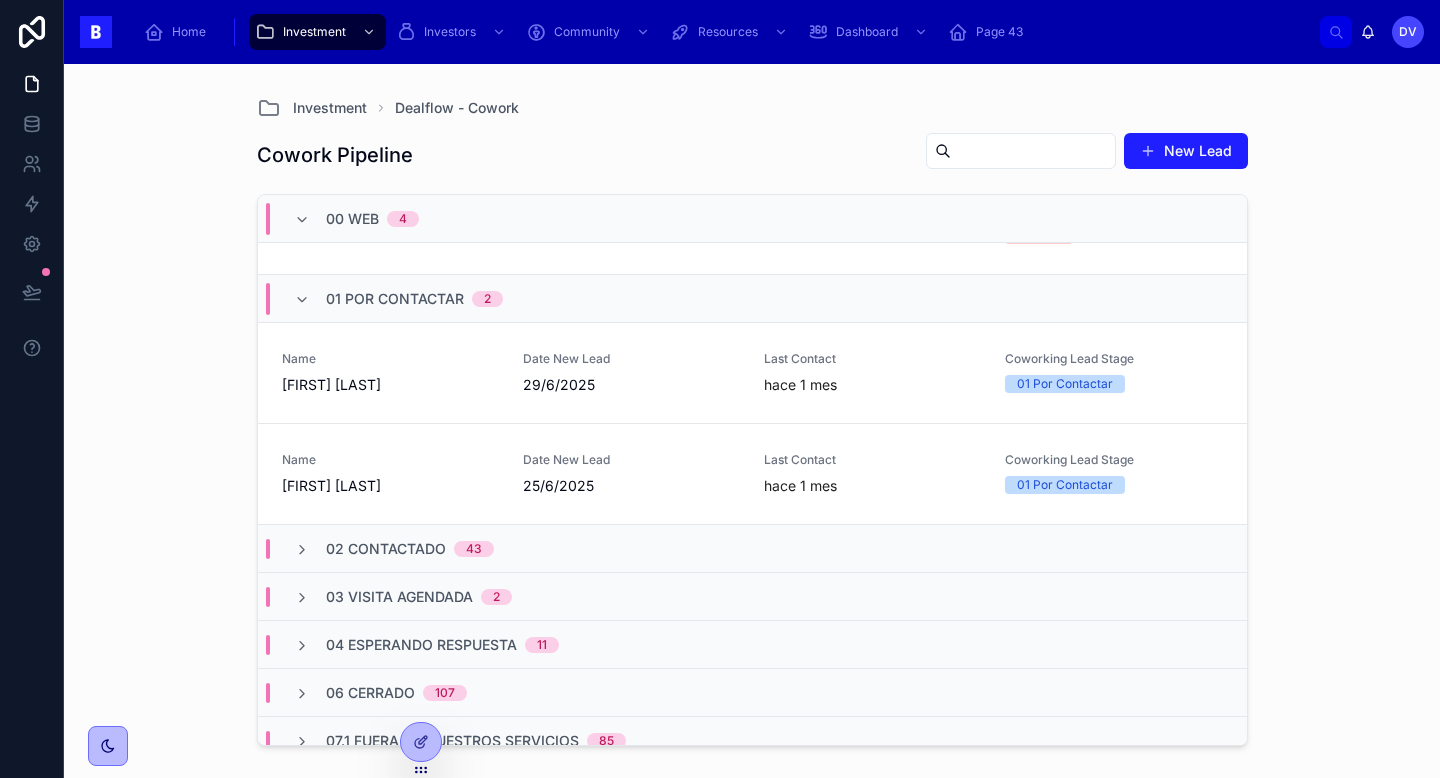 scroll, scrollTop: 388, scrollLeft: 0, axis: vertical 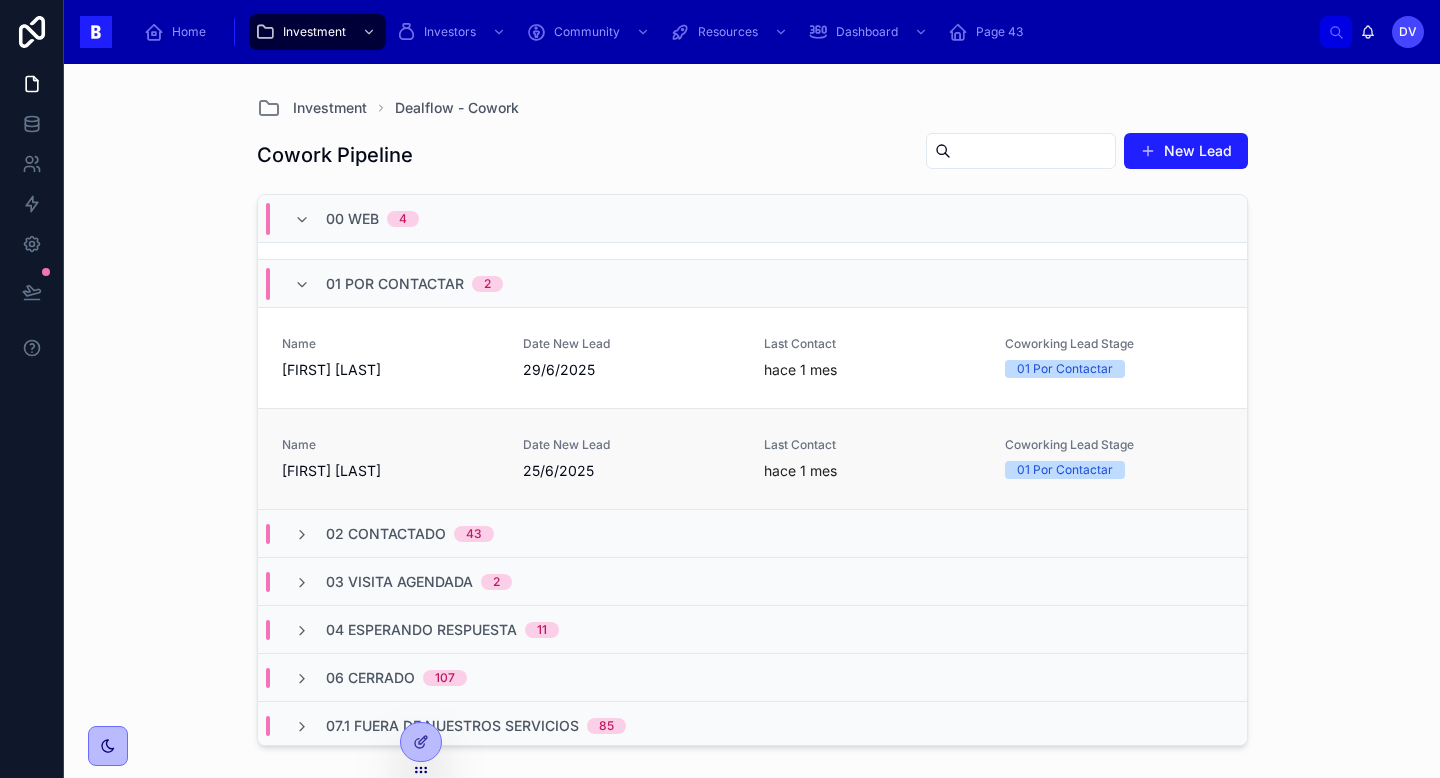click on "Name [FIRST] [LAST] Date New Lead 25/6/2025 Last Contact hace 1 mes Coworking Lead Stage 01 Por Contactar" at bounding box center (752, 458) 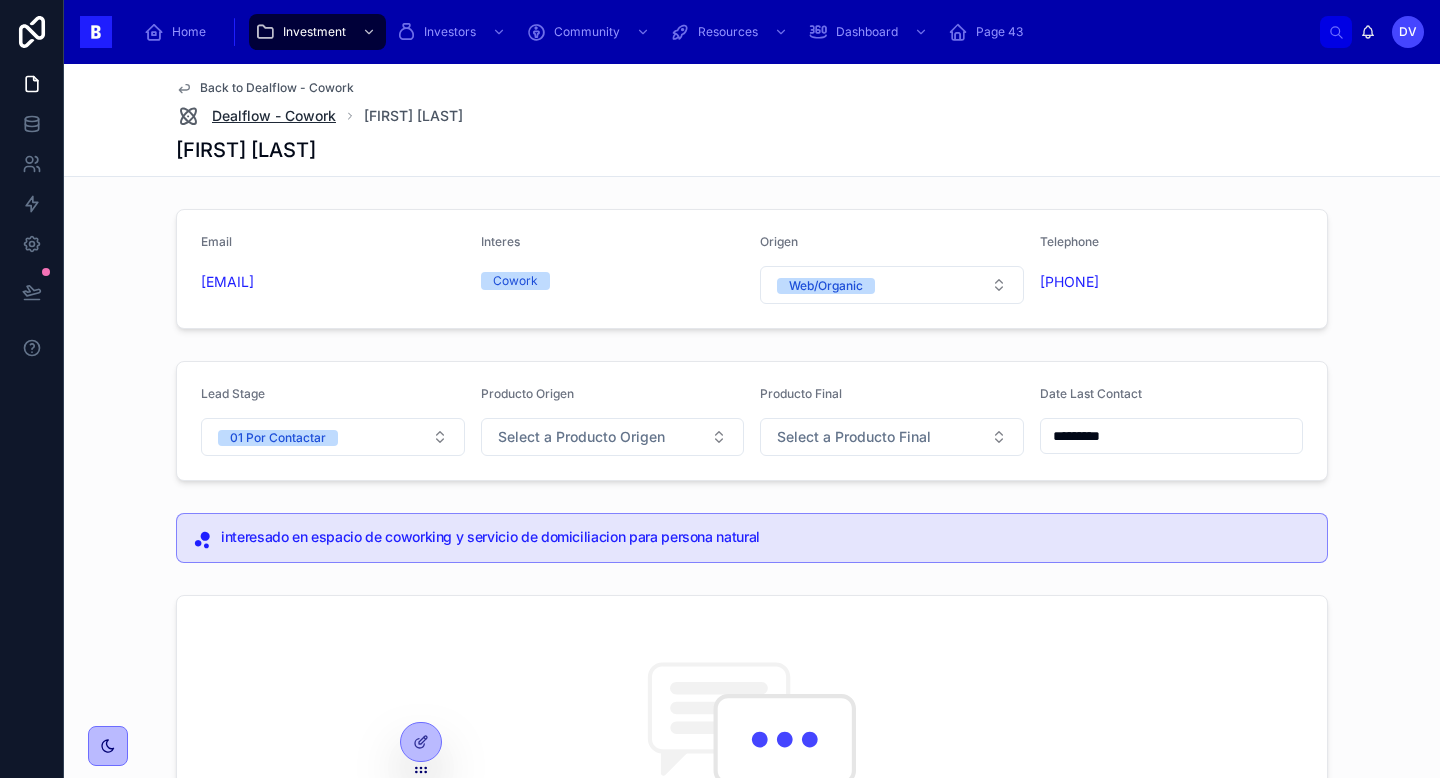 click on "Dealflow - Cowork" at bounding box center [274, 116] 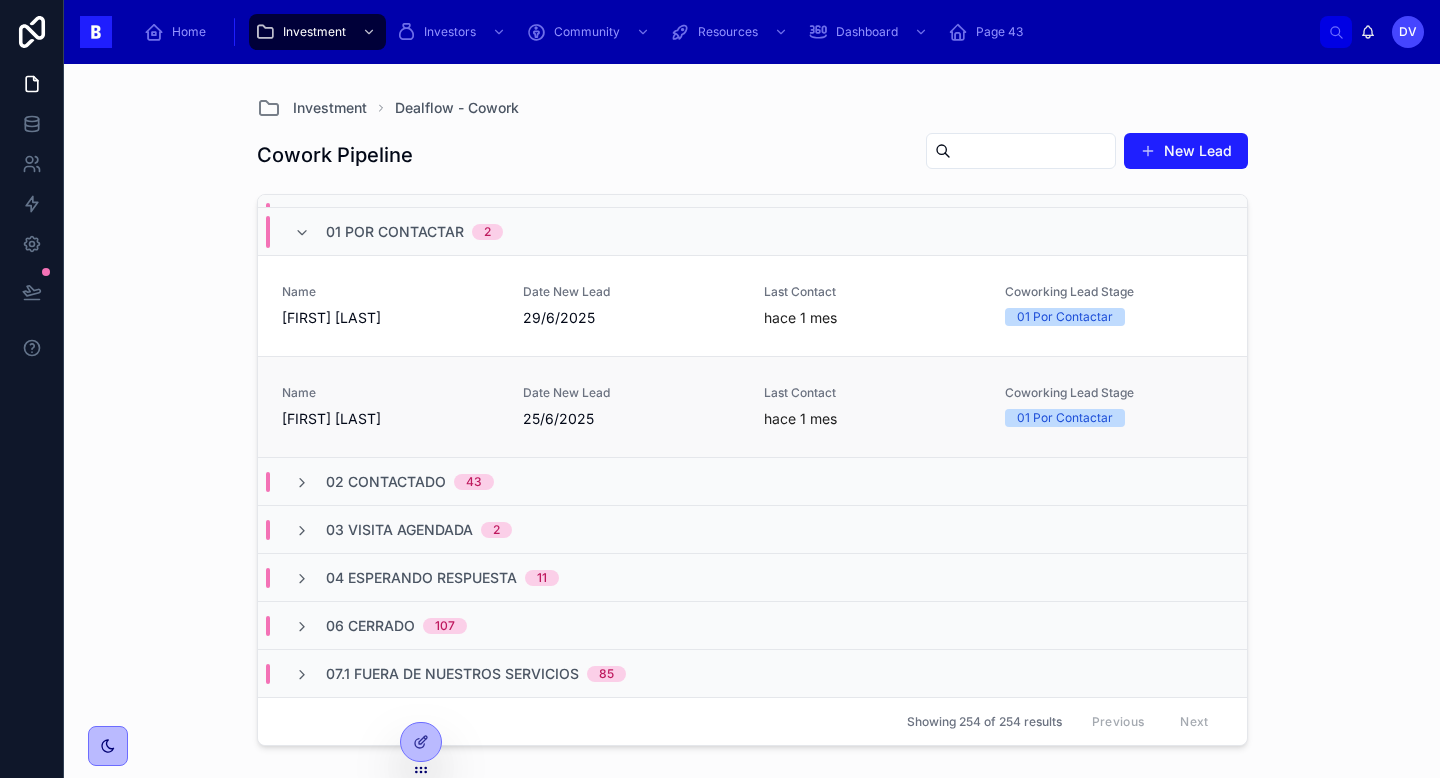 scroll, scrollTop: 437, scrollLeft: 0, axis: vertical 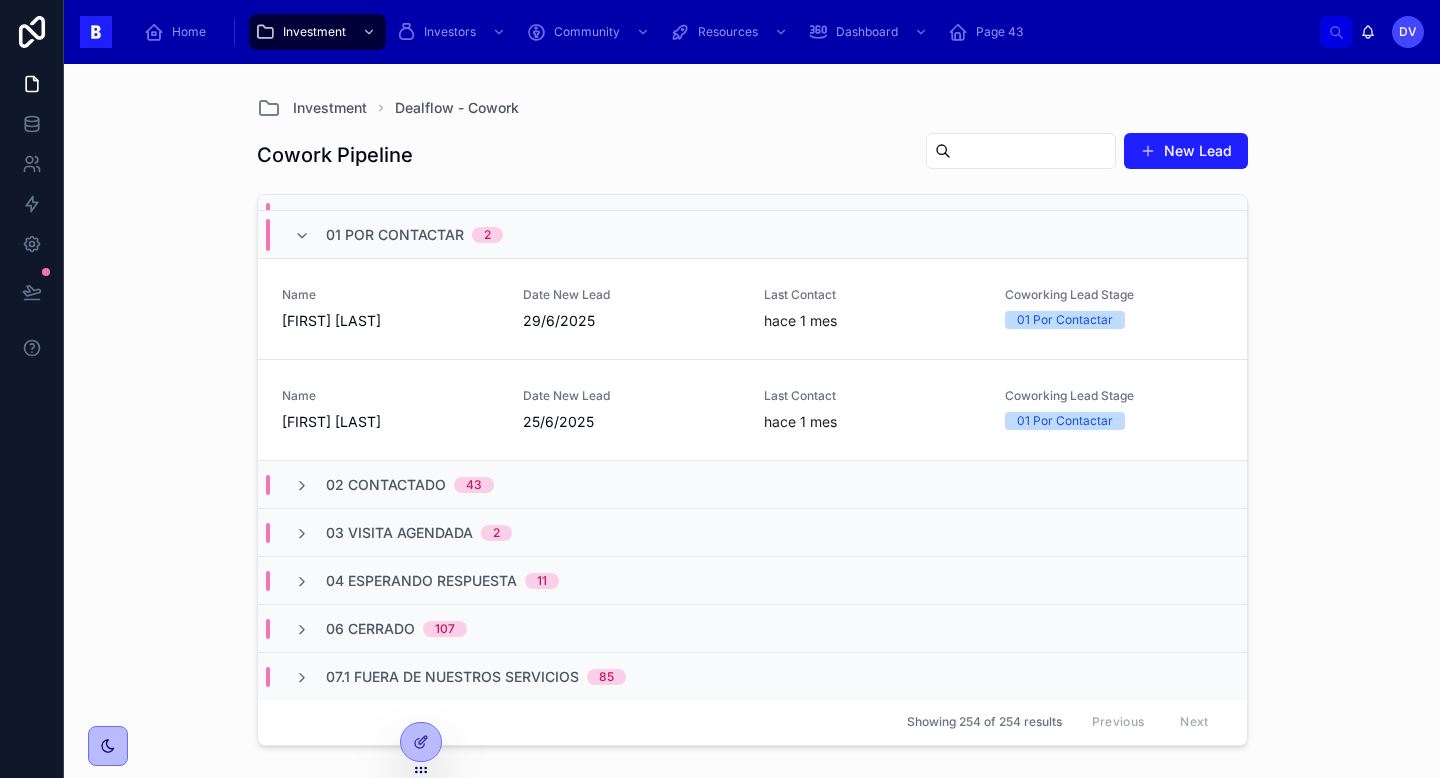 click on "02 Contactado" at bounding box center [386, 485] 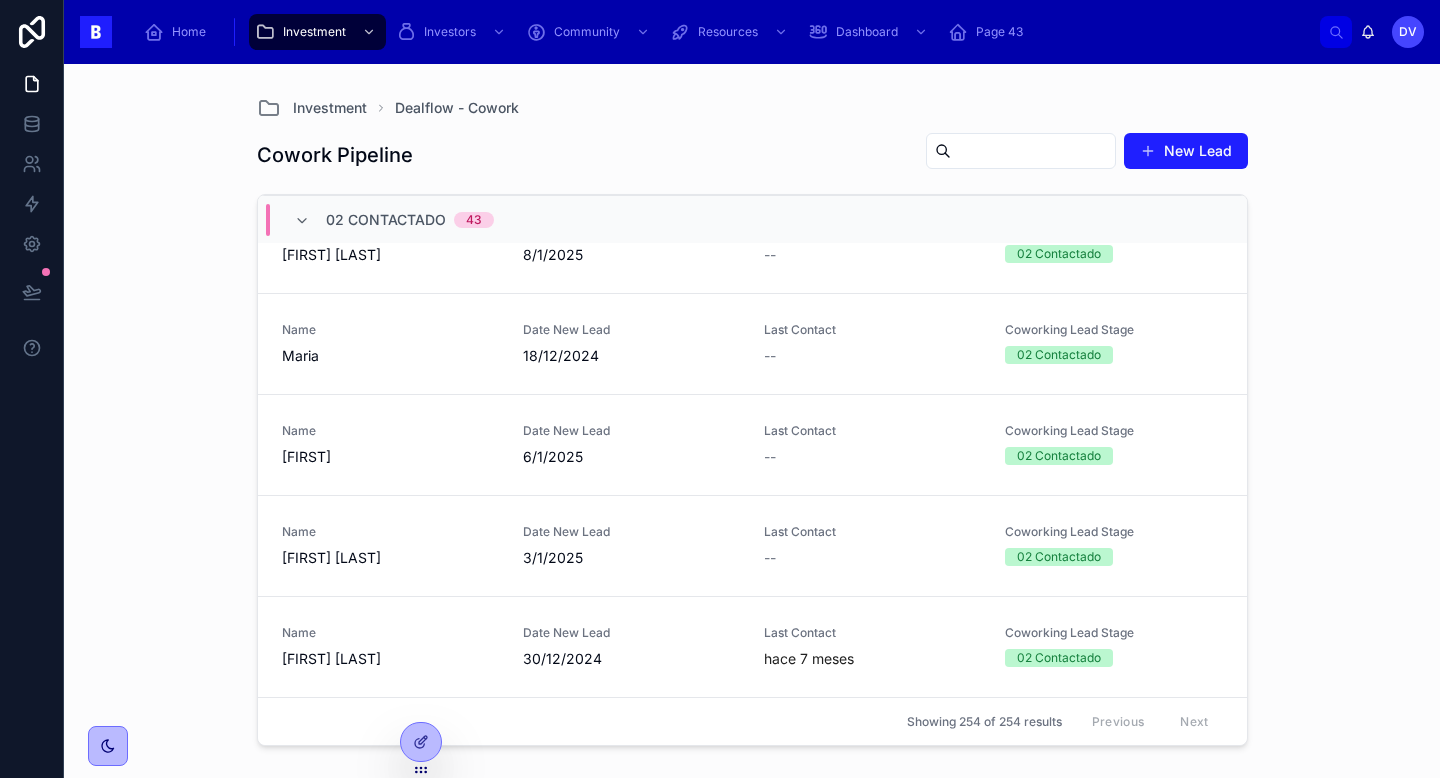 scroll, scrollTop: 4831, scrollLeft: 0, axis: vertical 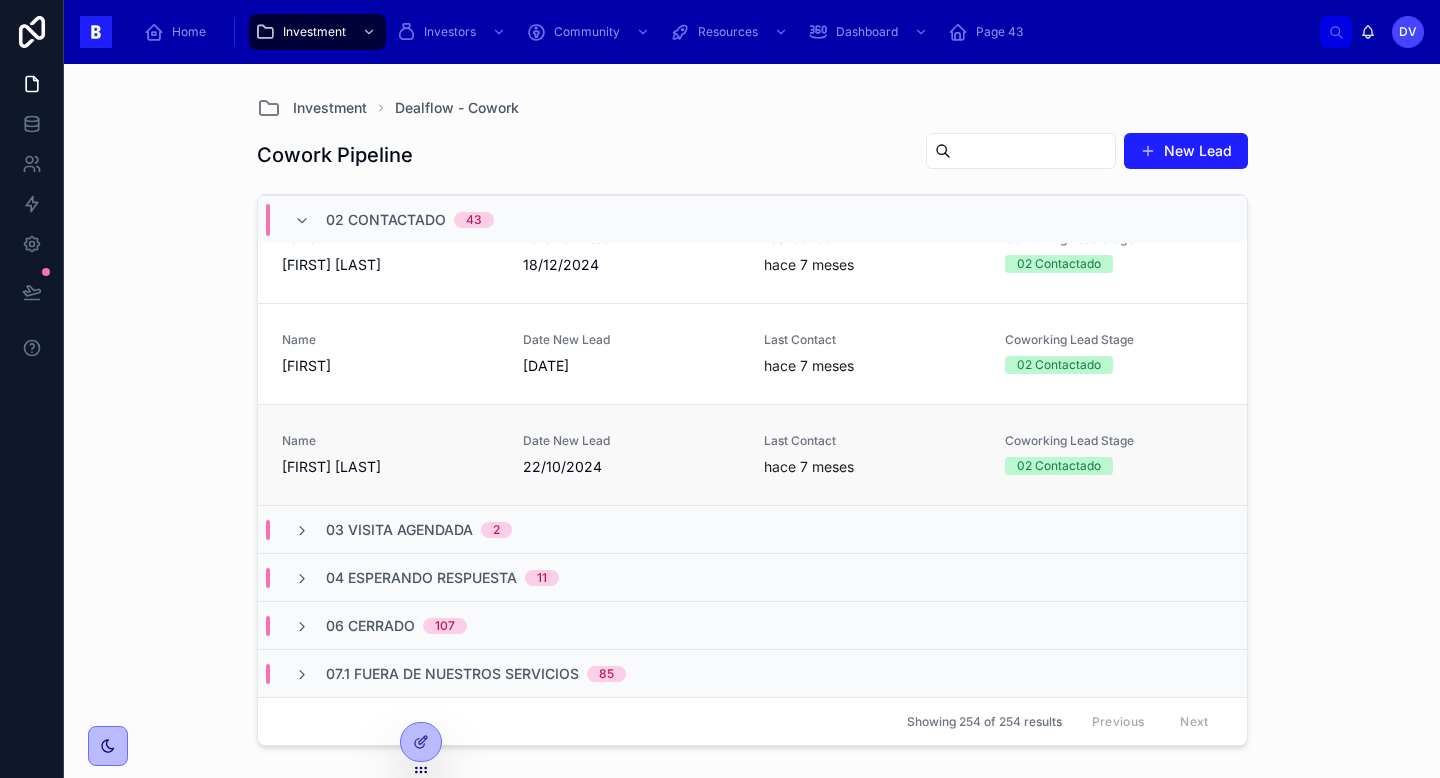 click on "[FIRST] [LAST]" at bounding box center [390, 467] 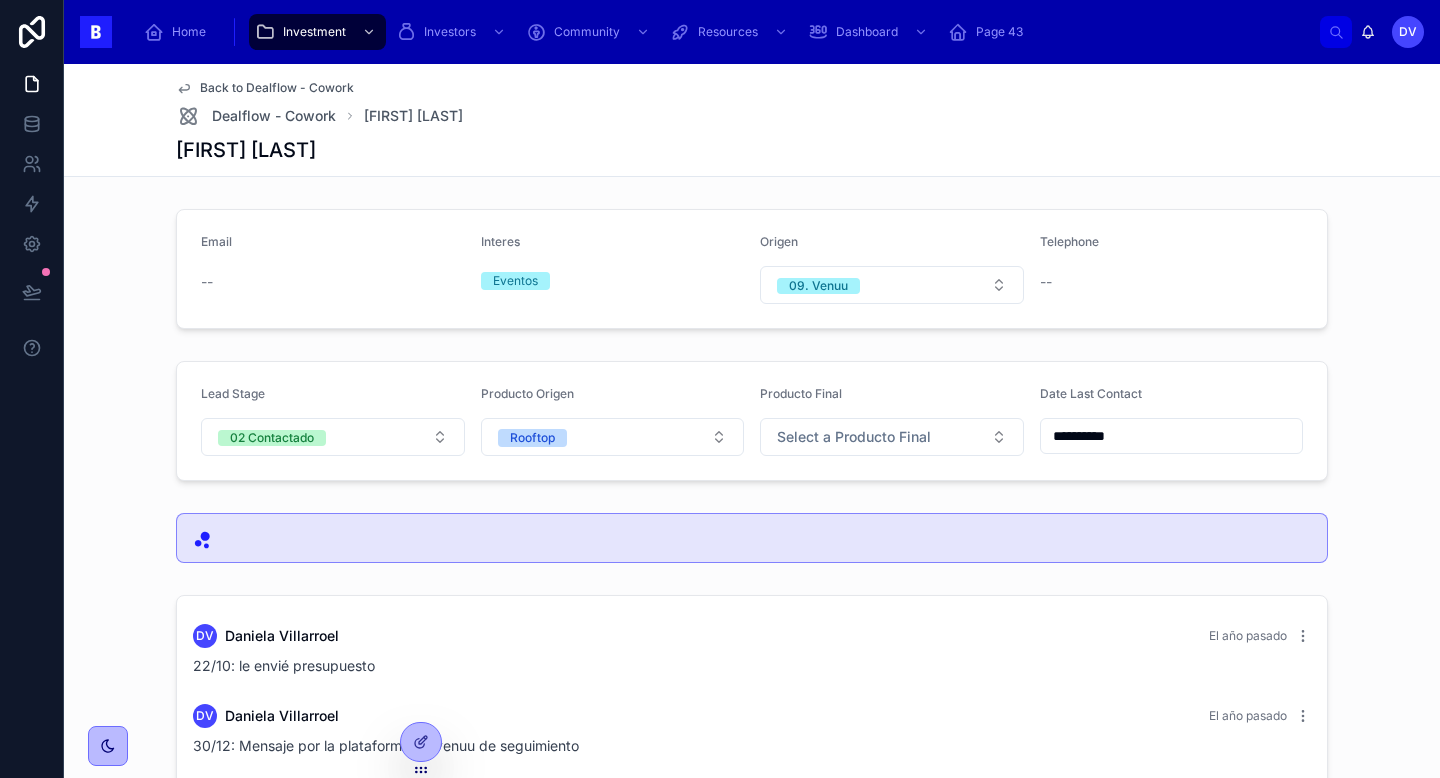 scroll, scrollTop: 1, scrollLeft: 0, axis: vertical 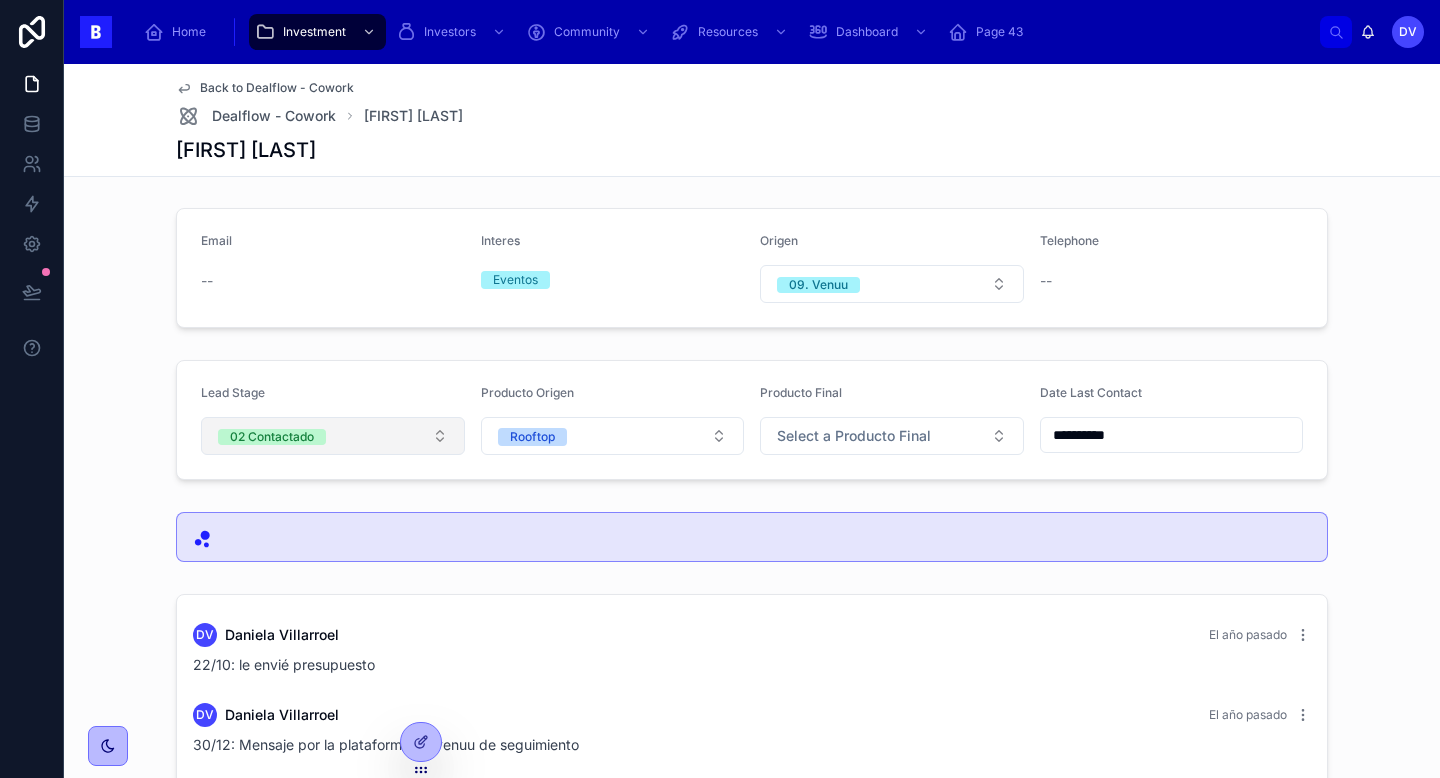 click on "02 Contactado" at bounding box center [333, 436] 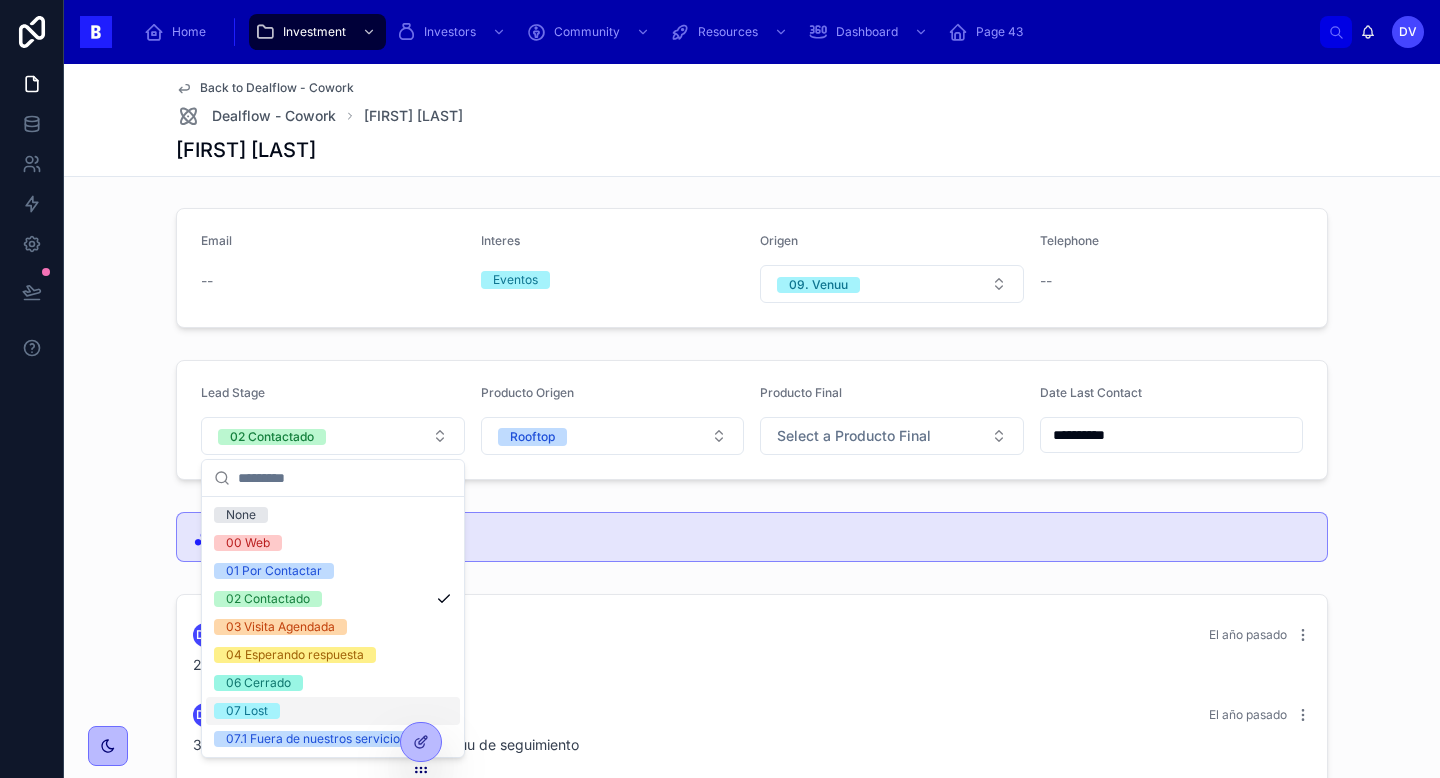 click on "07 Lost" at bounding box center [333, 711] 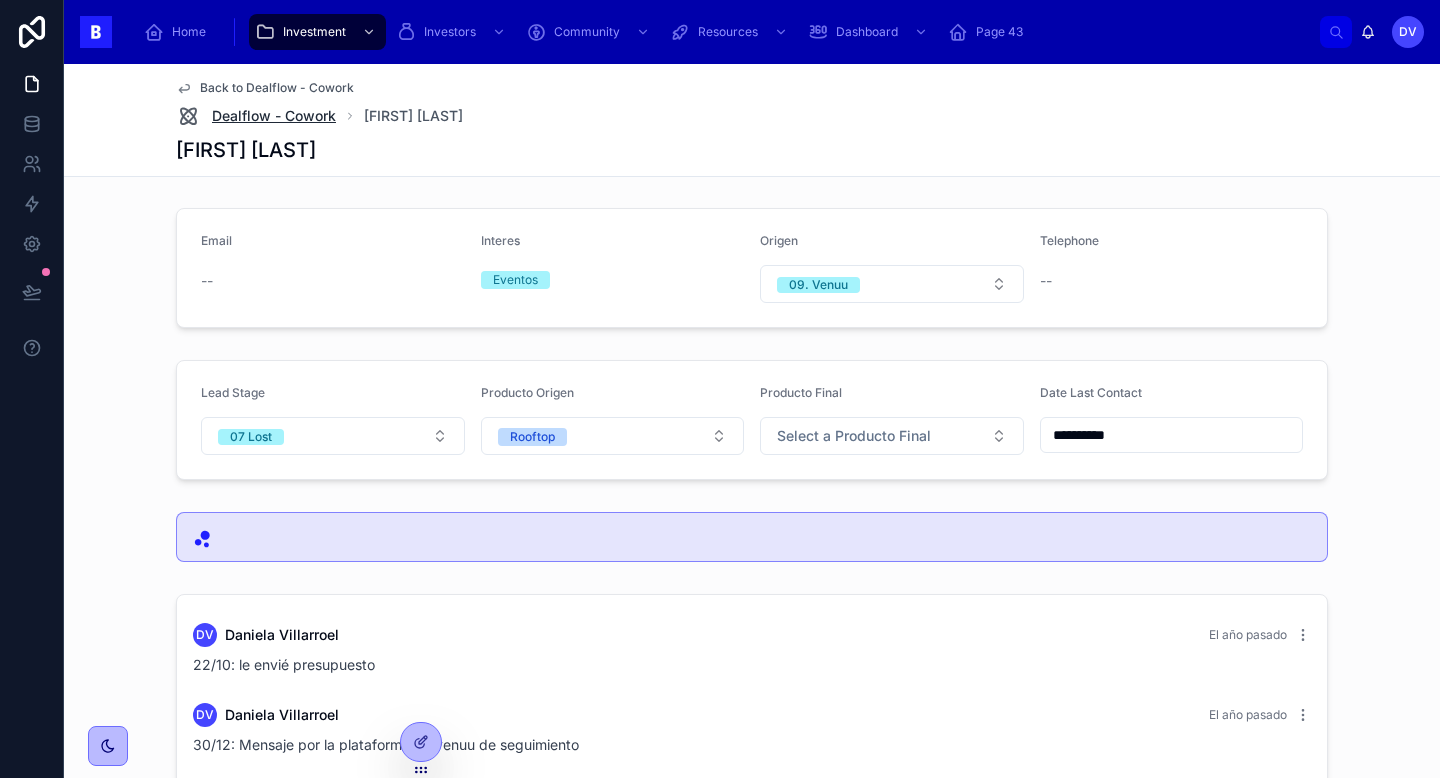 click on "Dealflow - Cowork" at bounding box center [274, 116] 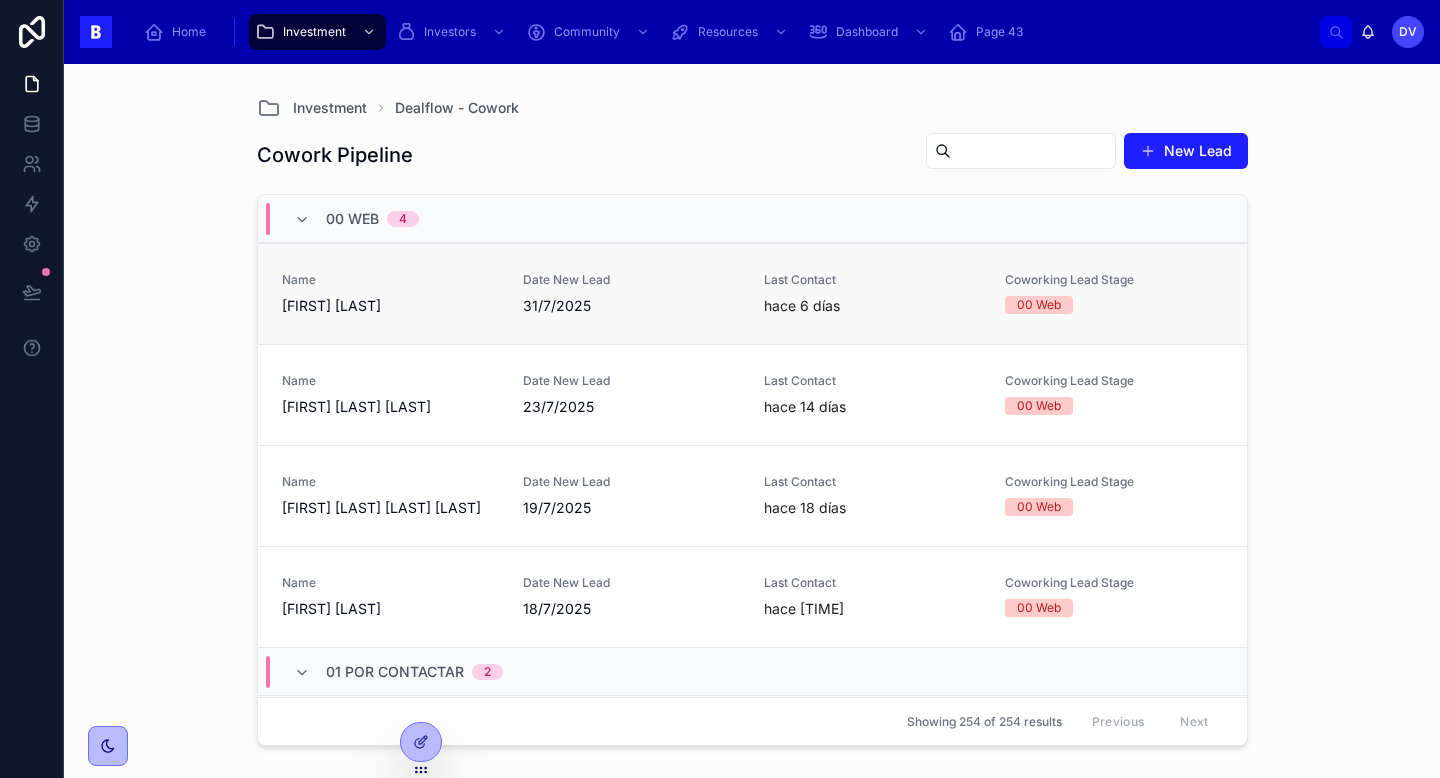 scroll, scrollTop: 0, scrollLeft: 0, axis: both 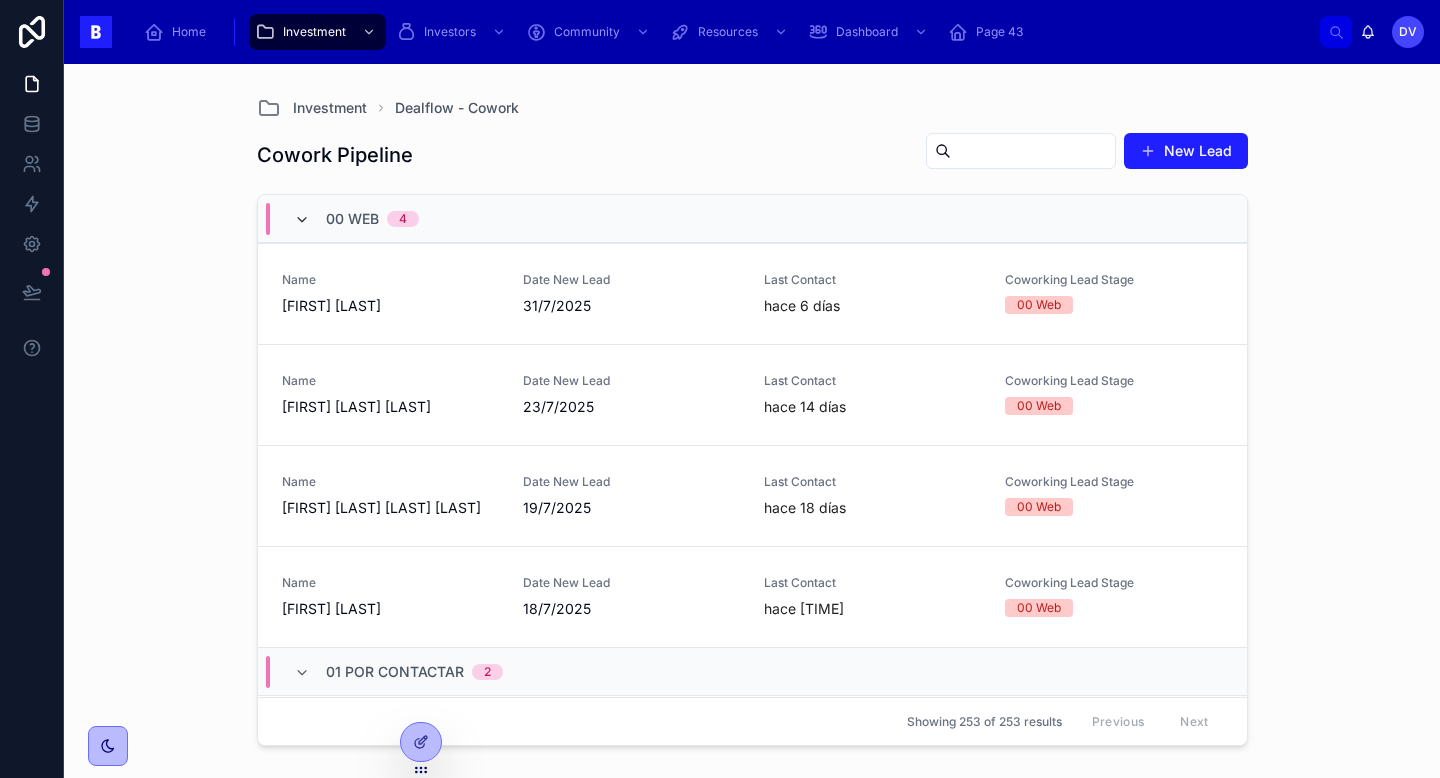 click at bounding box center [302, 220] 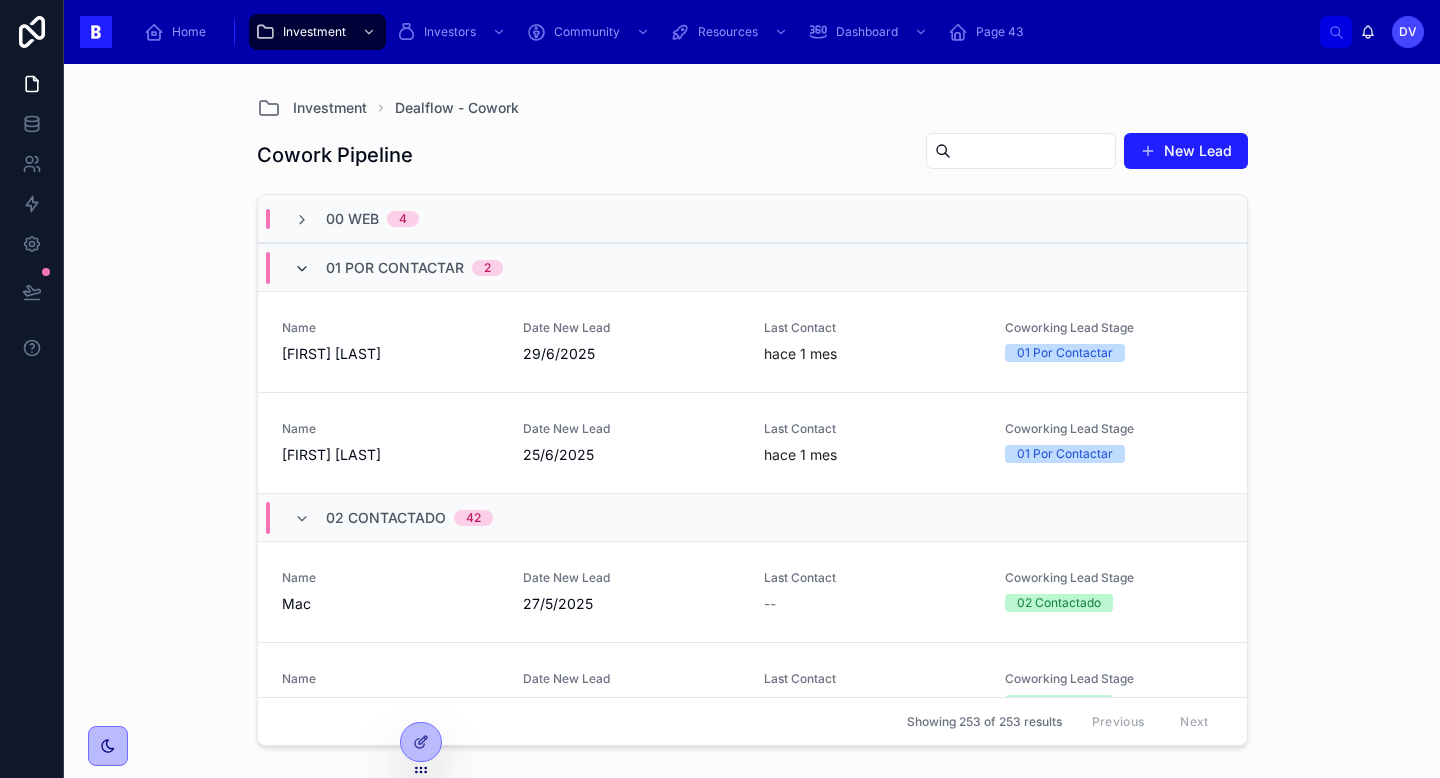 click at bounding box center [302, 269] 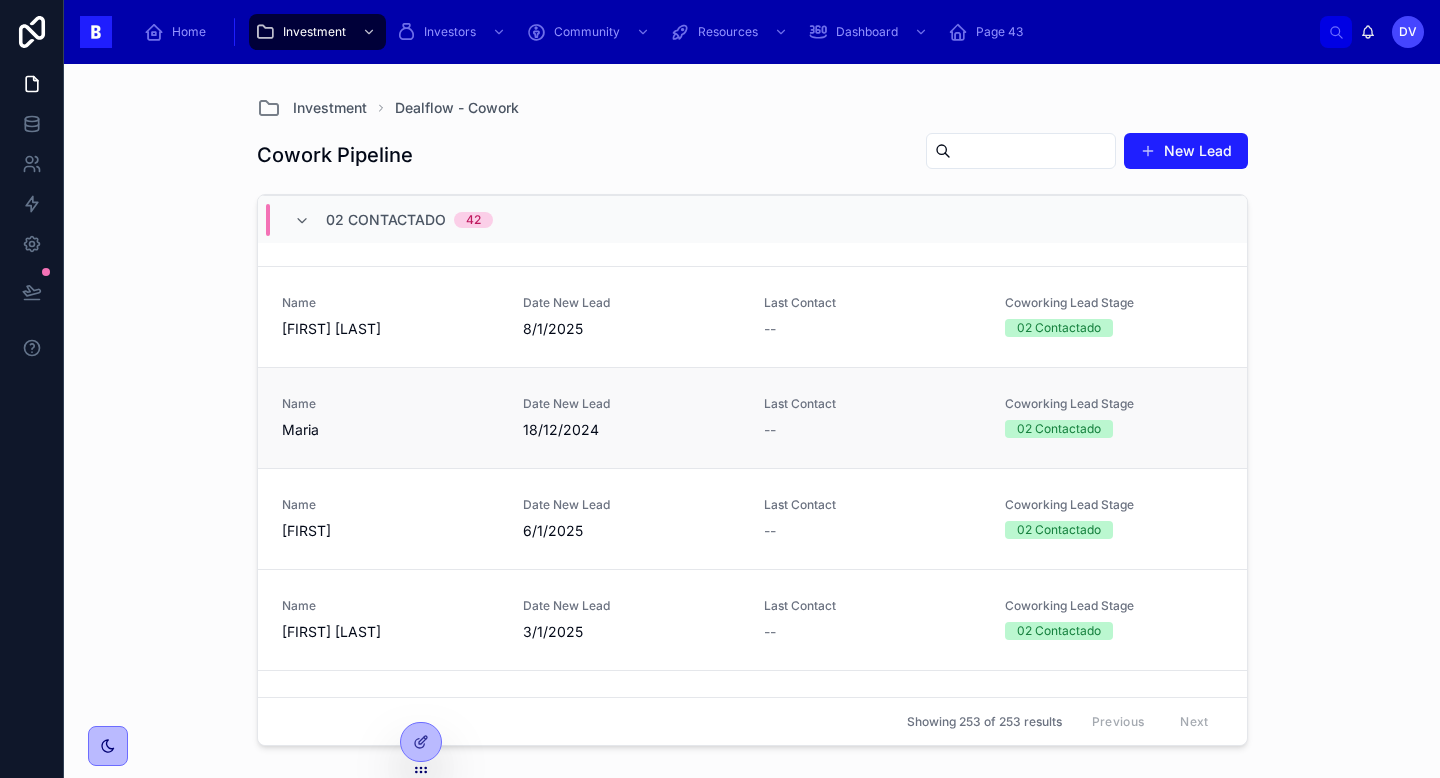 scroll, scrollTop: 4145, scrollLeft: 0, axis: vertical 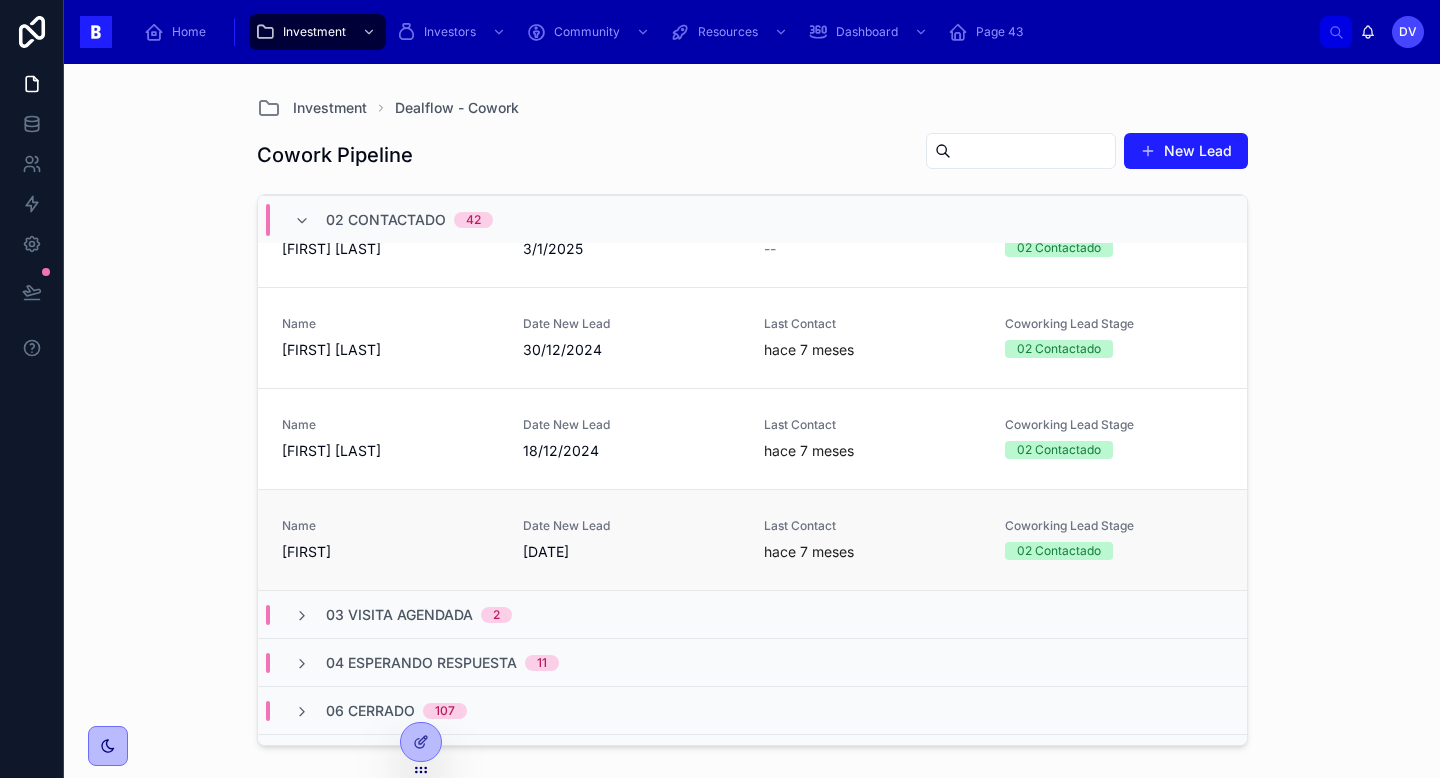 click on "[FIRST]" at bounding box center [390, 552] 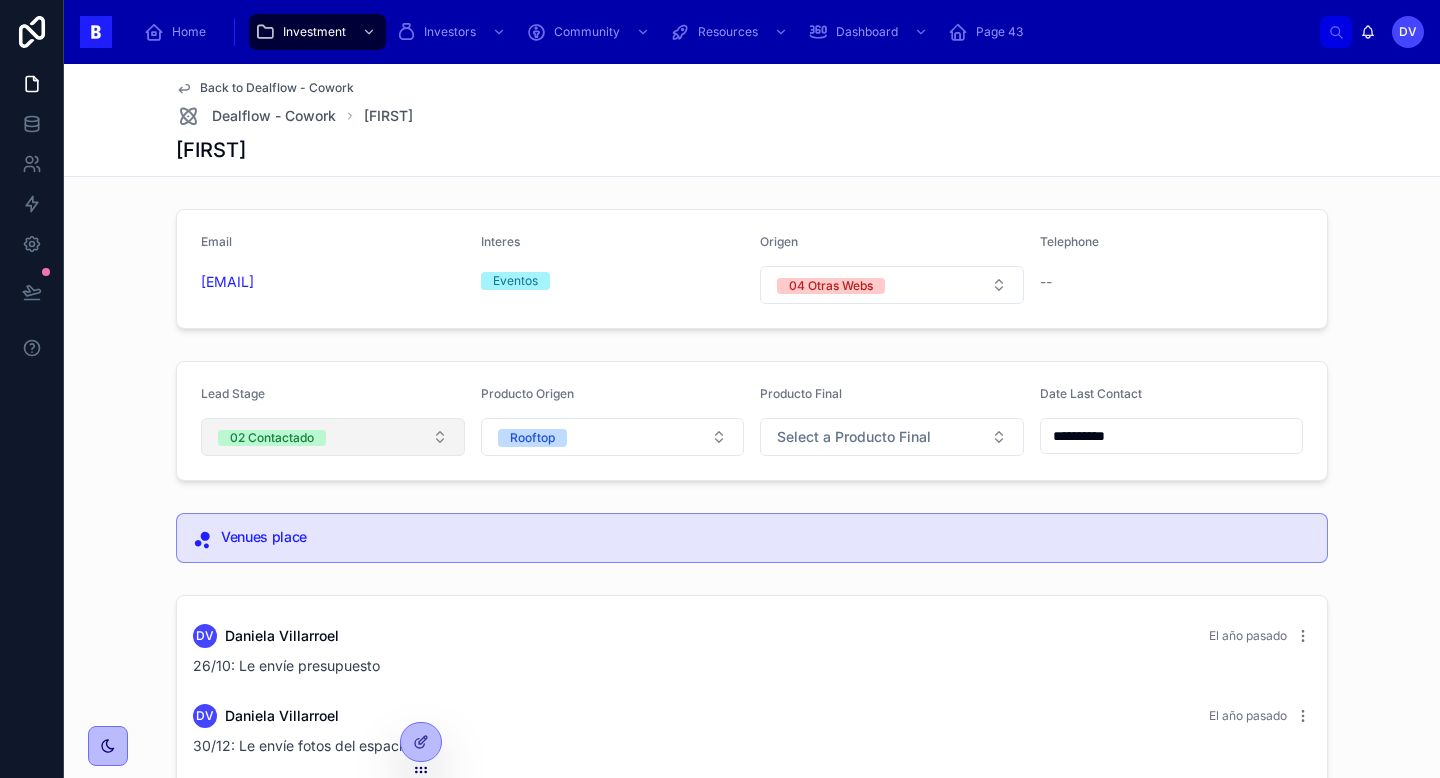 click on "02 Contactado" at bounding box center [333, 437] 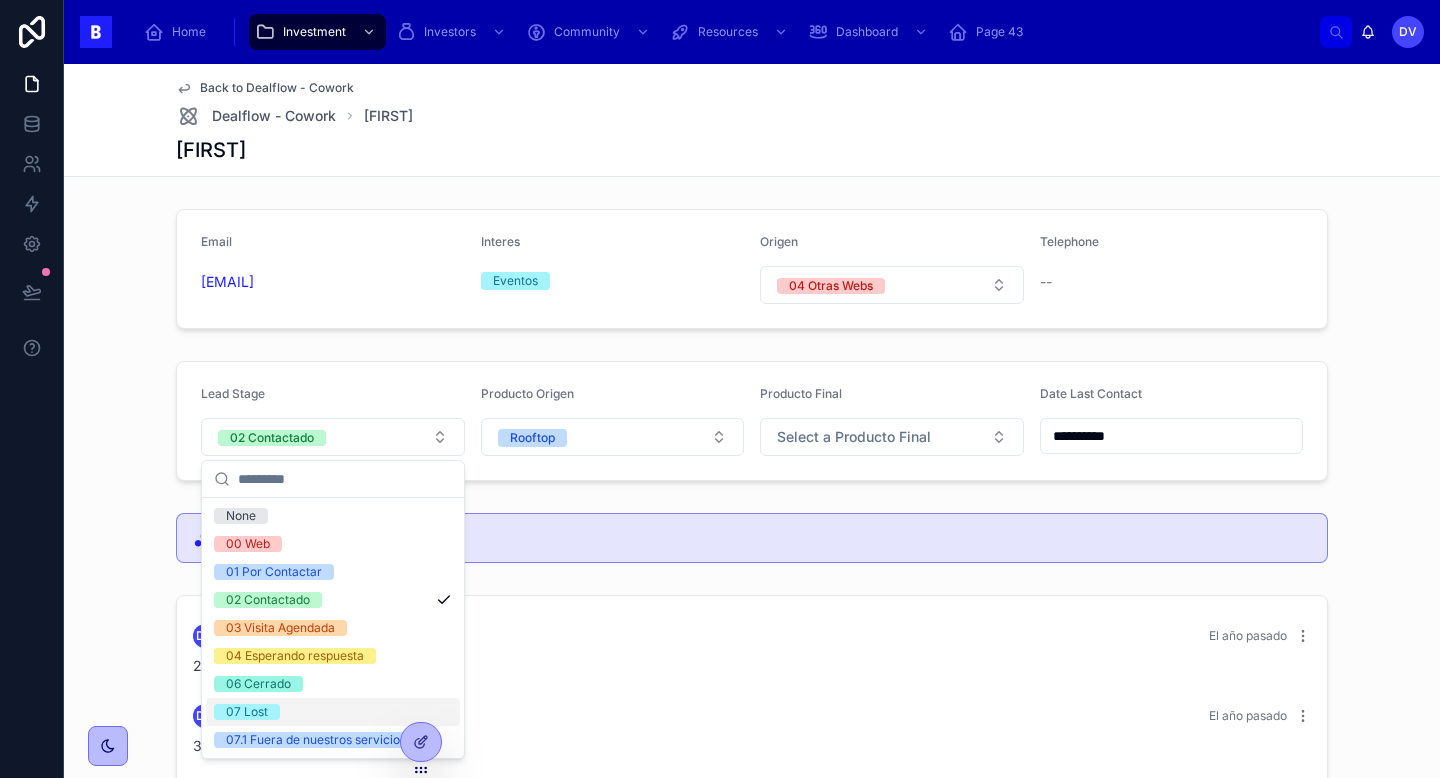 click on "07 Lost" at bounding box center (333, 712) 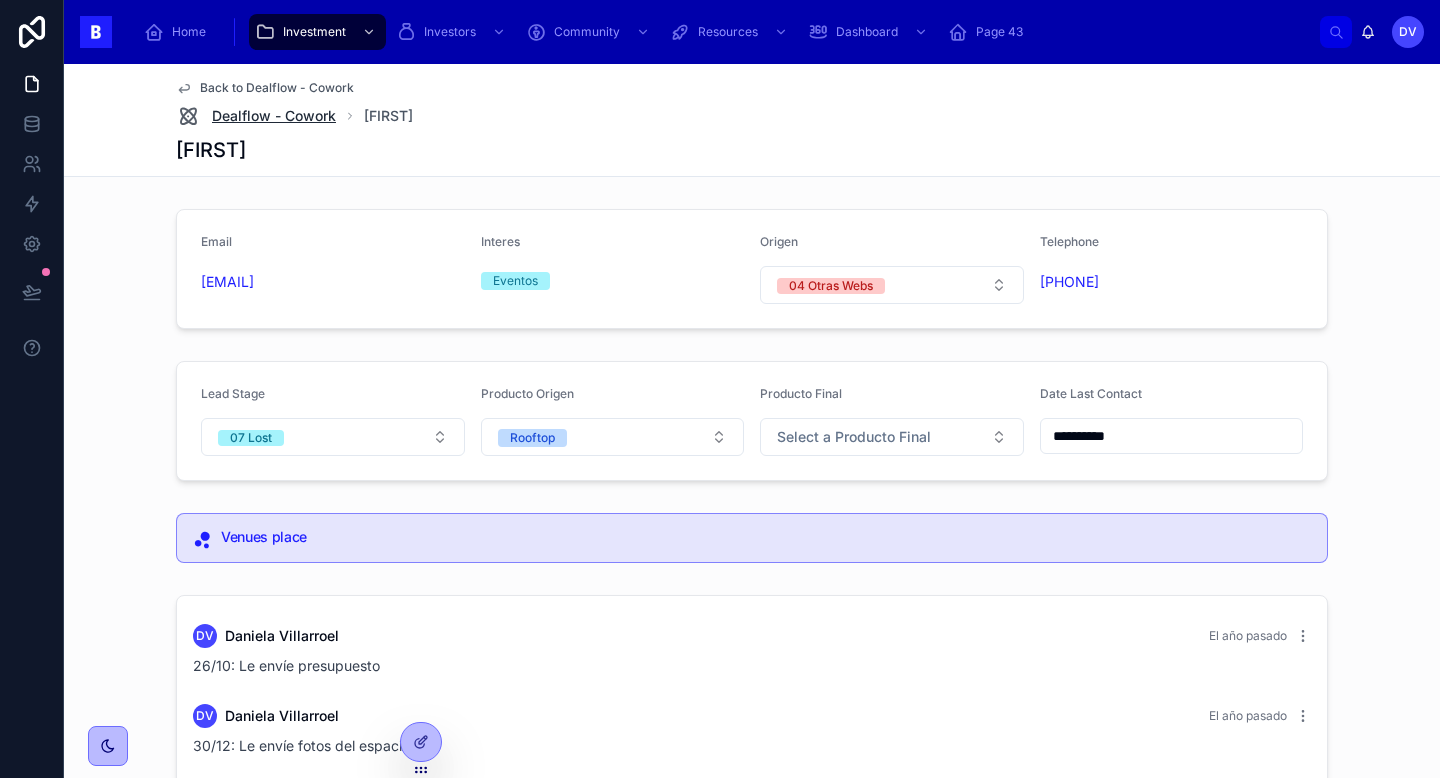 click on "Dealflow - Cowork" at bounding box center [274, 116] 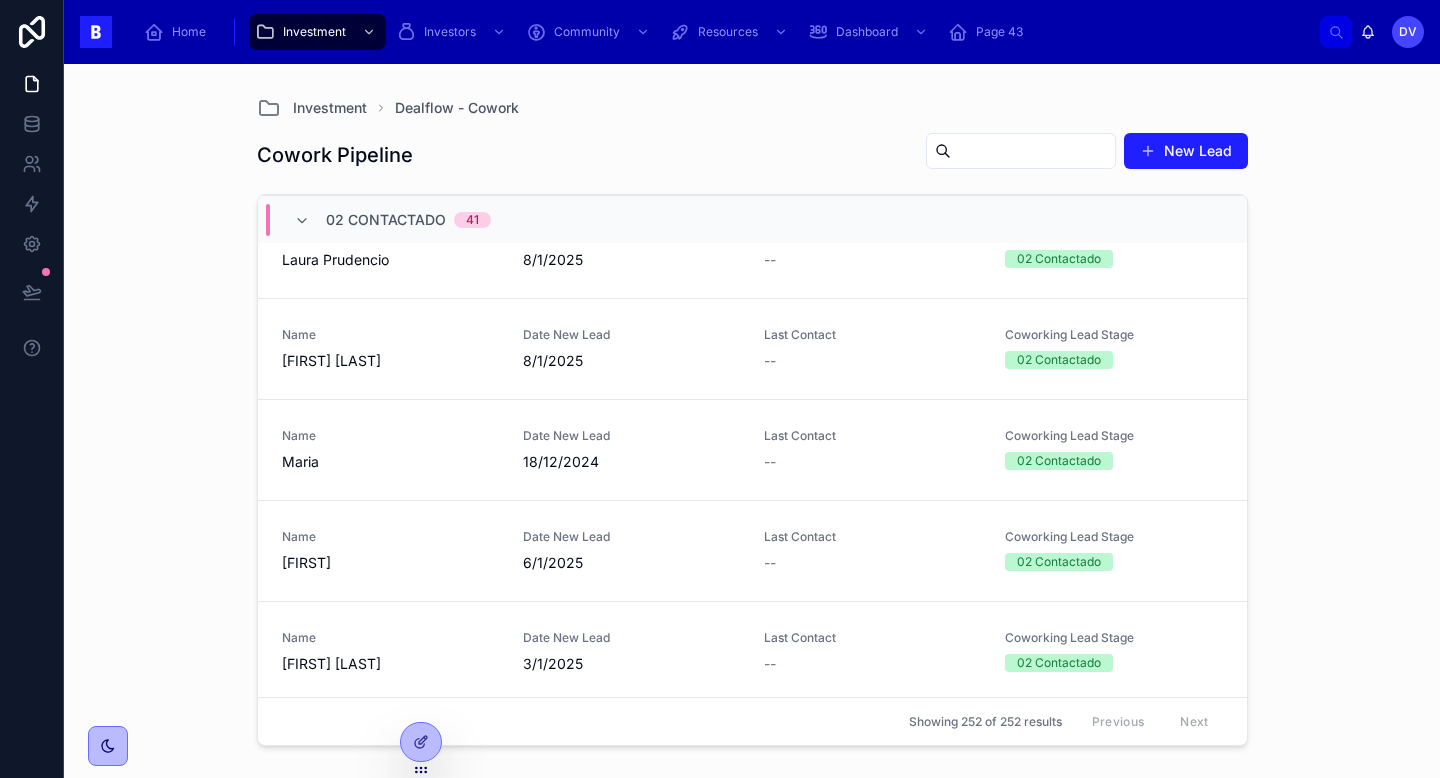 scroll, scrollTop: 4023, scrollLeft: 0, axis: vertical 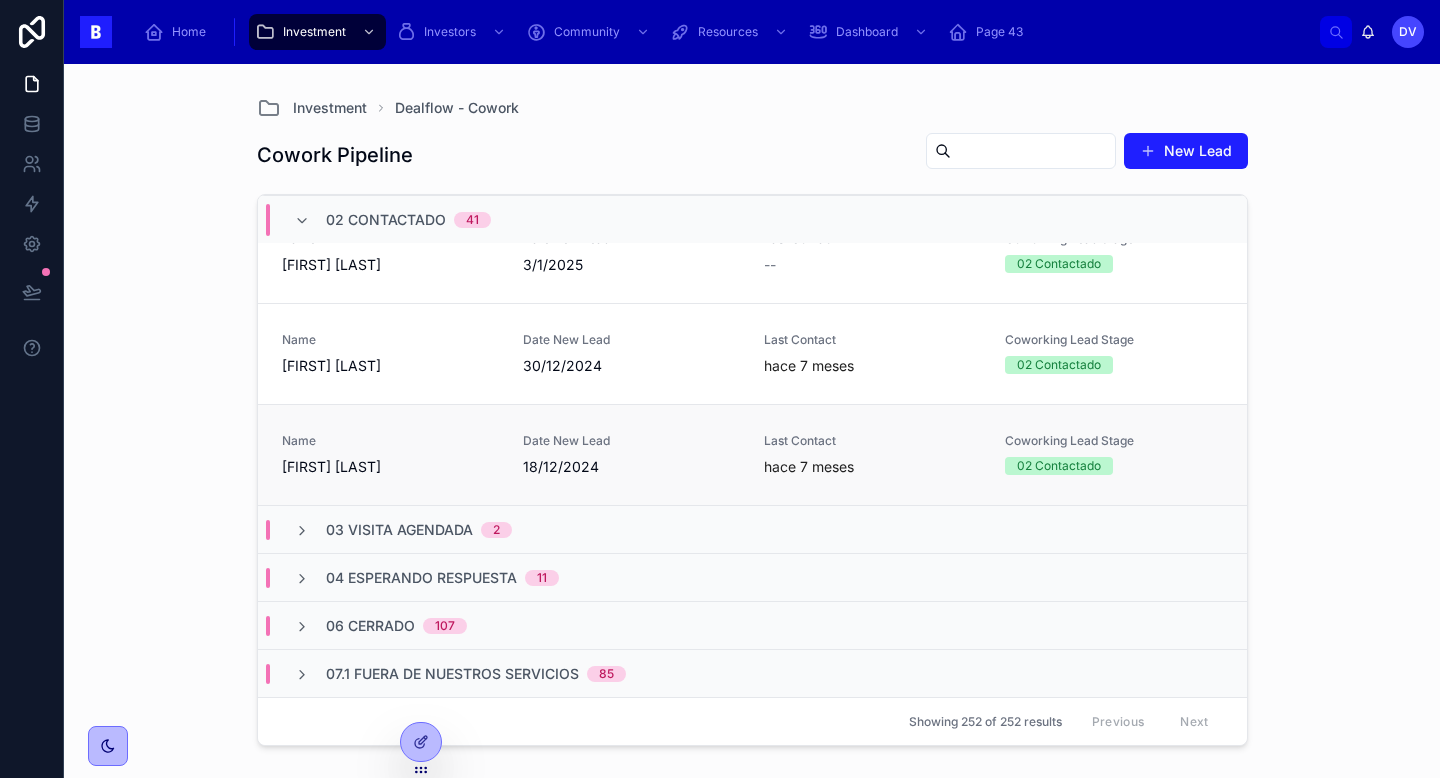 click on "[FIRST] [LAST]" at bounding box center (390, 467) 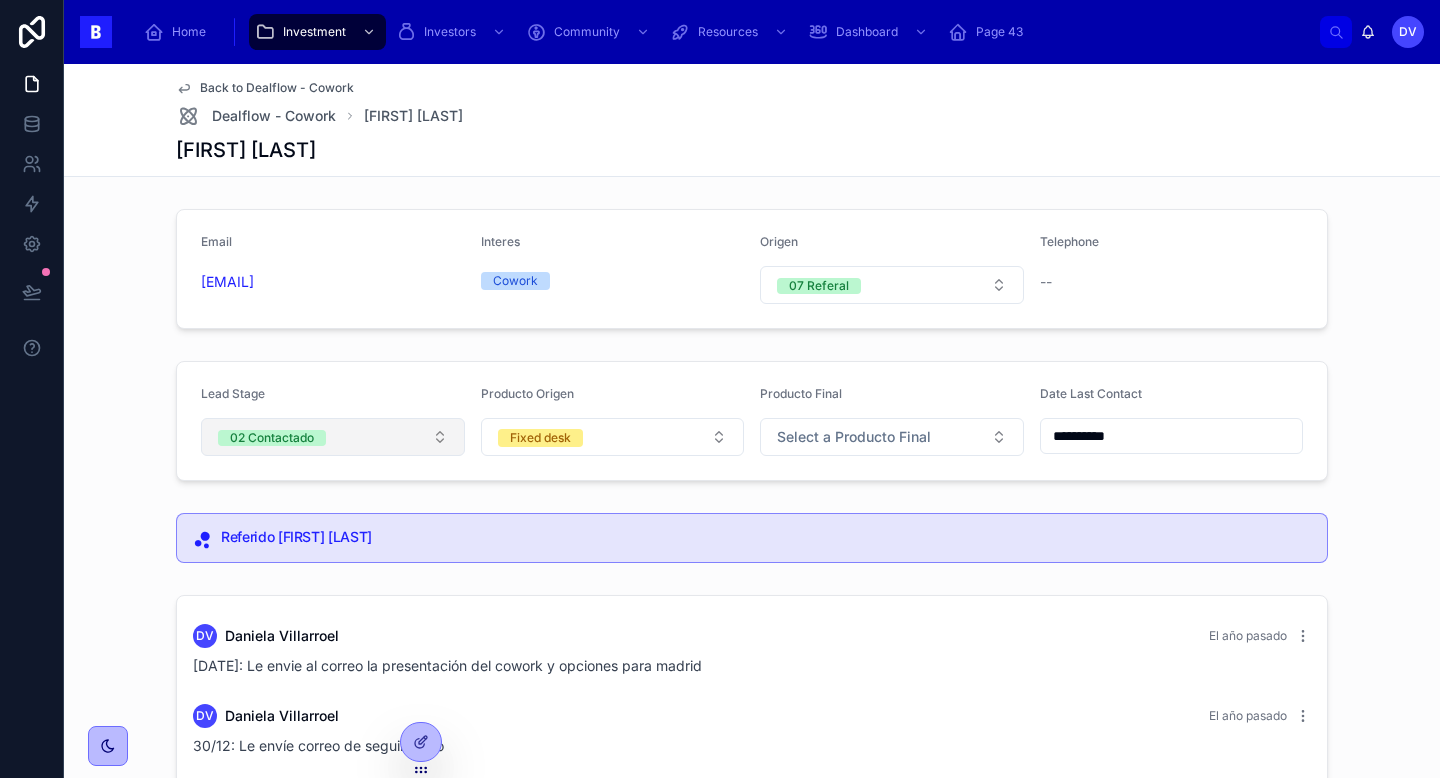click on "02 Contactado" at bounding box center (333, 437) 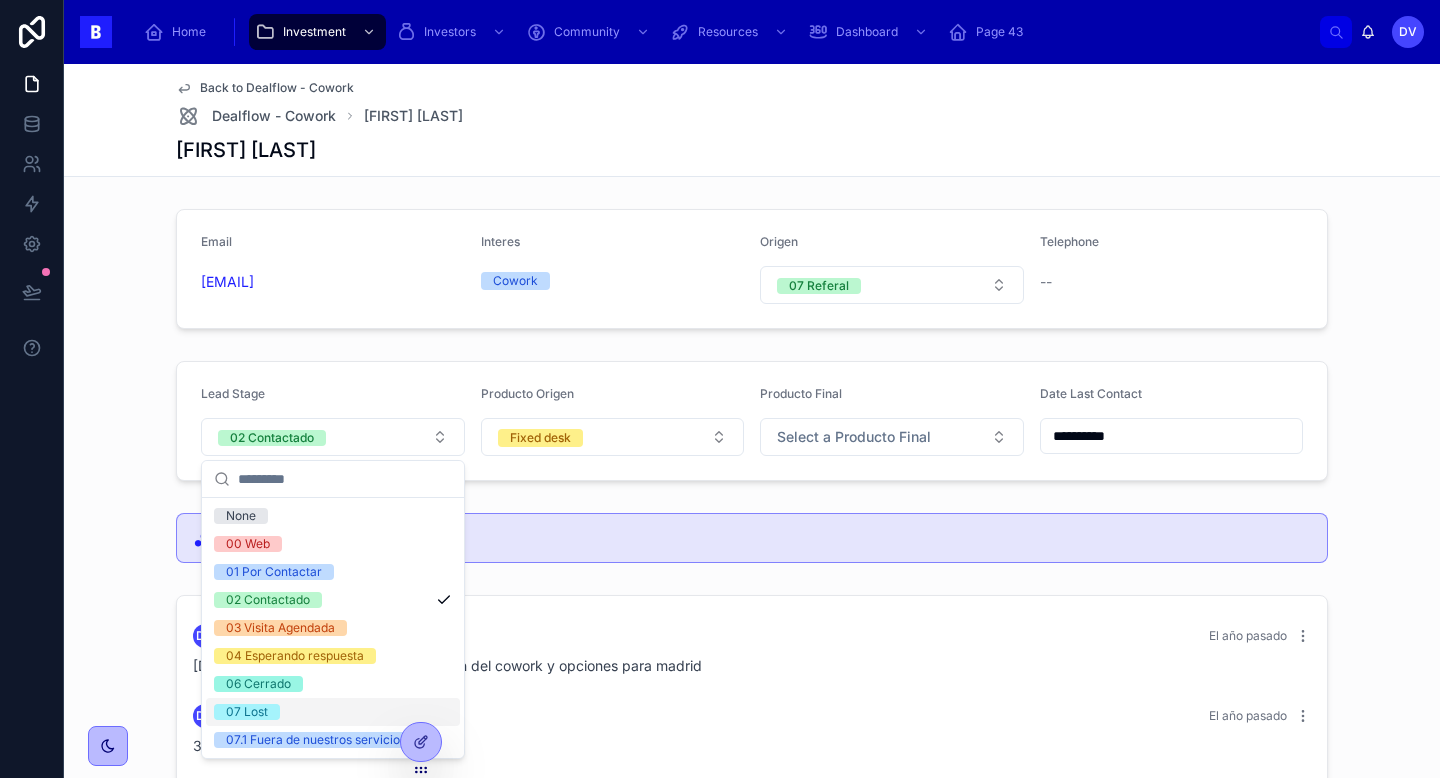 click on "07 Lost" at bounding box center (333, 712) 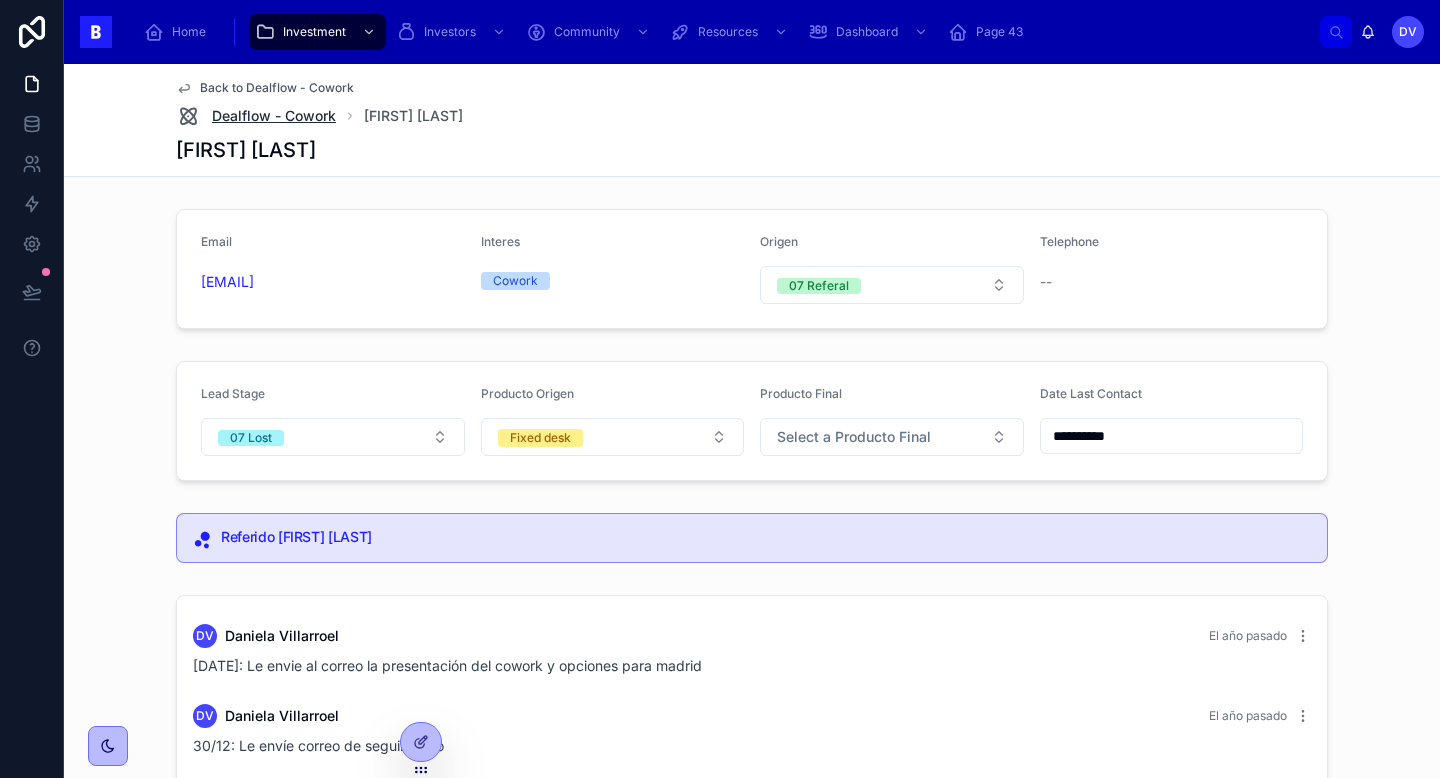 click on "Dealflow - Cowork" at bounding box center [274, 116] 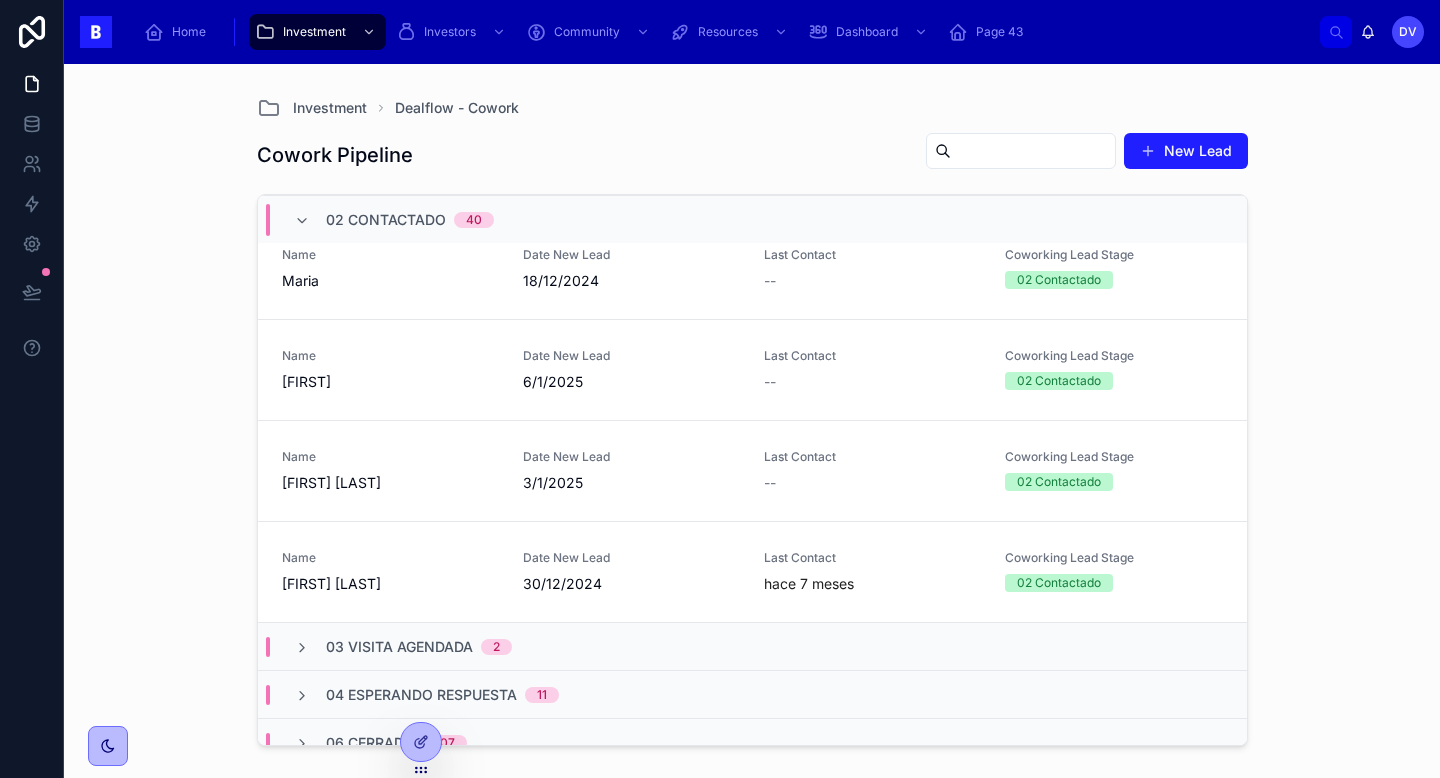 scroll, scrollTop: 3922, scrollLeft: 0, axis: vertical 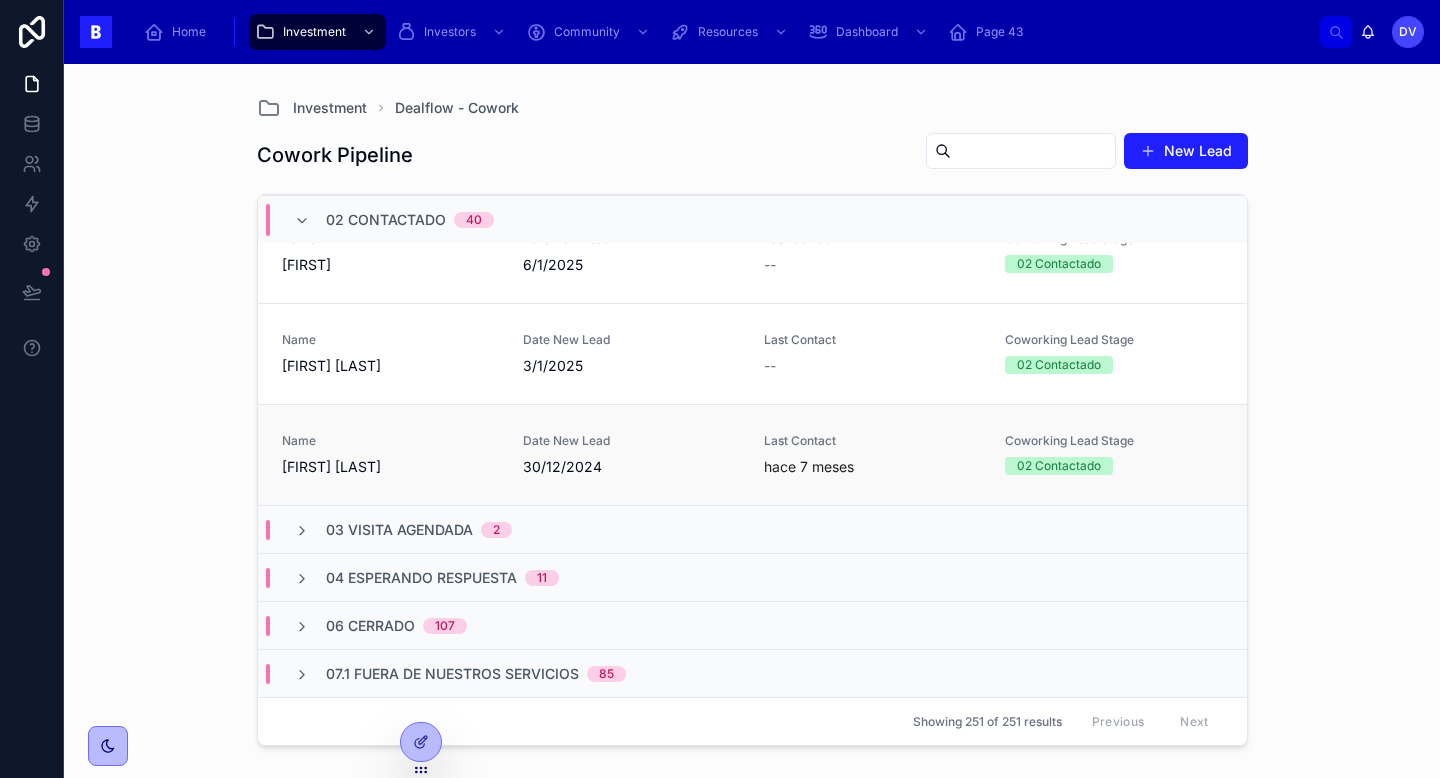 click on "Name" at bounding box center (390, 441) 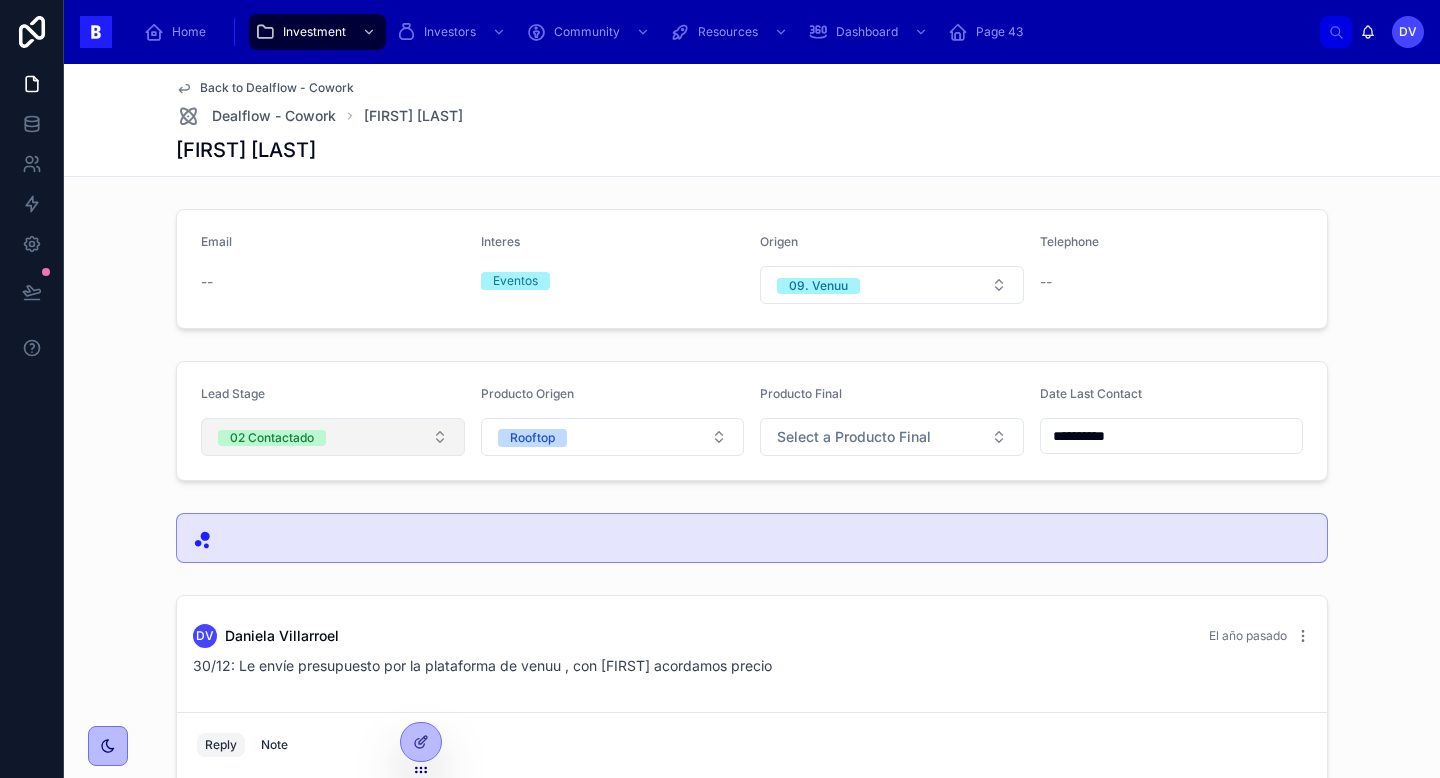 click on "02 Contactado" at bounding box center (333, 437) 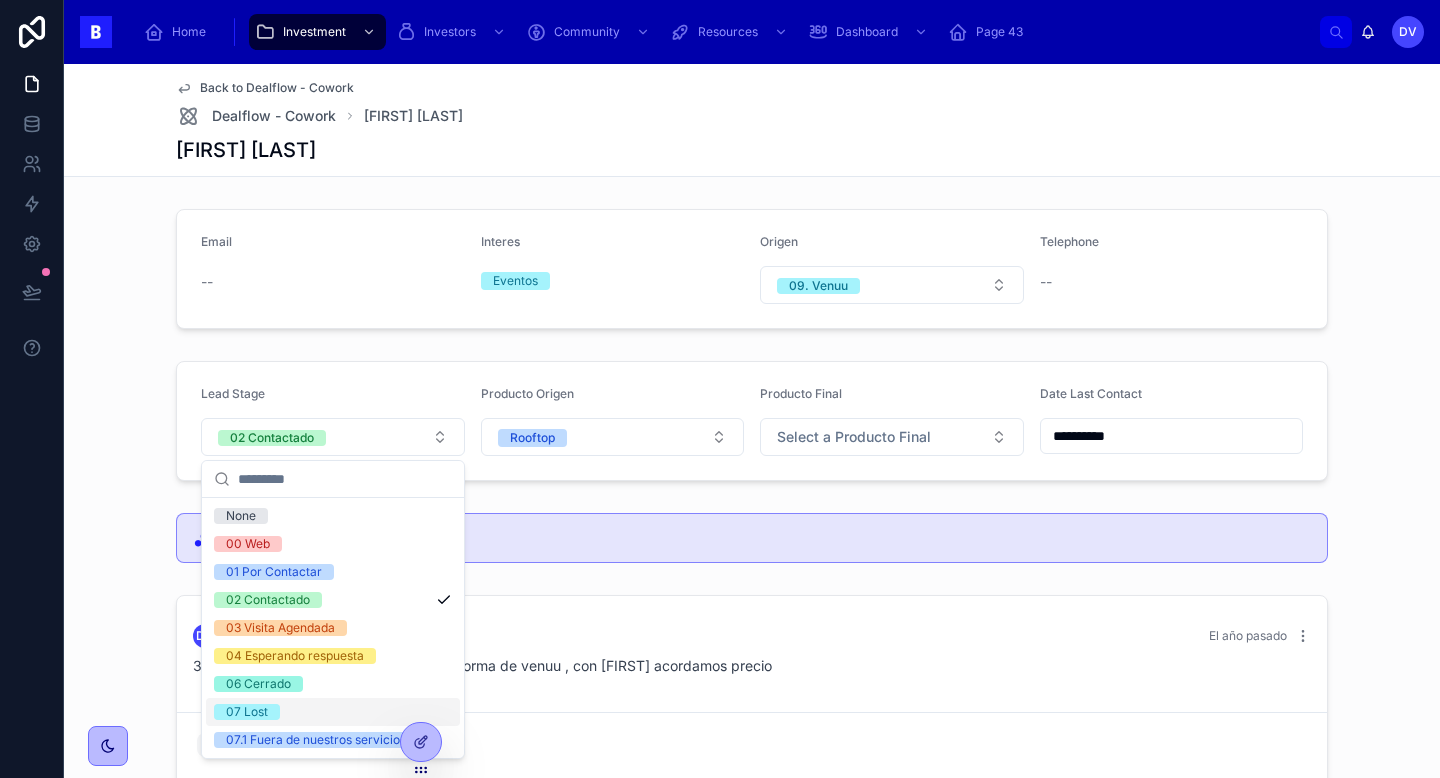 click on "07 Lost" at bounding box center (247, 712) 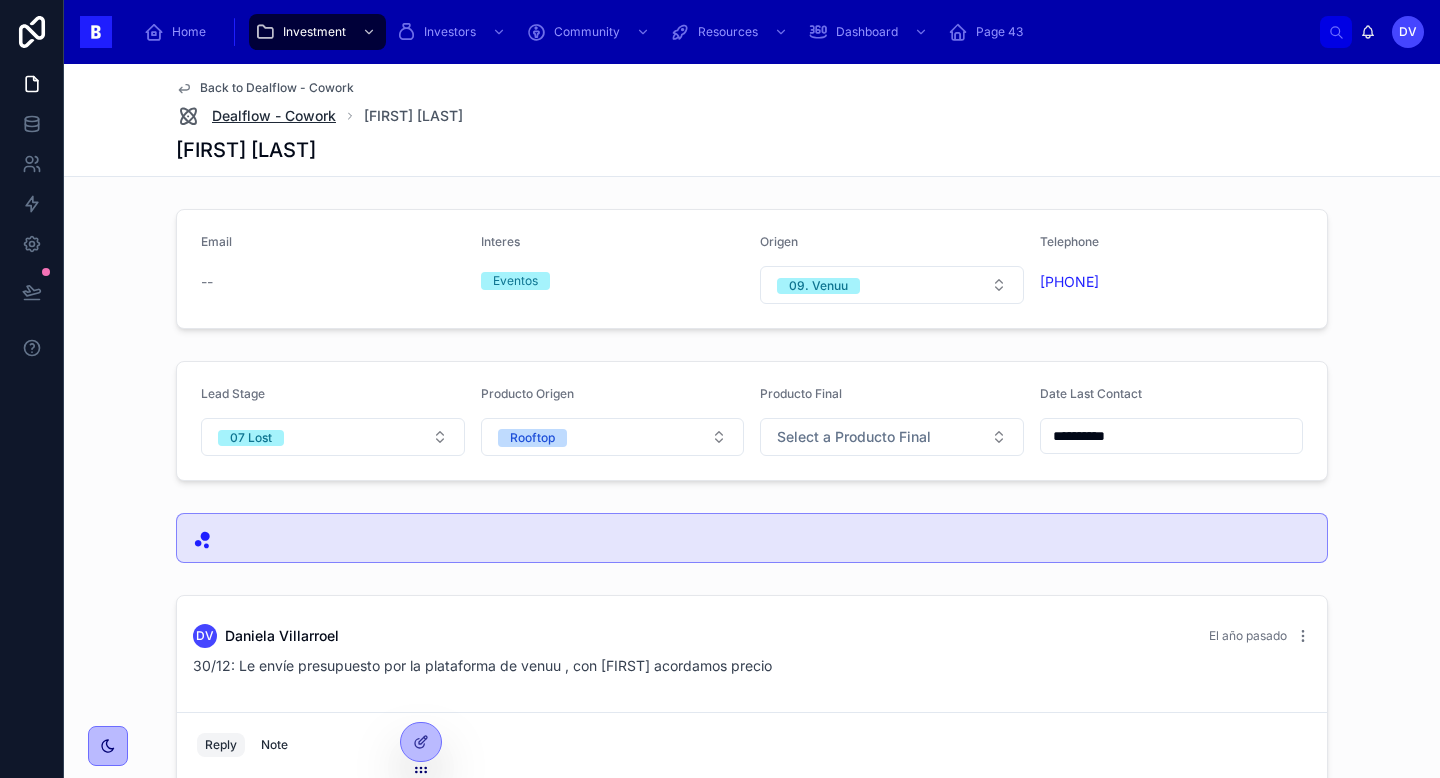 click on "Dealflow - Cowork" at bounding box center [274, 116] 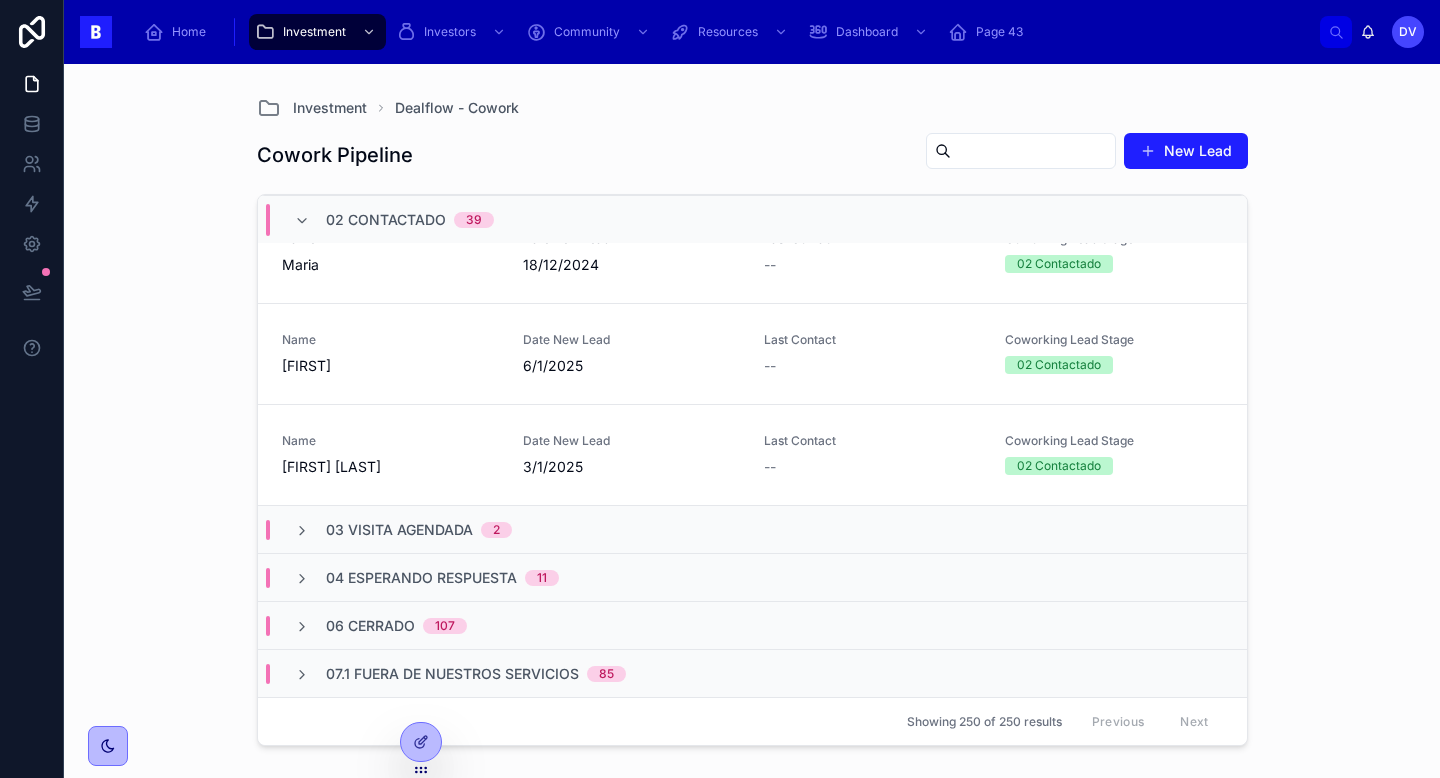 scroll, scrollTop: 3819, scrollLeft: 0, axis: vertical 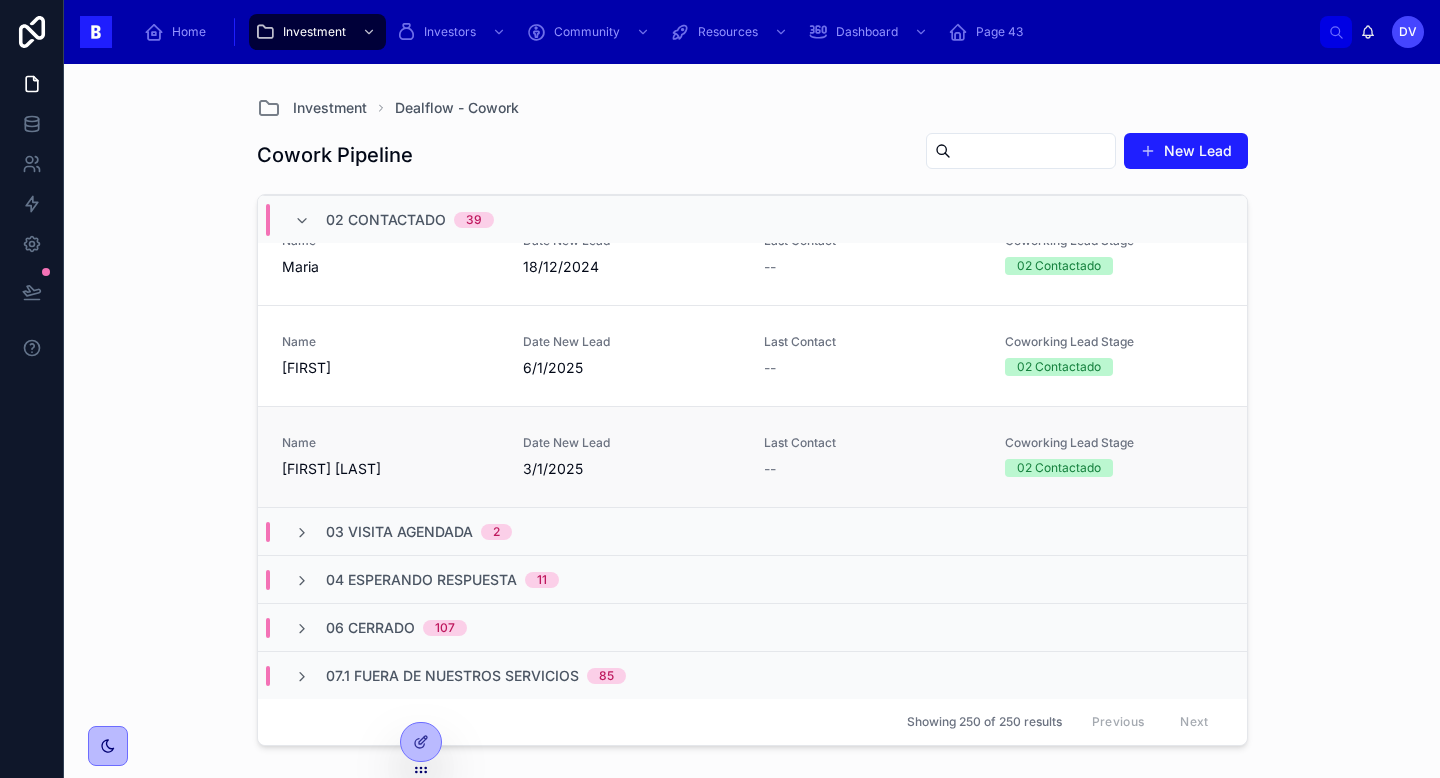 click on "Name [FIRST] [LAST]" at bounding box center (390, 457) 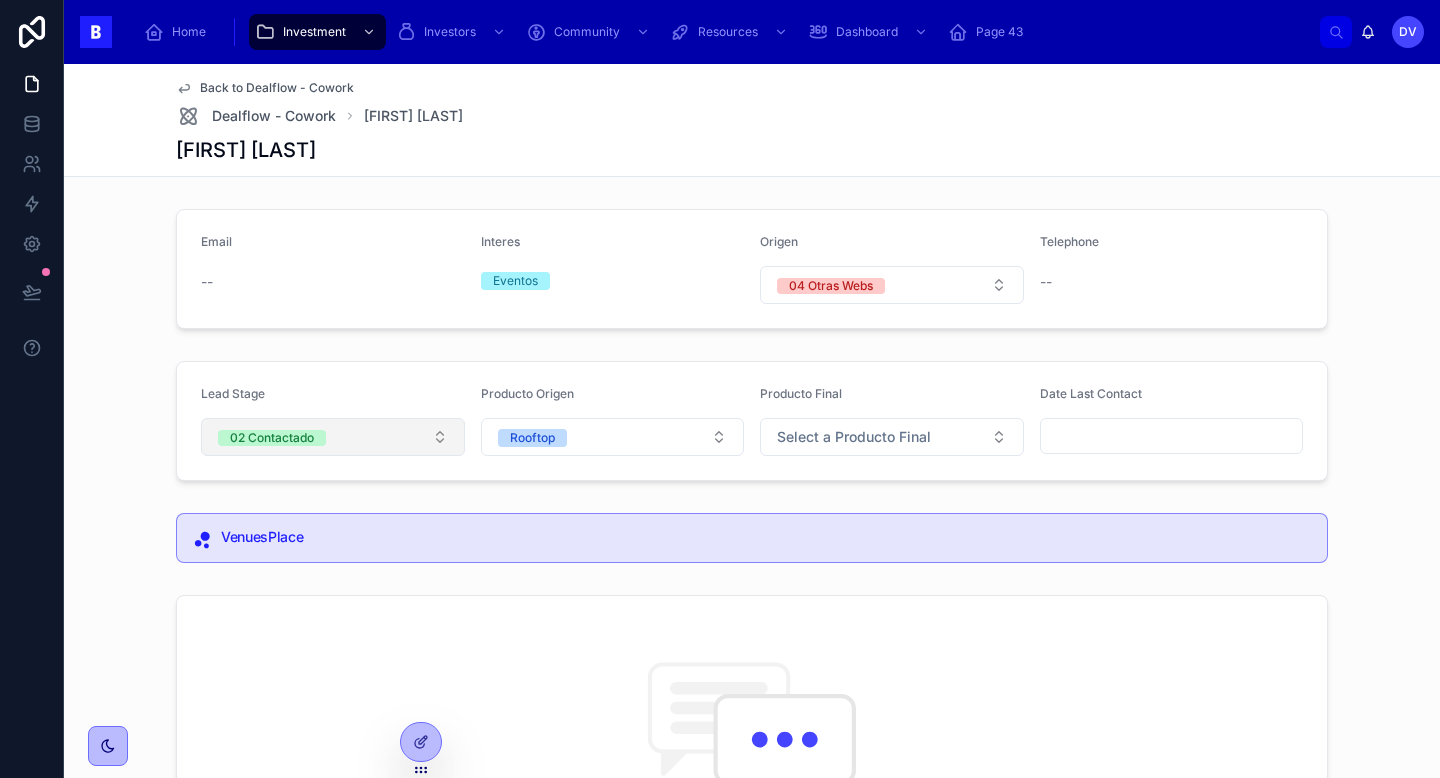 click on "02 Contactado" at bounding box center (333, 437) 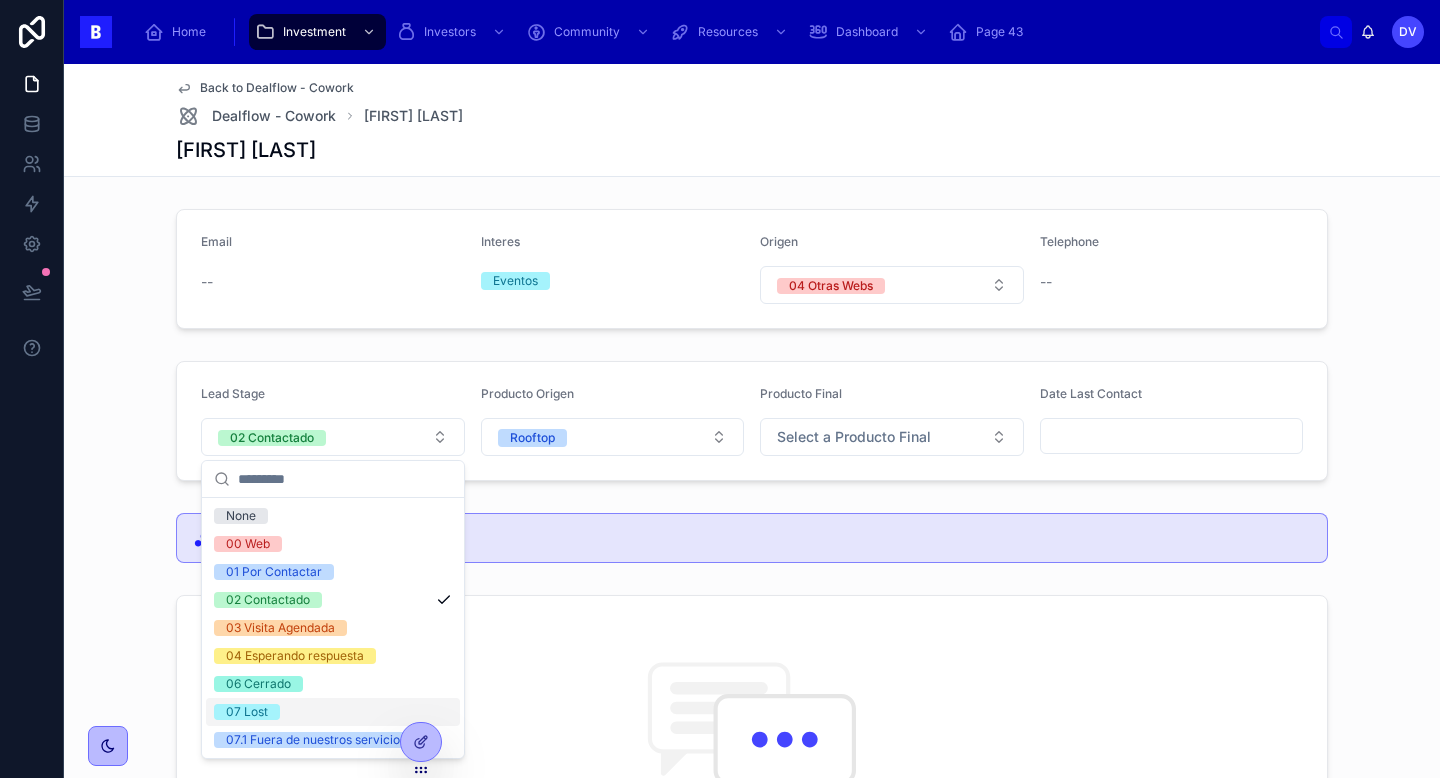 click on "07 Lost" at bounding box center [333, 712] 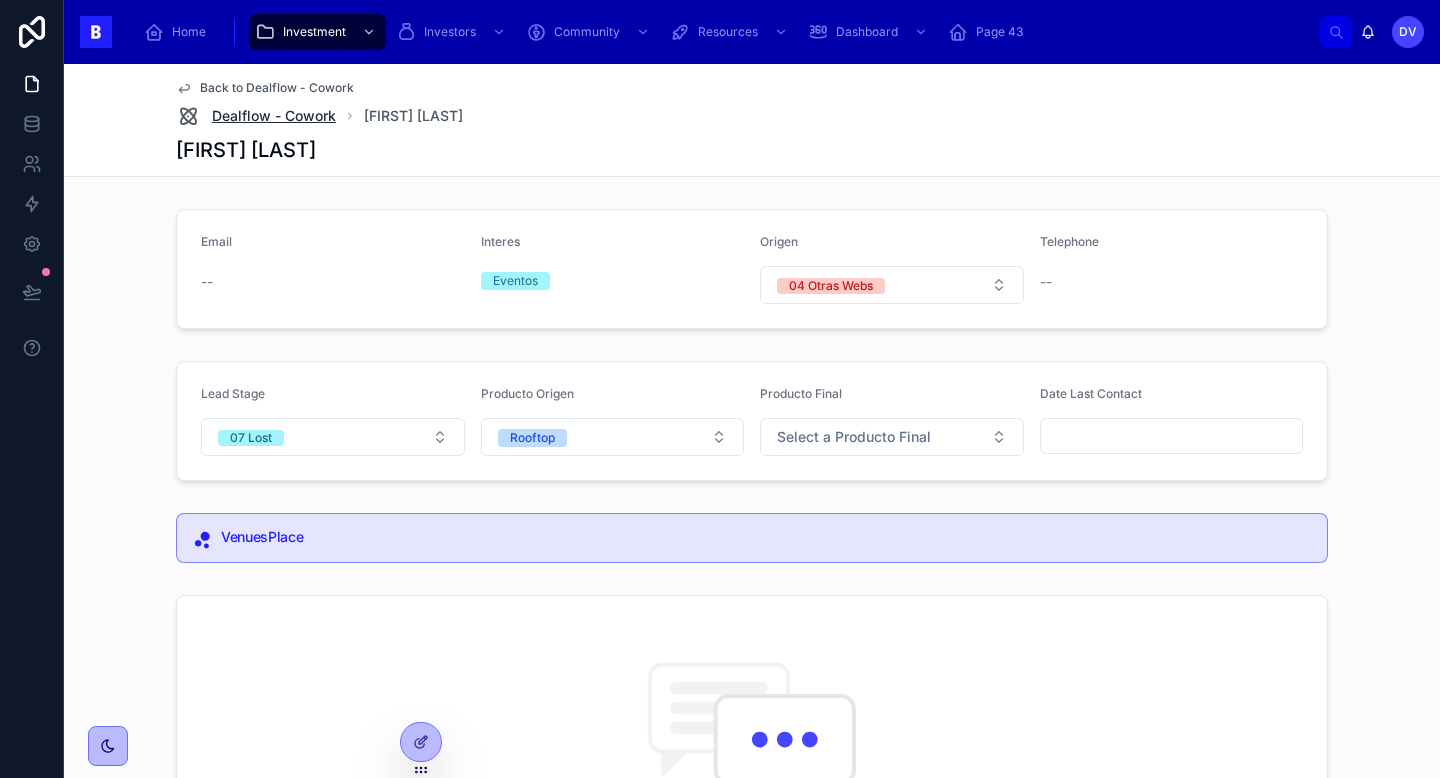 click on "Dealflow - Cowork" at bounding box center (274, 116) 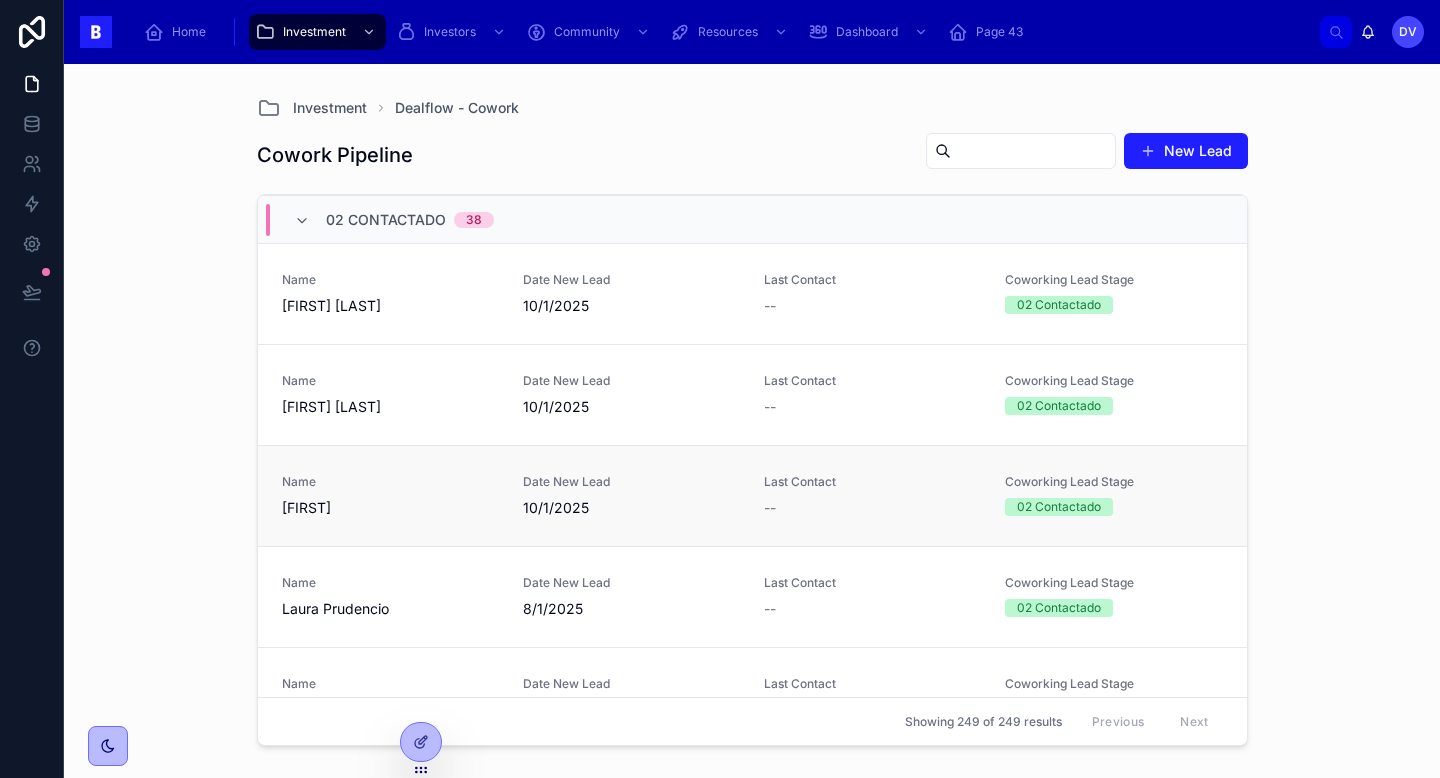 scroll, scrollTop: 3720, scrollLeft: 0, axis: vertical 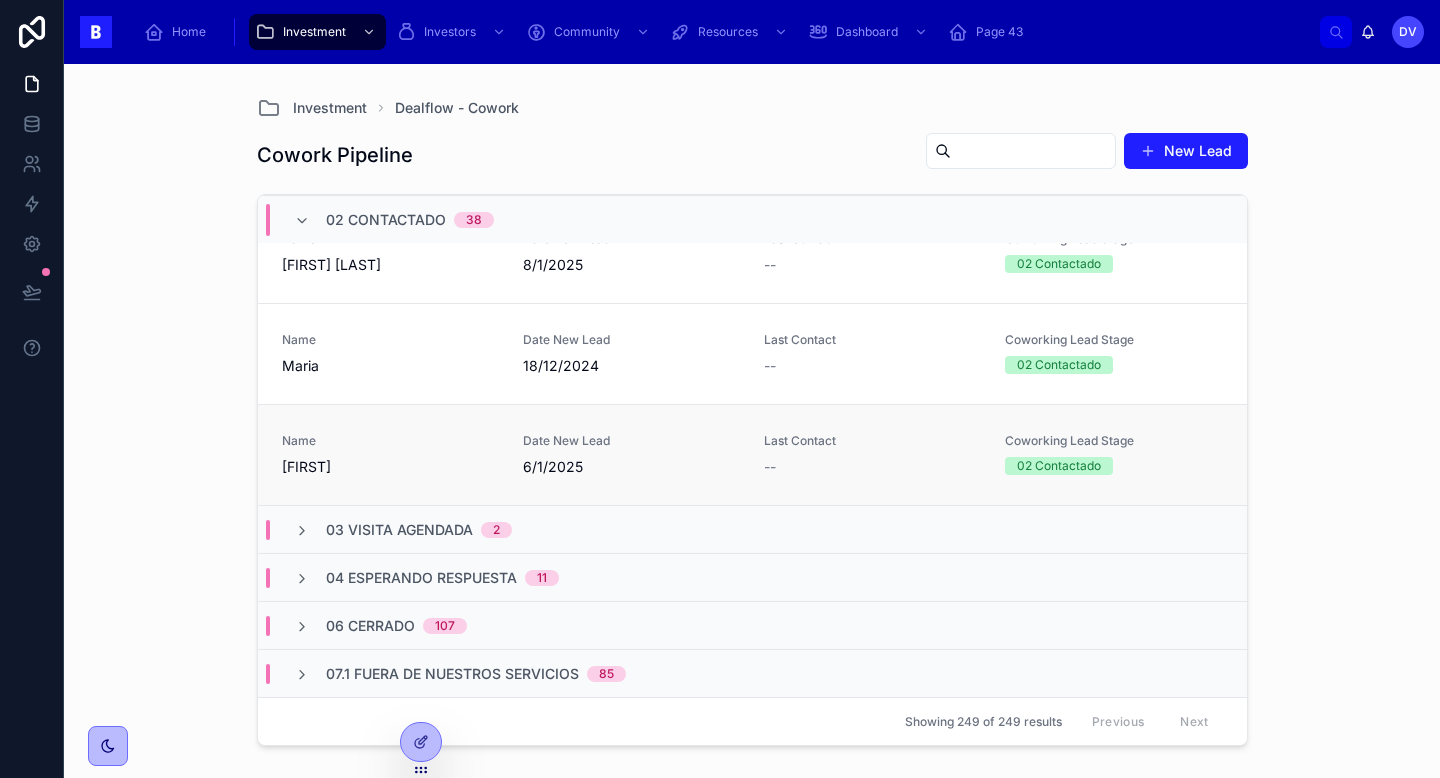 click on "Name [FIRST]" at bounding box center (390, 455) 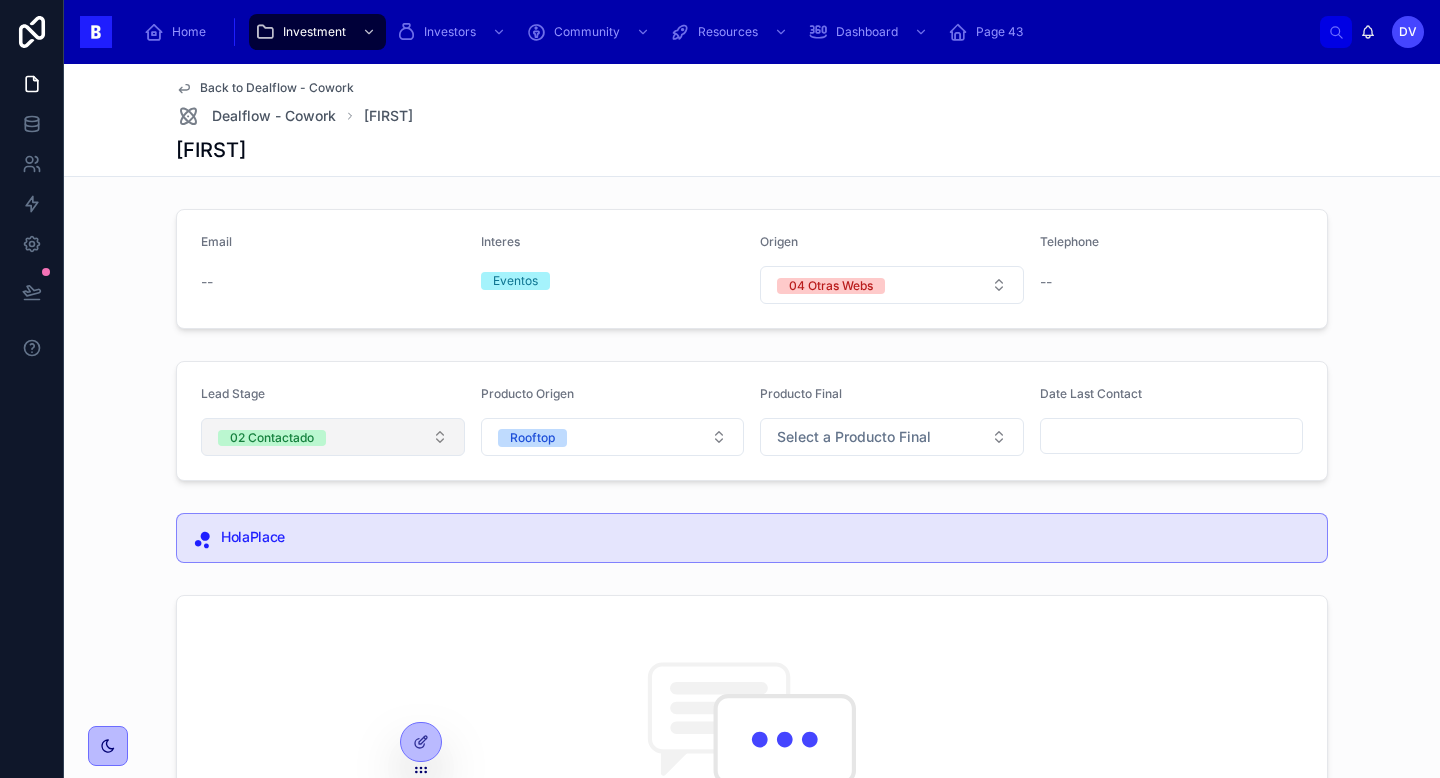 click on "02 Contactado" at bounding box center [333, 437] 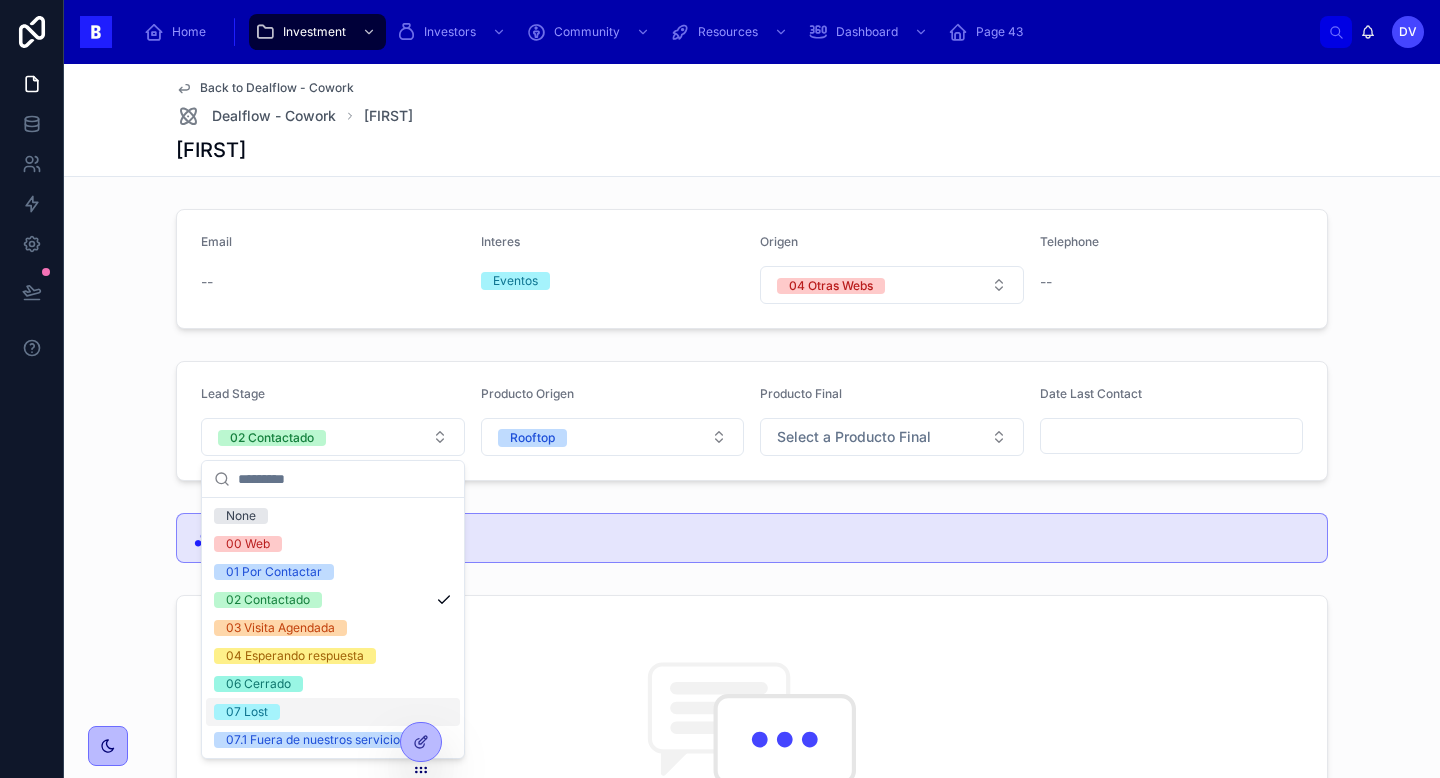 click on "07 Lost" at bounding box center (333, 712) 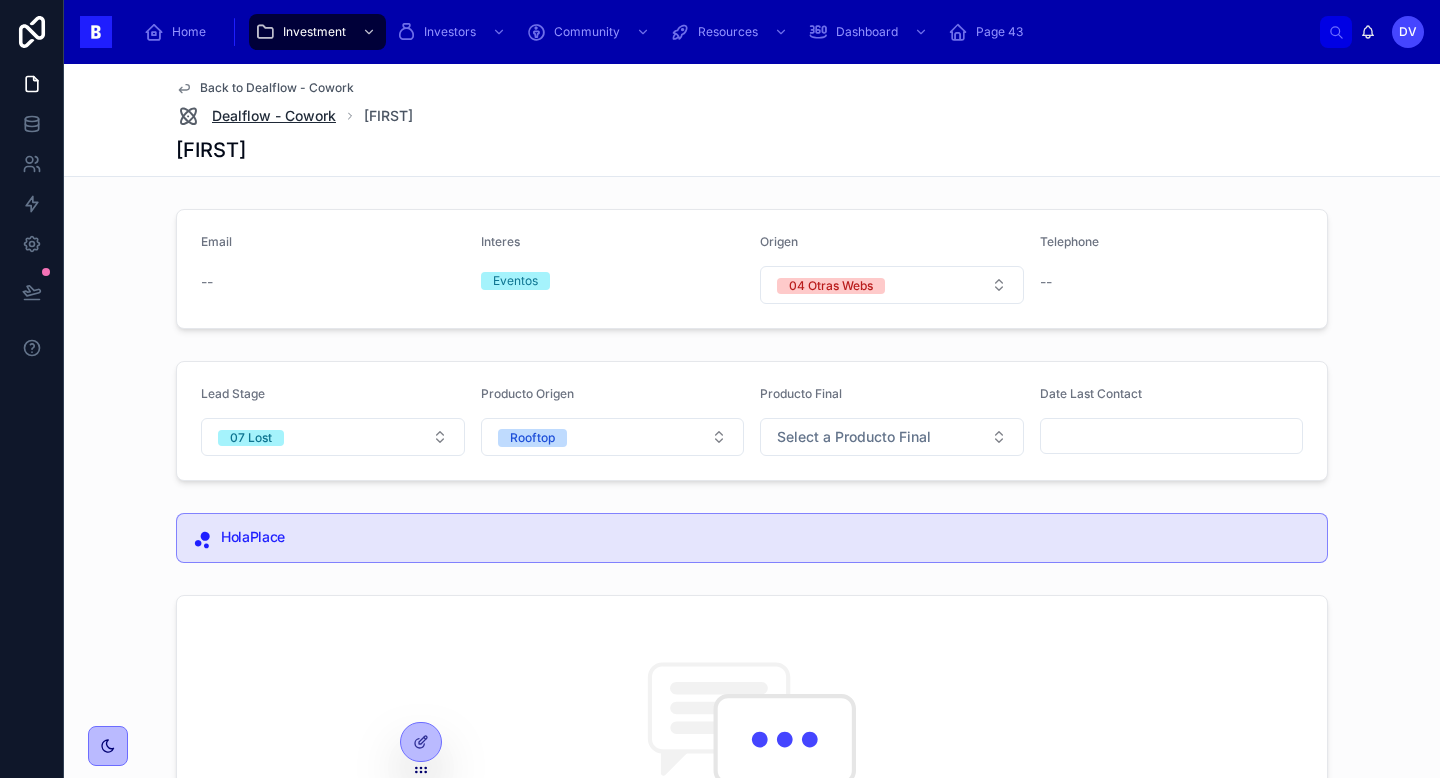 click on "Dealflow - Cowork" at bounding box center [274, 116] 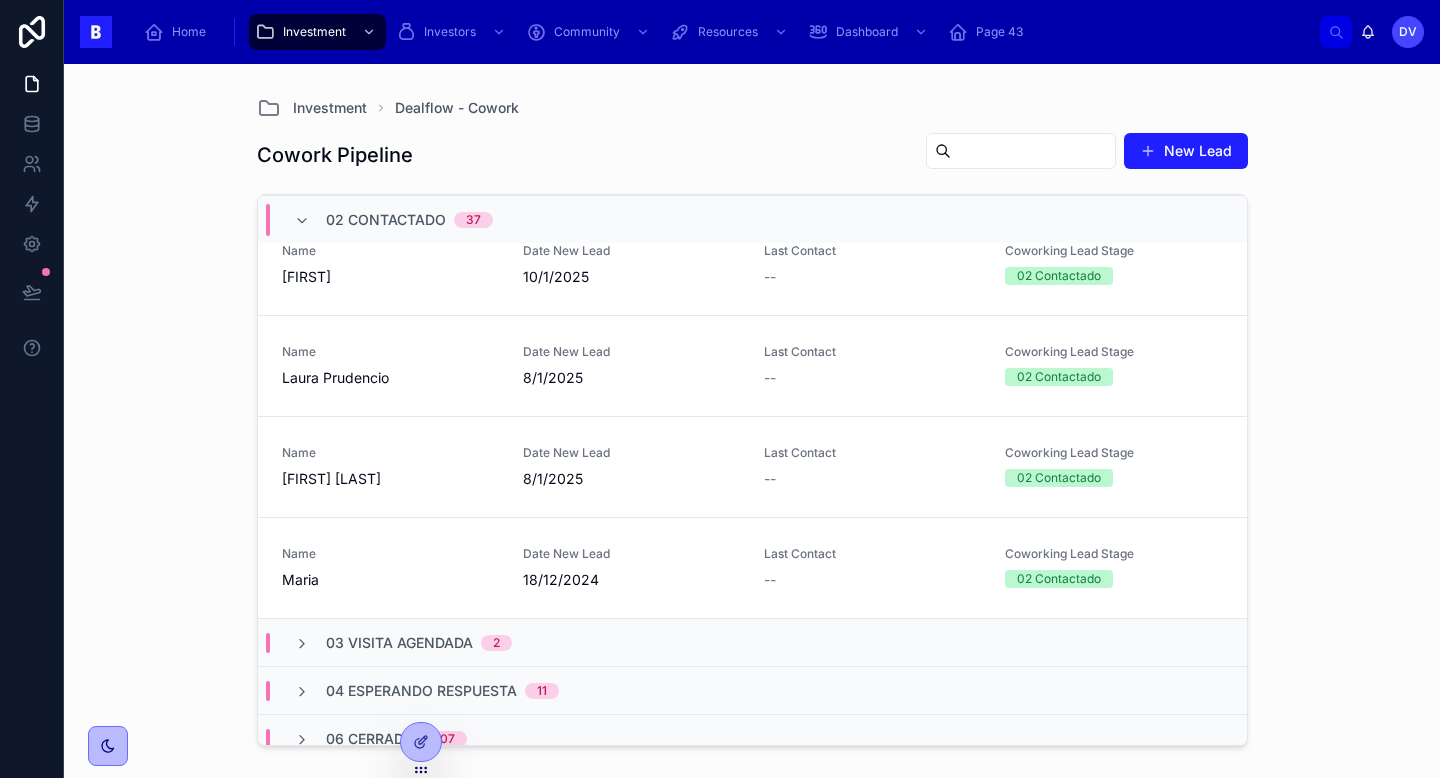 scroll, scrollTop: 3542, scrollLeft: 0, axis: vertical 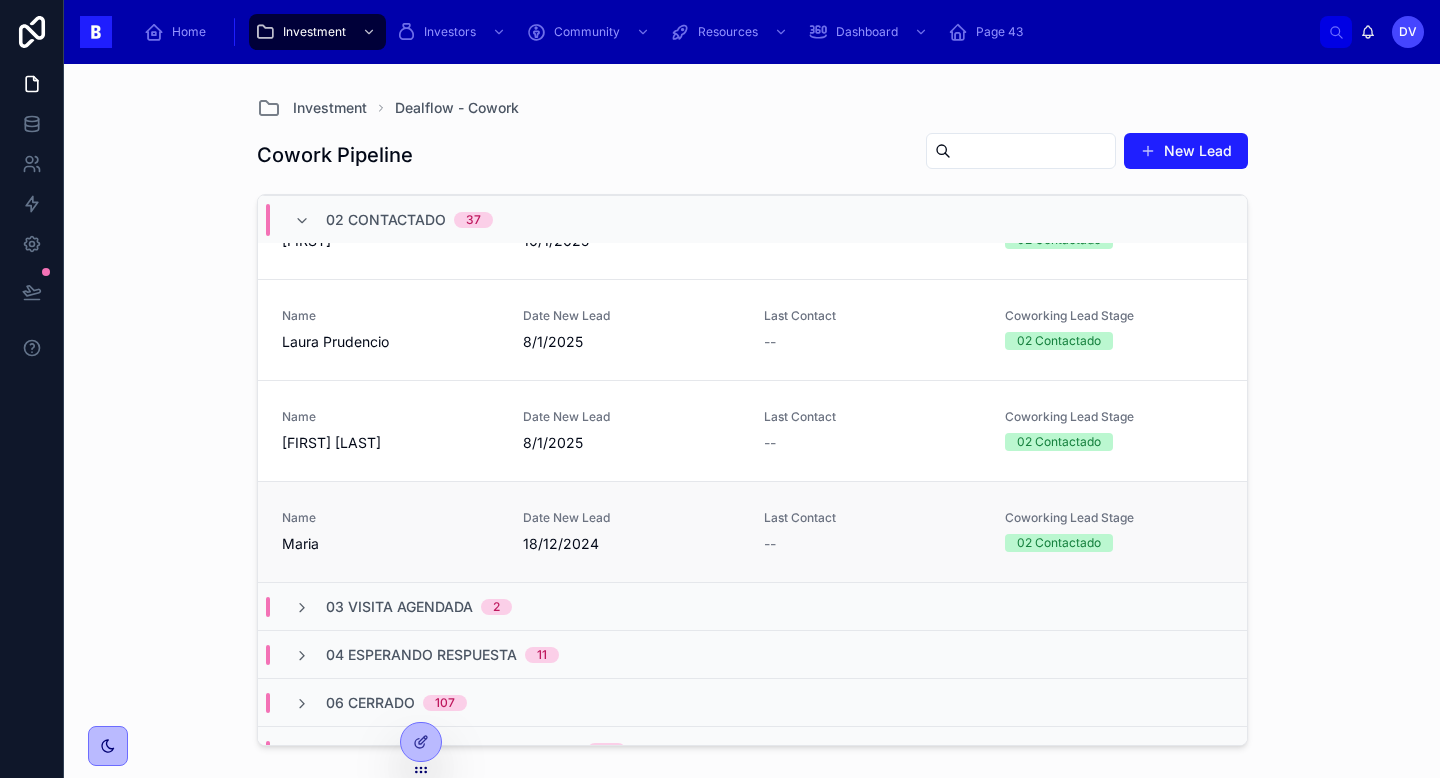 click on "Name [FIRST]" at bounding box center [390, 532] 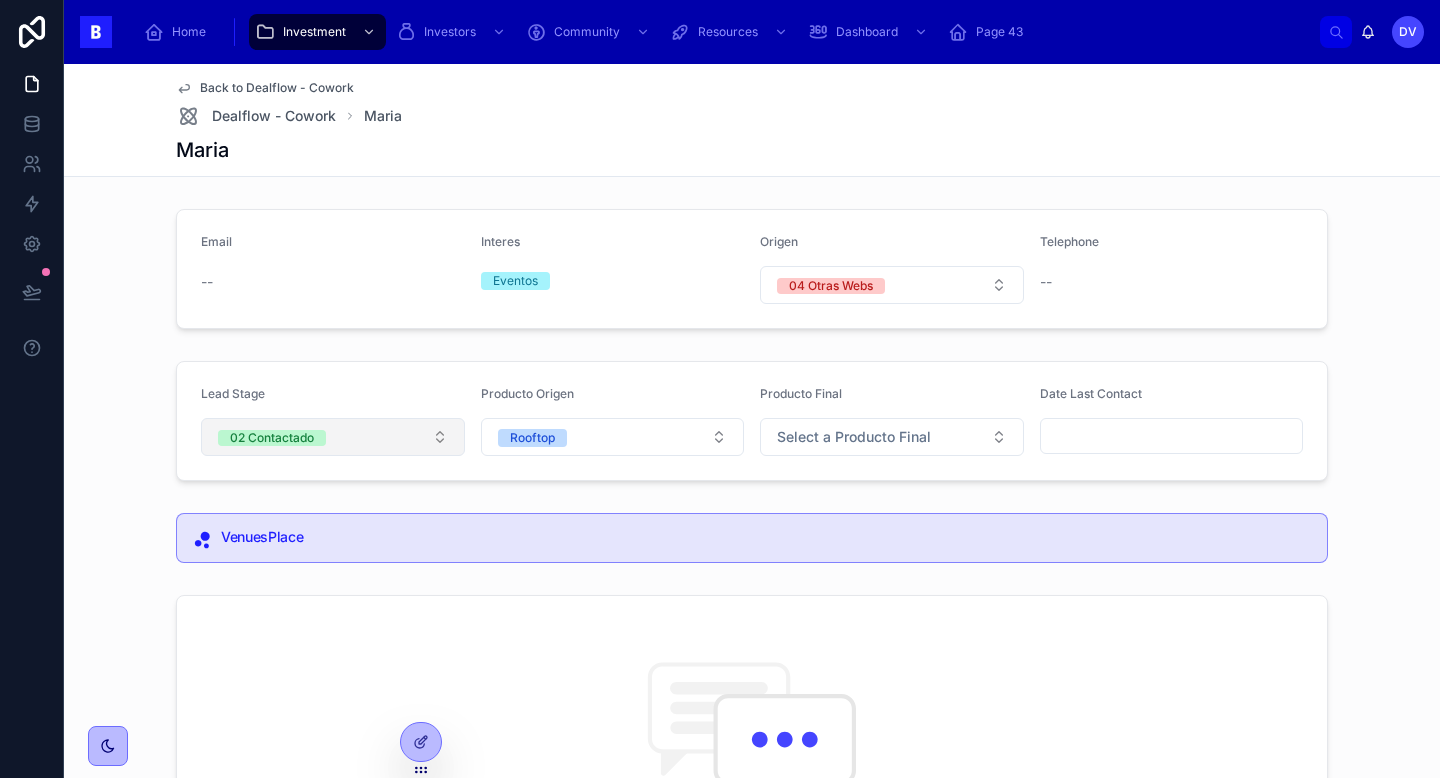 click on "02 Contactado" at bounding box center [333, 437] 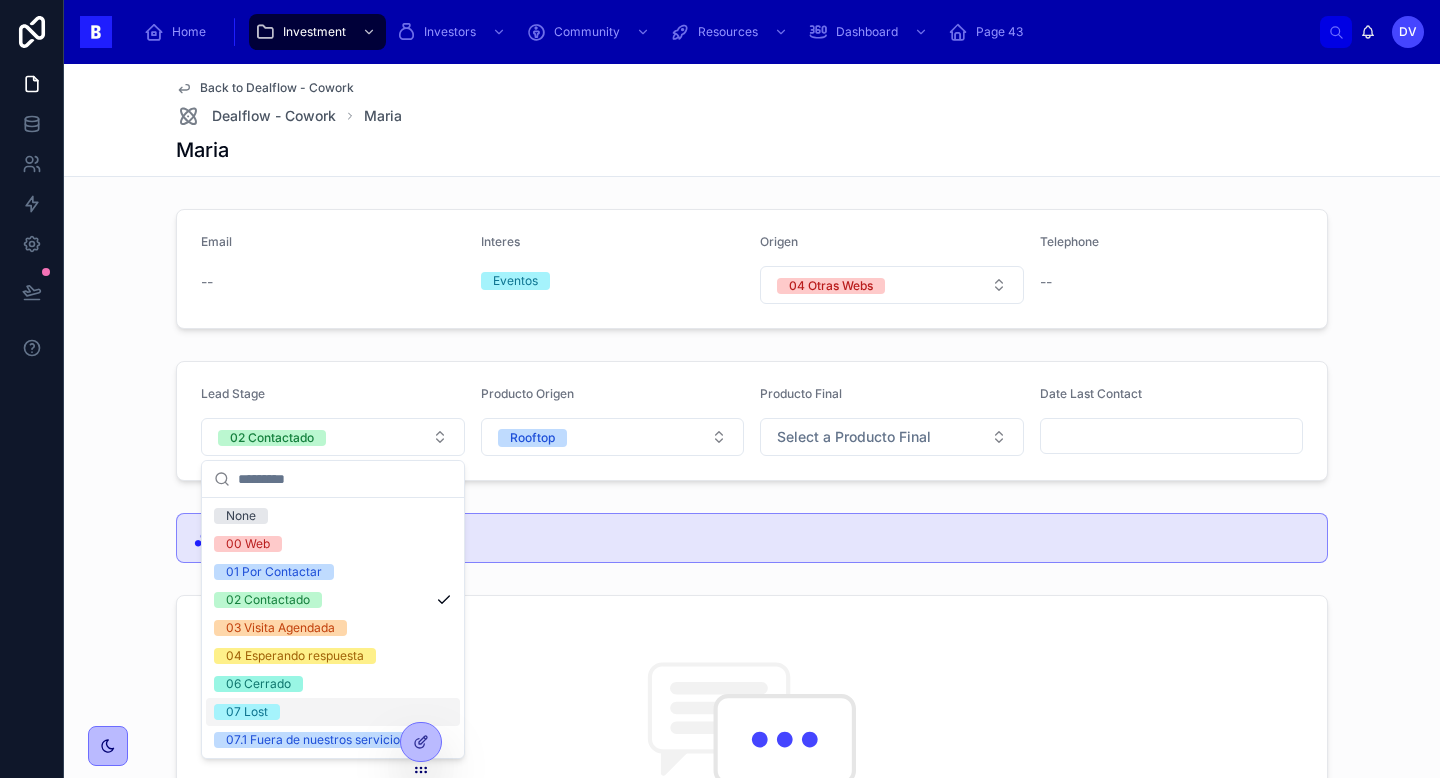 click on "07 Lost" at bounding box center (333, 712) 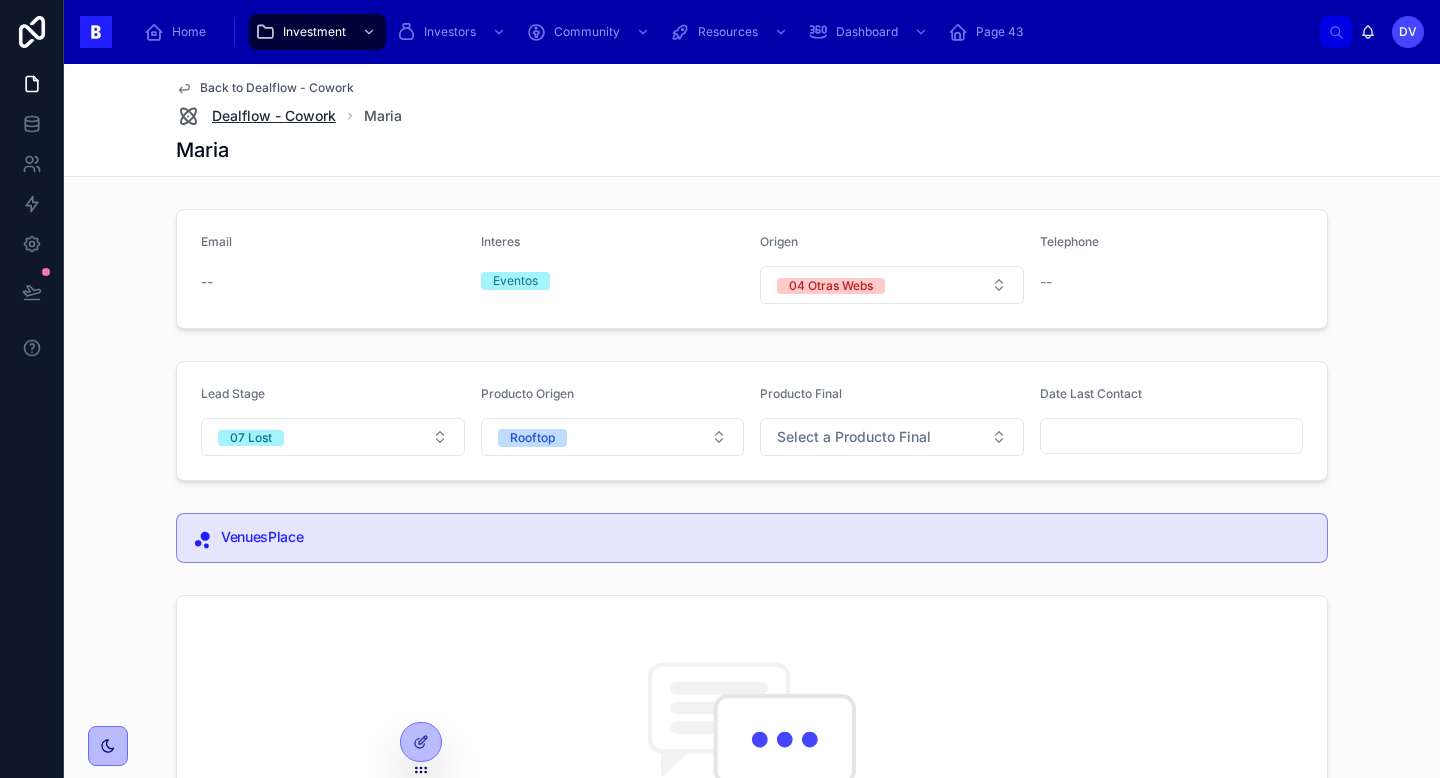 click on "Dealflow - Cowork" at bounding box center [274, 116] 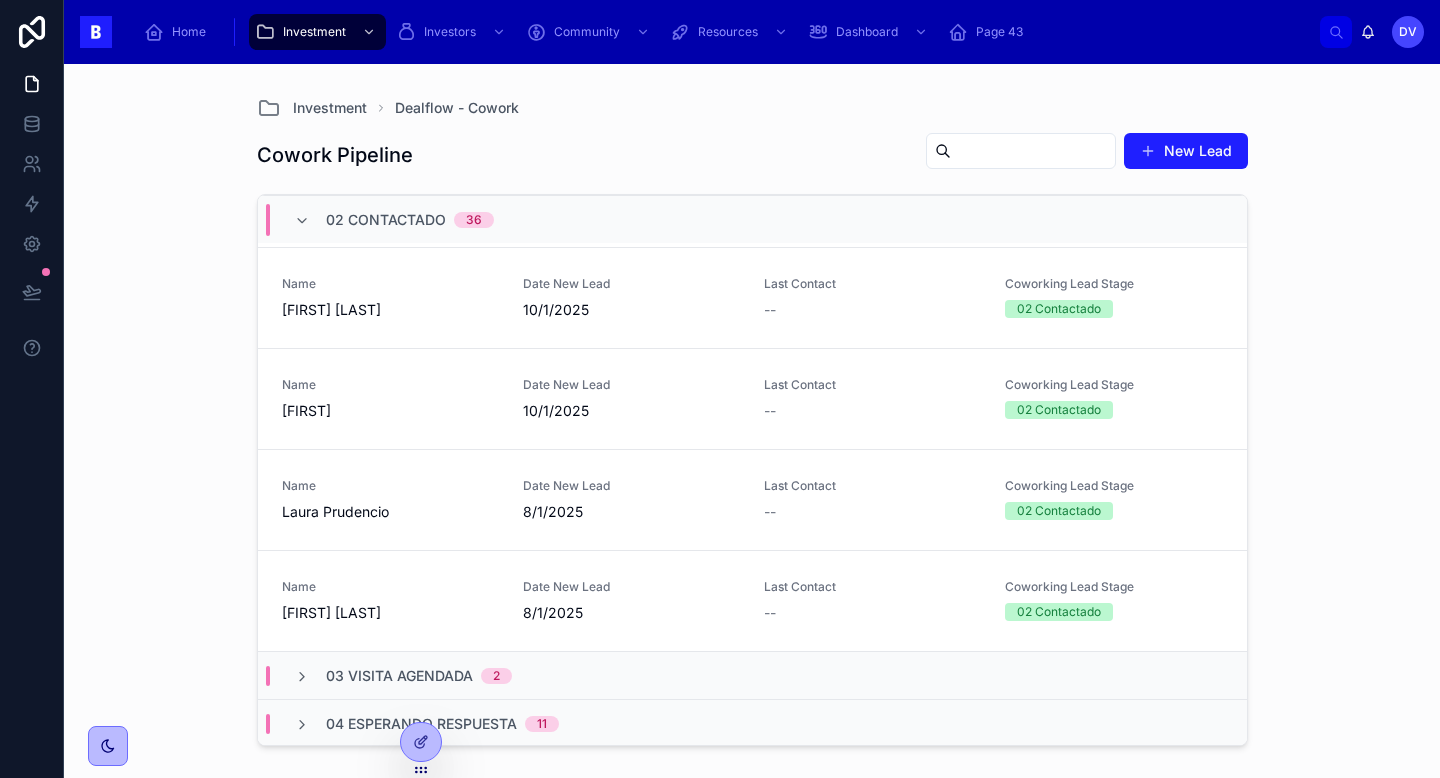 scroll, scrollTop: 3518, scrollLeft: 0, axis: vertical 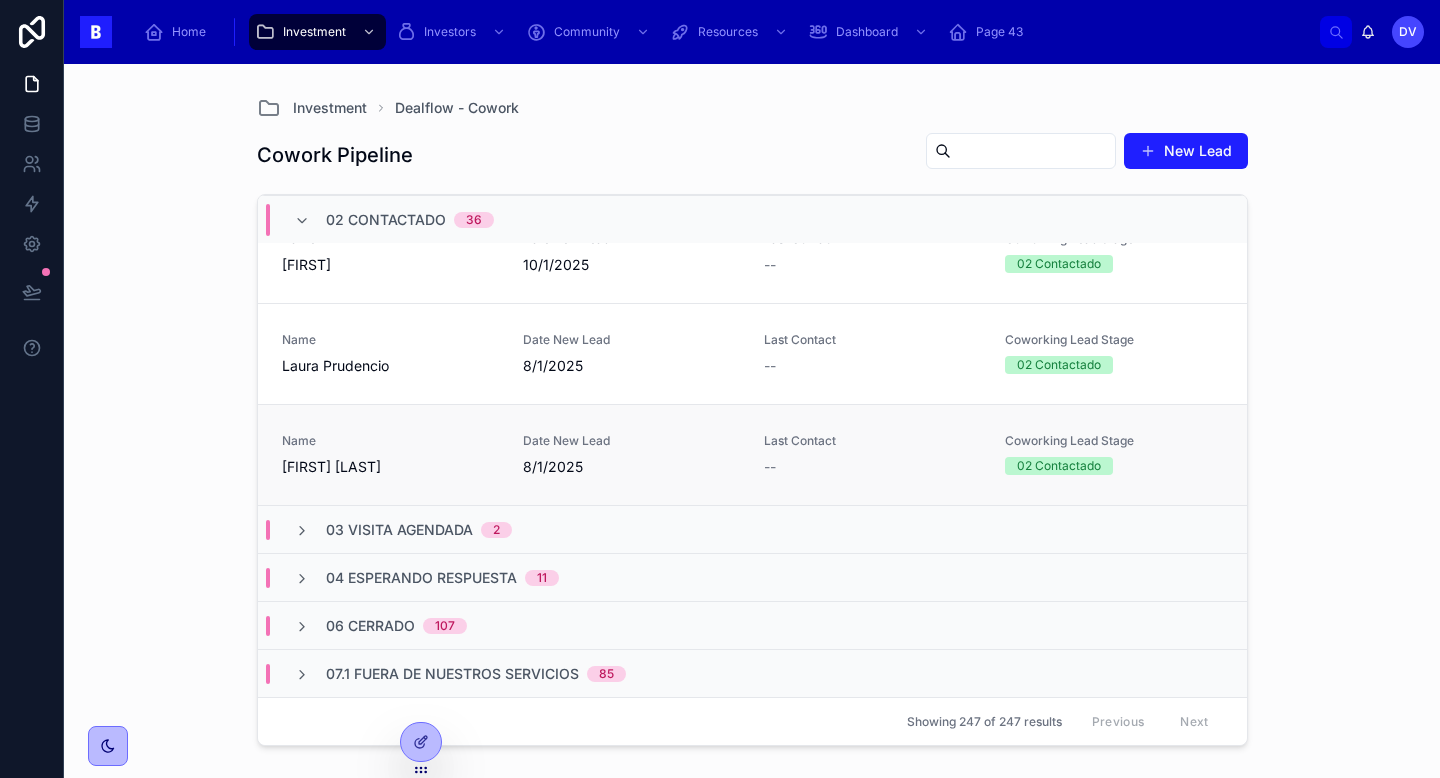 click on "[FIRST] [LAST]" at bounding box center (390, 467) 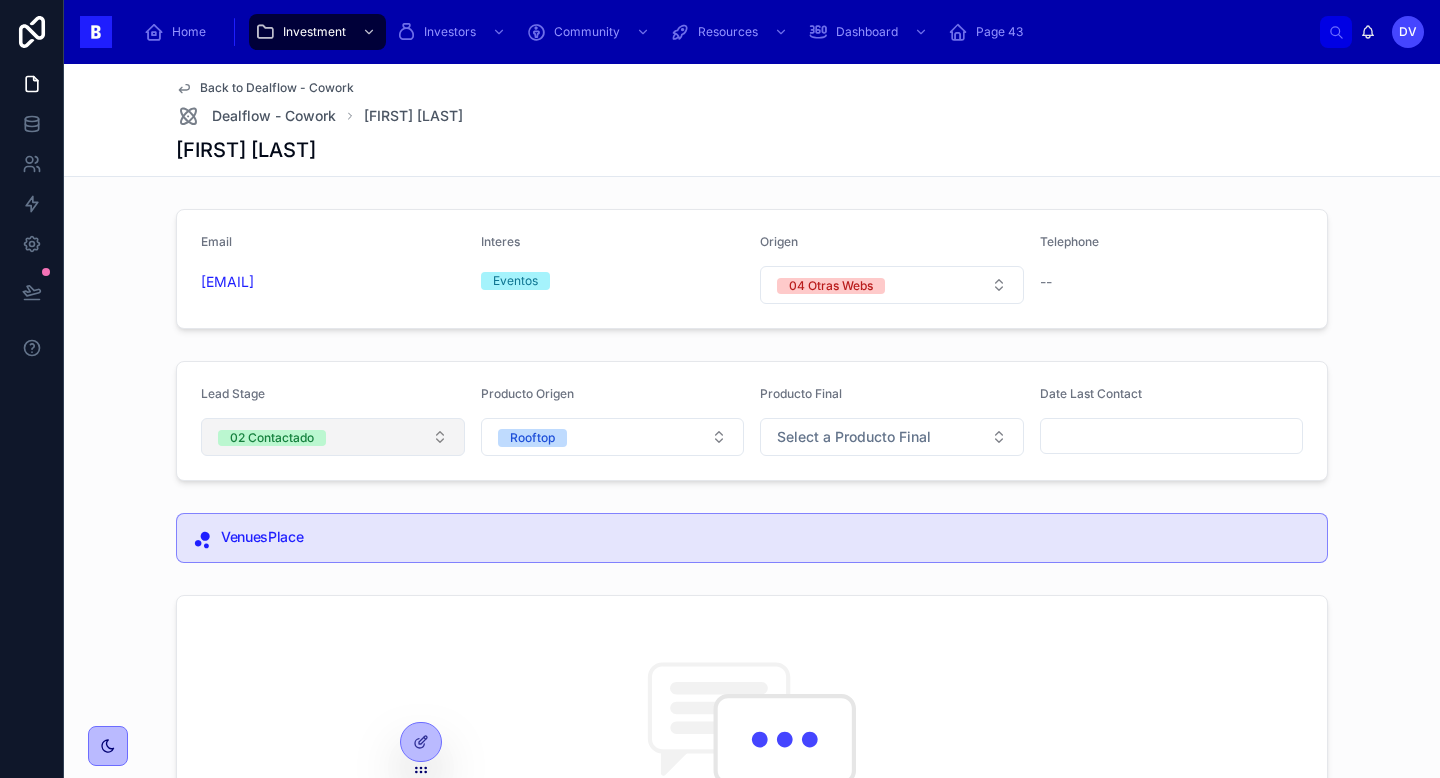 click on "02 Contactado" at bounding box center (333, 437) 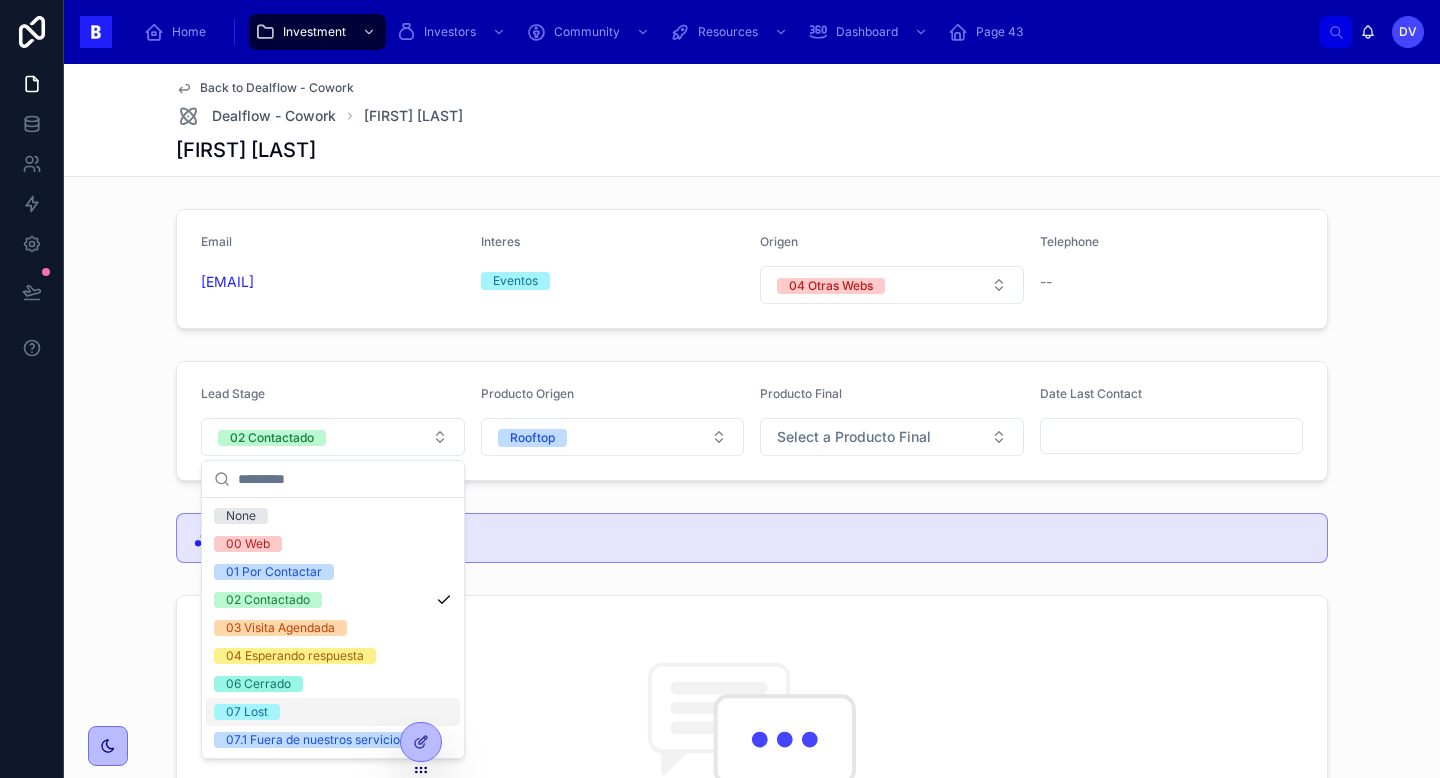 click on "07 Lost" at bounding box center [333, 712] 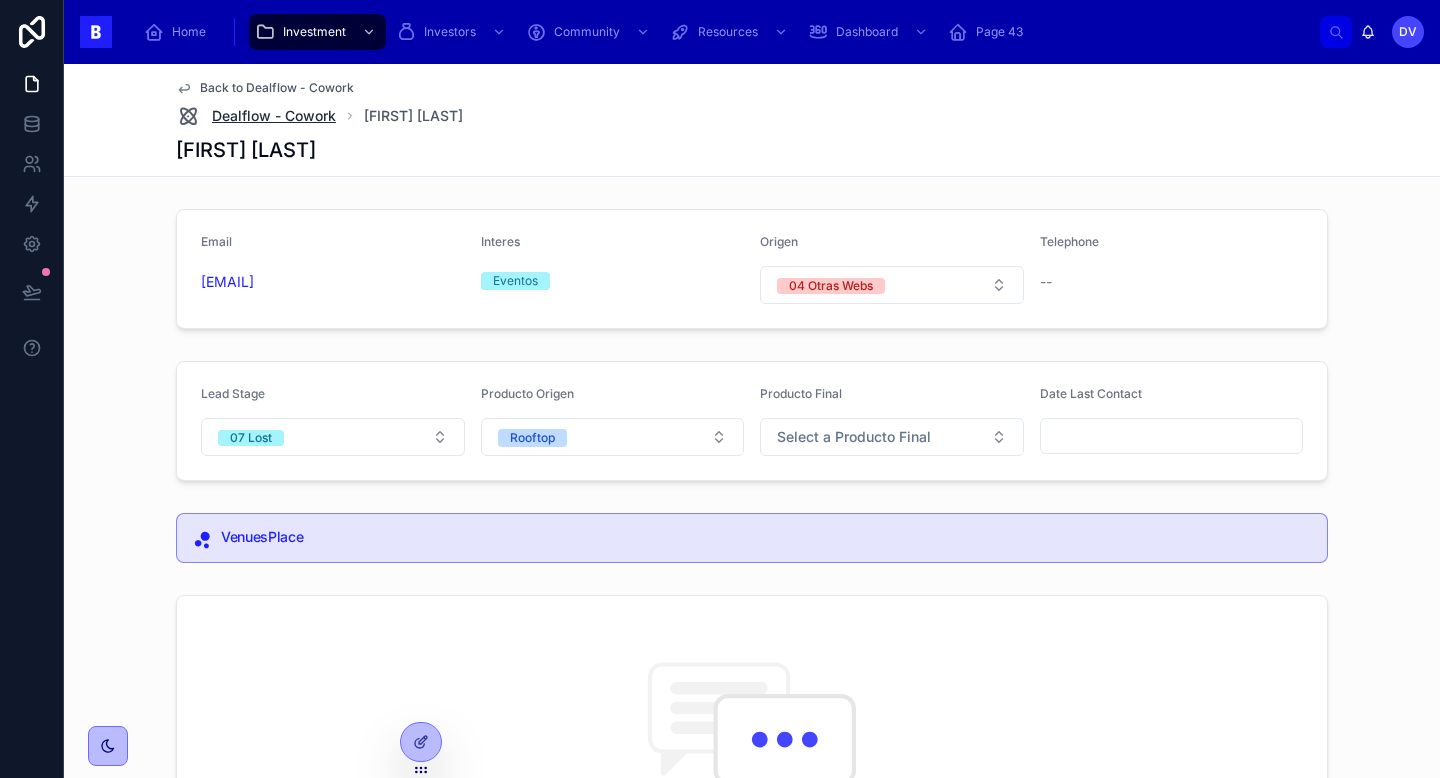click on "Dealflow - Cowork" at bounding box center [274, 116] 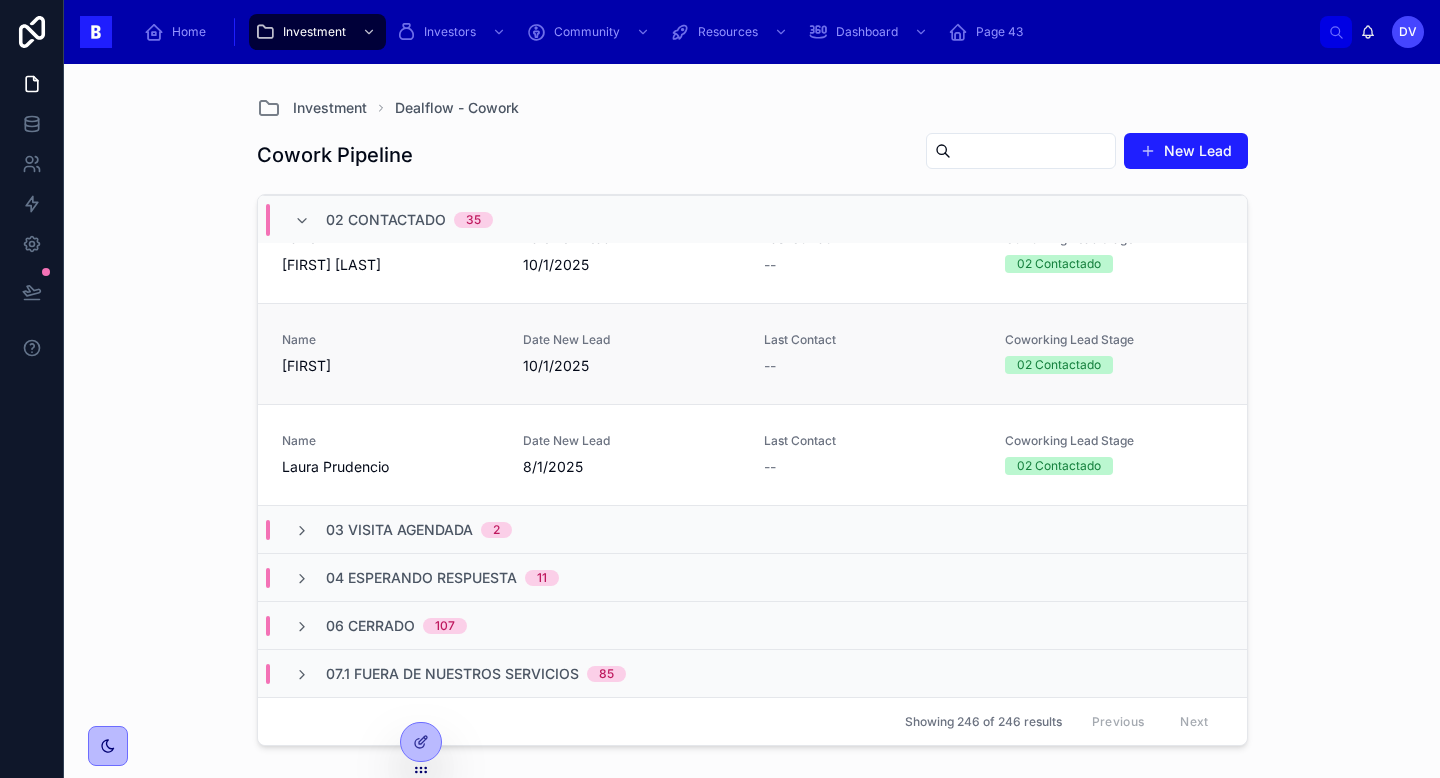 scroll, scrollTop: 3415, scrollLeft: 0, axis: vertical 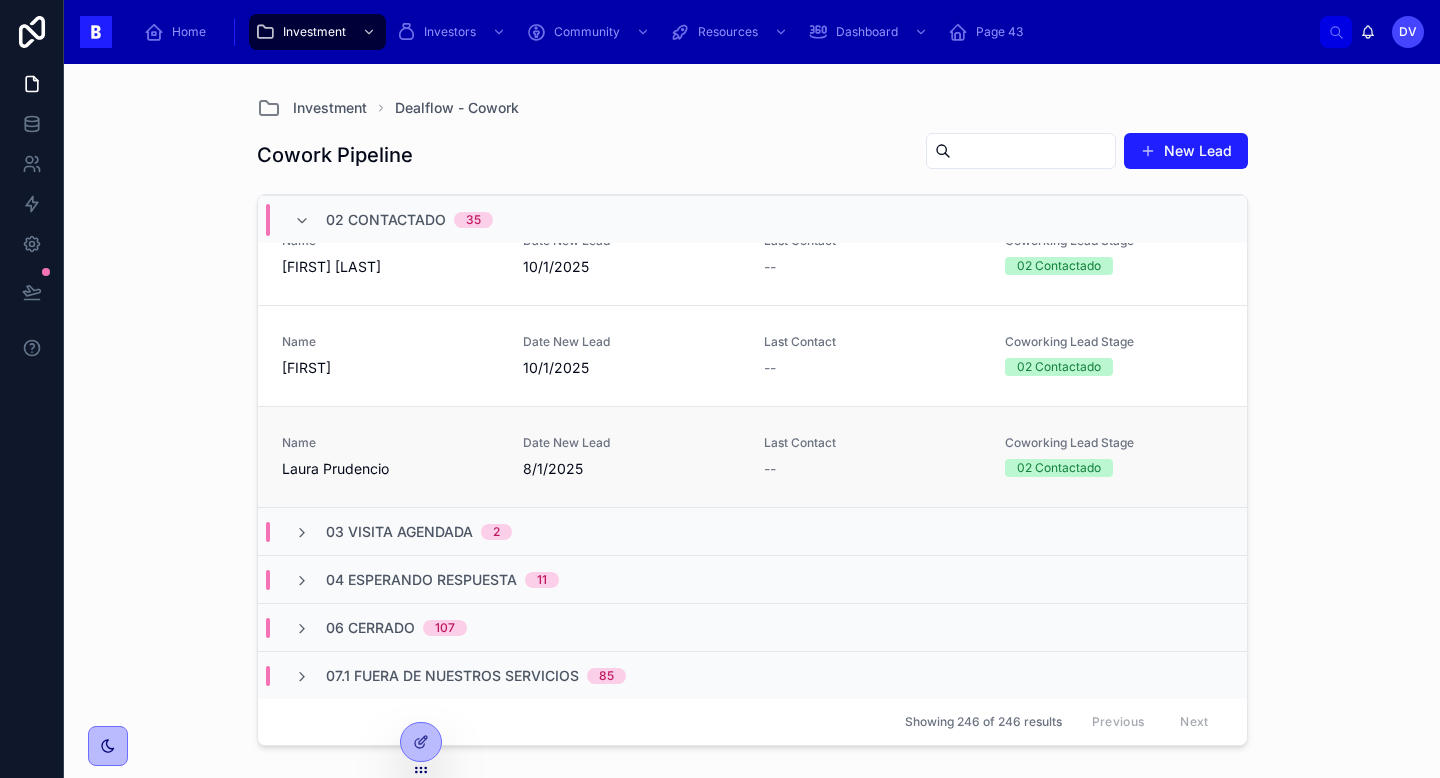 click on "Laura Prudencio" at bounding box center [390, 469] 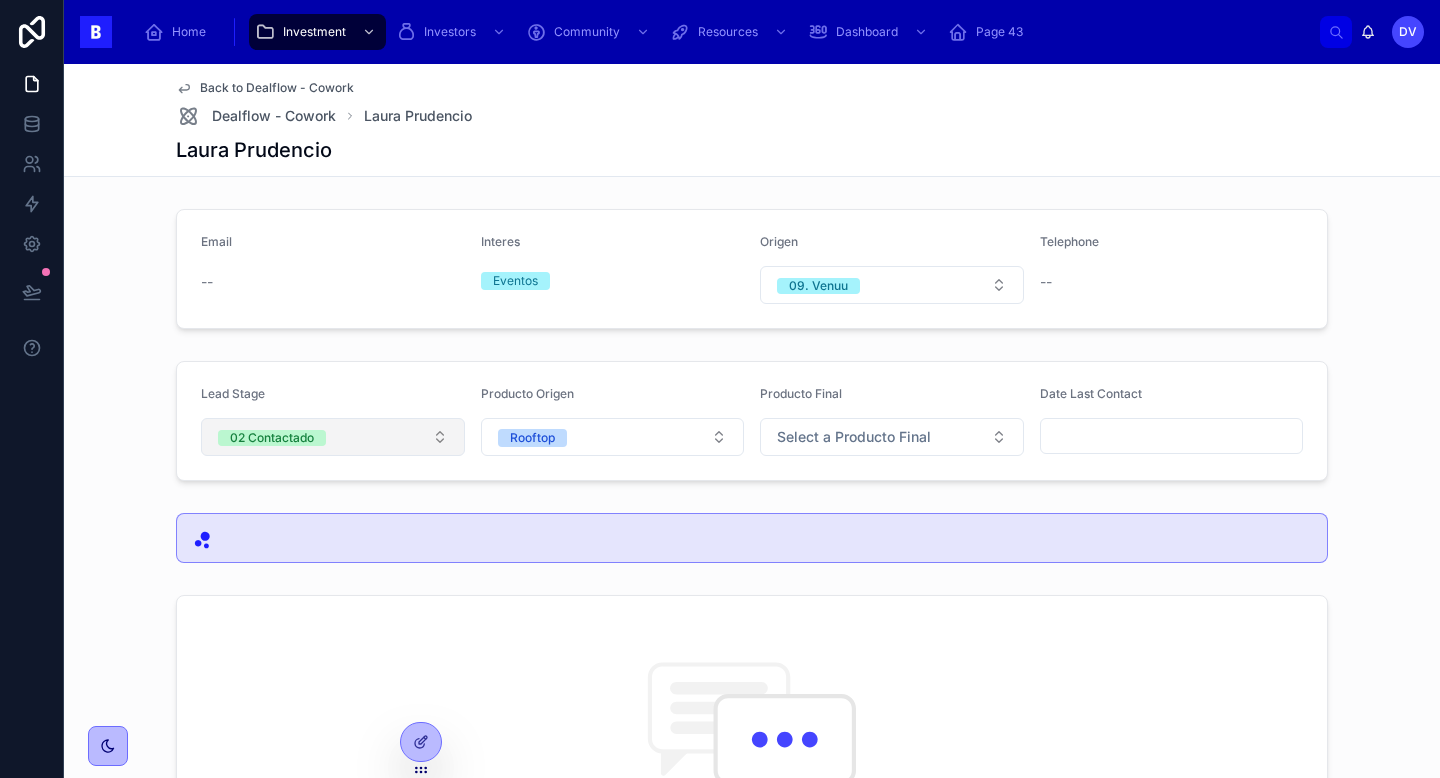 click on "02 Contactado" at bounding box center (333, 437) 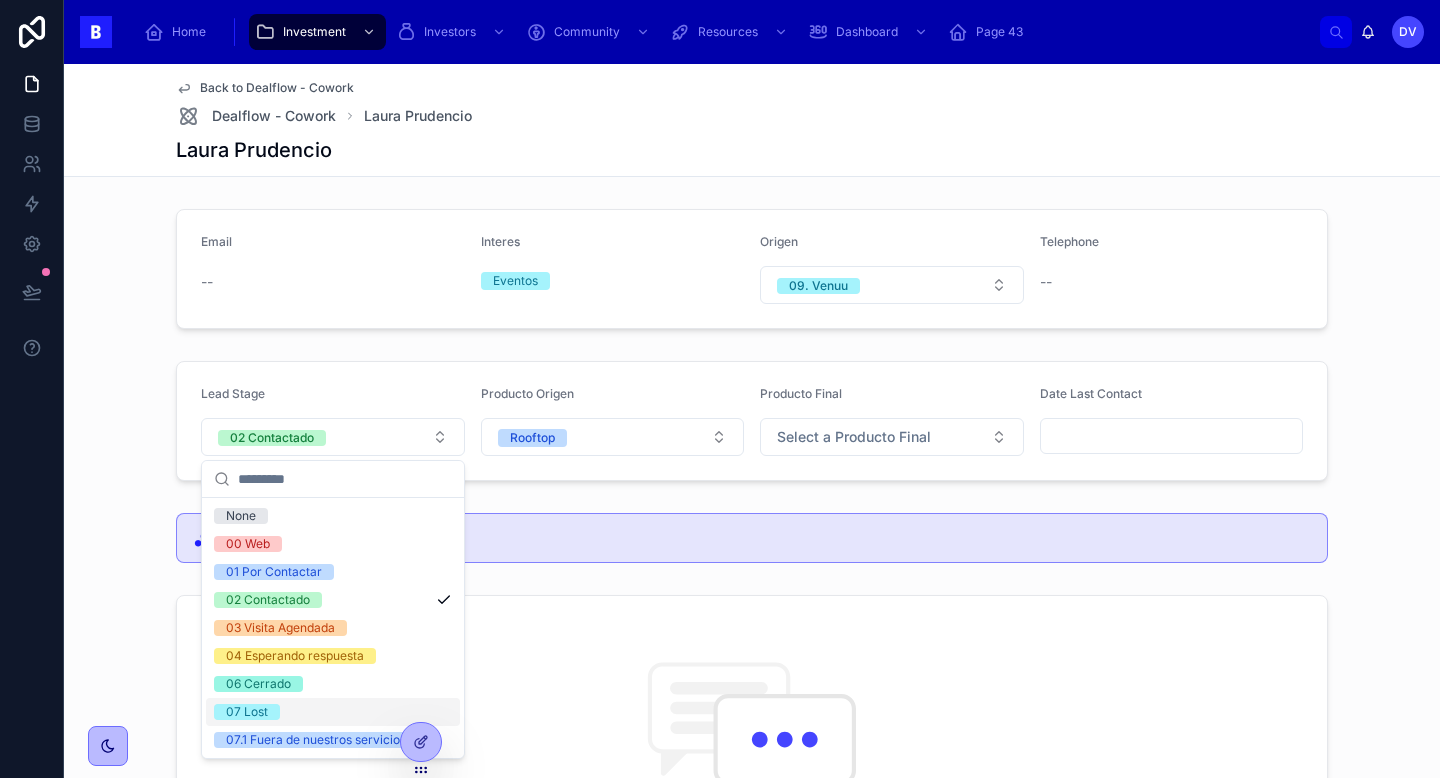 click on "07 Lost" at bounding box center [333, 712] 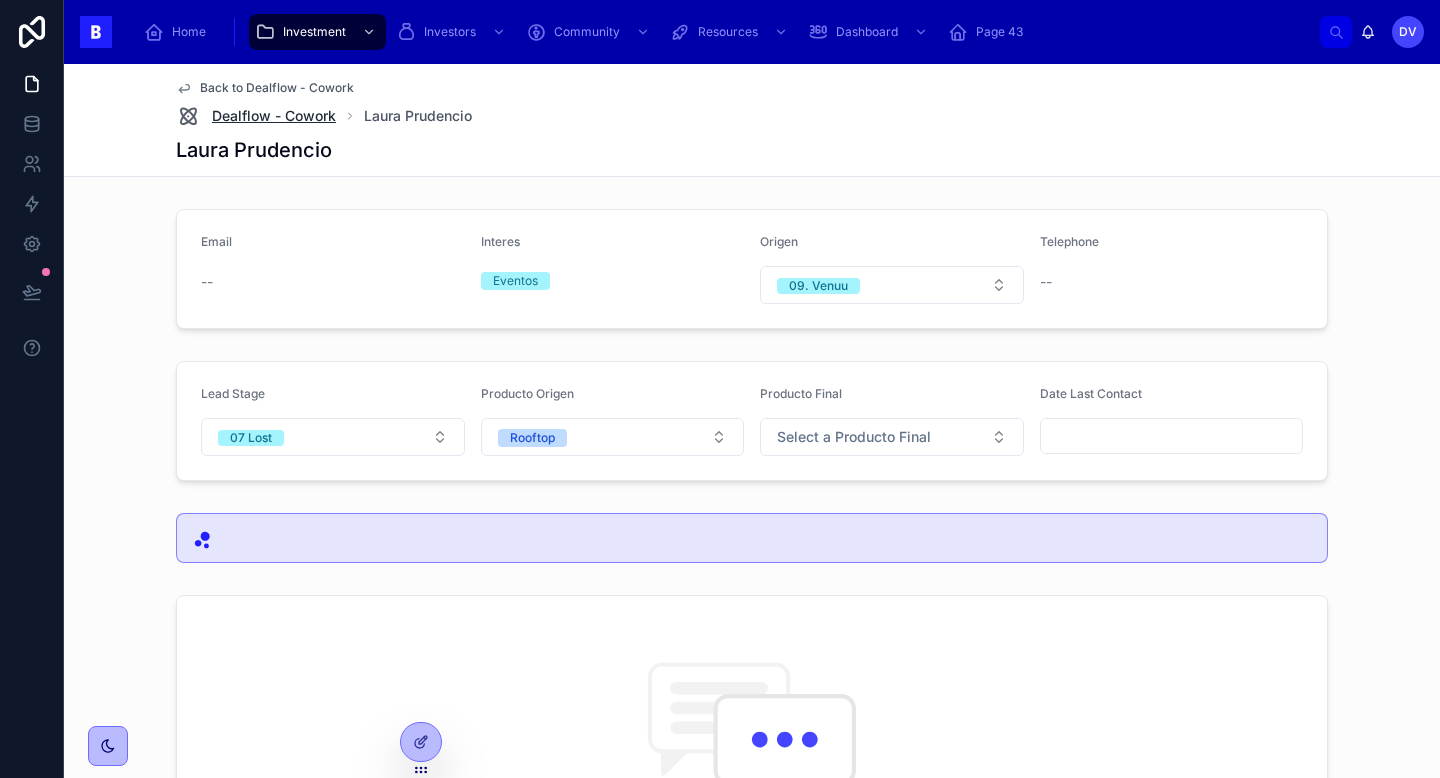 click on "Dealflow - Cowork" at bounding box center [274, 116] 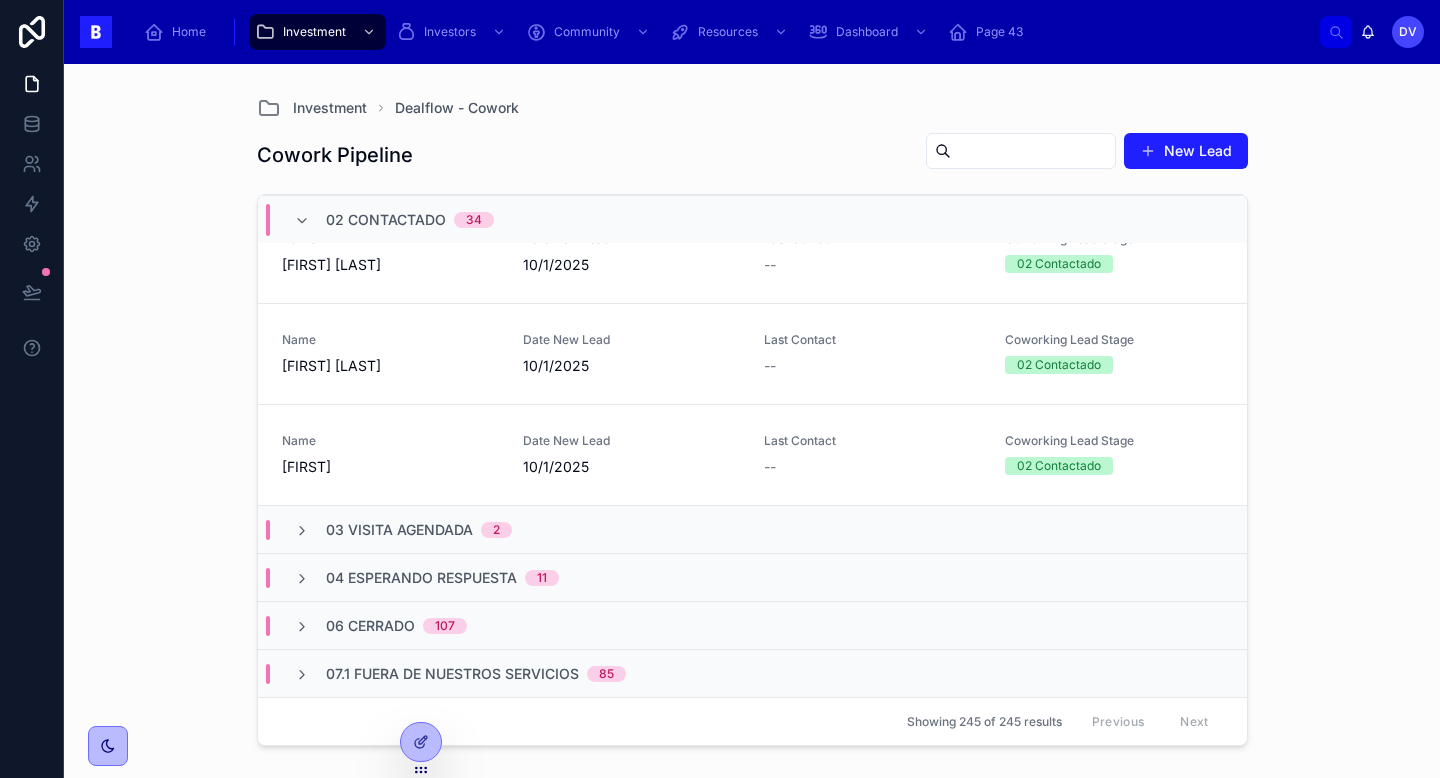 scroll, scrollTop: 3312, scrollLeft: 0, axis: vertical 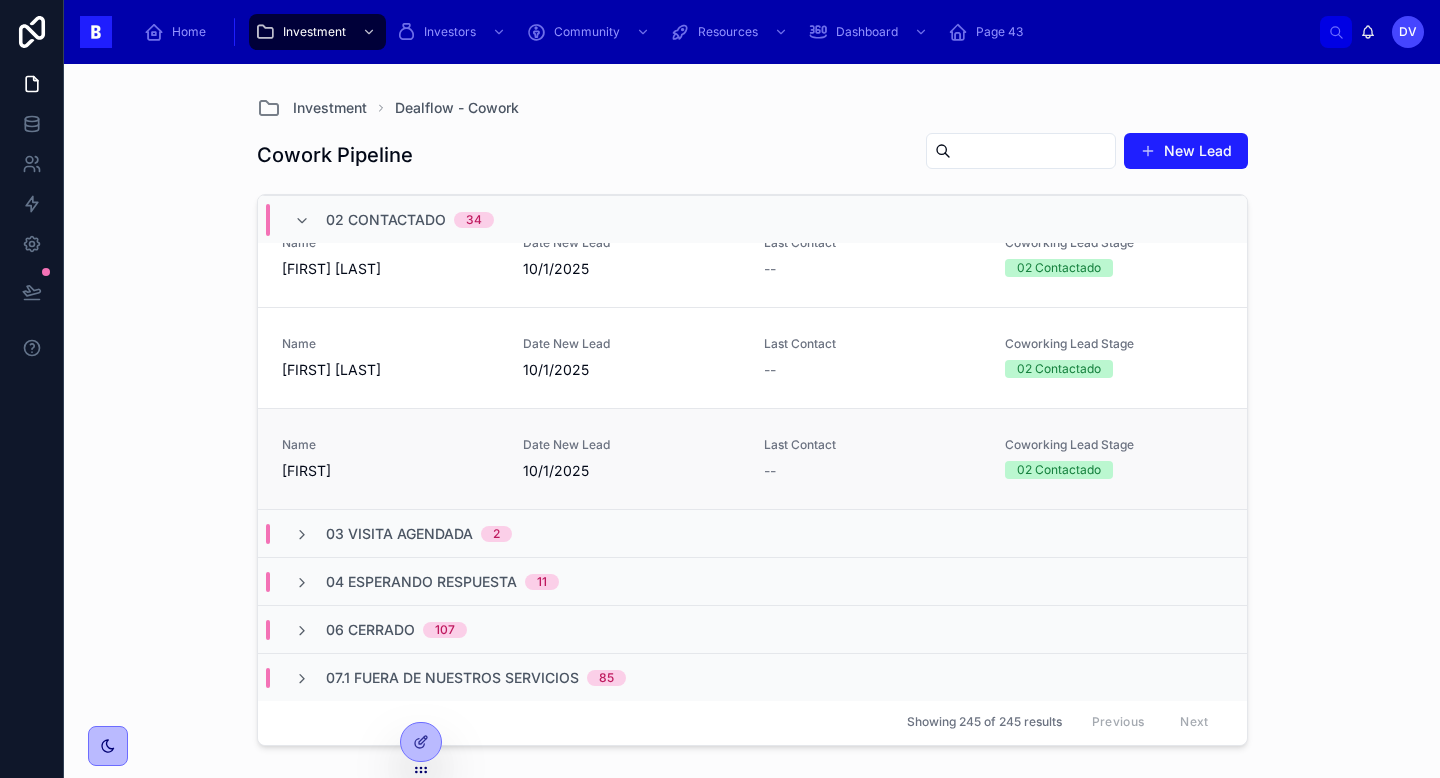 click on "[FIRST]" at bounding box center (390, 471) 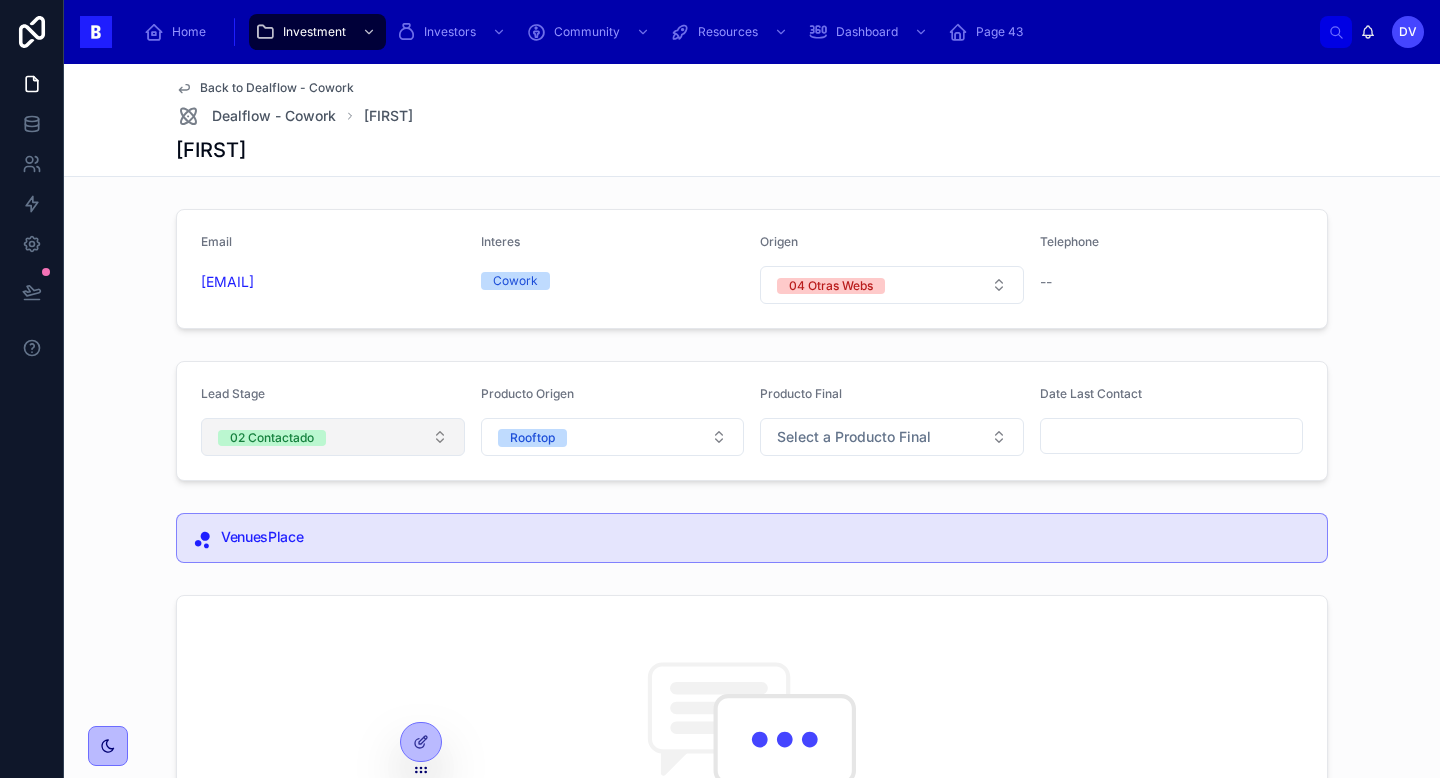 click on "02 Contactado" at bounding box center [333, 437] 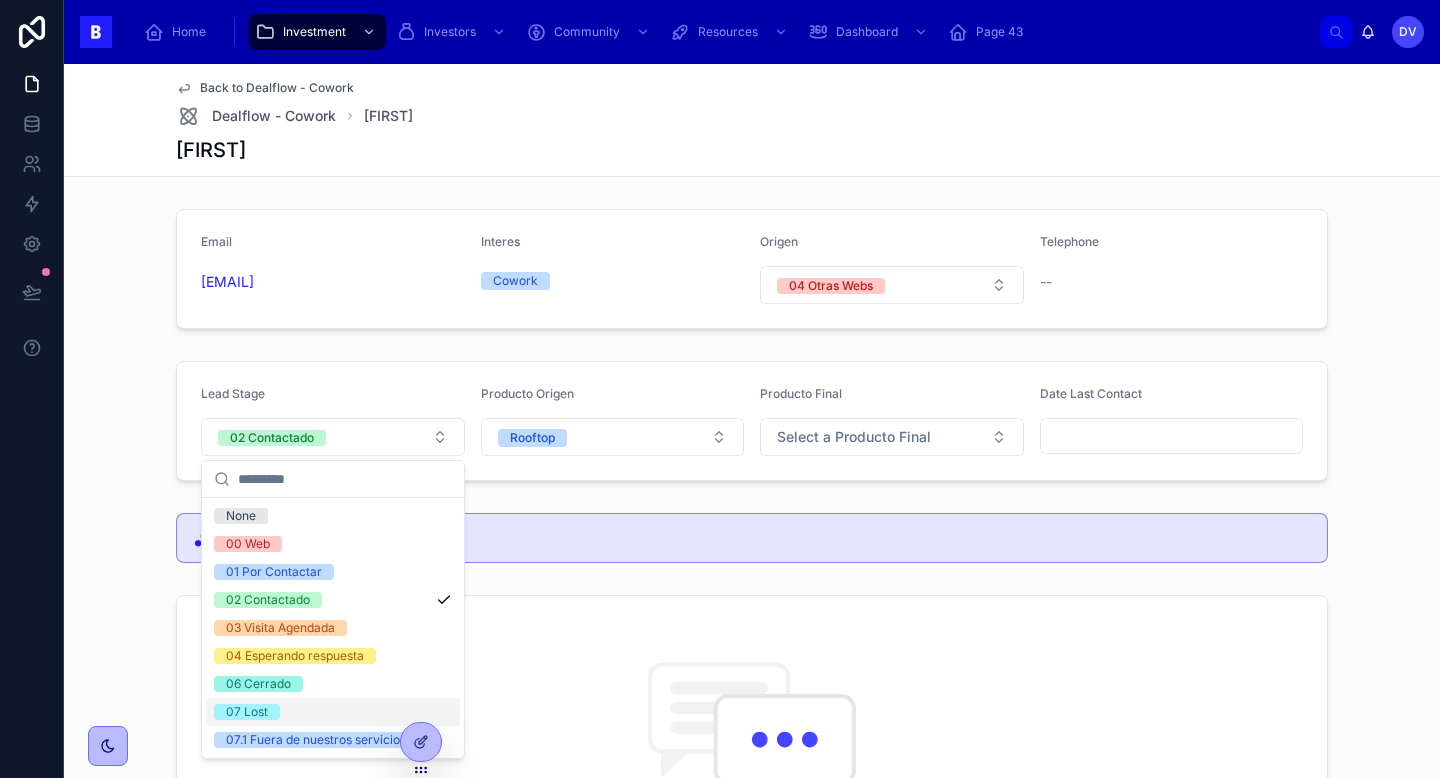 click on "07 Lost" at bounding box center [247, 712] 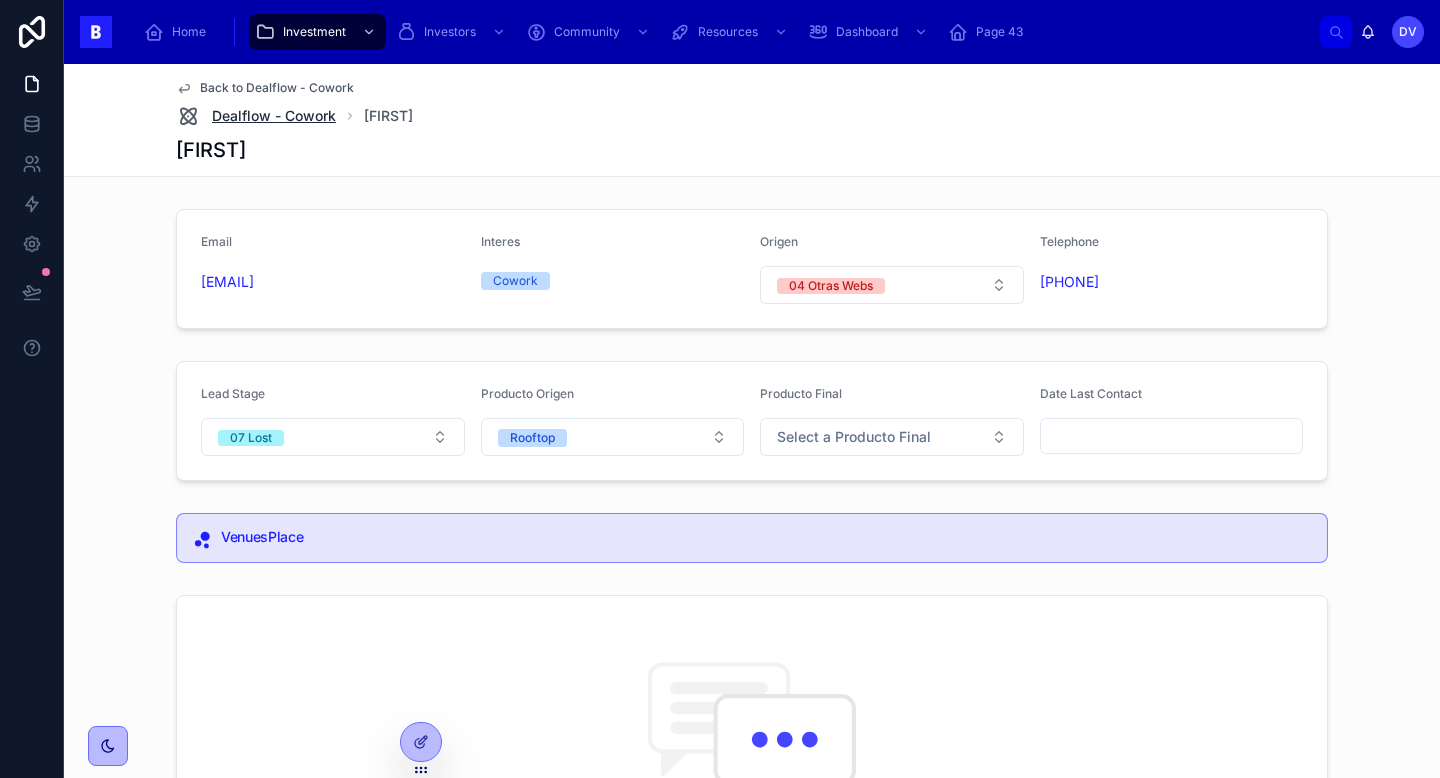 click on "Dealflow - Cowork" at bounding box center [274, 116] 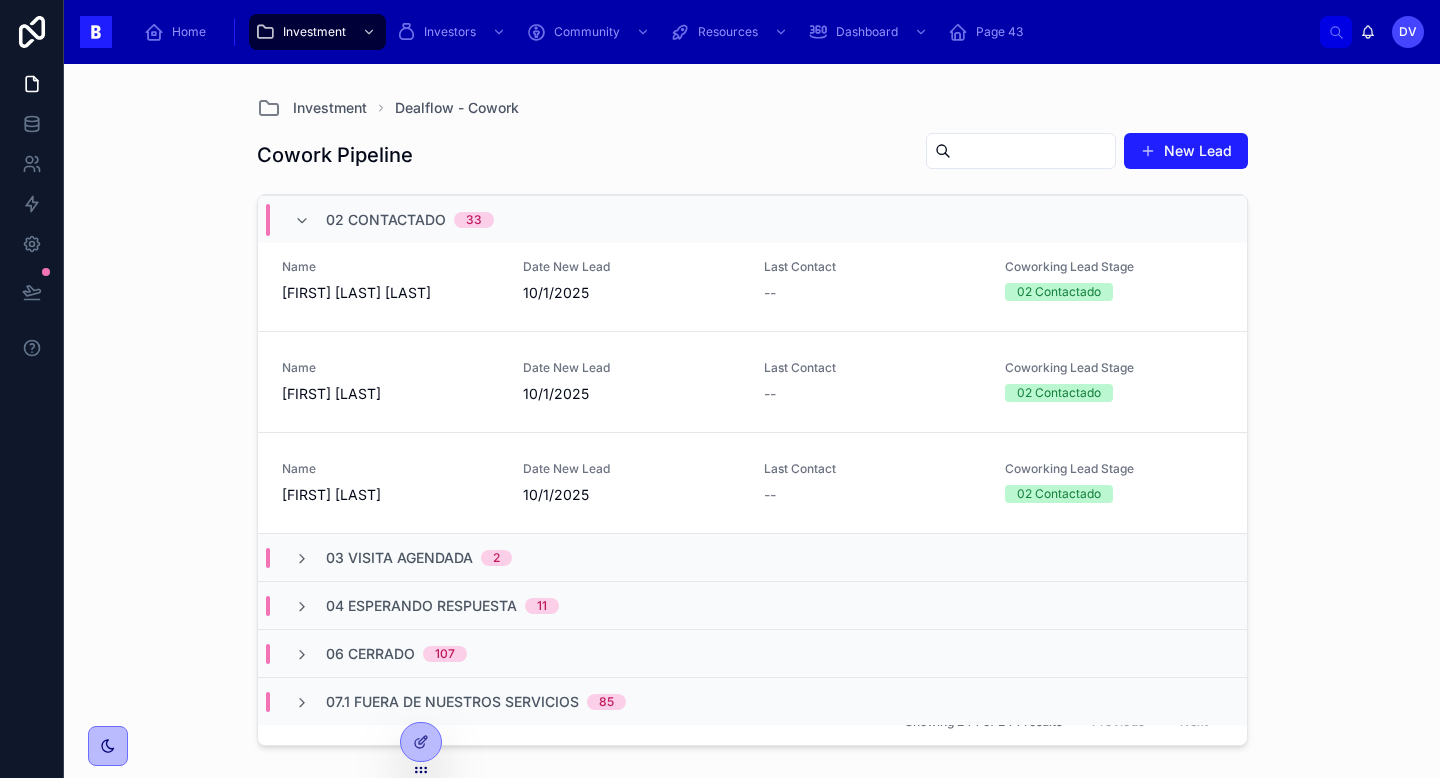 scroll, scrollTop: 3215, scrollLeft: 0, axis: vertical 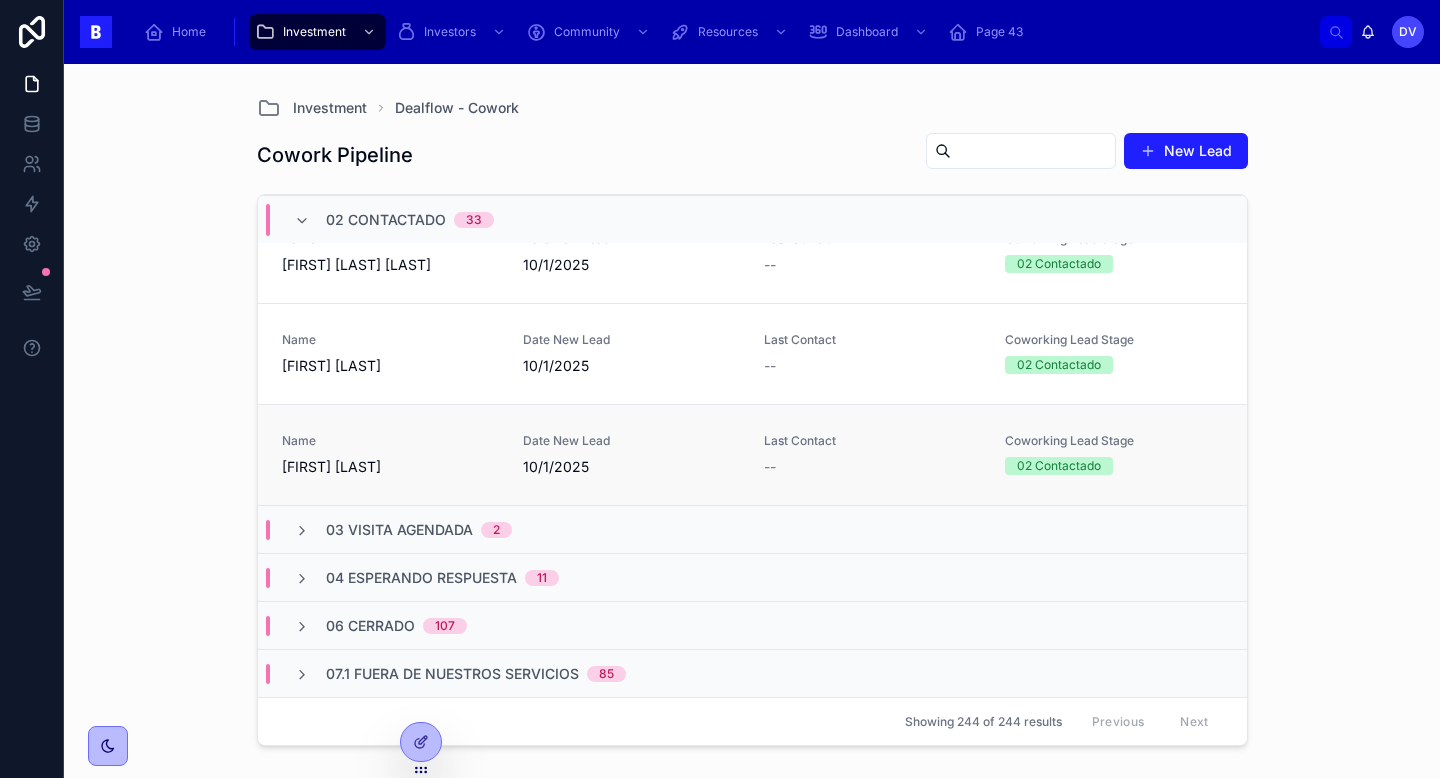 click on "[FIRST] [LAST]" at bounding box center [390, 467] 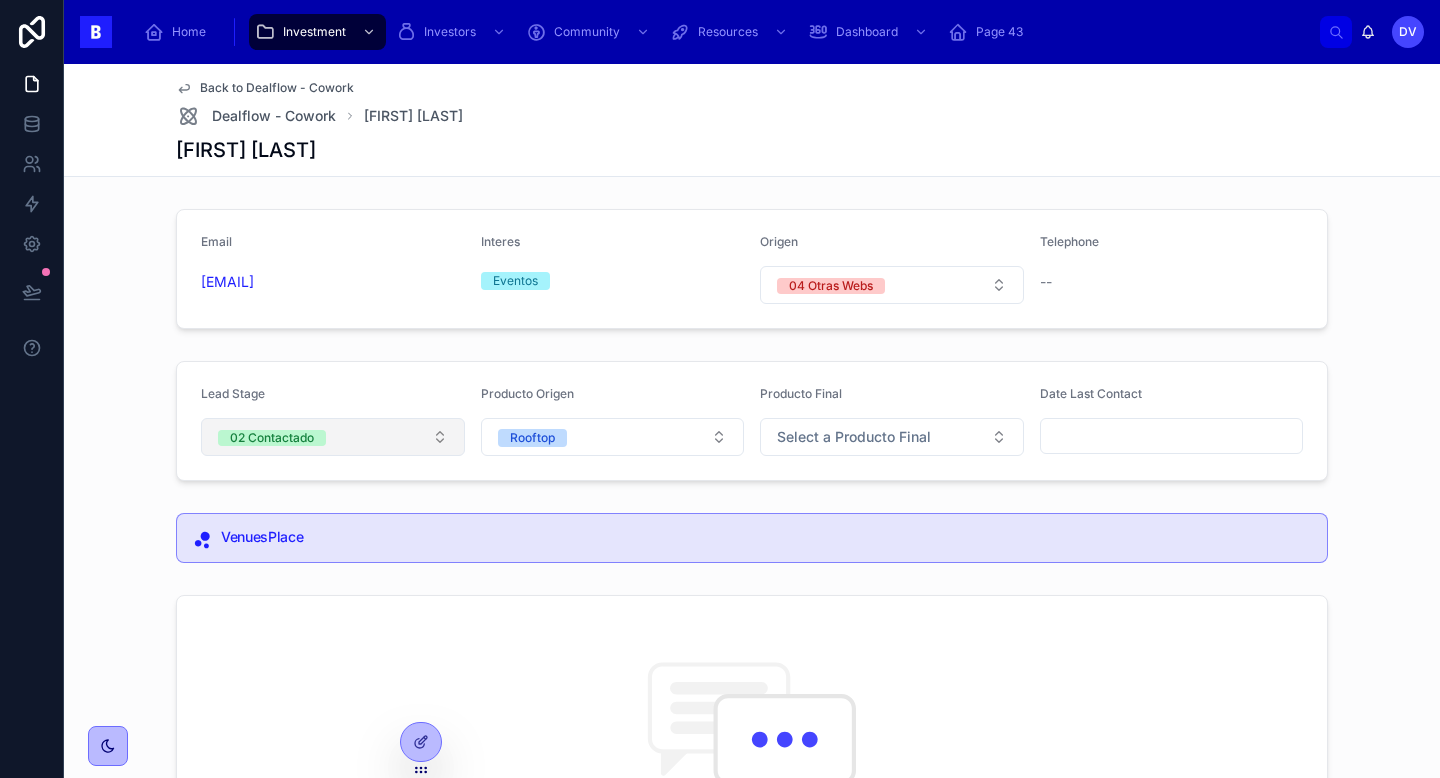 click on "02 Contactado" at bounding box center [333, 437] 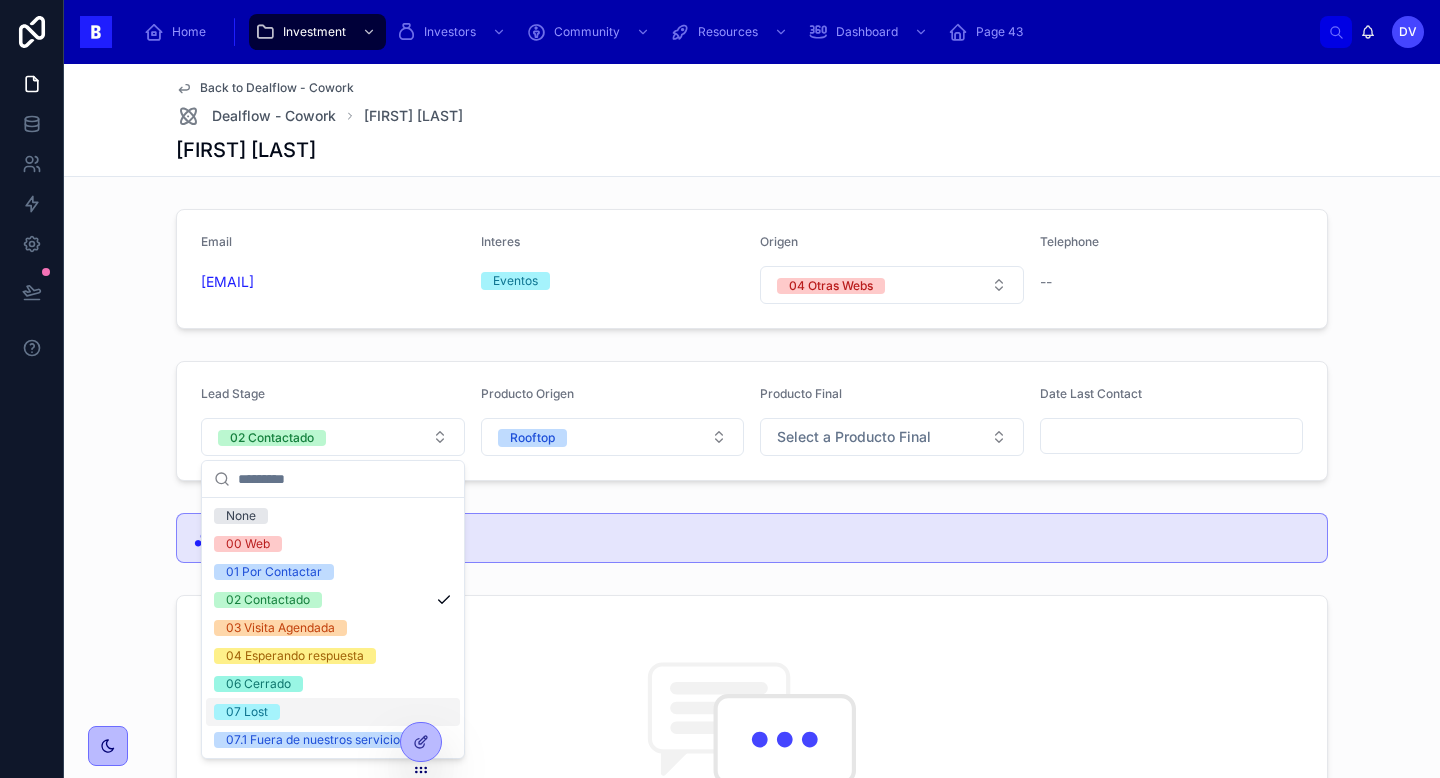 click on "07 Lost" at bounding box center [333, 712] 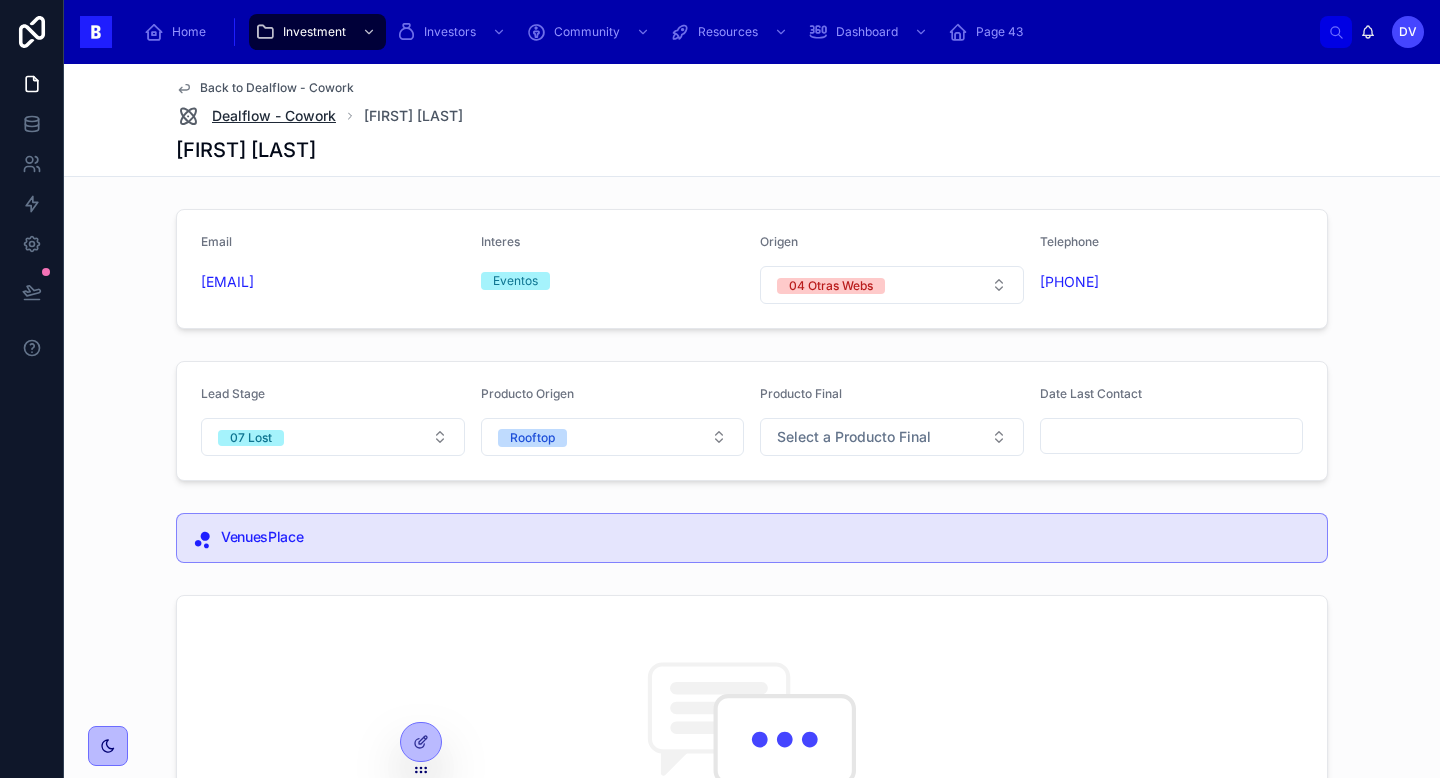 click on "Dealflow - Cowork" at bounding box center [274, 116] 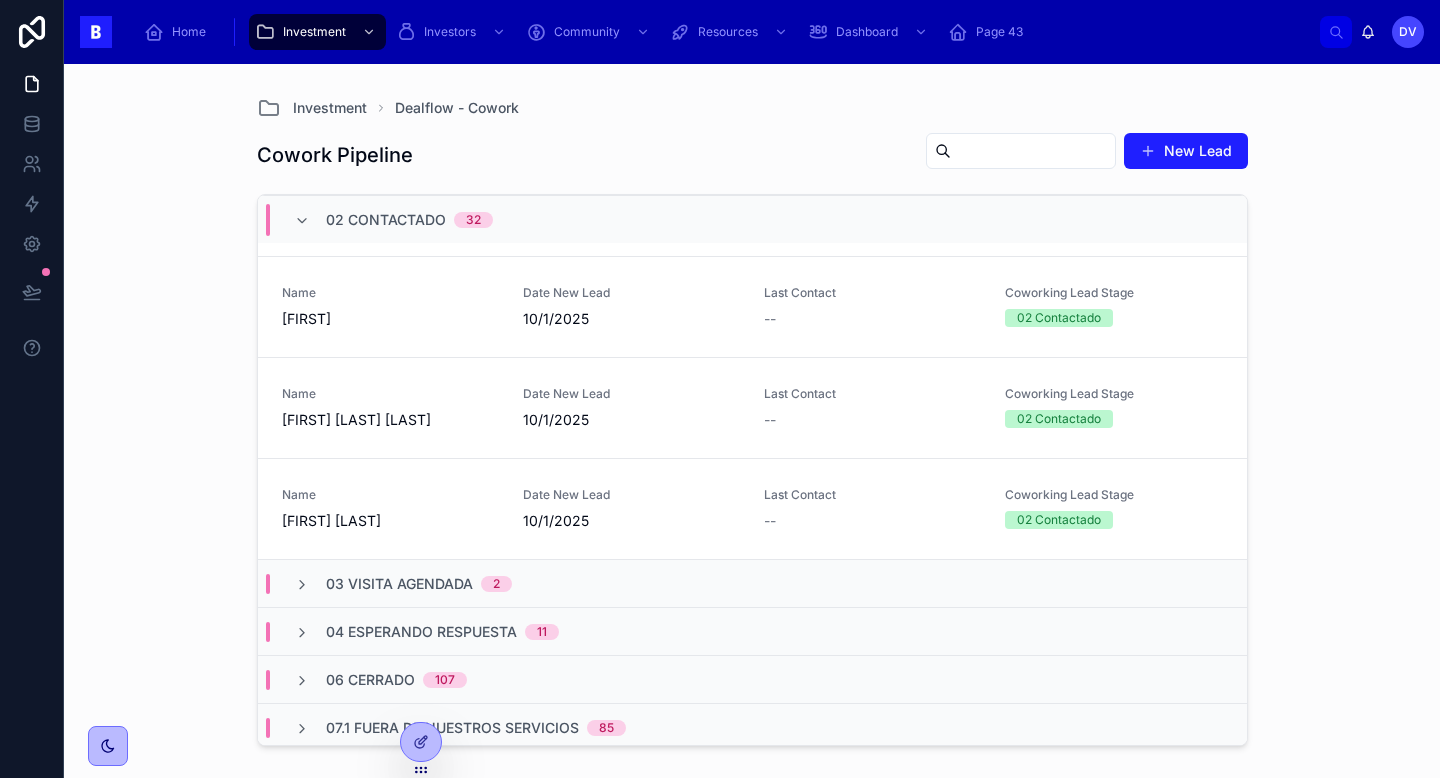 scroll, scrollTop: 3081, scrollLeft: 0, axis: vertical 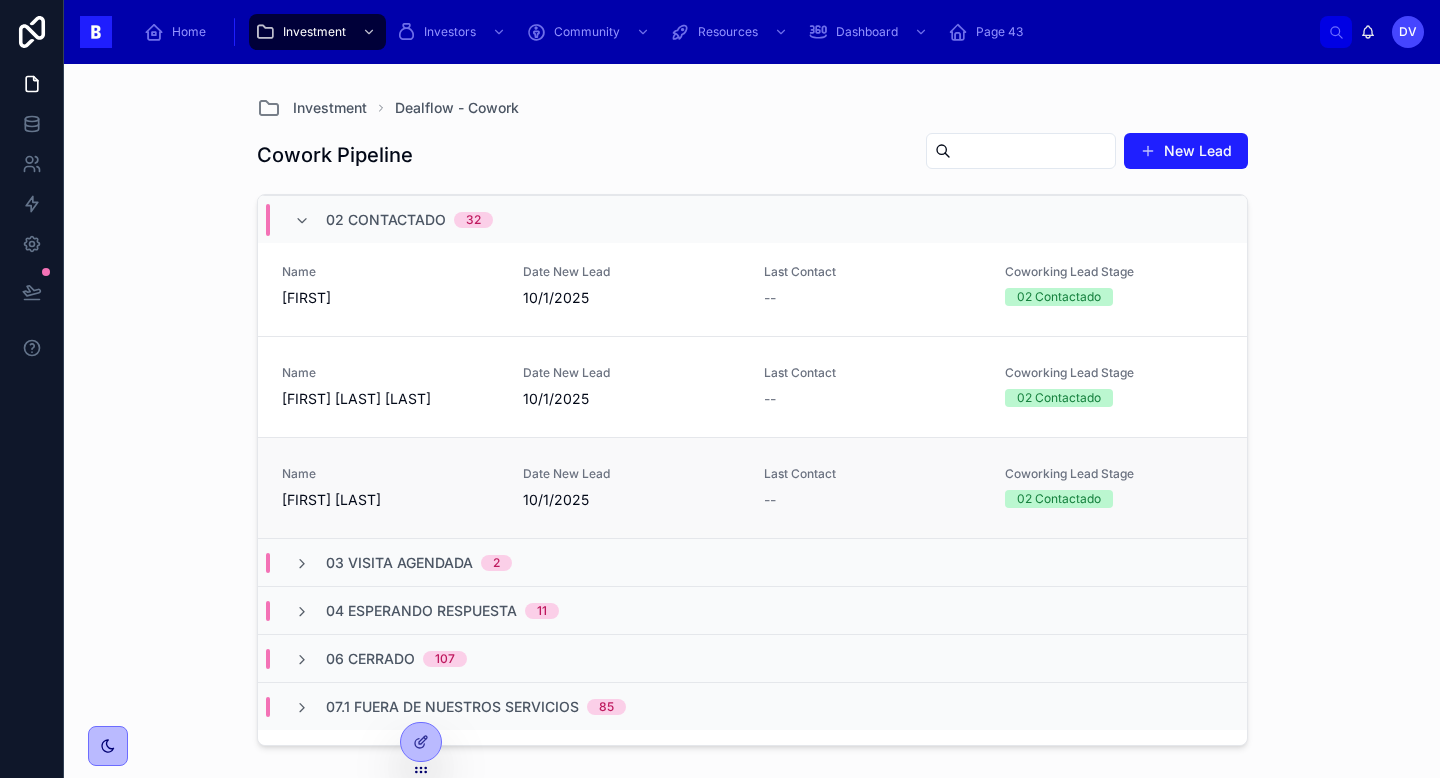 click on "Name [FIRST] [LAST] Date New Lead 10/1/2025 Last Contact -- Coworking Lead Stage 02 Contactado" at bounding box center [752, 487] 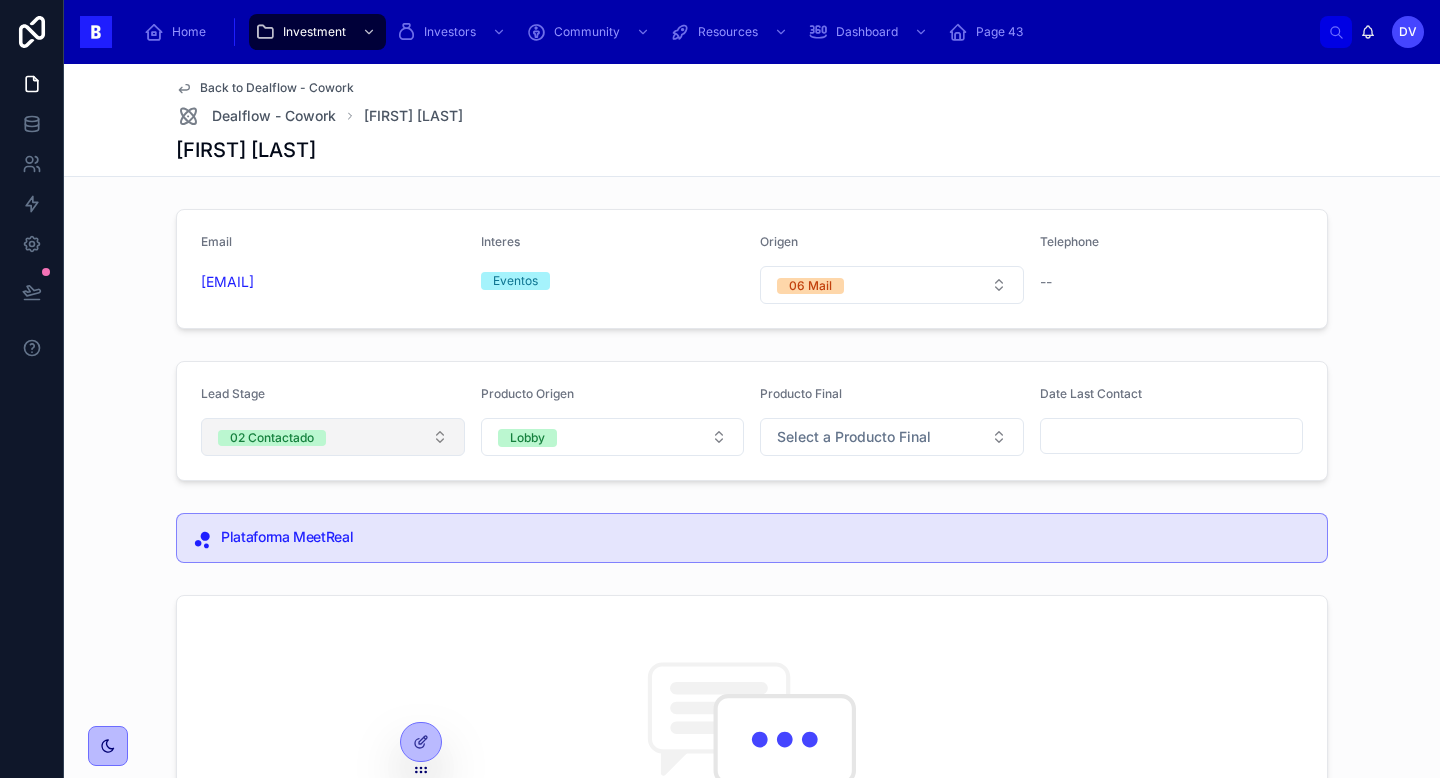 click on "02 Contactado" at bounding box center [333, 437] 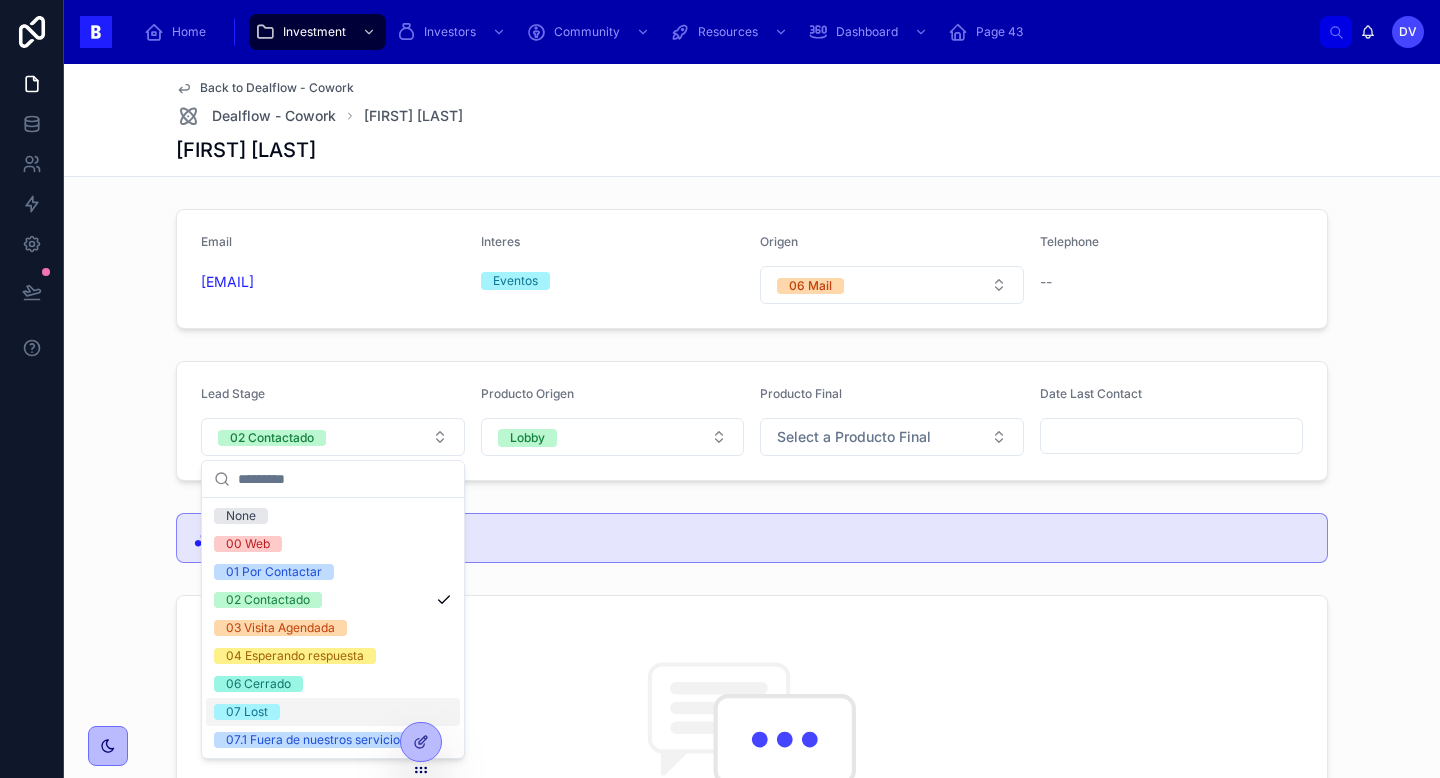 click on "07 Lost" at bounding box center [333, 712] 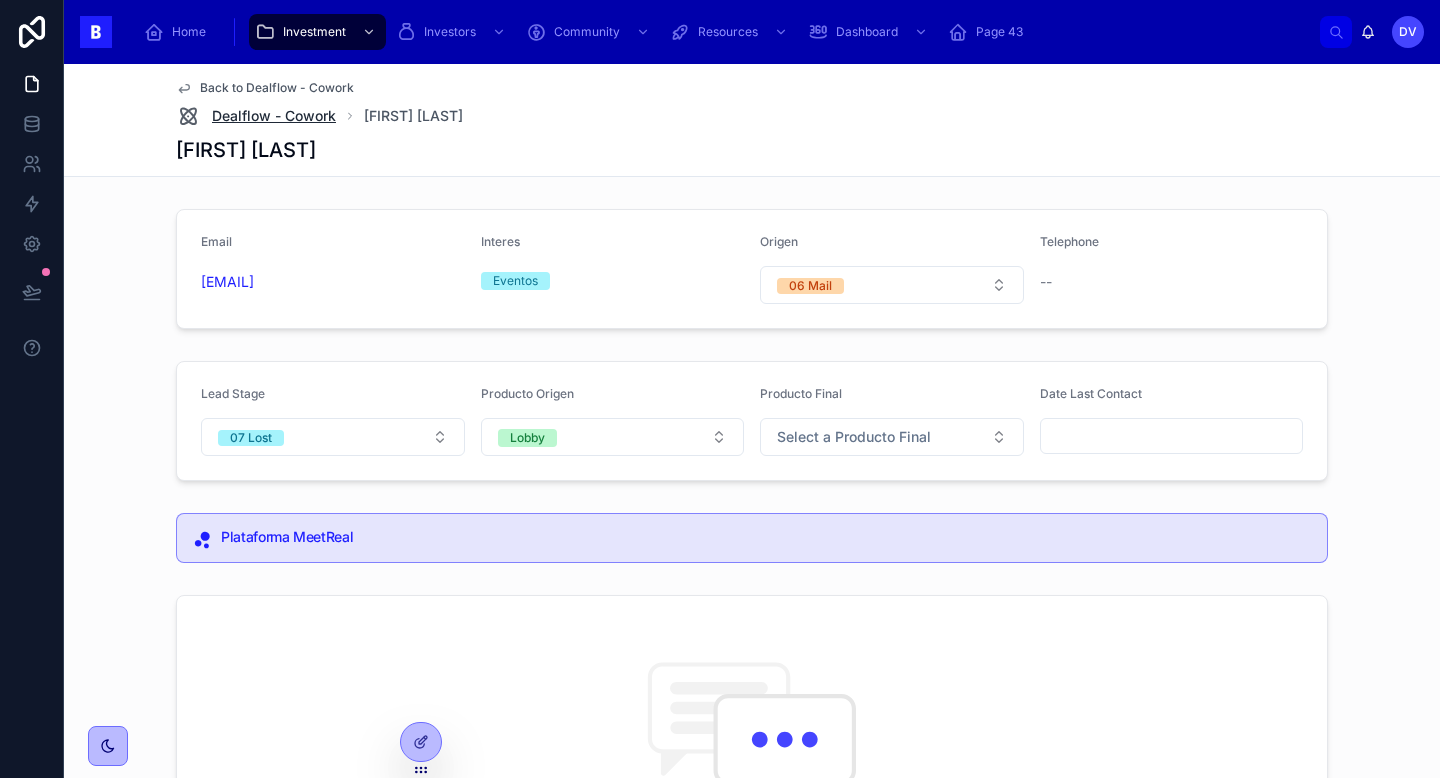 click on "Dealflow - Cowork" at bounding box center [274, 116] 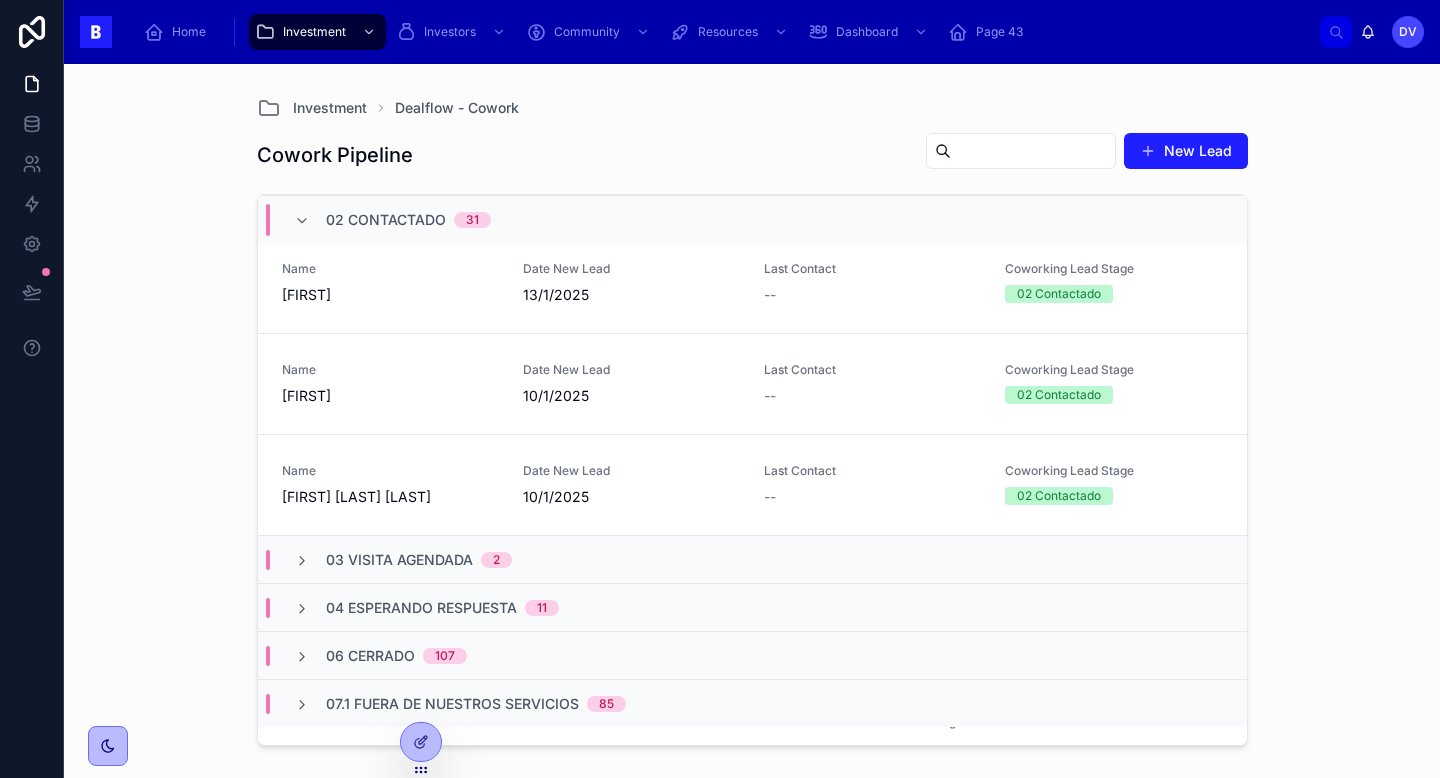 scroll, scrollTop: 2983, scrollLeft: 0, axis: vertical 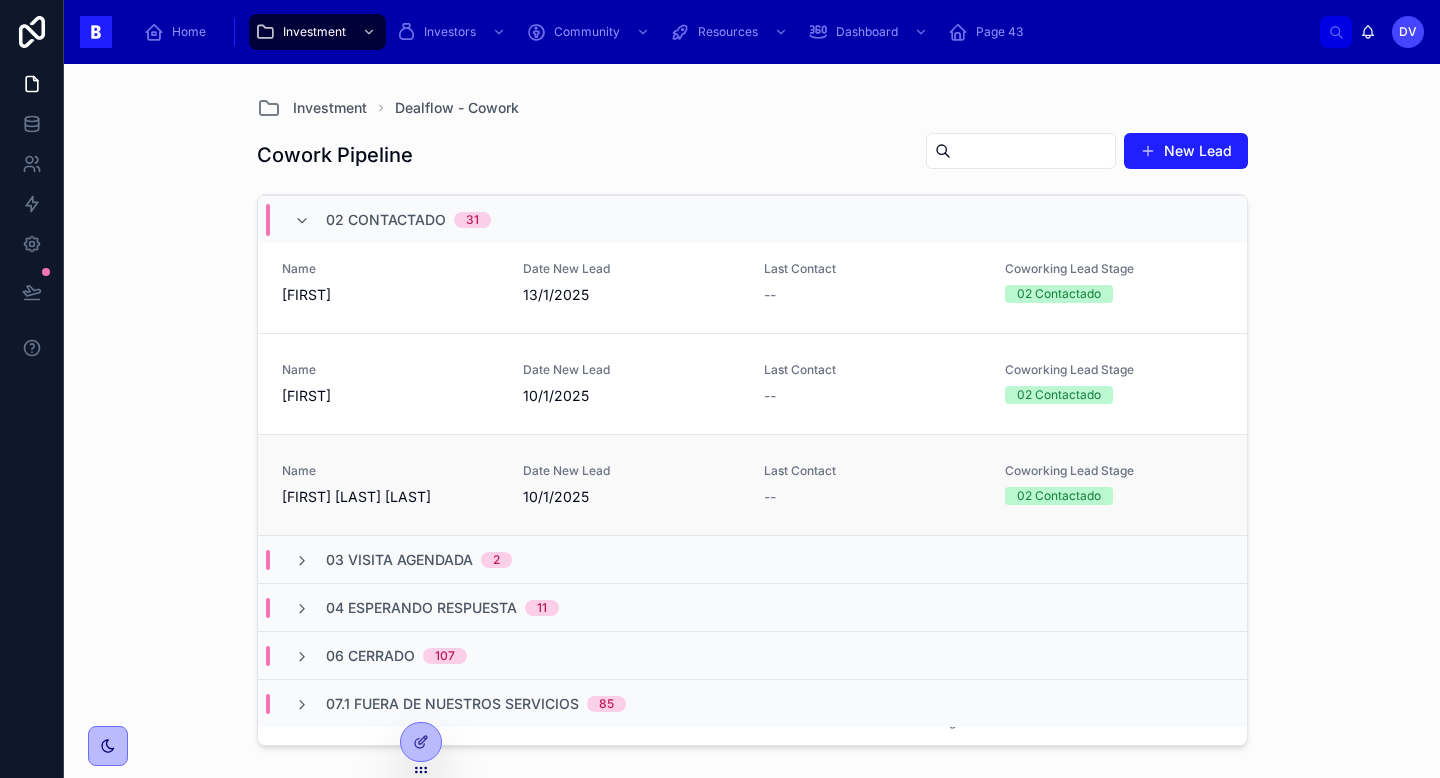 click on "[FIRST] [LAST] [LAST]" at bounding box center (390, 497) 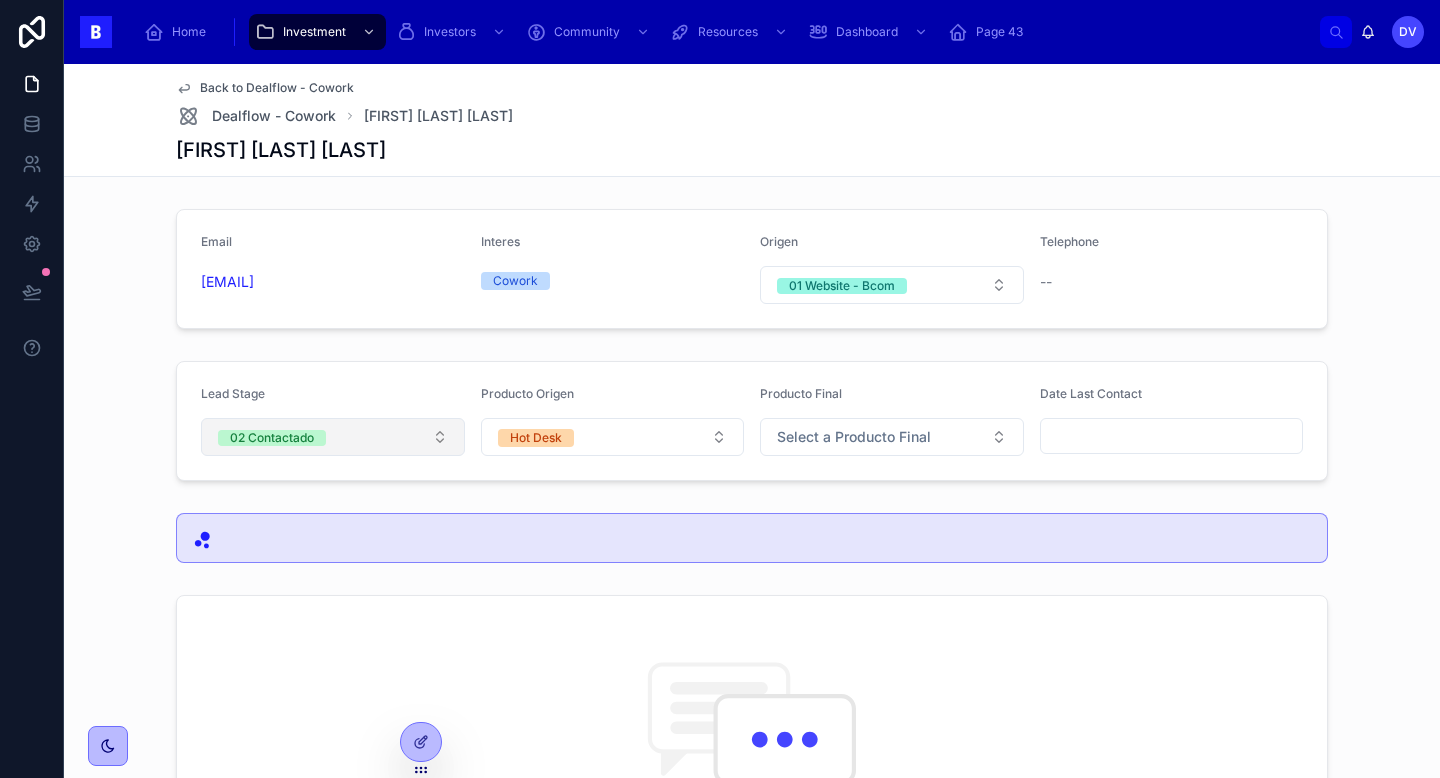 click on "02 Contactado" at bounding box center [333, 437] 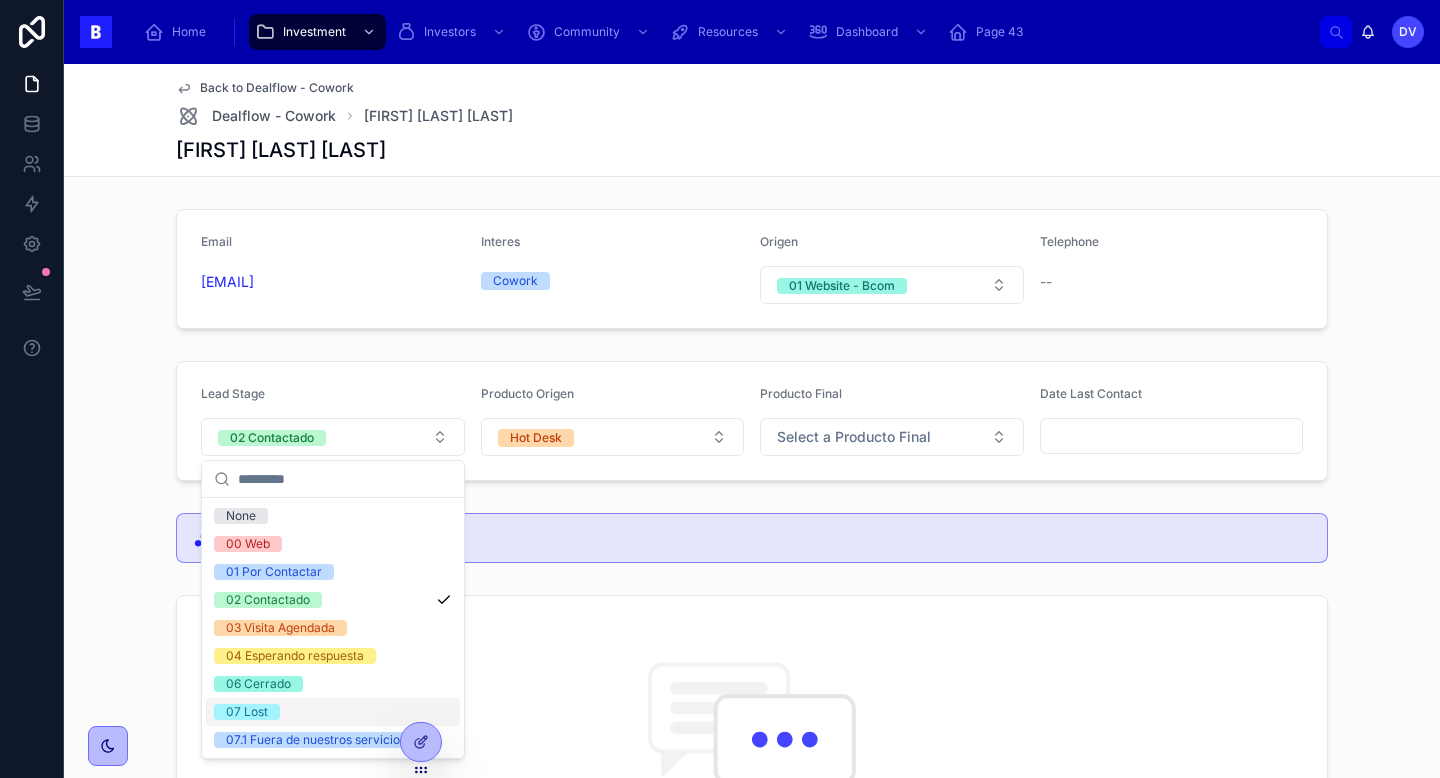 click on "07 Lost" at bounding box center (333, 712) 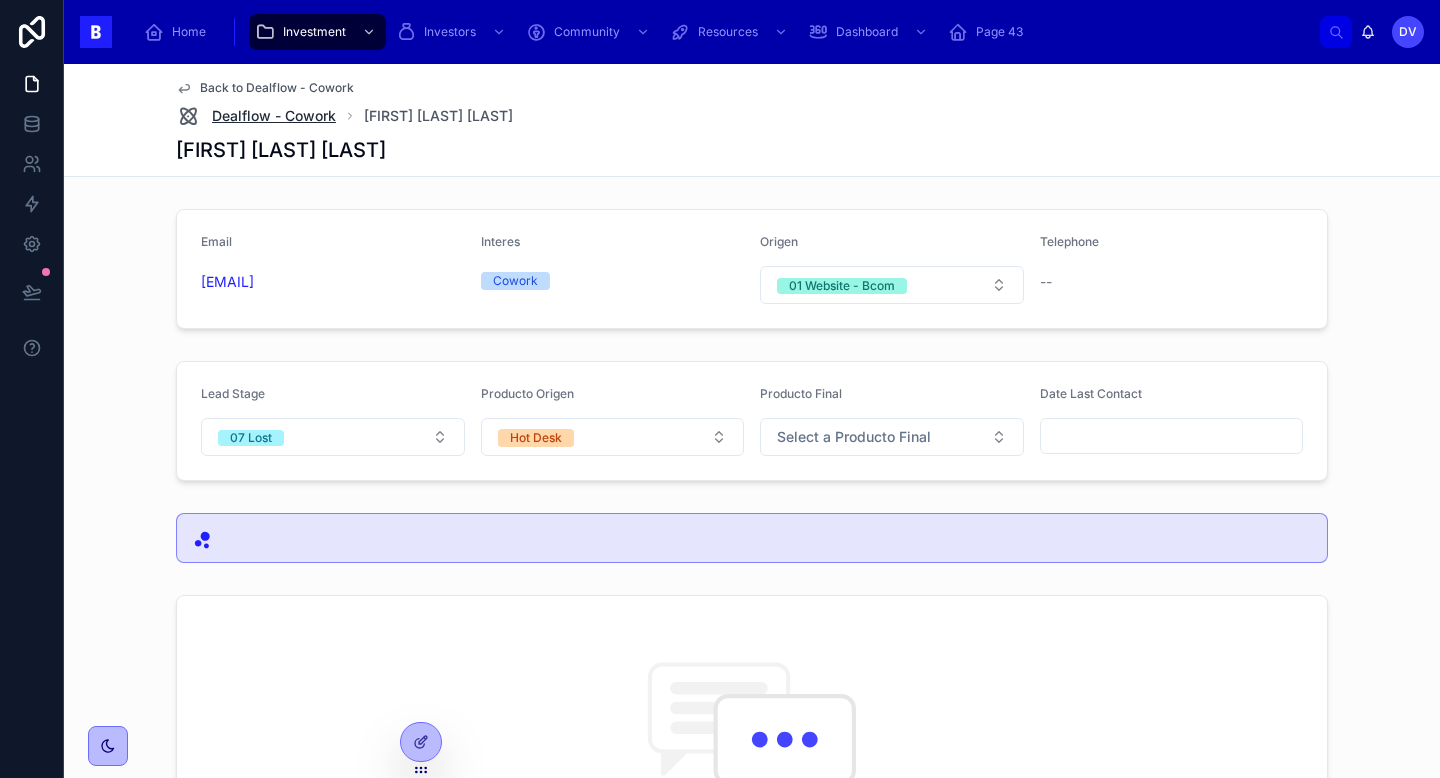 click on "Dealflow - Cowork" at bounding box center [274, 116] 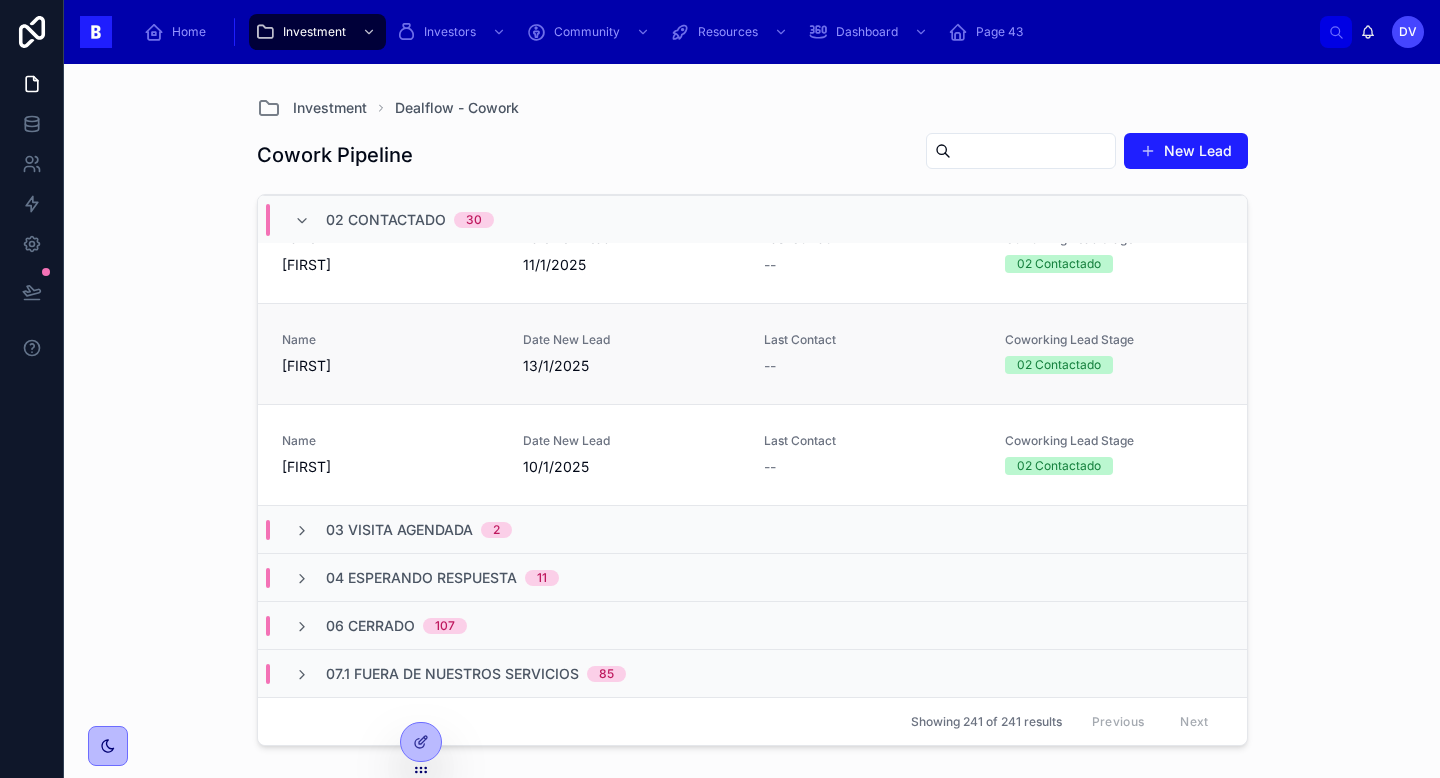 scroll, scrollTop: 2910, scrollLeft: 0, axis: vertical 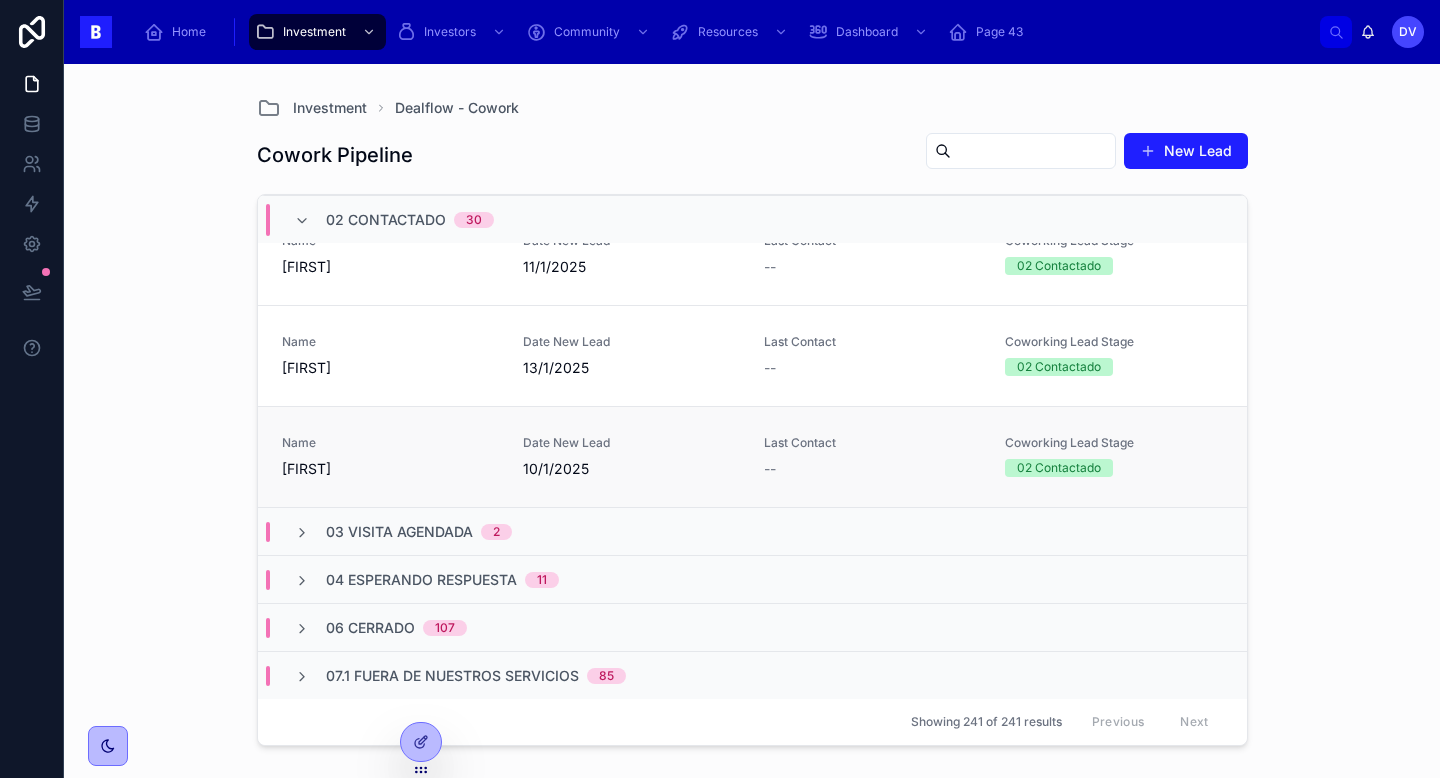 click on "[FIRST]" at bounding box center (390, 469) 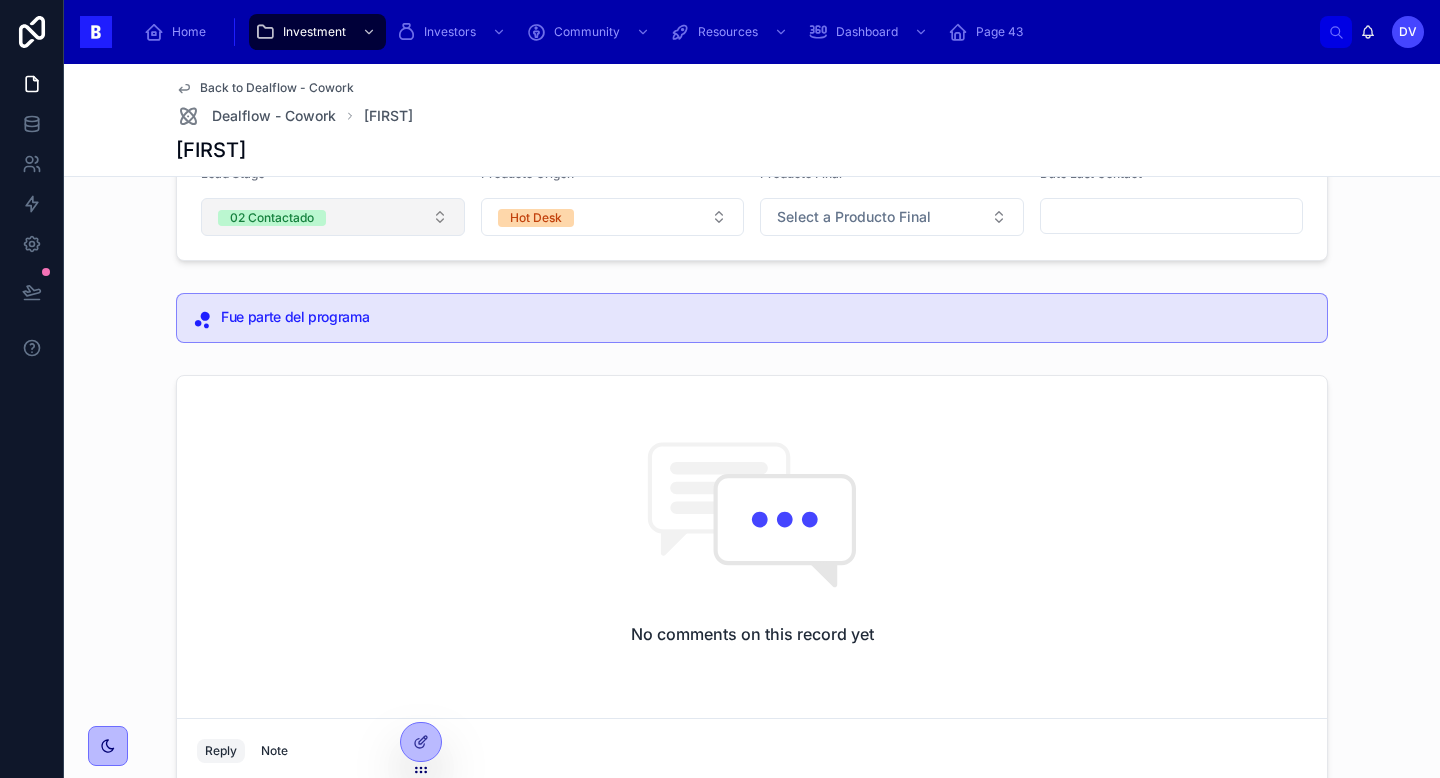 scroll, scrollTop: 0, scrollLeft: 0, axis: both 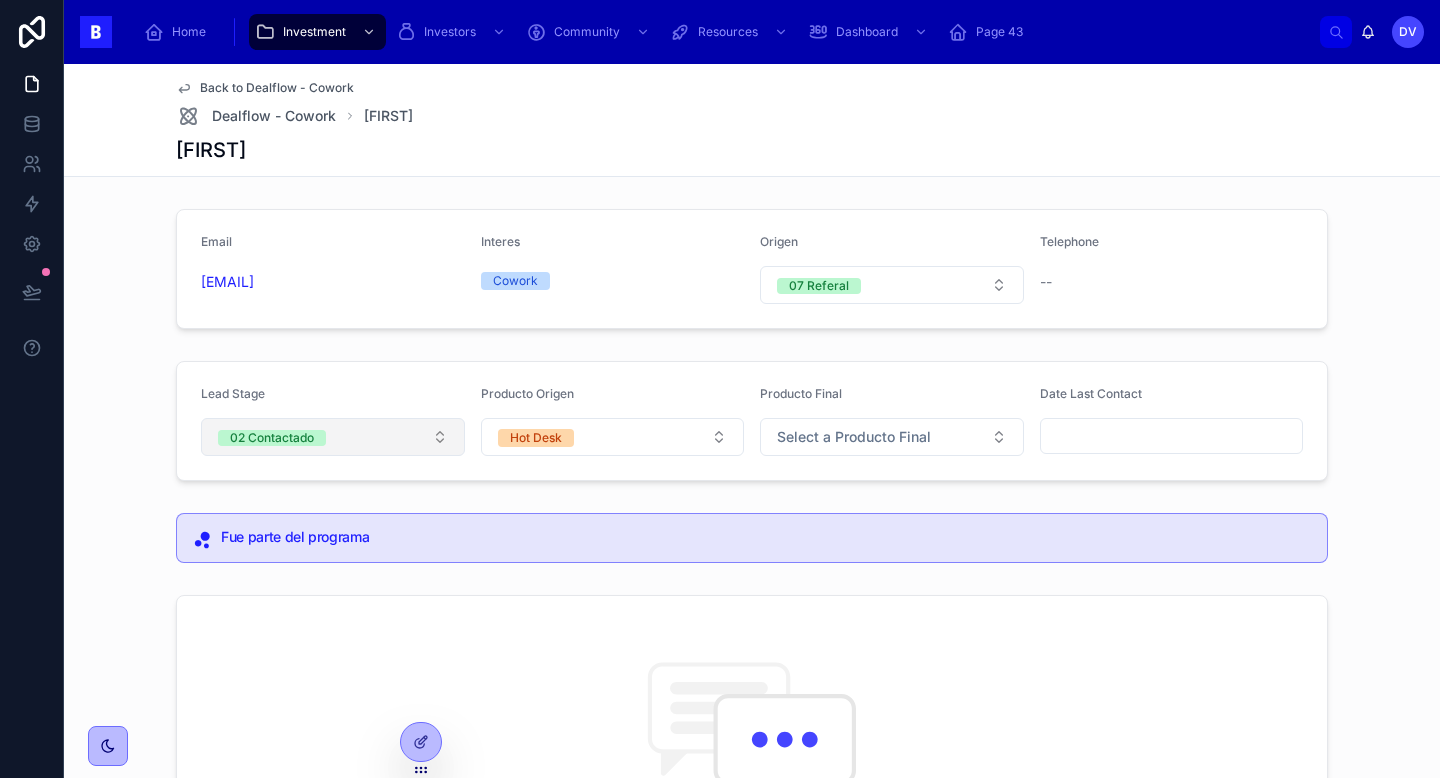 click on "02 Contactado" at bounding box center (333, 437) 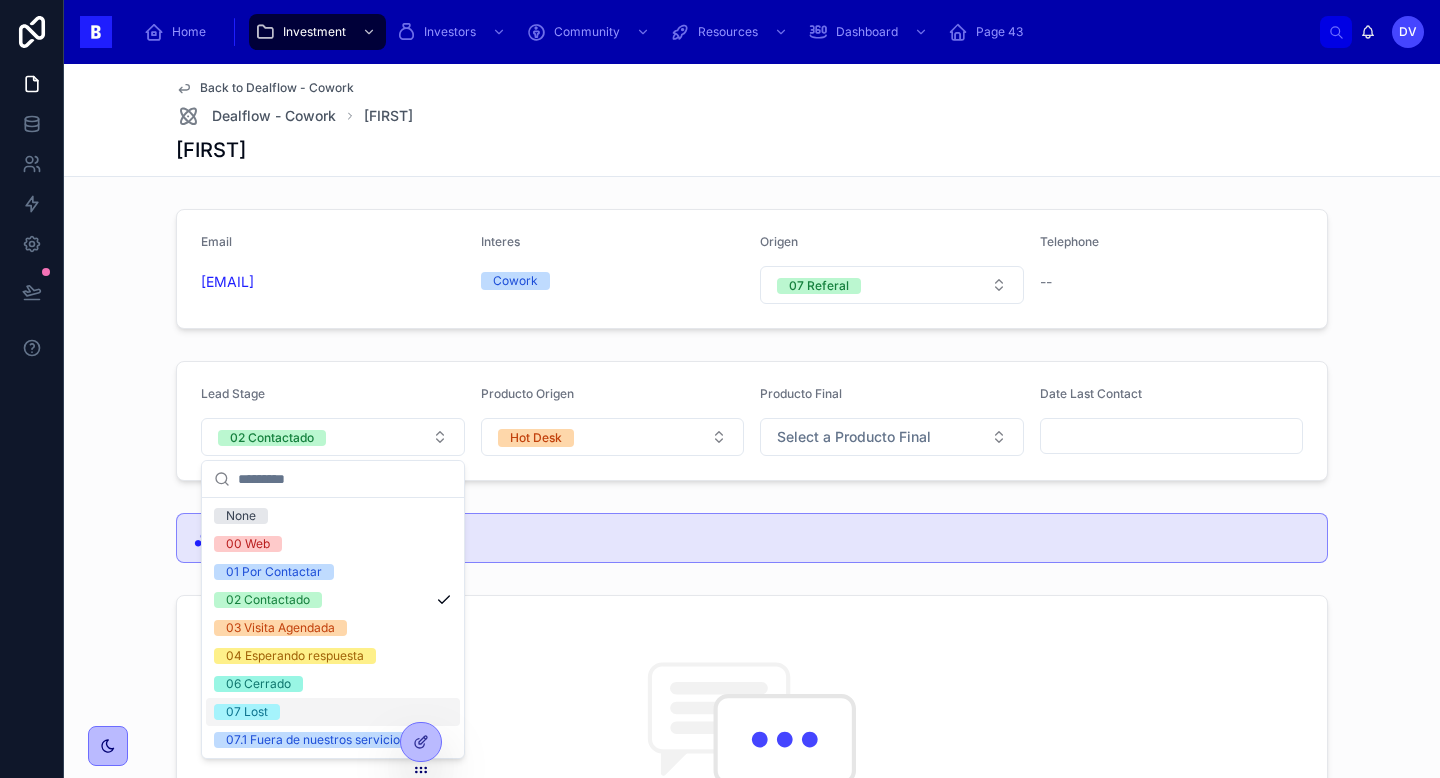 click on "07 Lost" at bounding box center (333, 712) 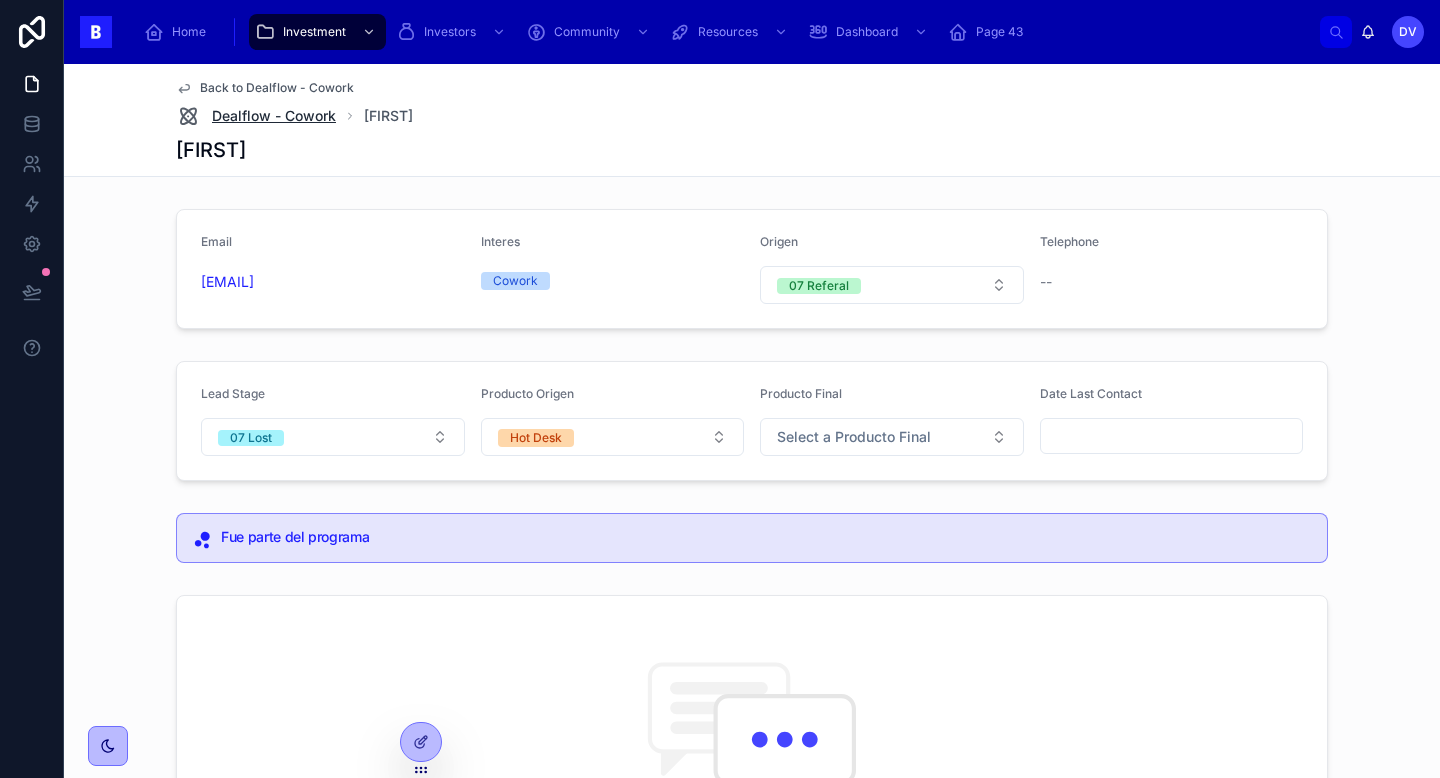 click on "Dealflow - Cowork" at bounding box center [274, 116] 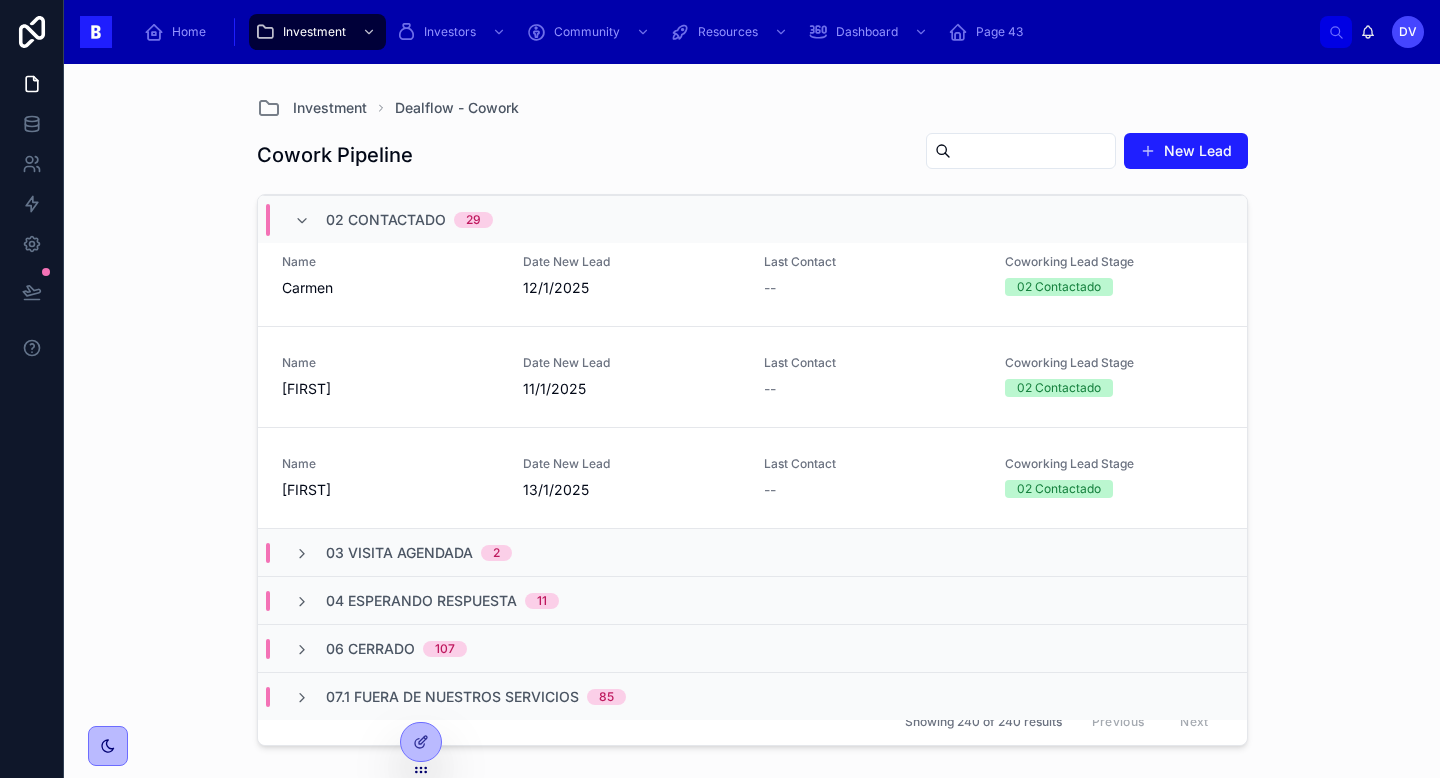 scroll, scrollTop: 2811, scrollLeft: 0, axis: vertical 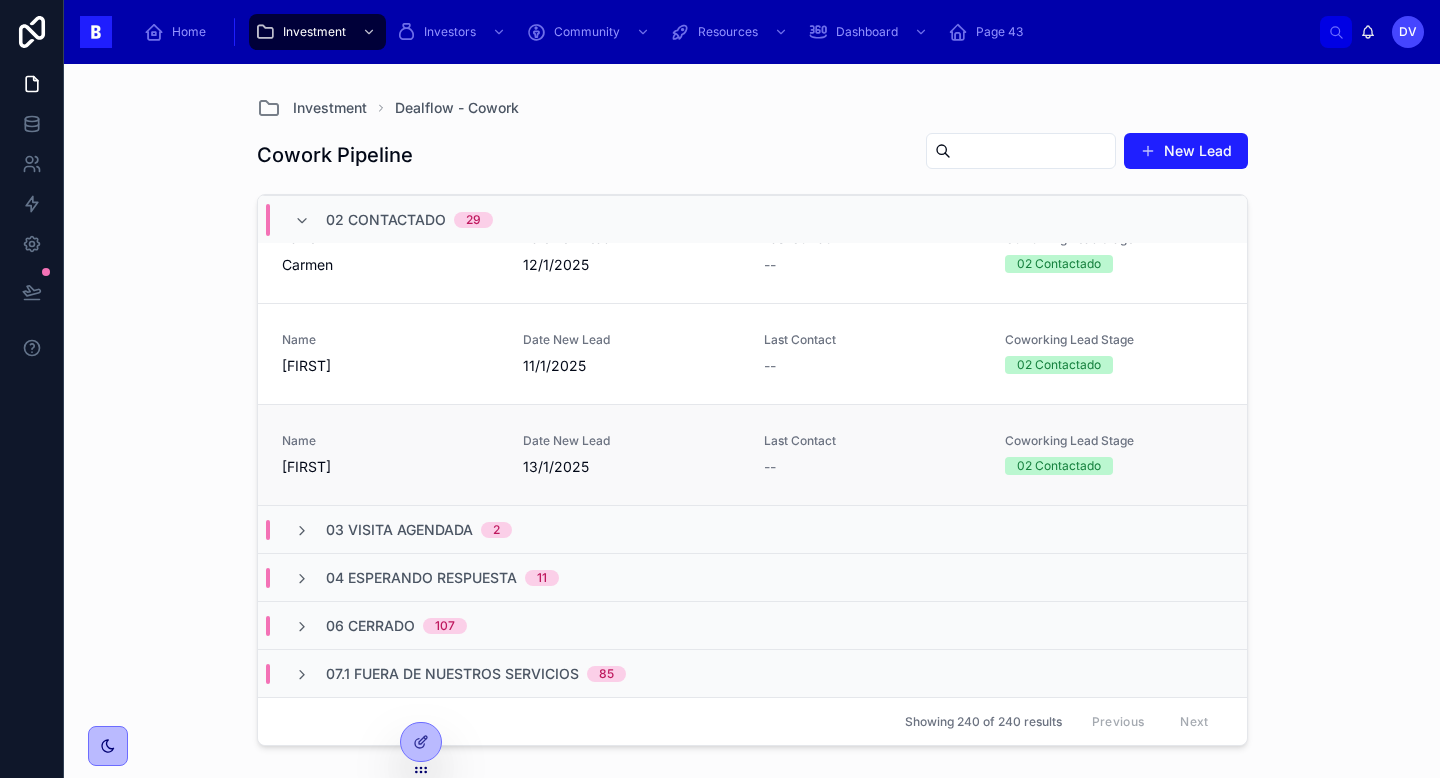 click on "[FIRST]" at bounding box center [390, 467] 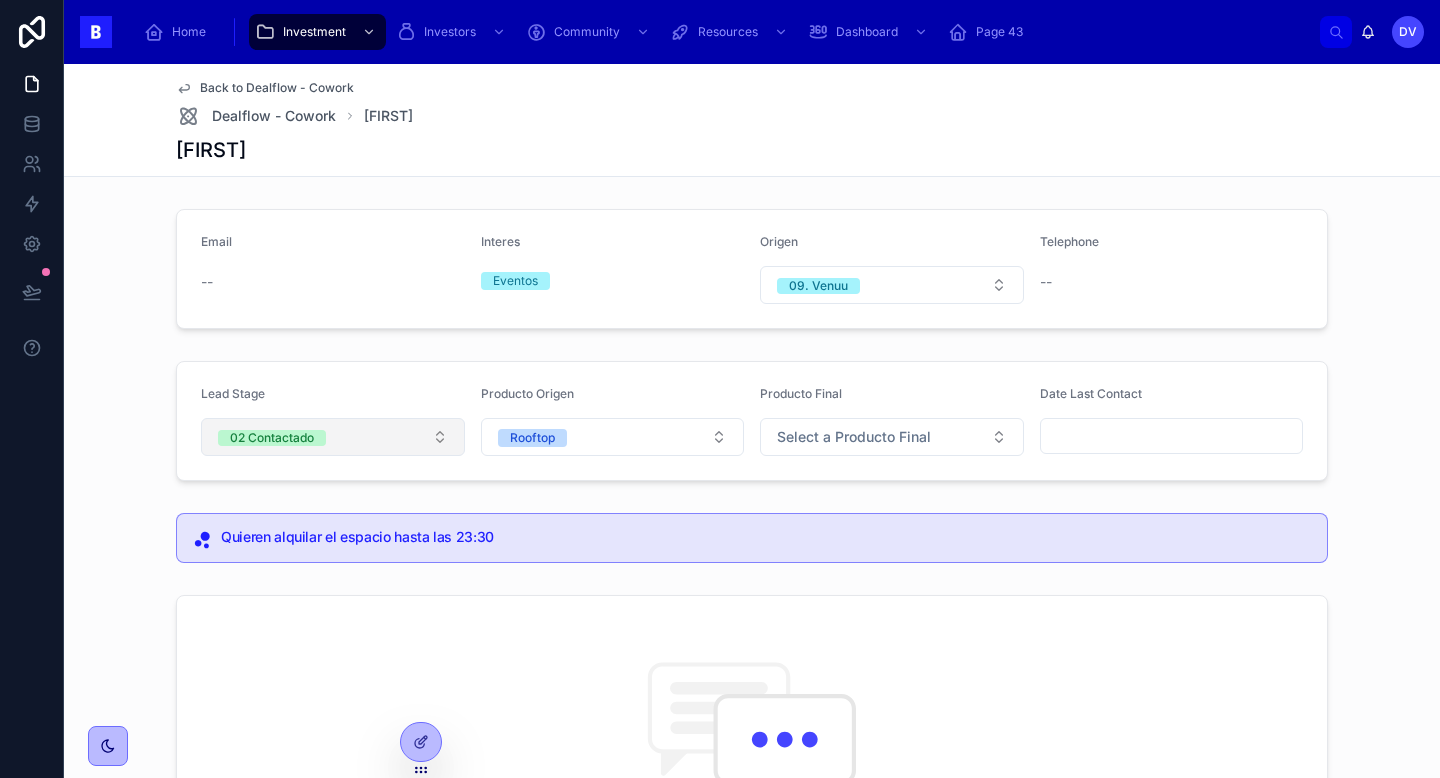 click on "02 Contactado" at bounding box center [333, 437] 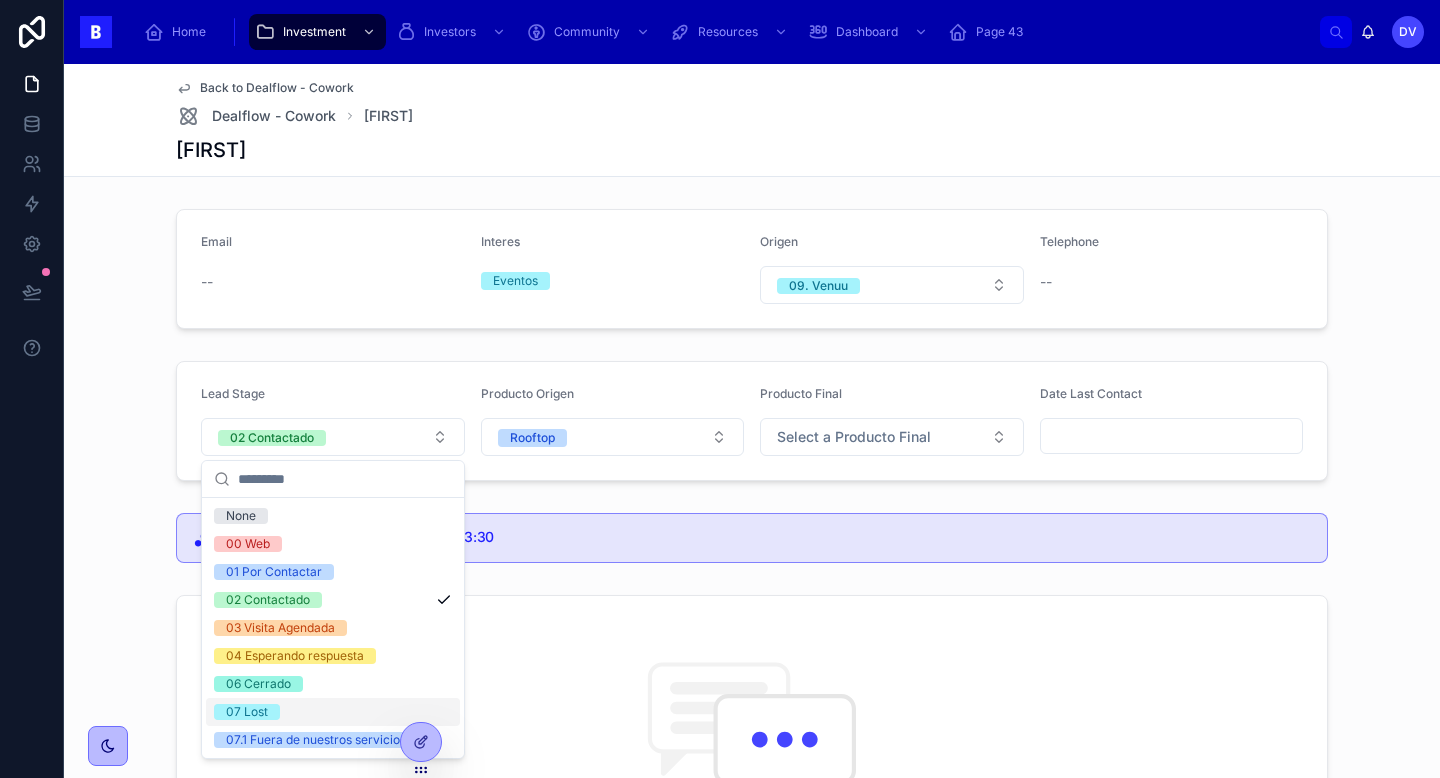 click on "07 Lost" at bounding box center [333, 712] 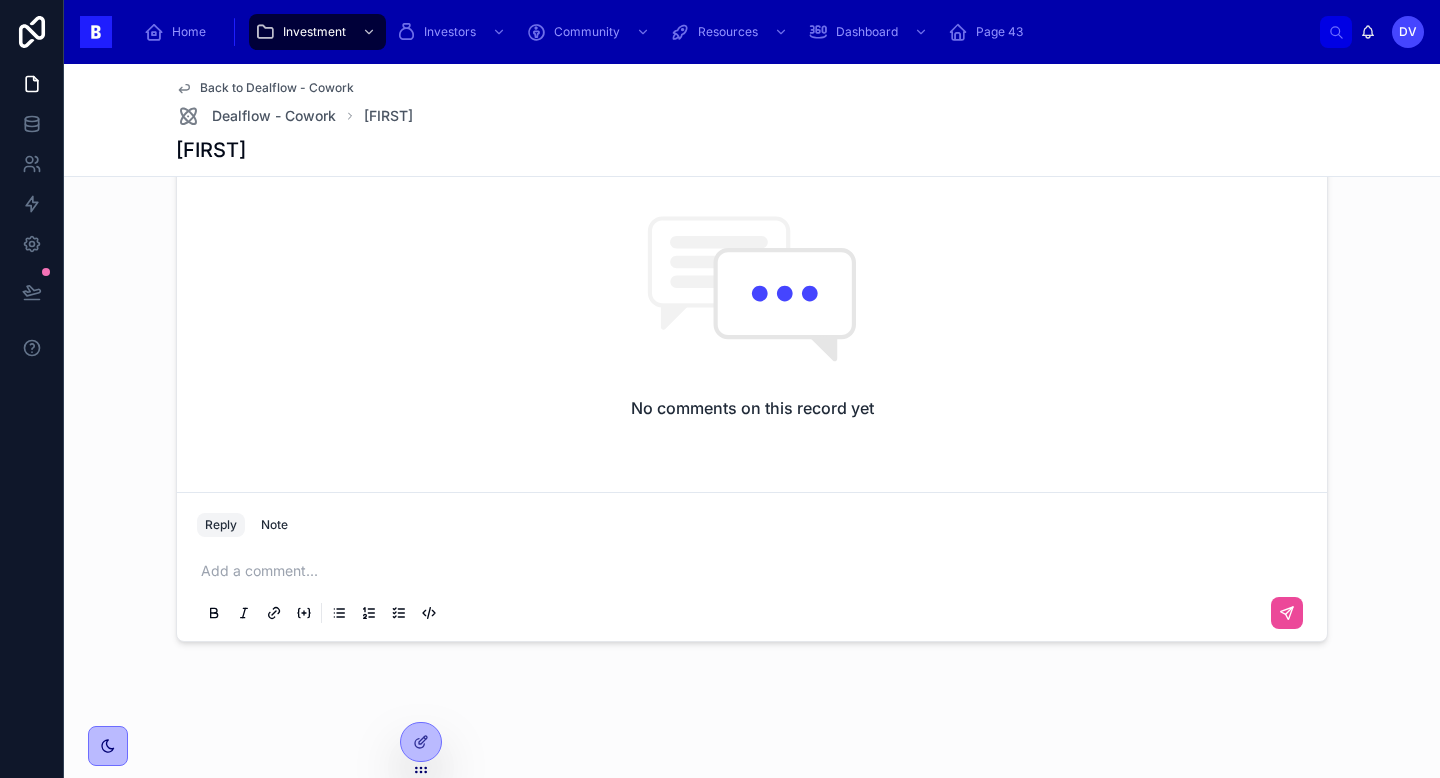 scroll, scrollTop: 0, scrollLeft: 0, axis: both 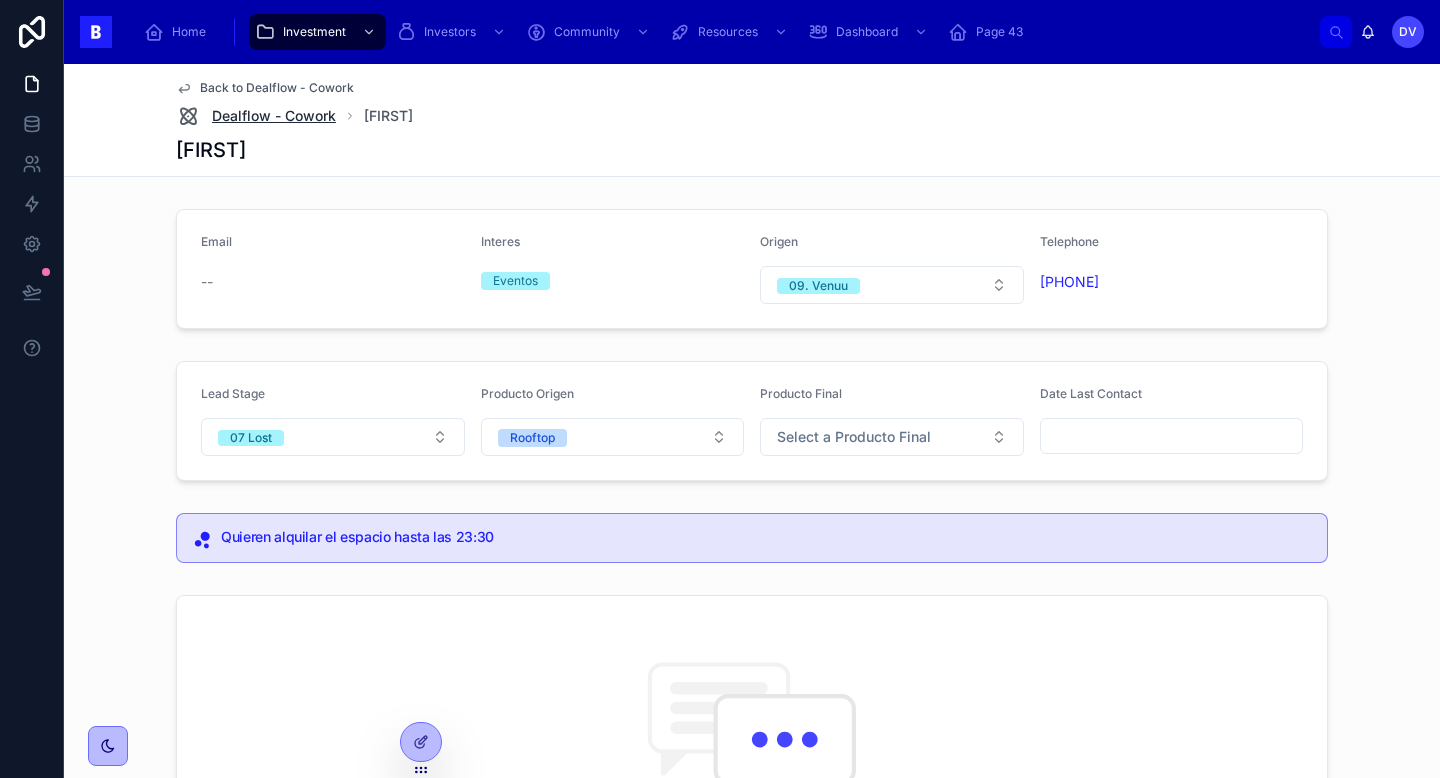 click on "Dealflow - Cowork" at bounding box center (274, 116) 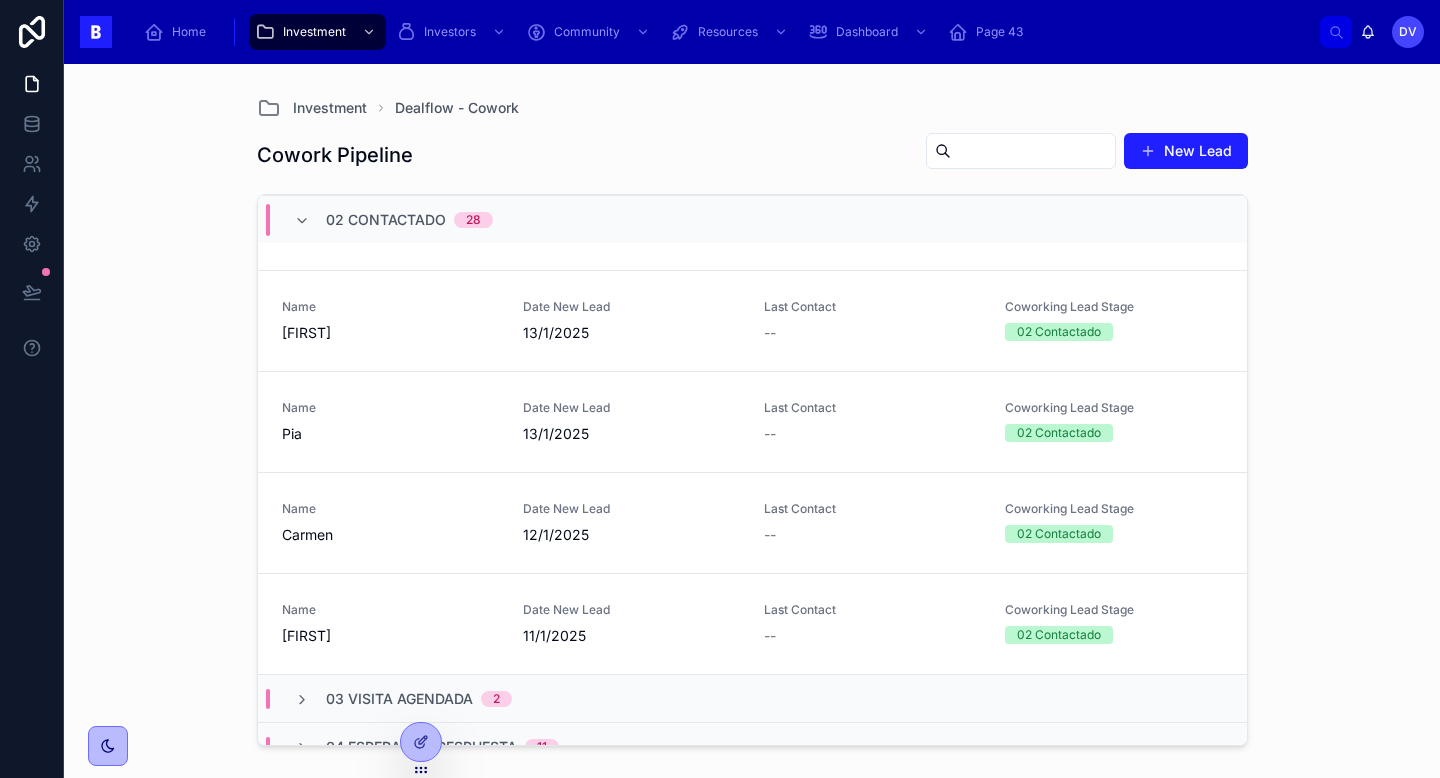 scroll, scrollTop: 2564, scrollLeft: 0, axis: vertical 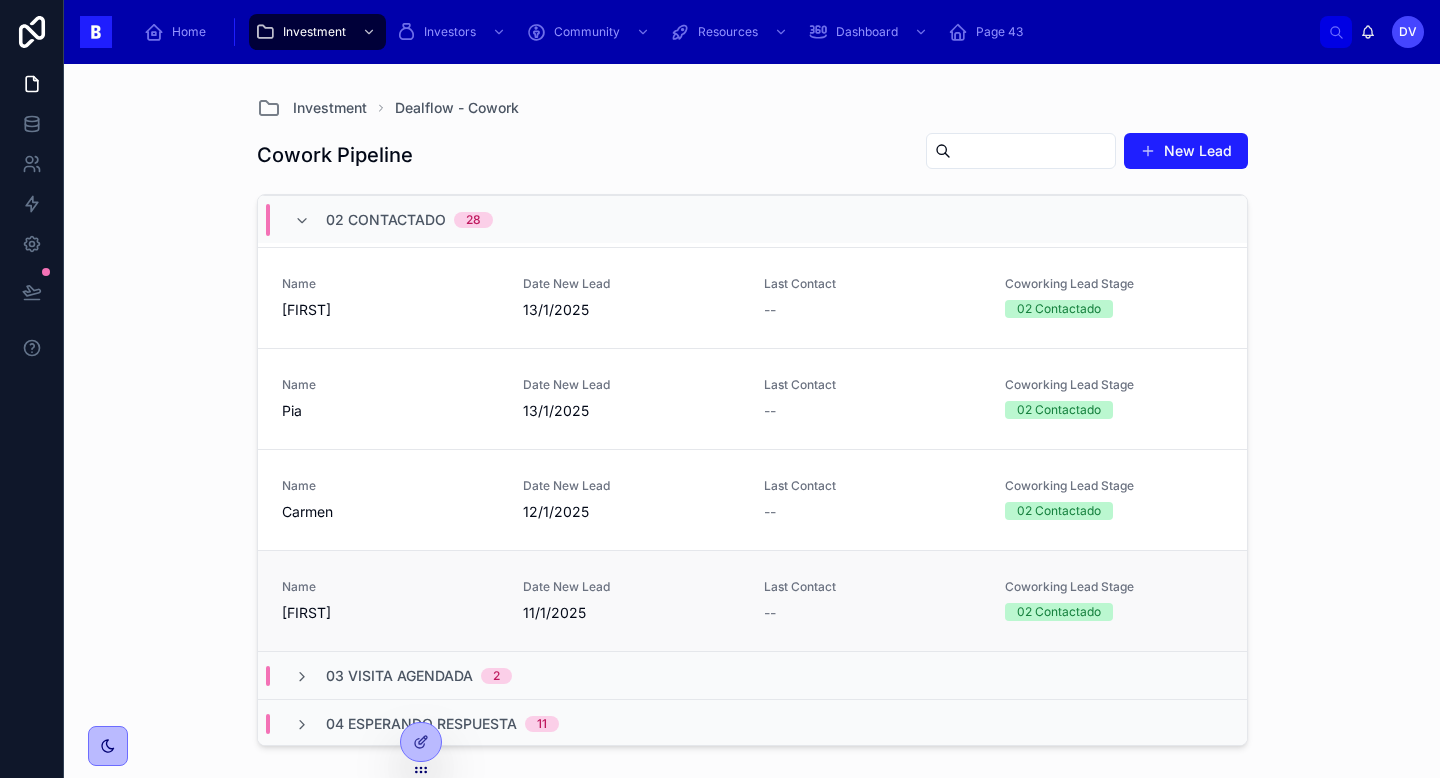 click on "Name [FIRST] Date New Lead 11/1/2025 Last Contact -- Coworking Lead Stage 02 Contactado" at bounding box center (752, 600) 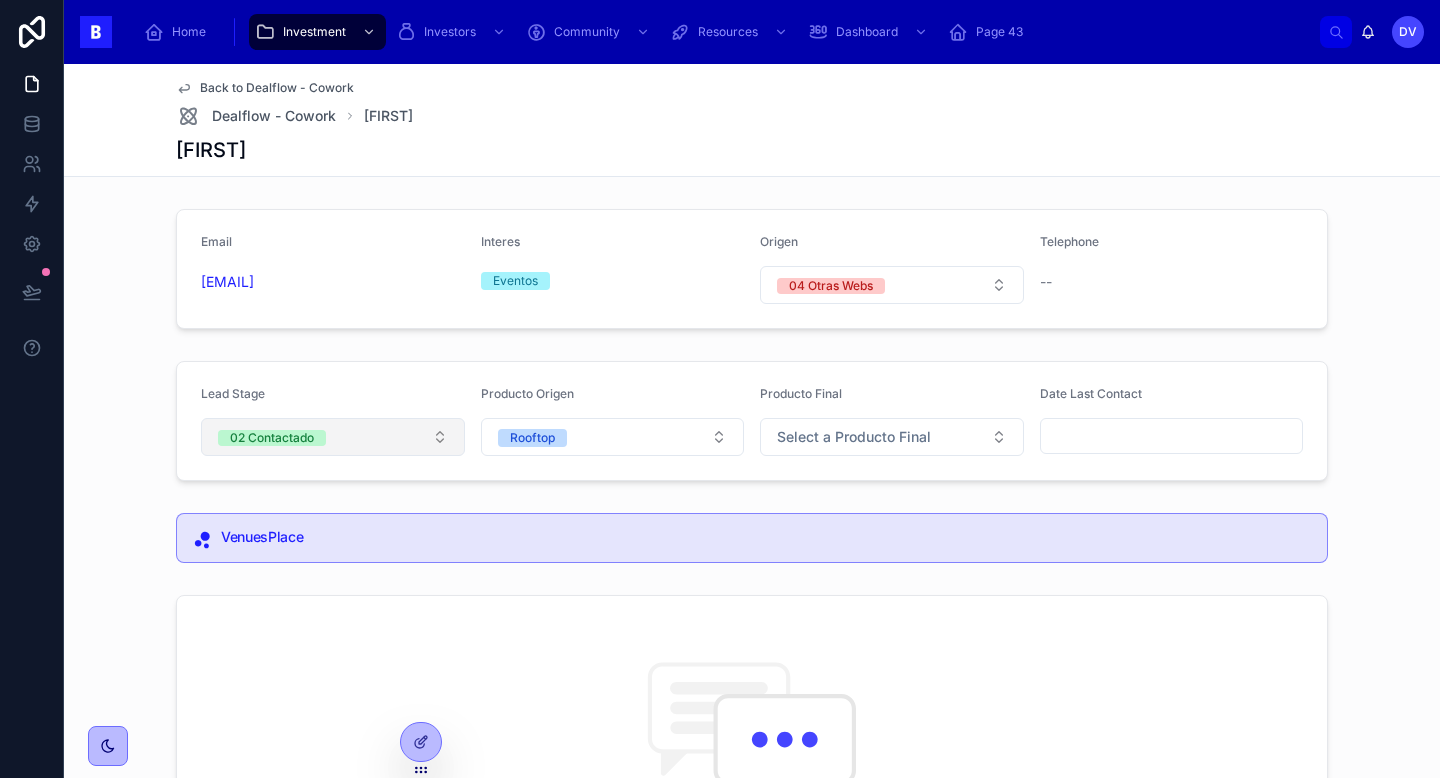 click on "02 Contactado" at bounding box center [333, 437] 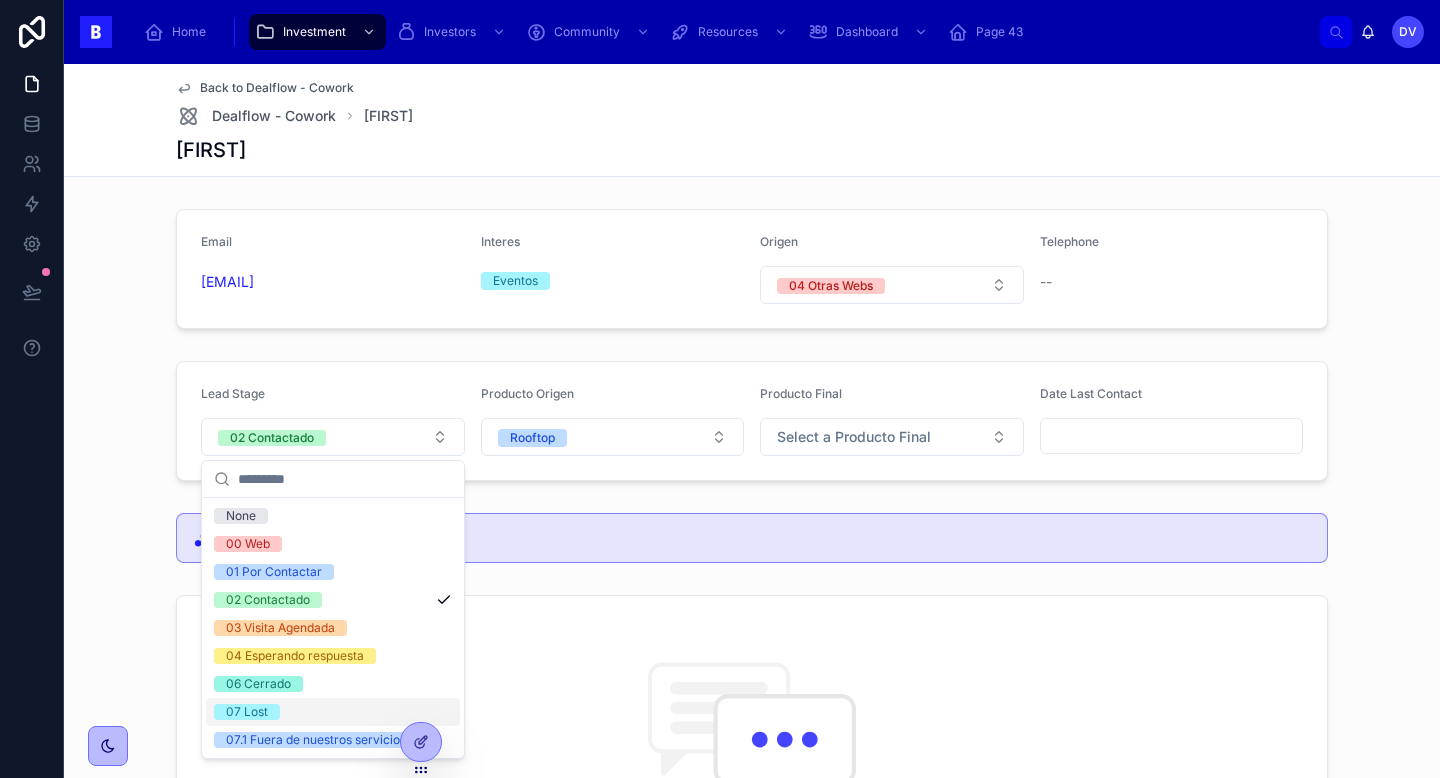 click on "07 Lost" at bounding box center (333, 712) 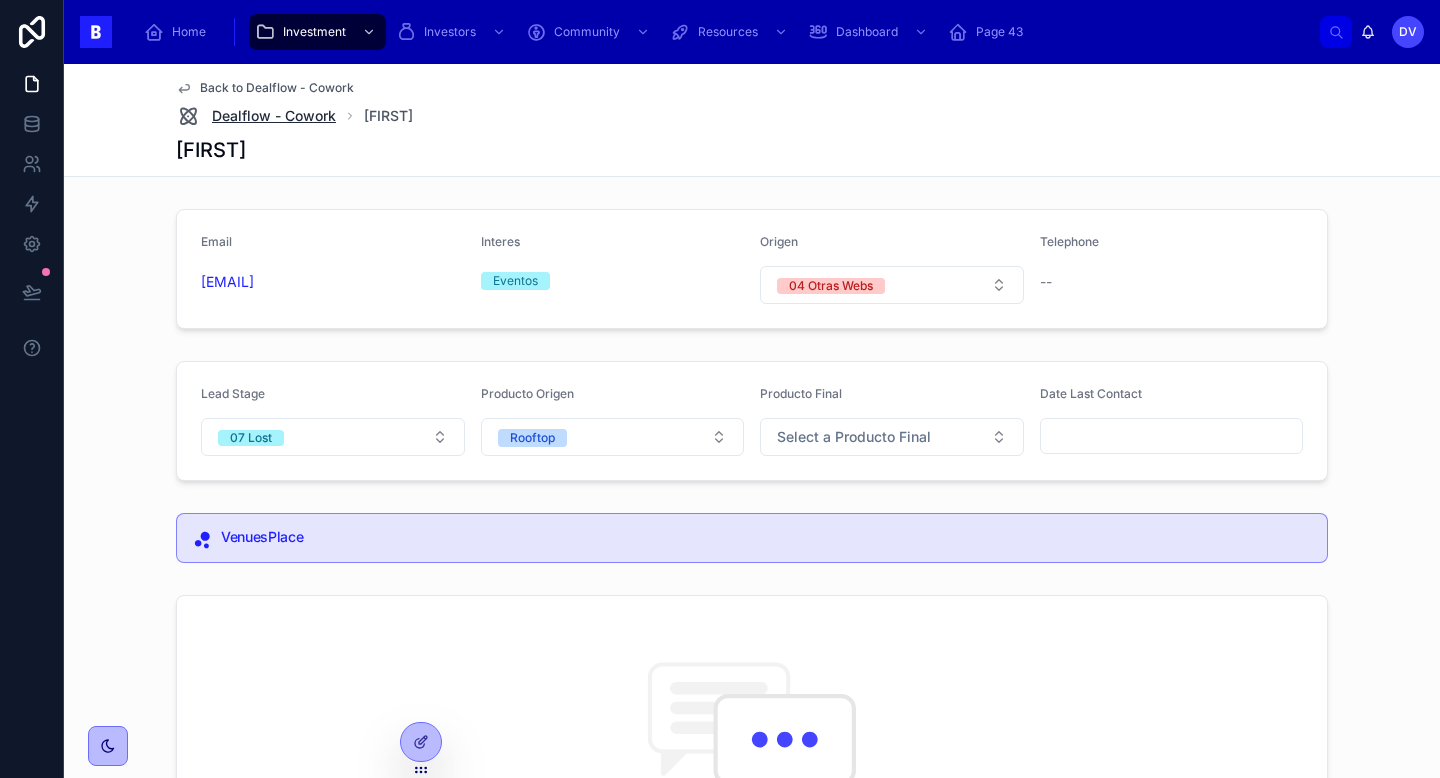 click on "Dealflow - Cowork" at bounding box center [274, 116] 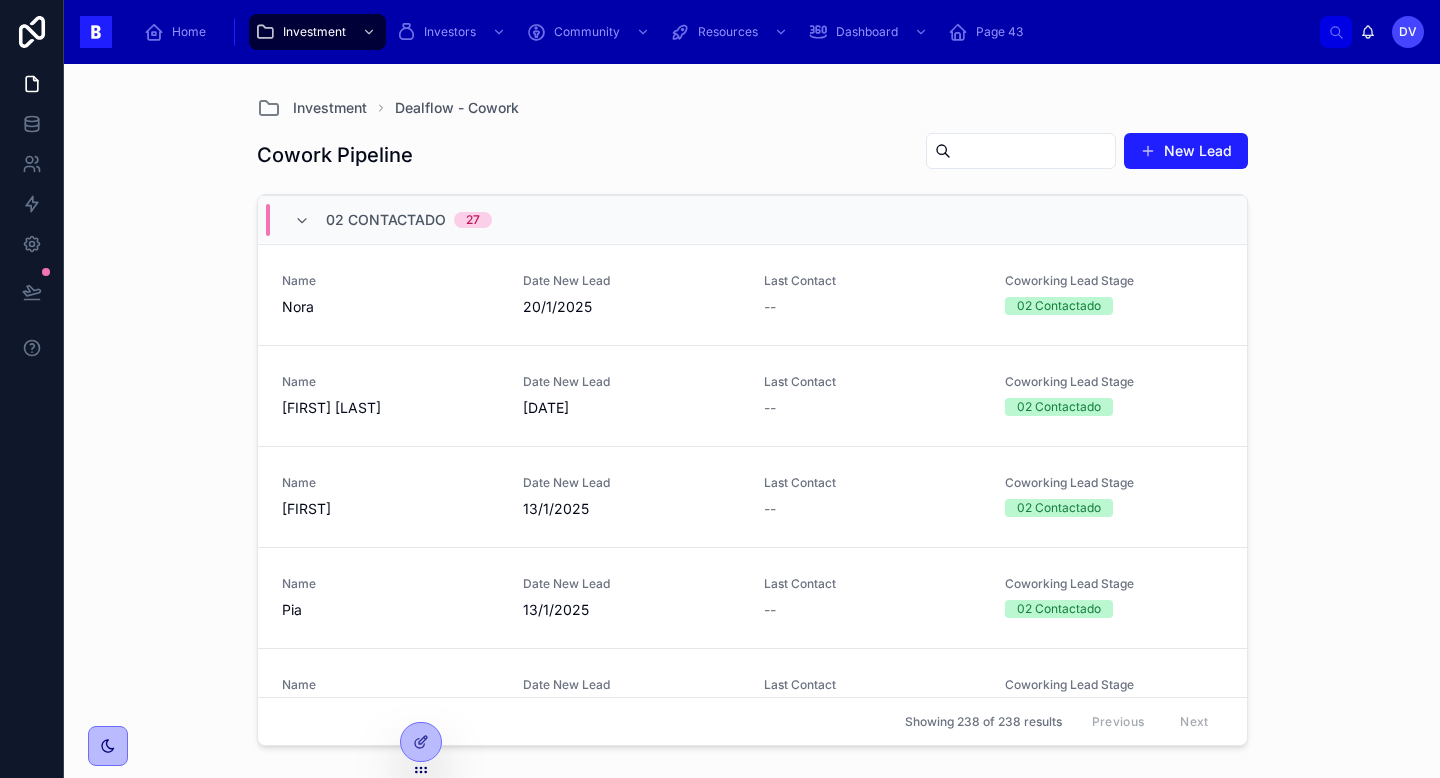 scroll, scrollTop: 2609, scrollLeft: 0, axis: vertical 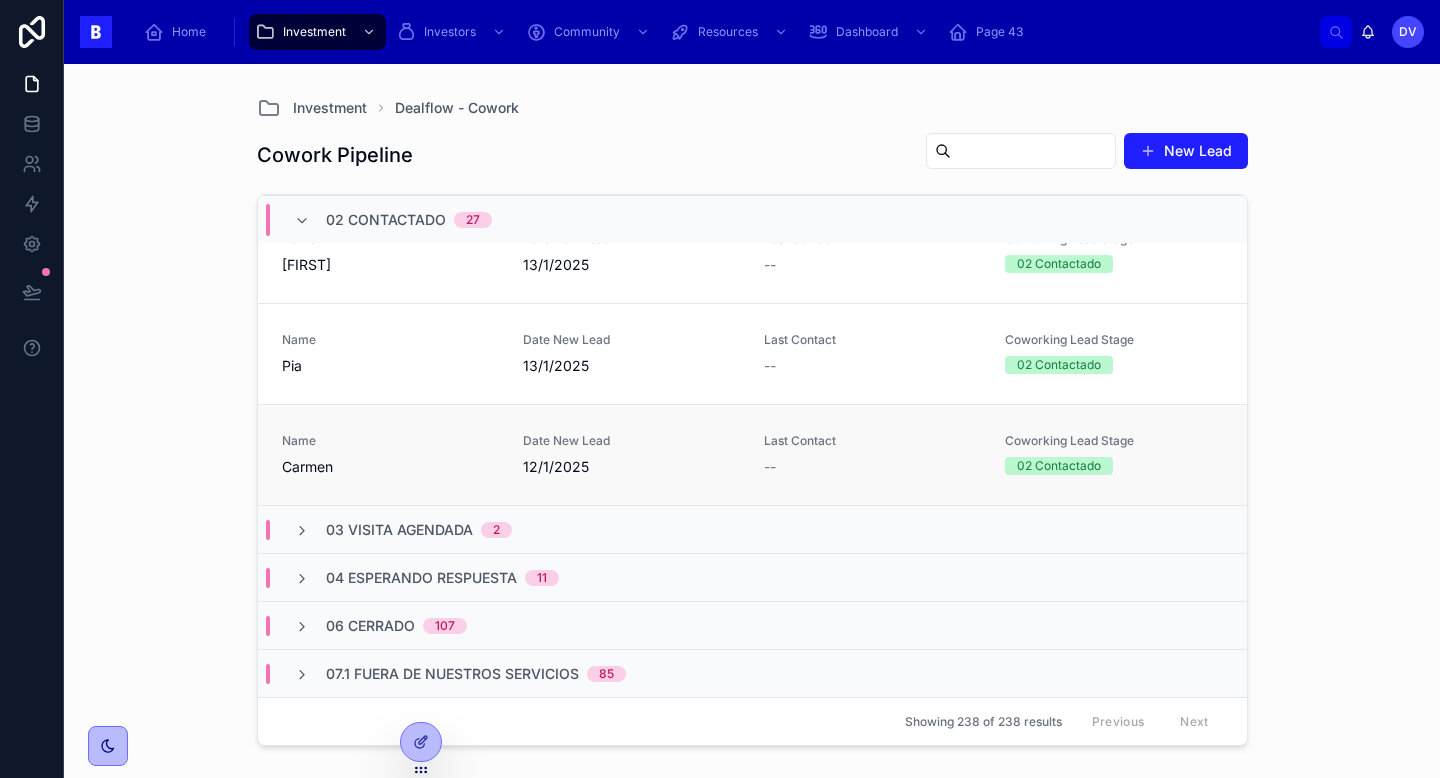 click on "Carmen" at bounding box center [390, 467] 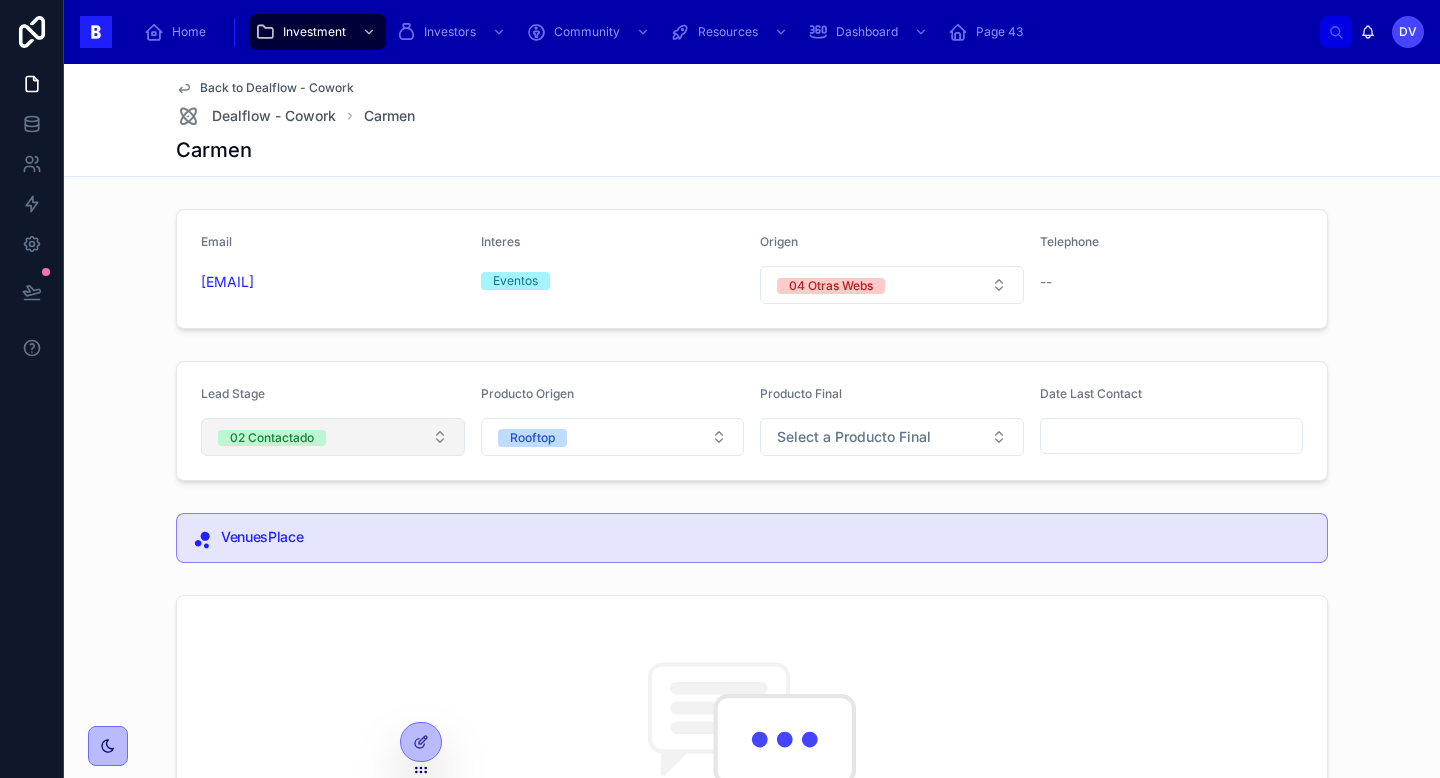 click on "02 Contactado" at bounding box center [333, 437] 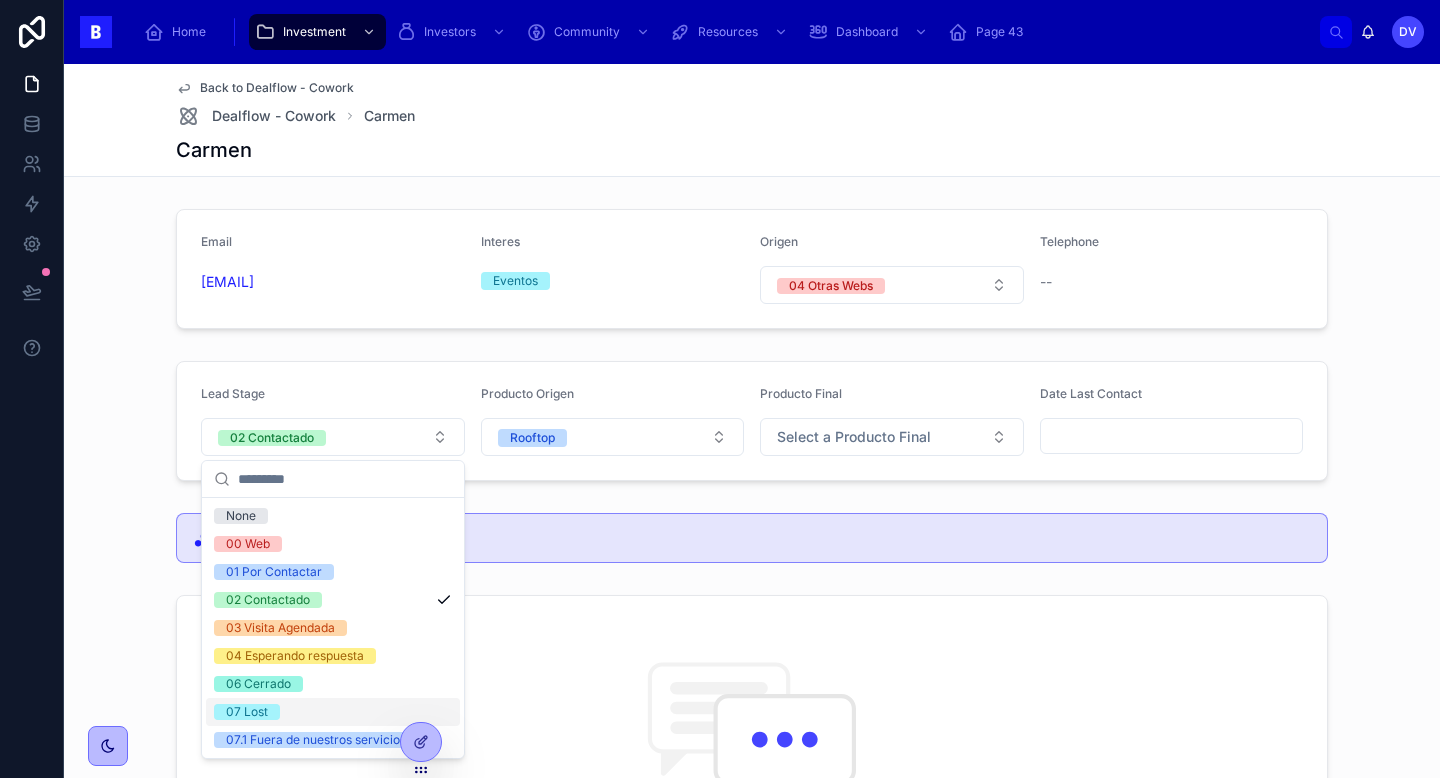 click on "07 Lost" at bounding box center [333, 712] 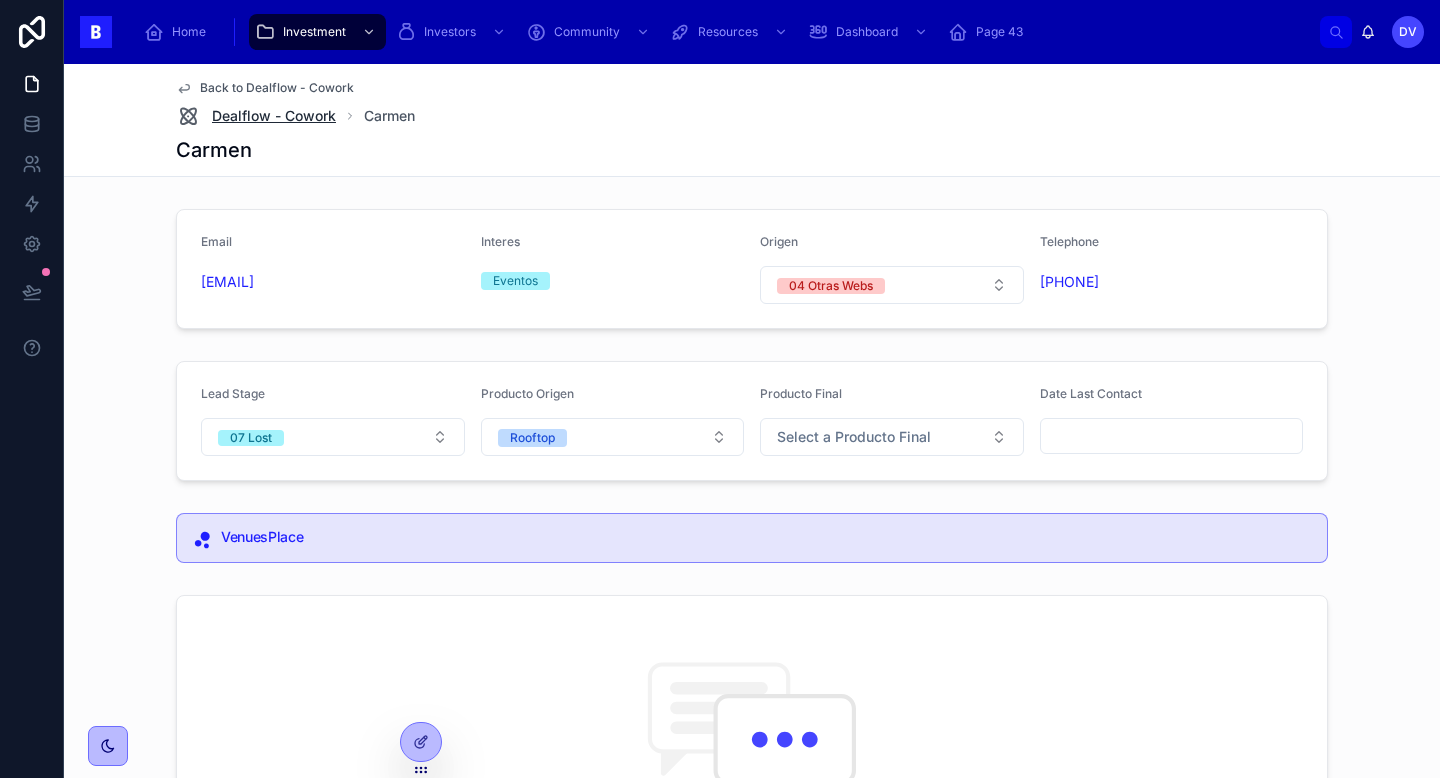 click on "Dealflow - Cowork" at bounding box center [274, 116] 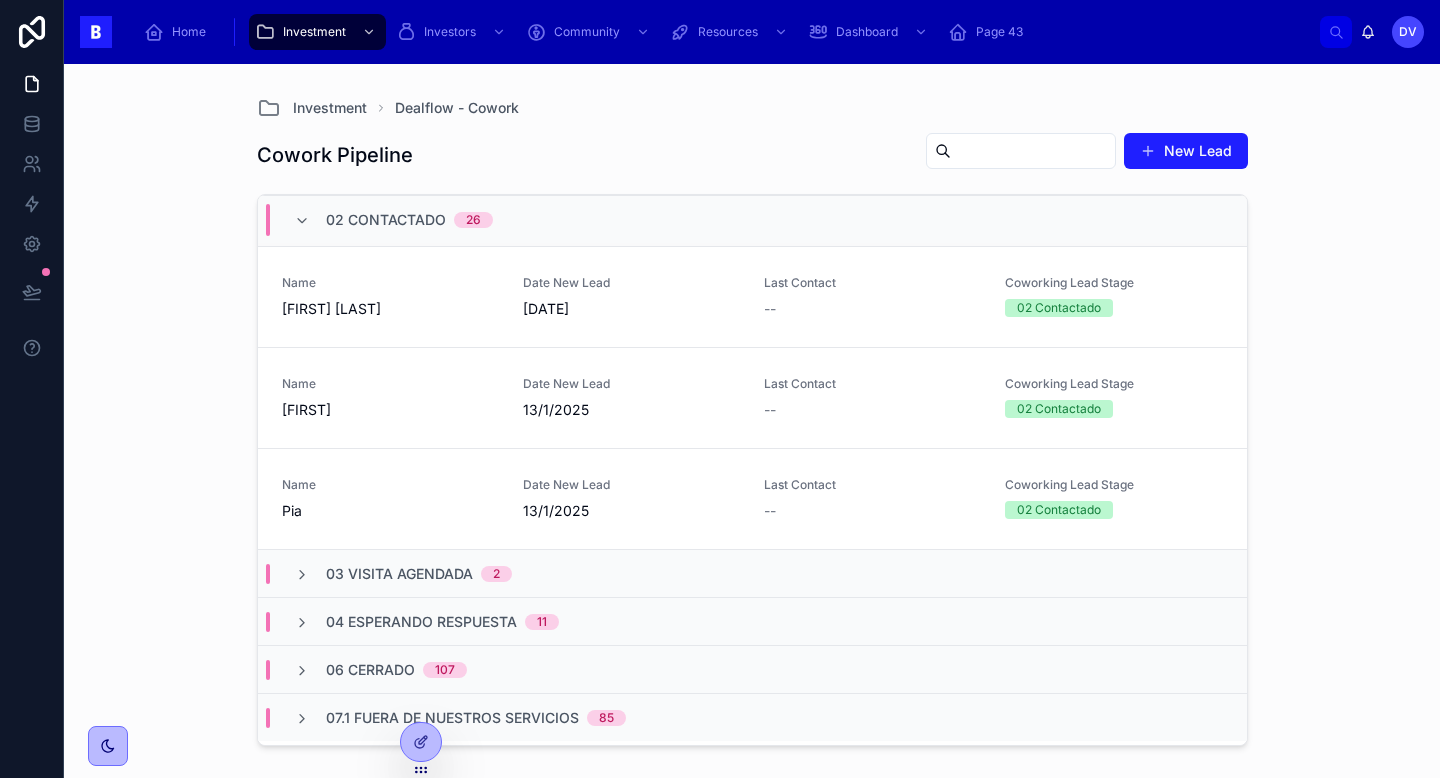scroll, scrollTop: 2507, scrollLeft: 0, axis: vertical 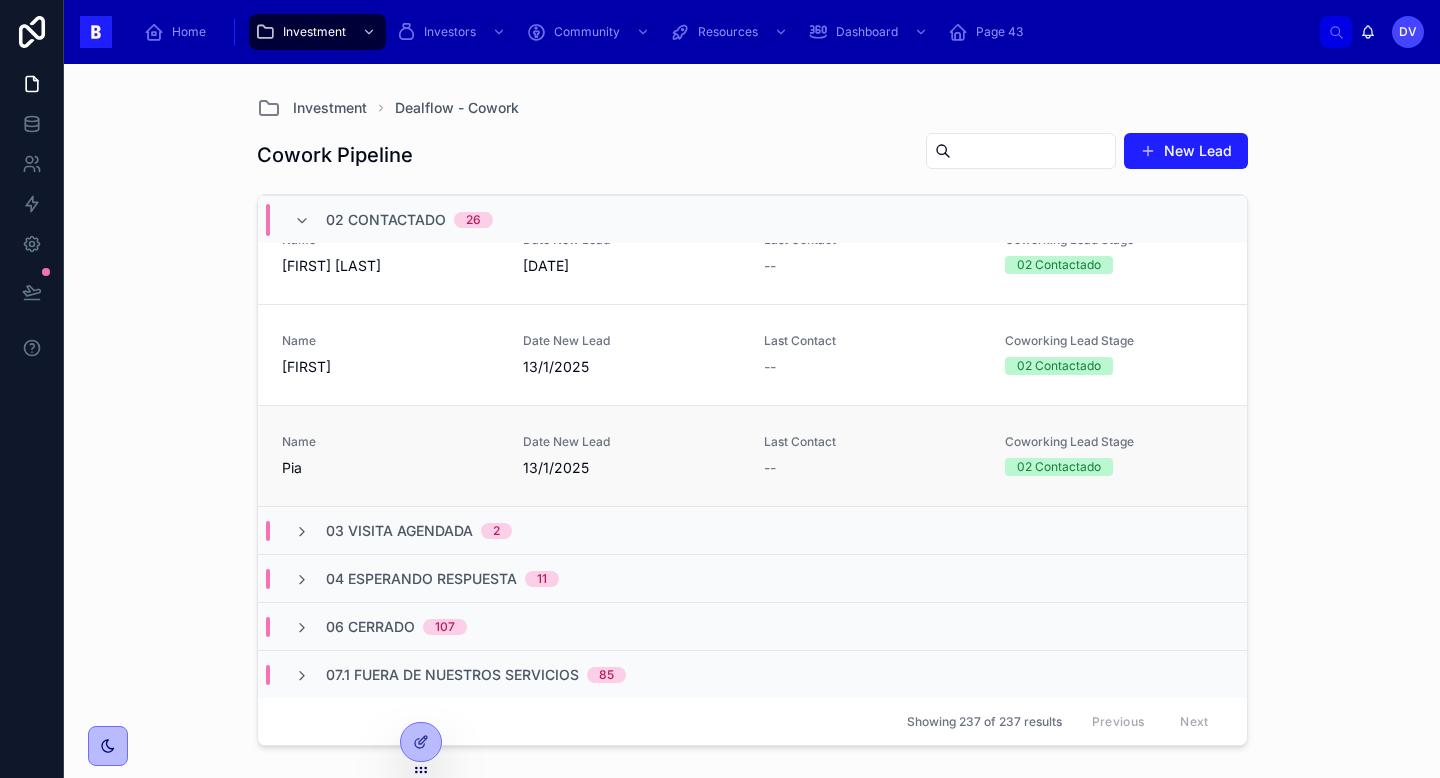 click on "Pia" at bounding box center (390, 468) 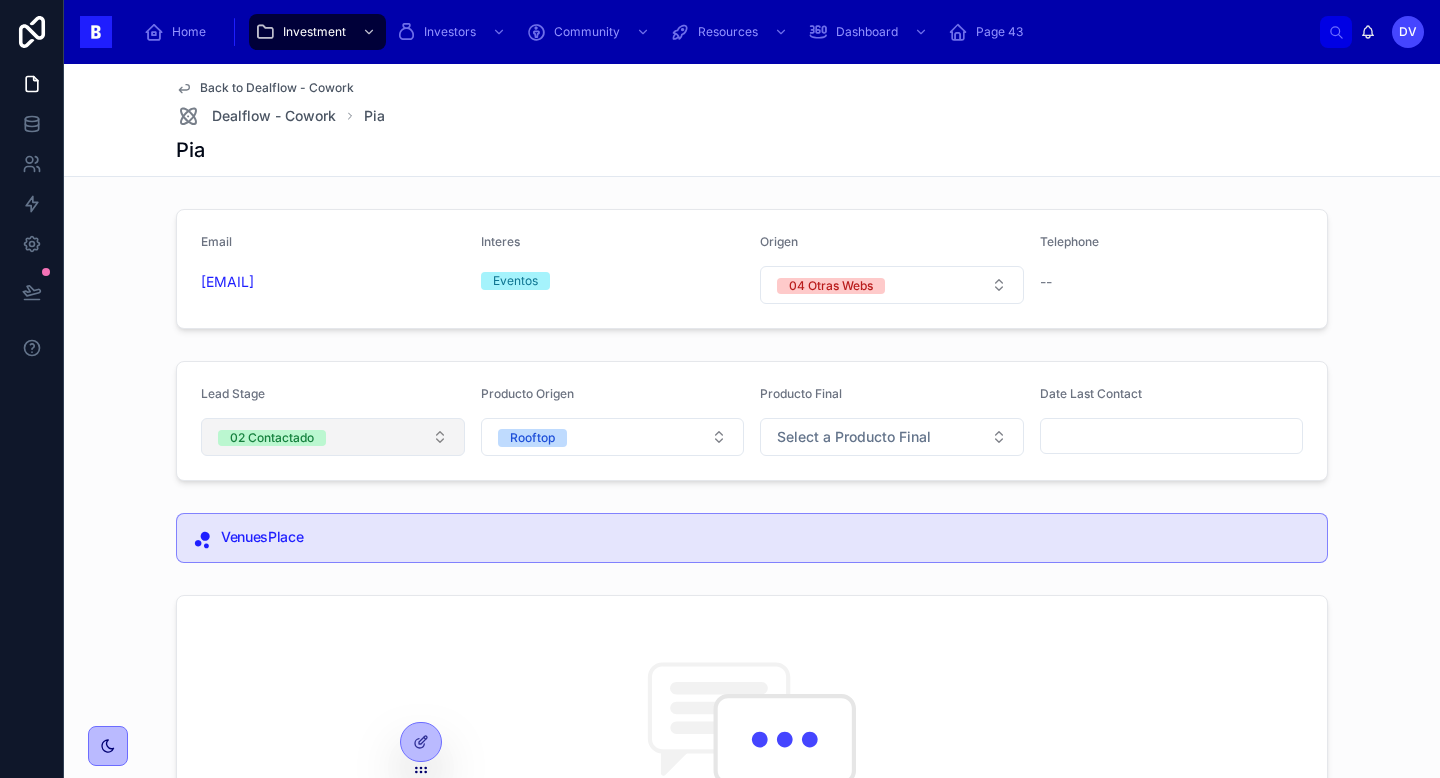 click on "02 Contactado" at bounding box center (333, 437) 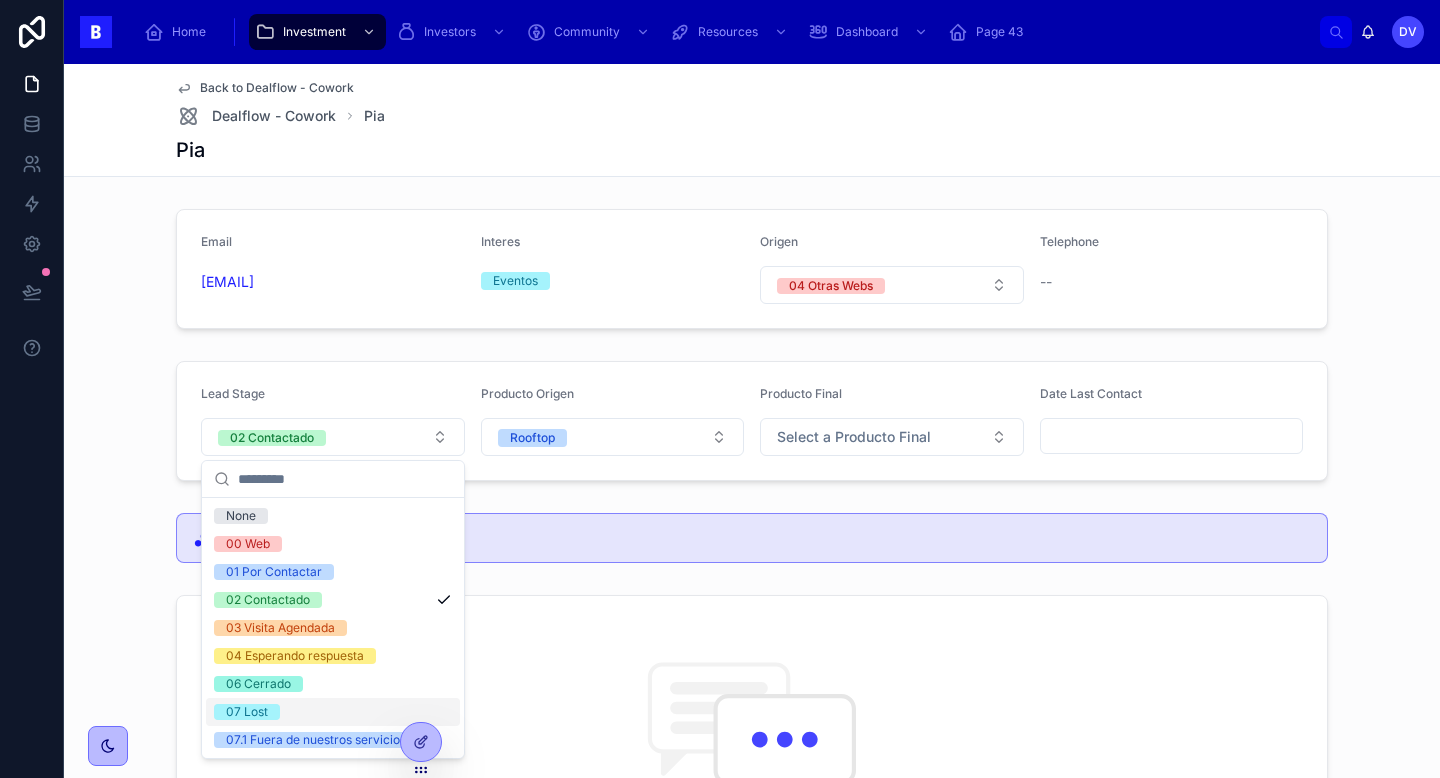 click on "07 Lost" at bounding box center [333, 712] 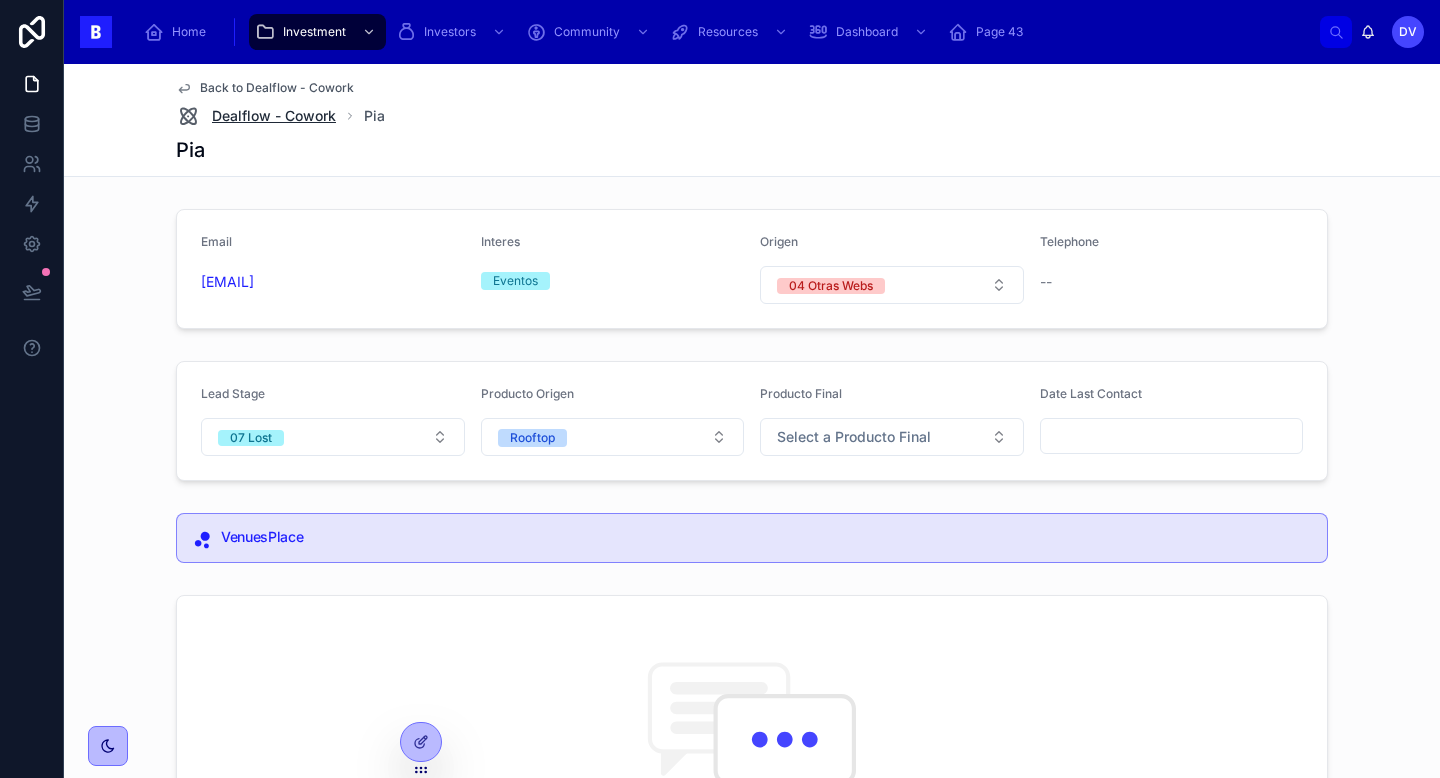 click on "Dealflow - Cowork" at bounding box center [274, 116] 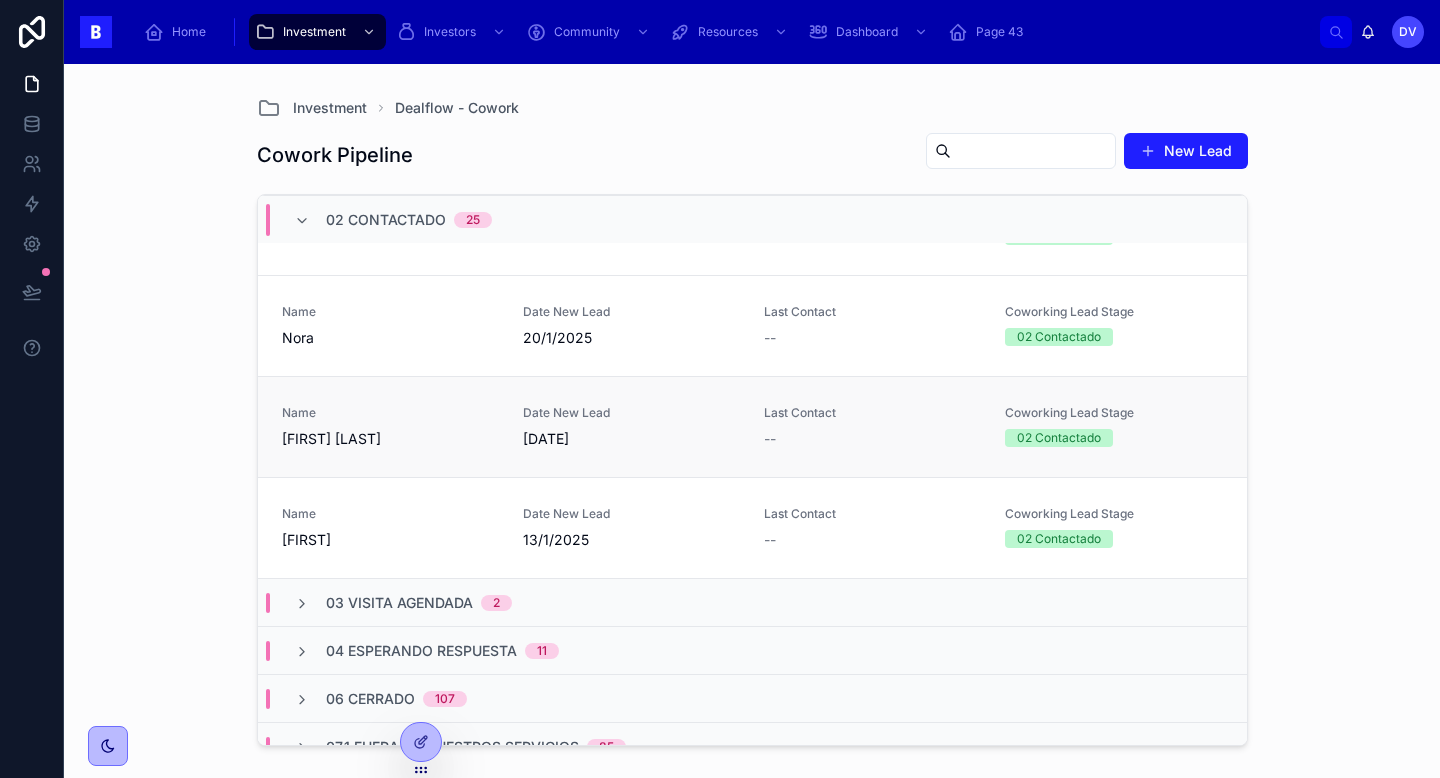 scroll, scrollTop: 2348, scrollLeft: 0, axis: vertical 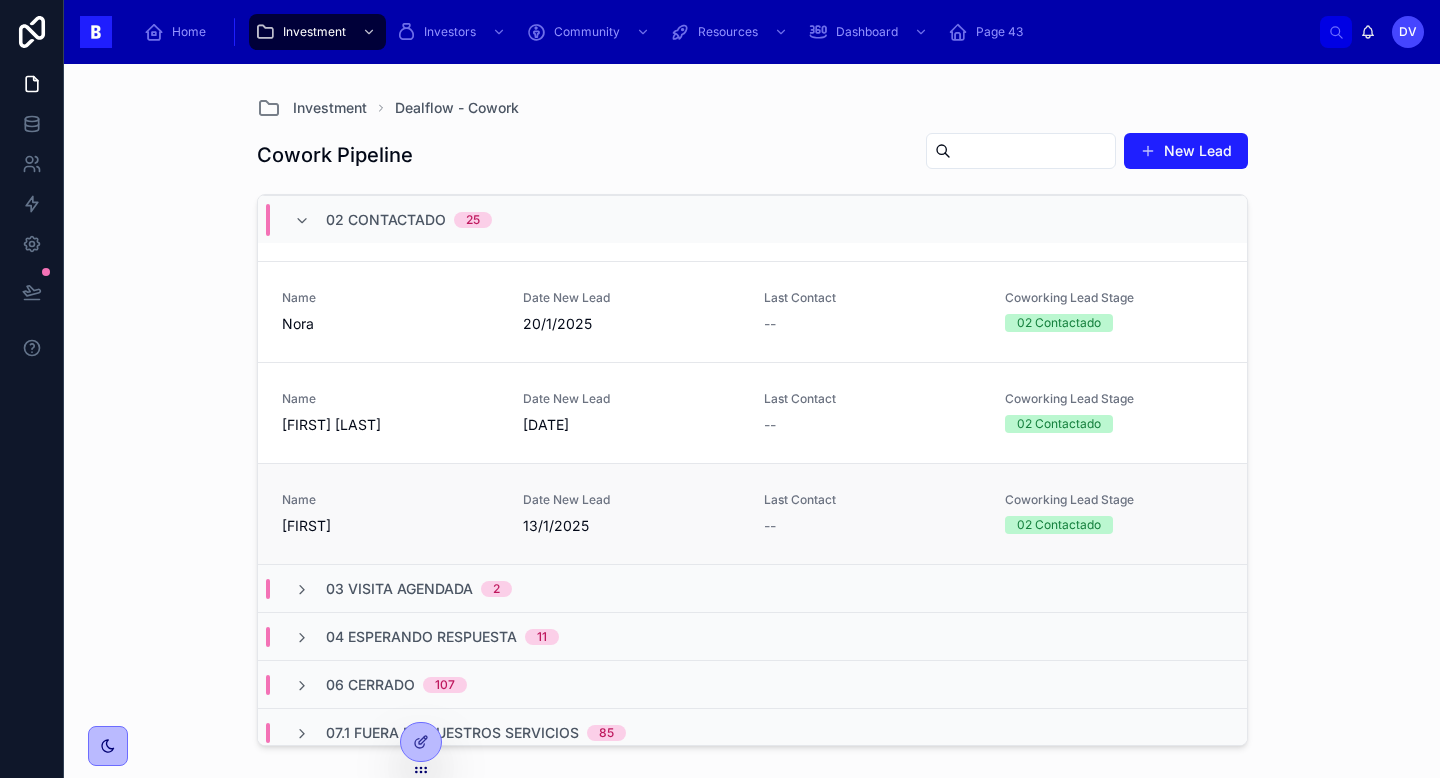 click on "[FIRST]" at bounding box center (390, 526) 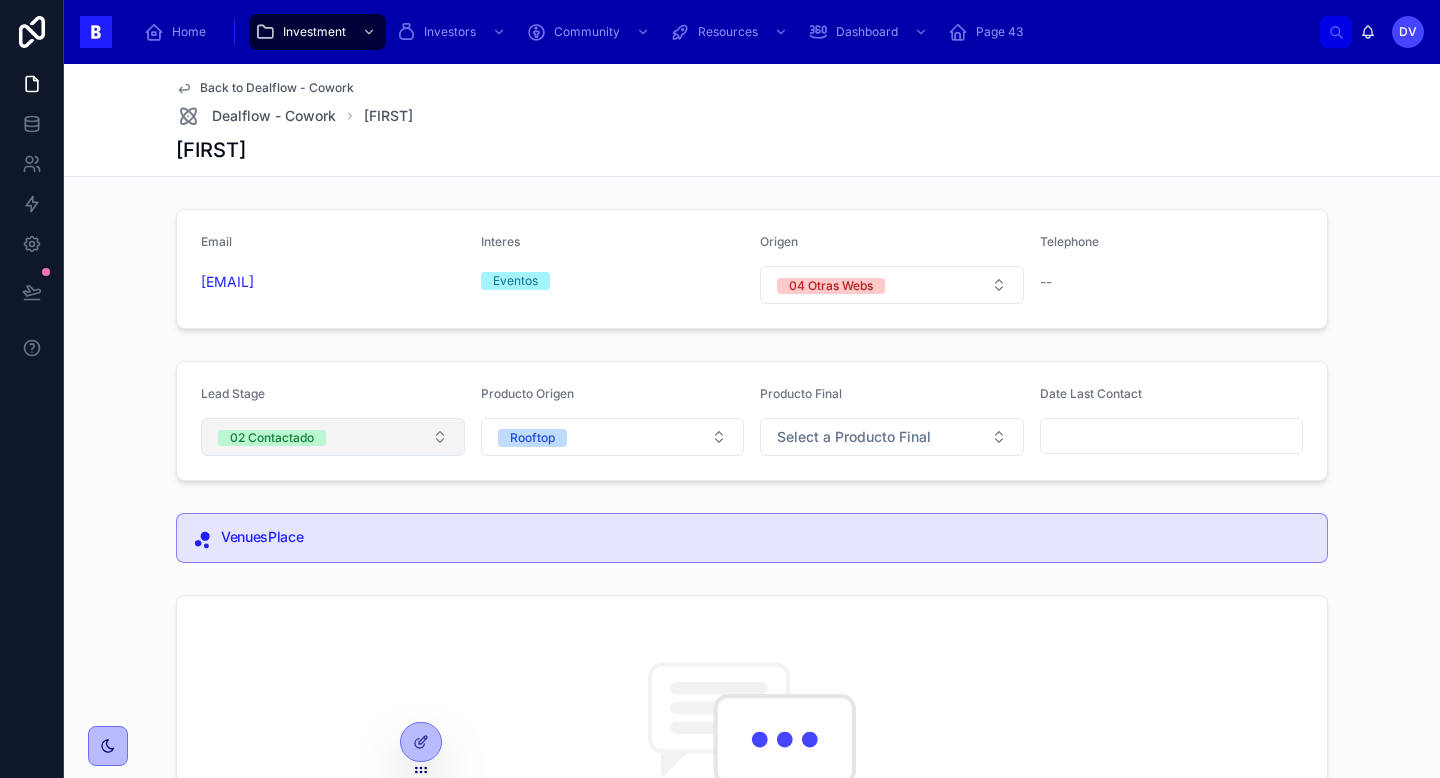 click on "02 Contactado" at bounding box center [333, 437] 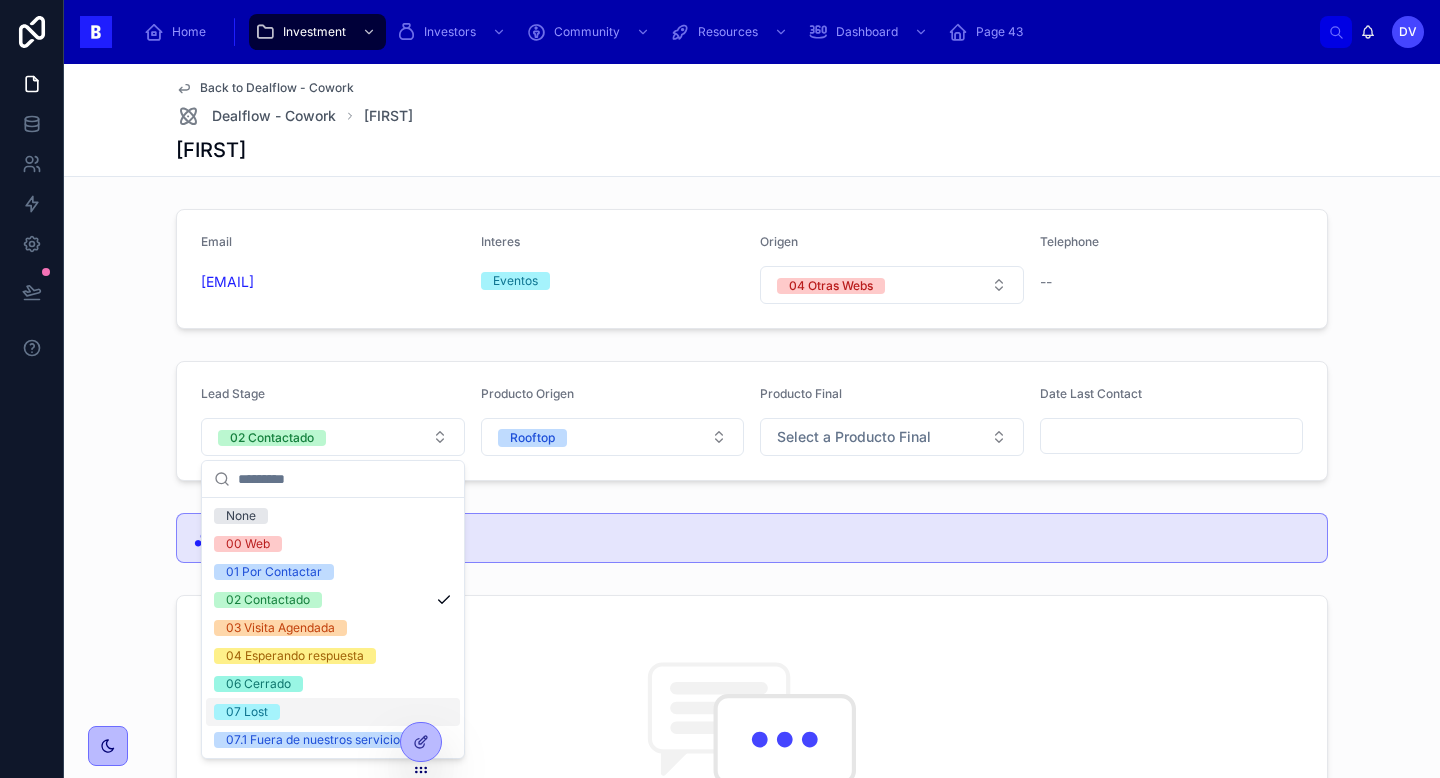 click on "07 Lost" at bounding box center [333, 712] 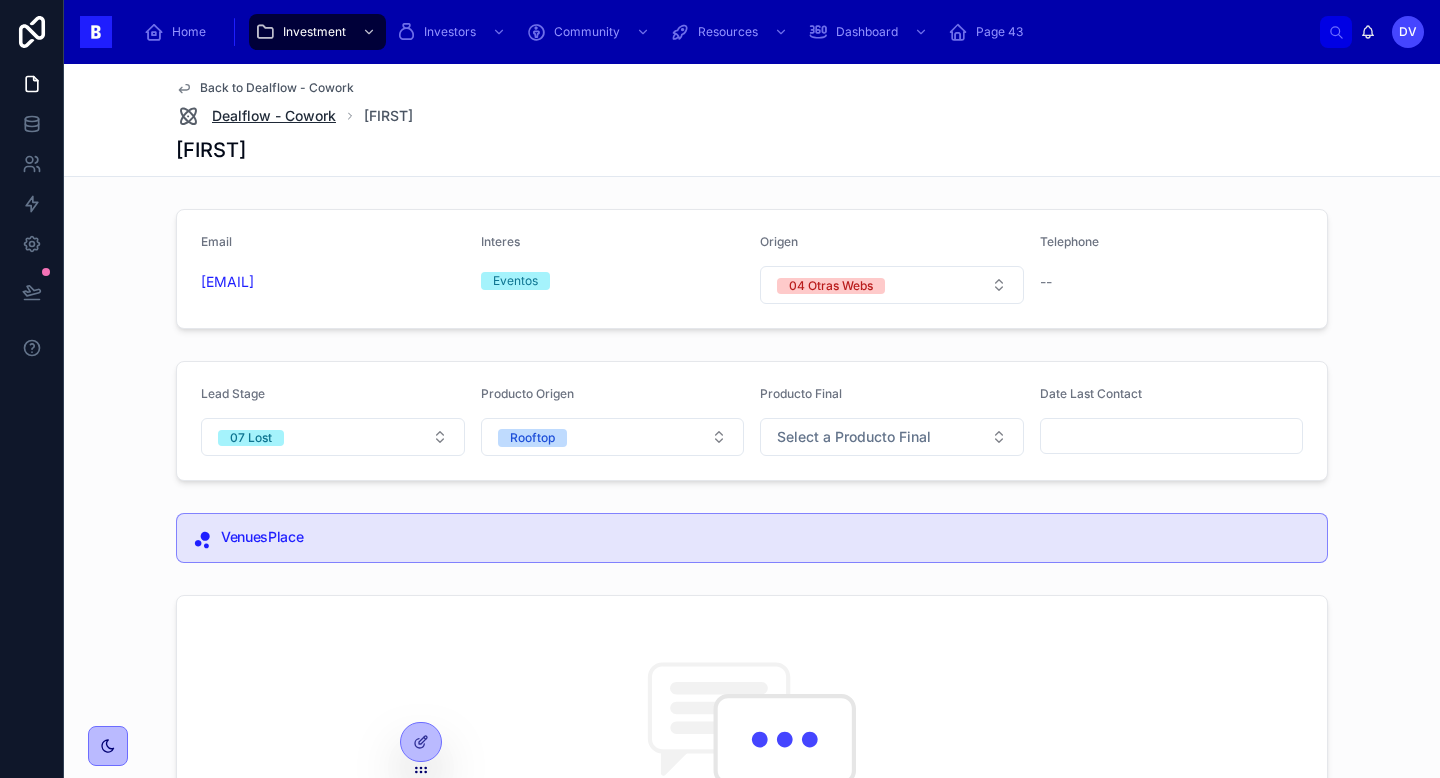 click on "Dealflow - Cowork" at bounding box center (274, 116) 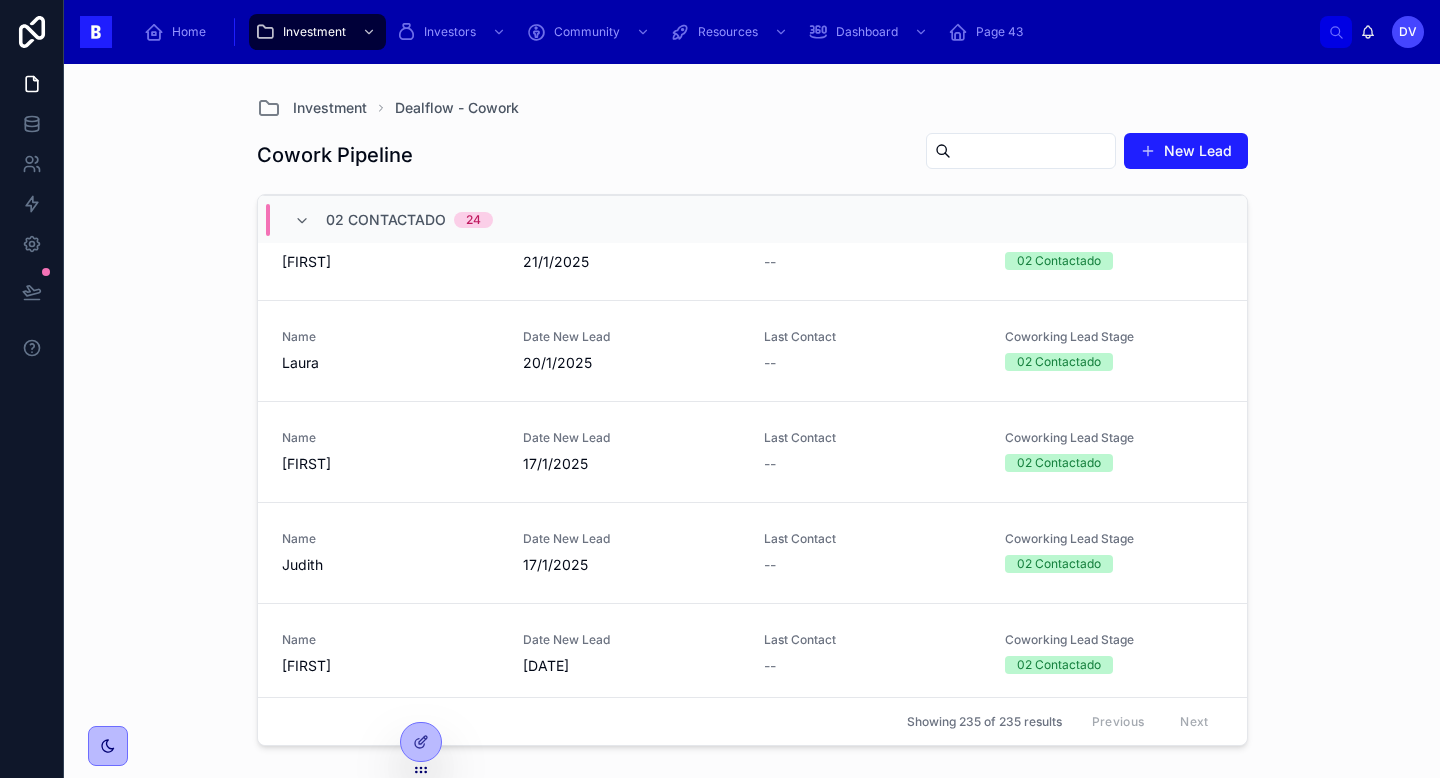 scroll, scrollTop: 2306, scrollLeft: 0, axis: vertical 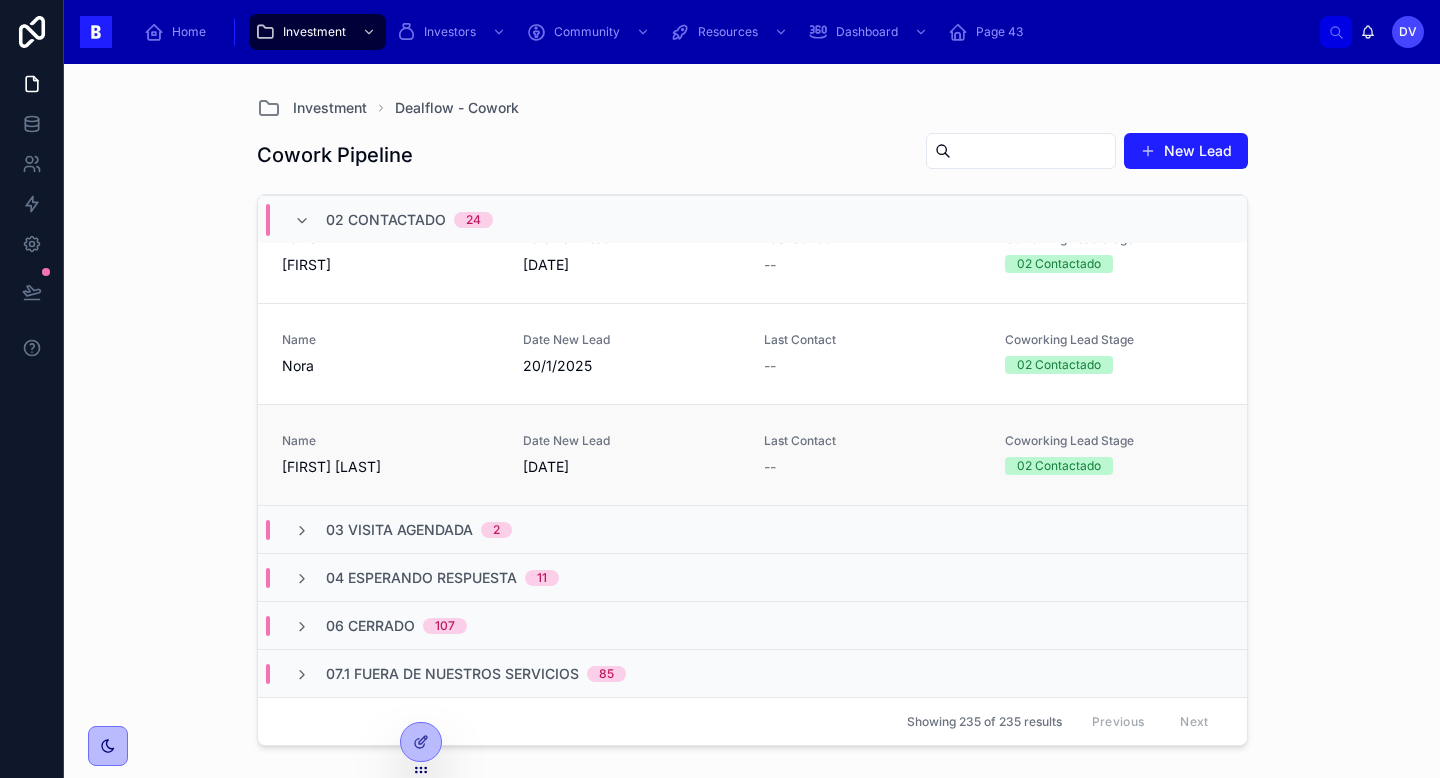 click on "[FIRST] [LAST]" at bounding box center (390, 467) 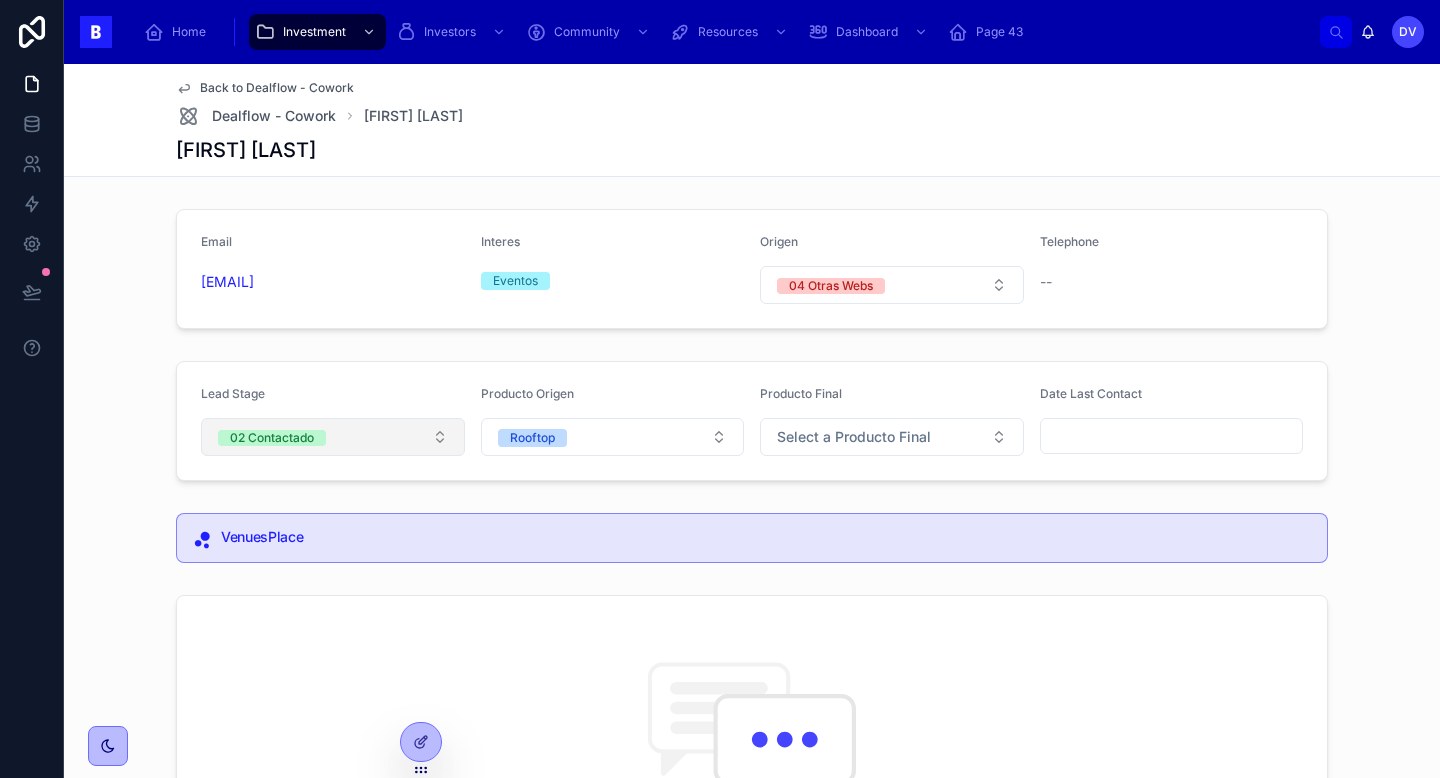 click on "02 Contactado" at bounding box center (333, 437) 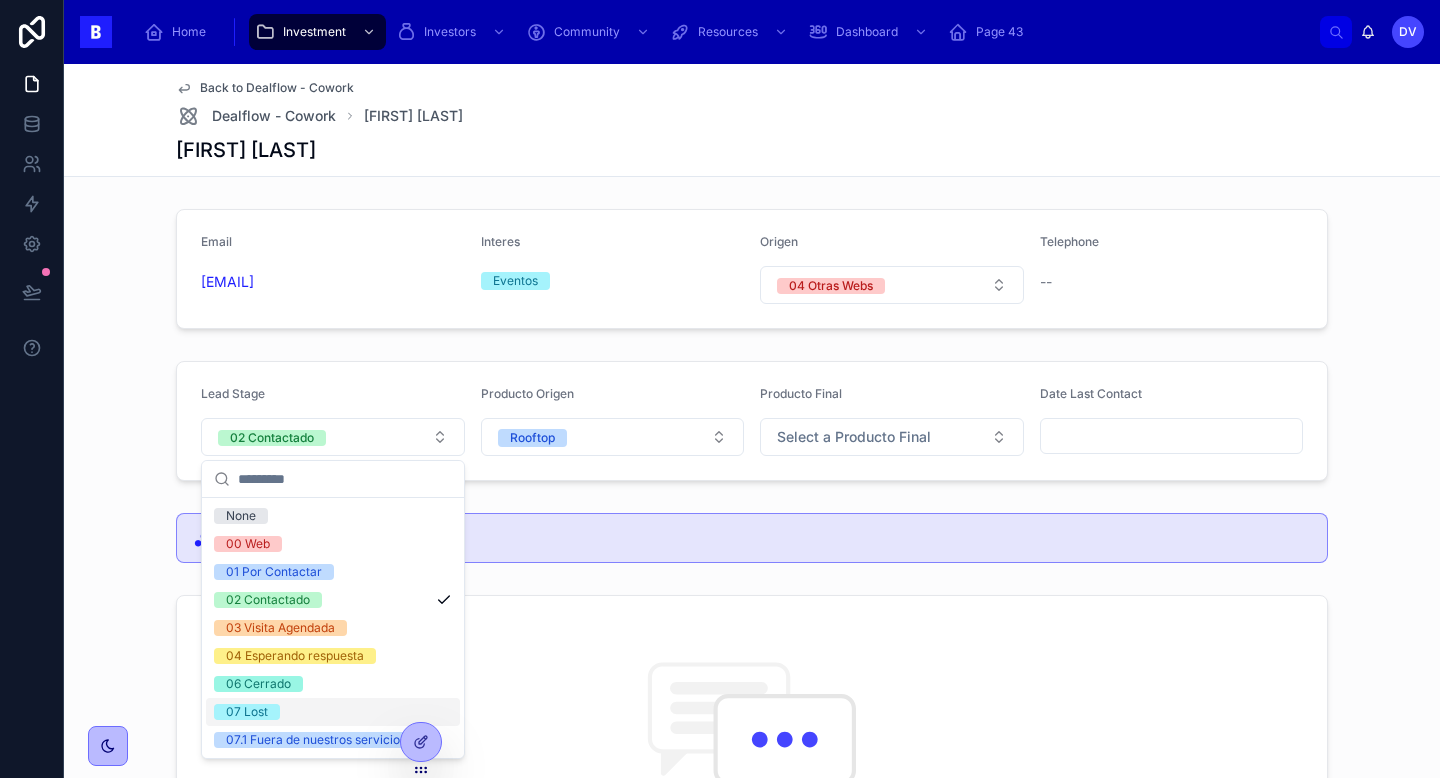 click on "07 Lost" at bounding box center [333, 712] 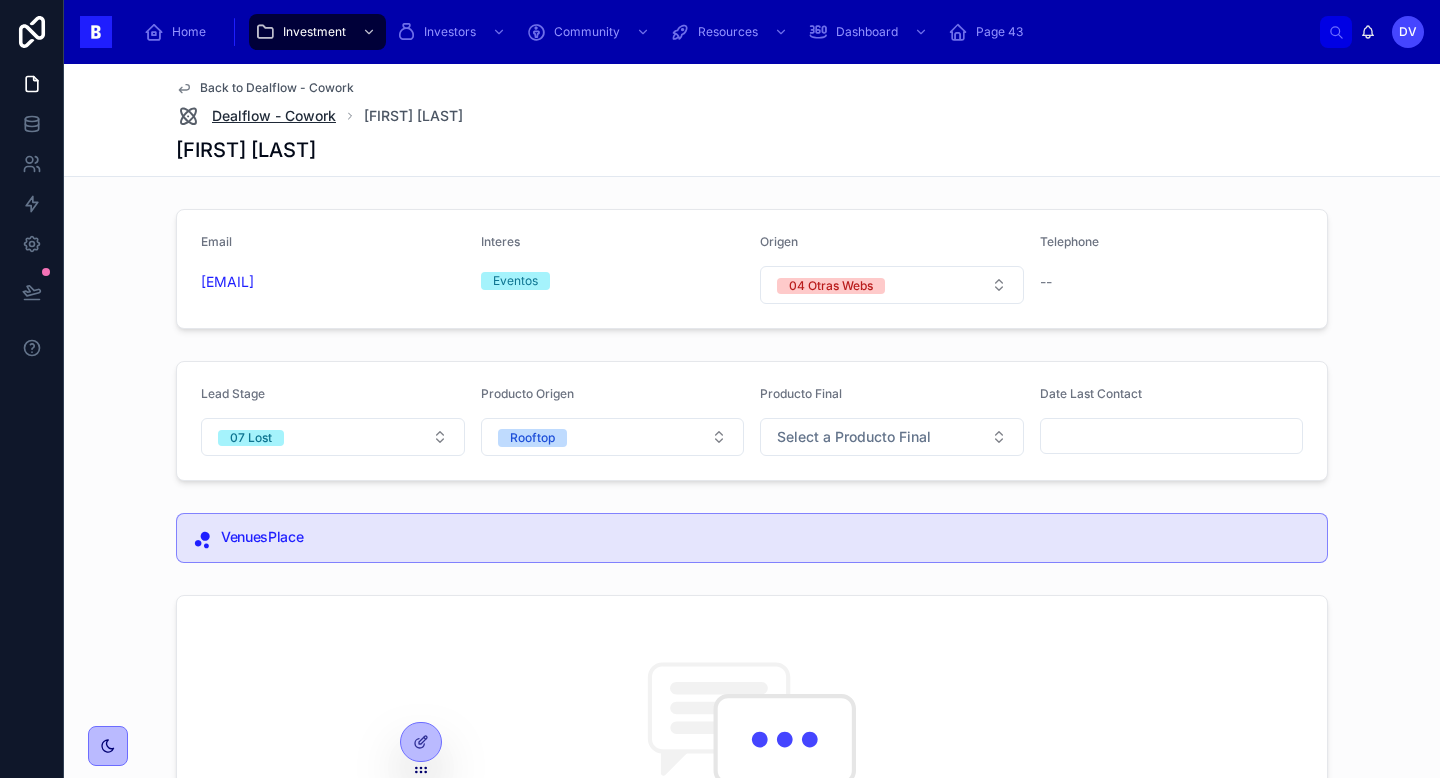 click on "Dealflow - Cowork" at bounding box center [274, 116] 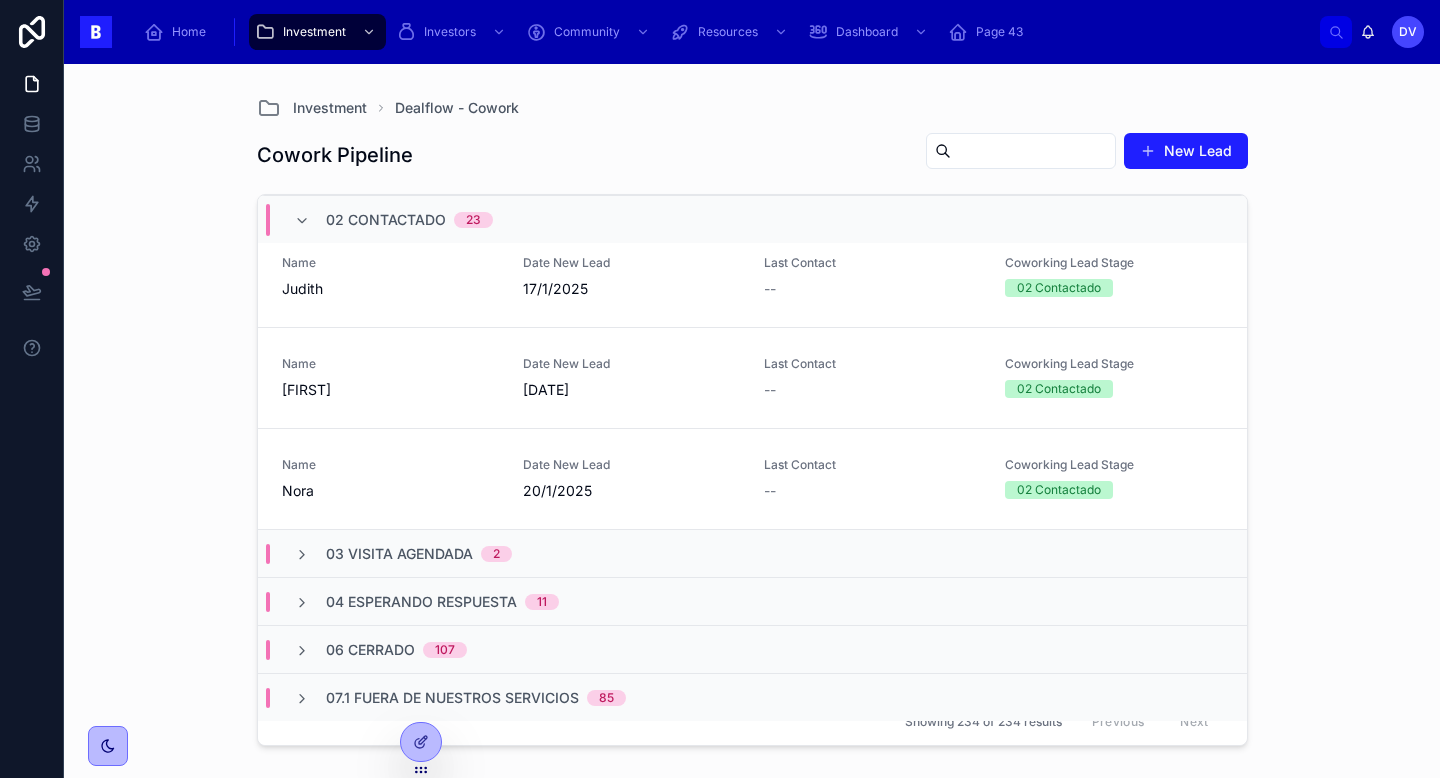scroll, scrollTop: 2205, scrollLeft: 0, axis: vertical 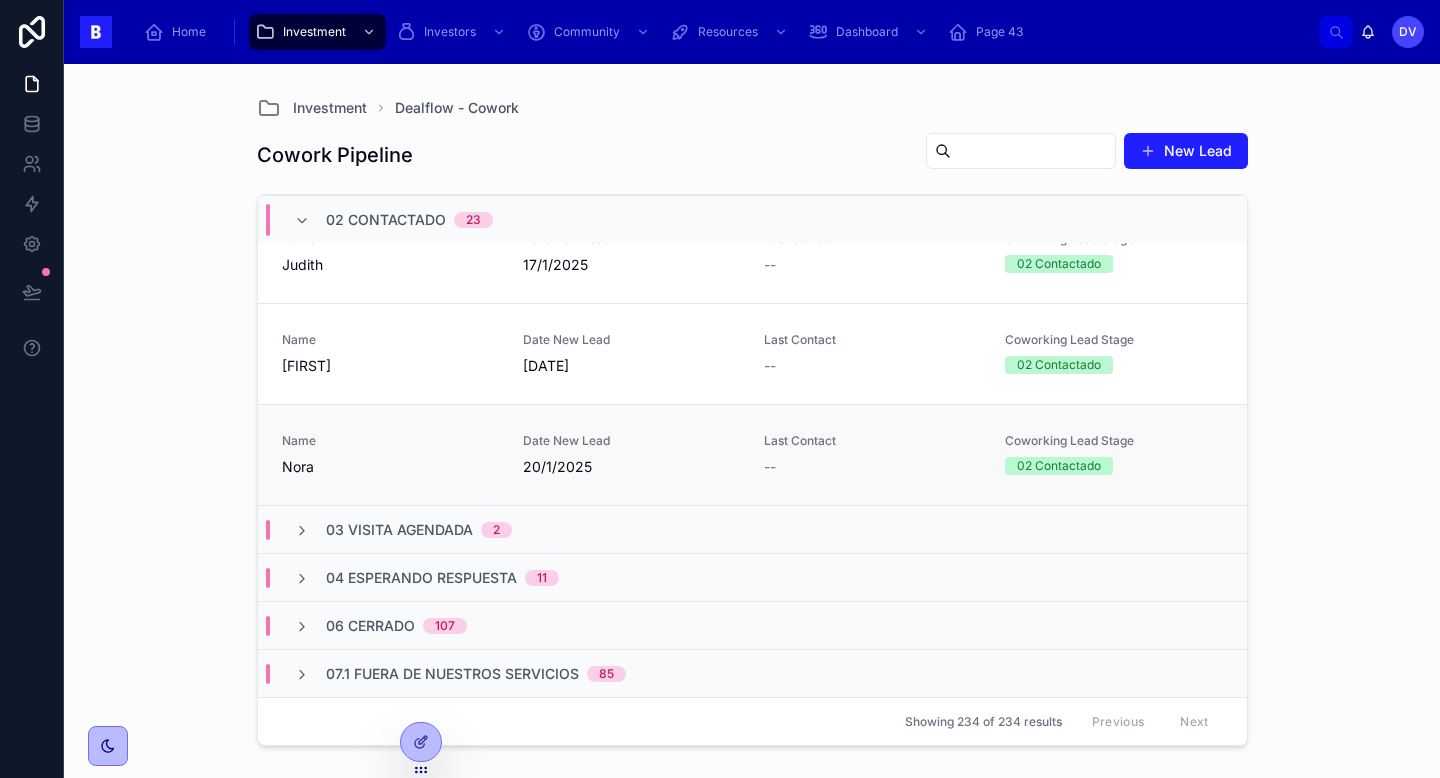 click on "Name [FIRST]" at bounding box center (390, 455) 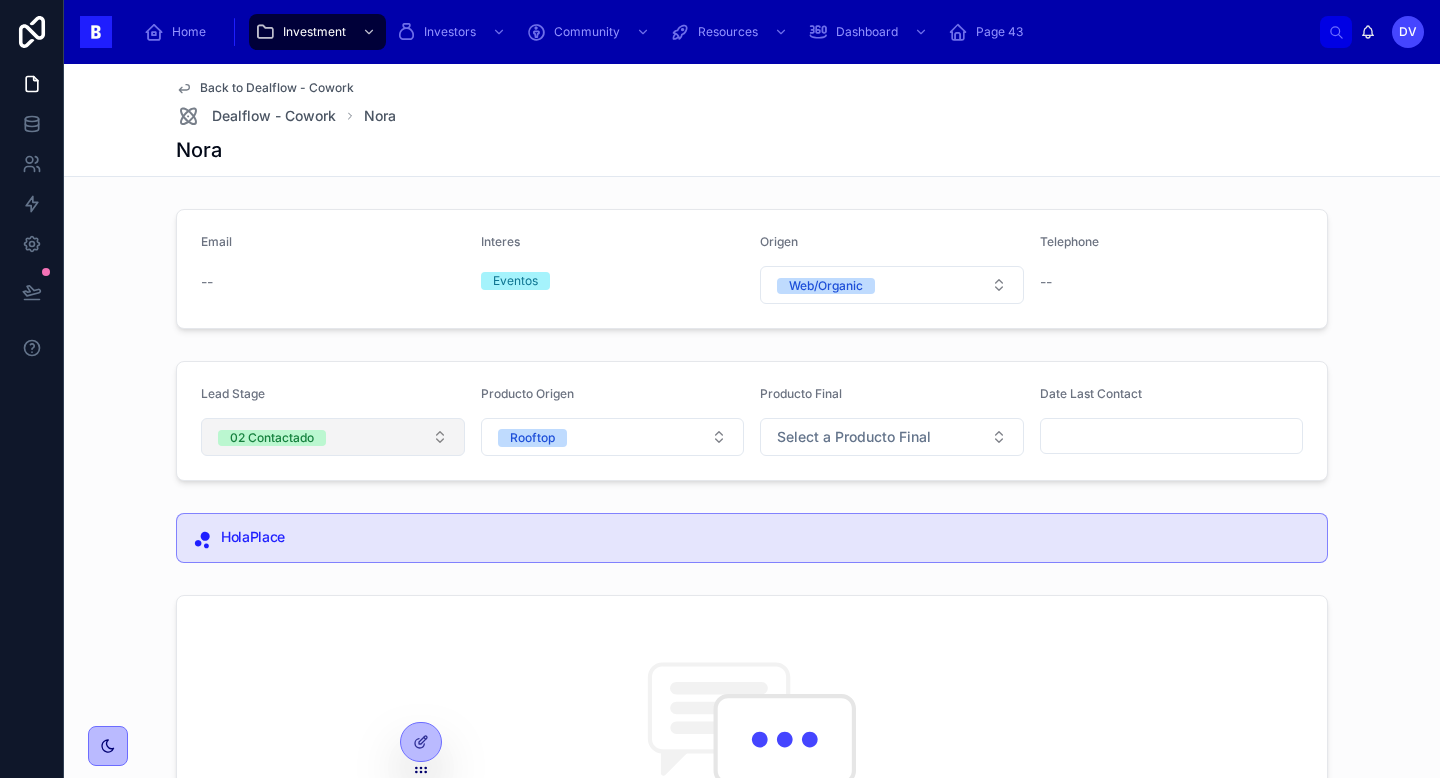 click on "02 Contactado" at bounding box center (333, 437) 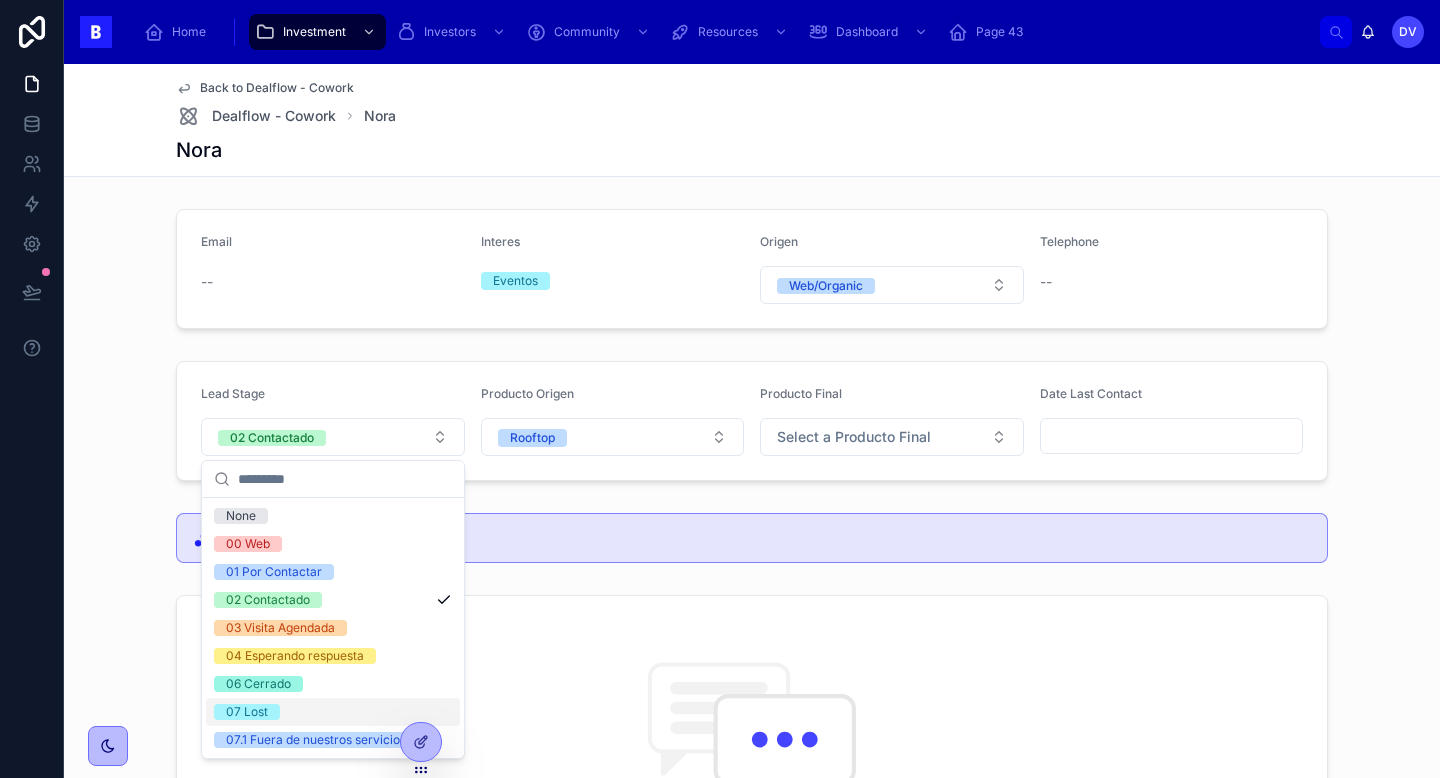 click on "07 Lost" at bounding box center (333, 712) 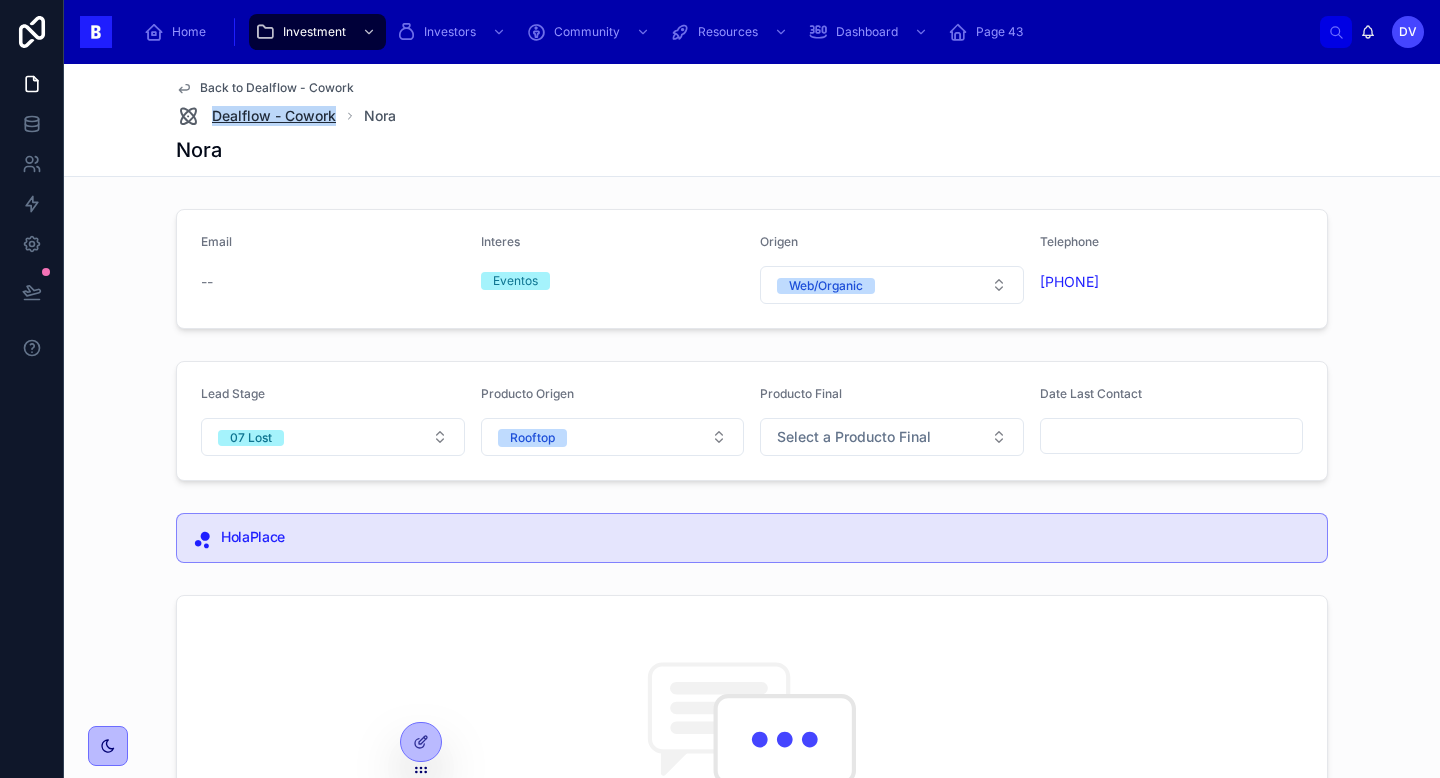 click on "Dealflow - Cowork" at bounding box center (274, 116) 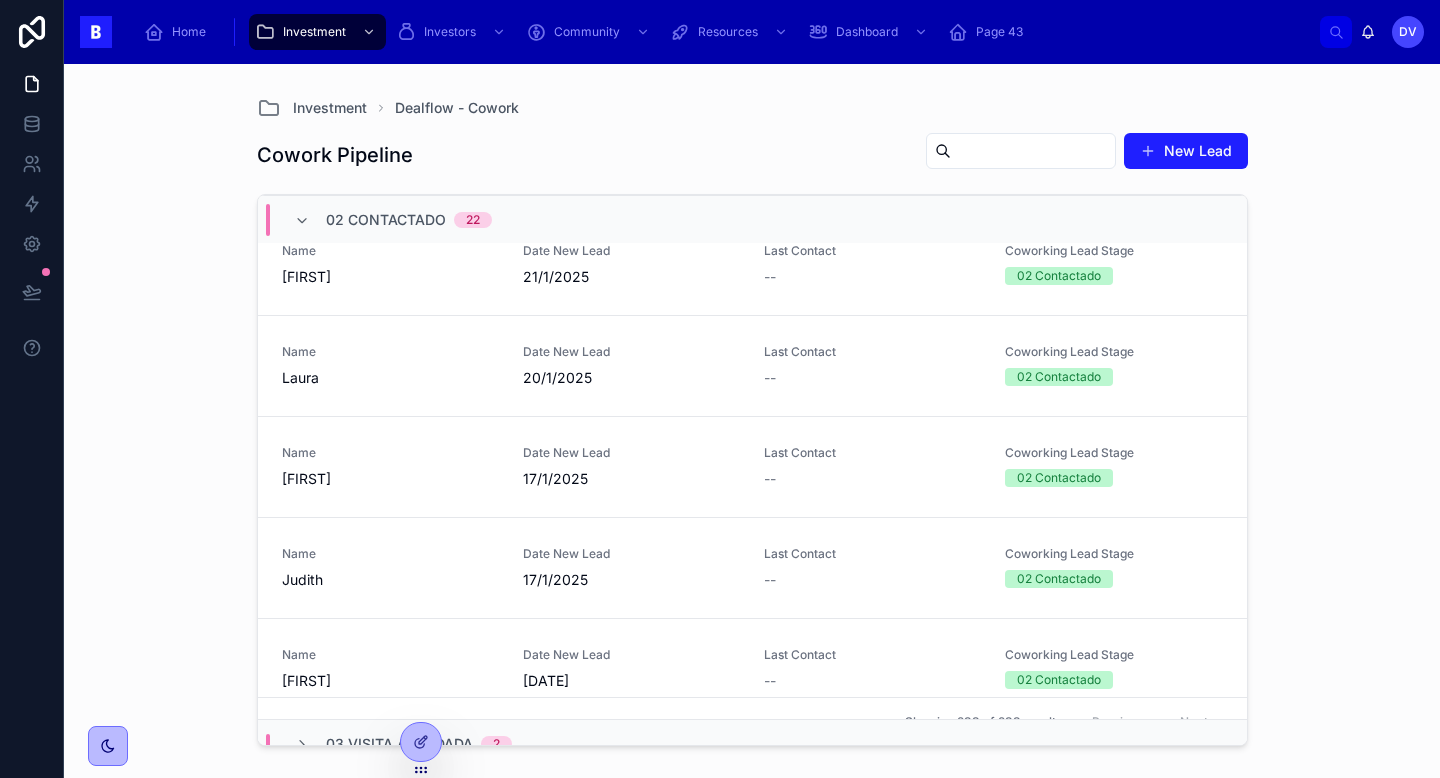 scroll, scrollTop: 2104, scrollLeft: 0, axis: vertical 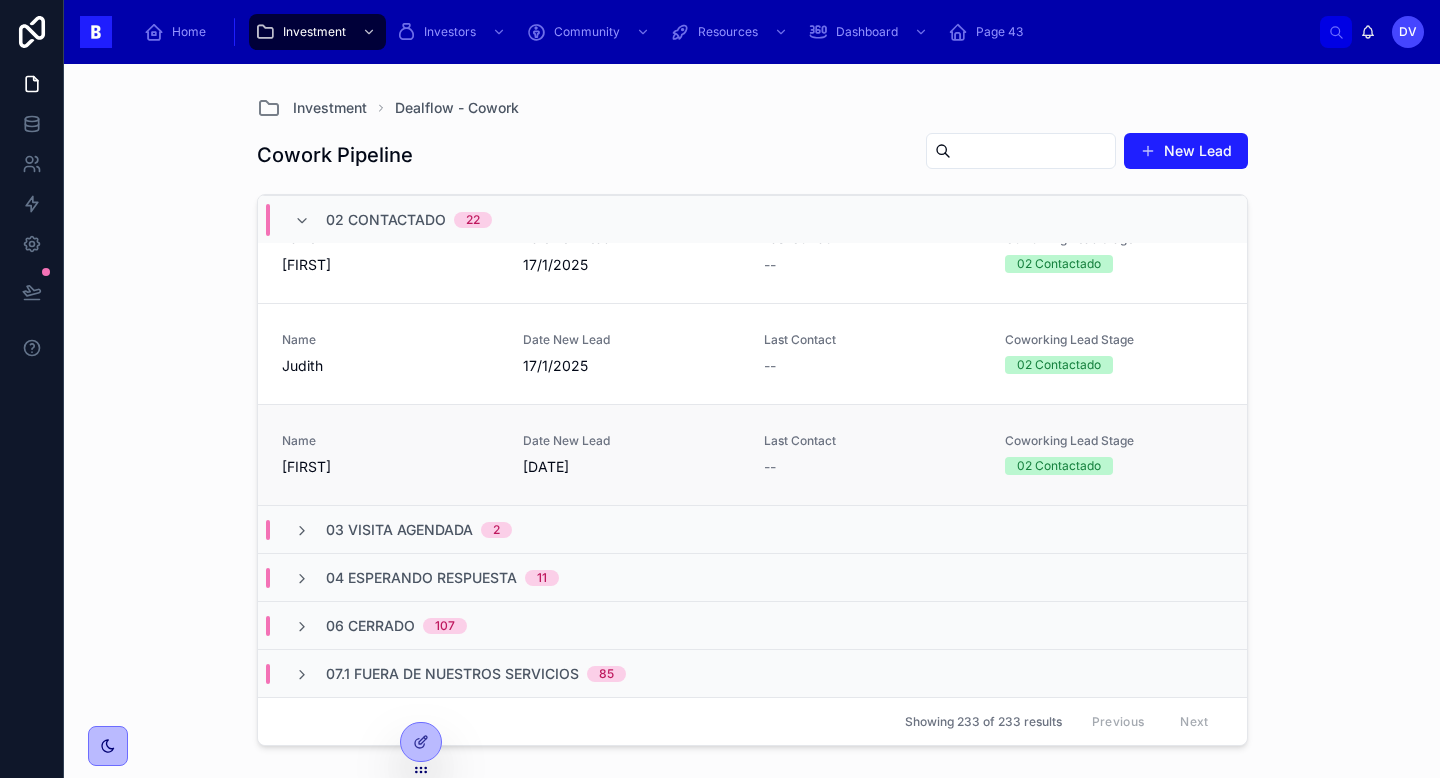 click on "[FIRST]" at bounding box center (390, 467) 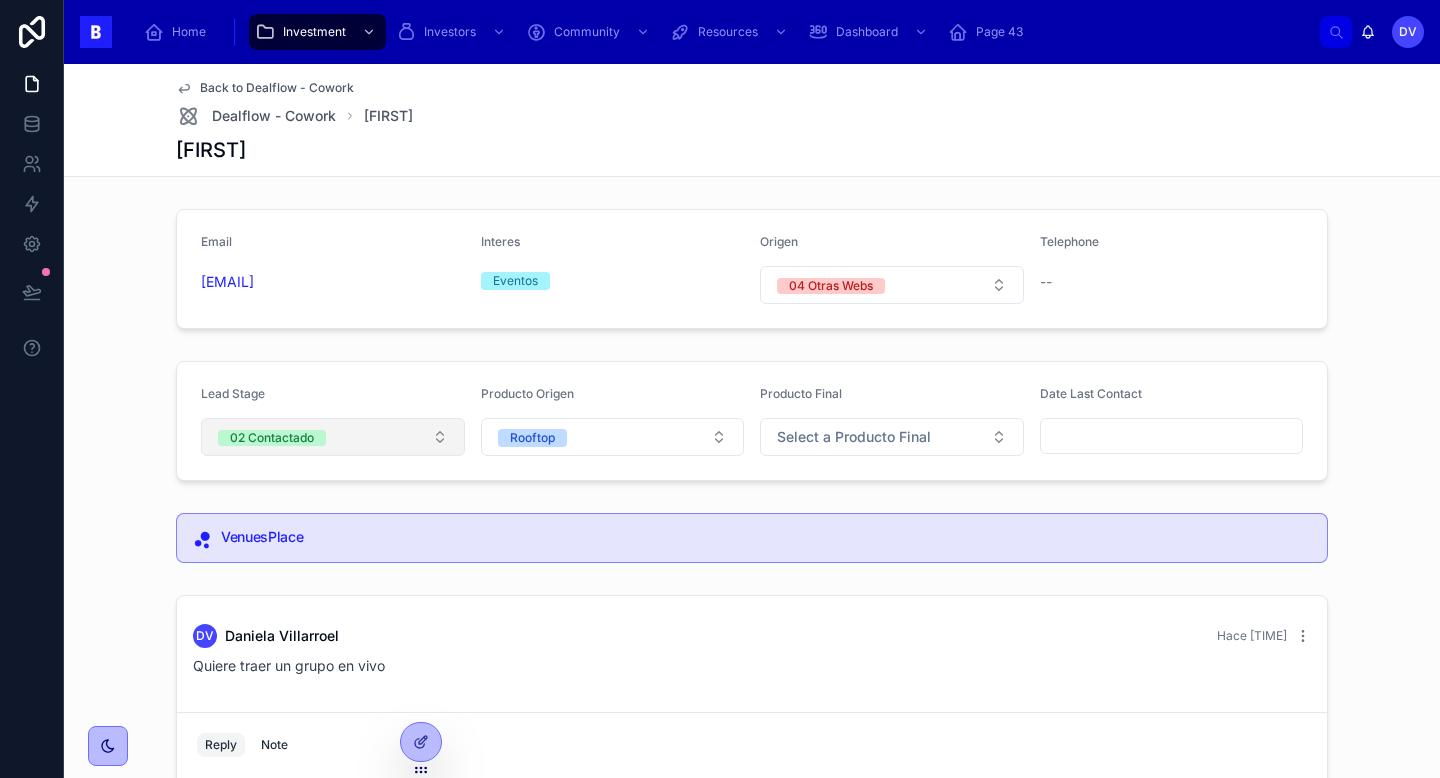 click on "02 Contactado" at bounding box center (333, 437) 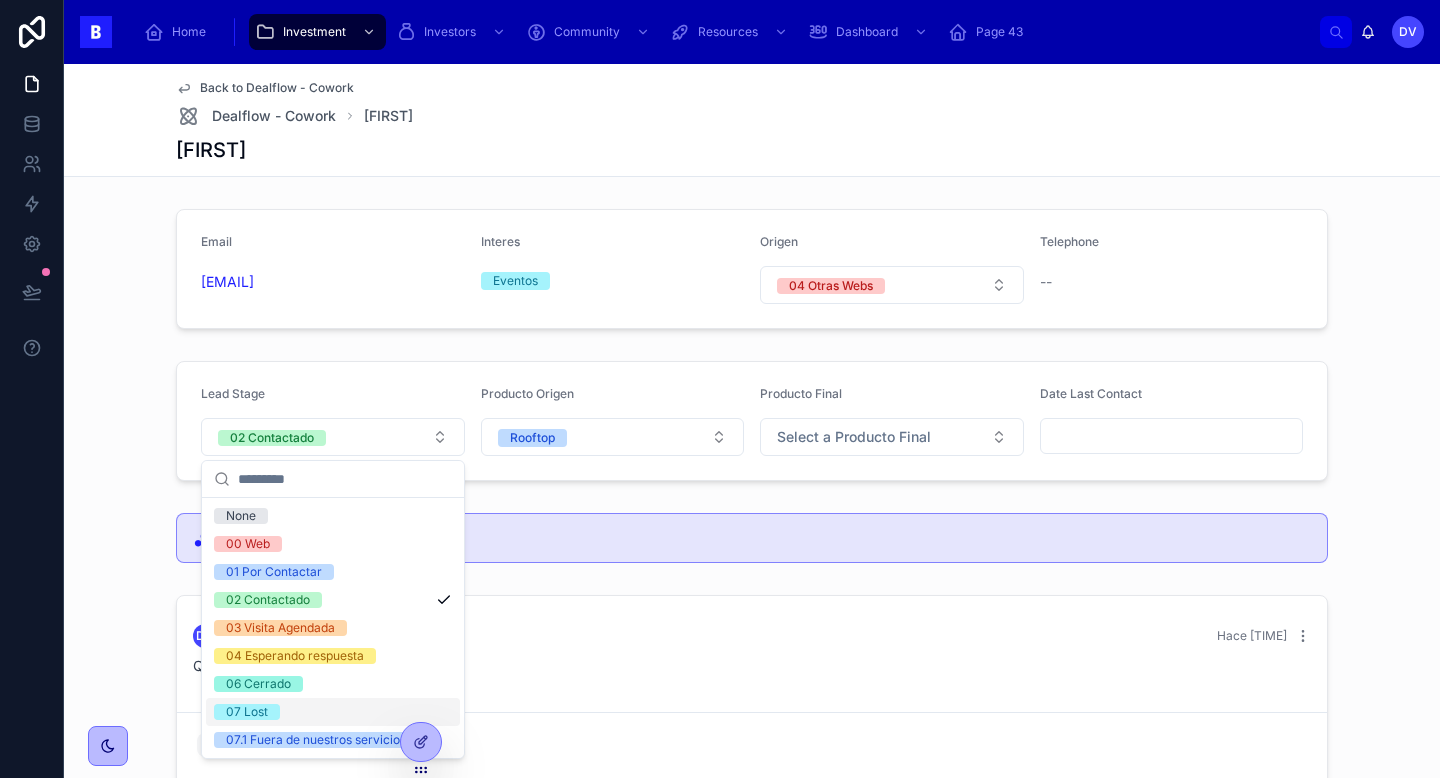 click on "07 Lost" at bounding box center [333, 712] 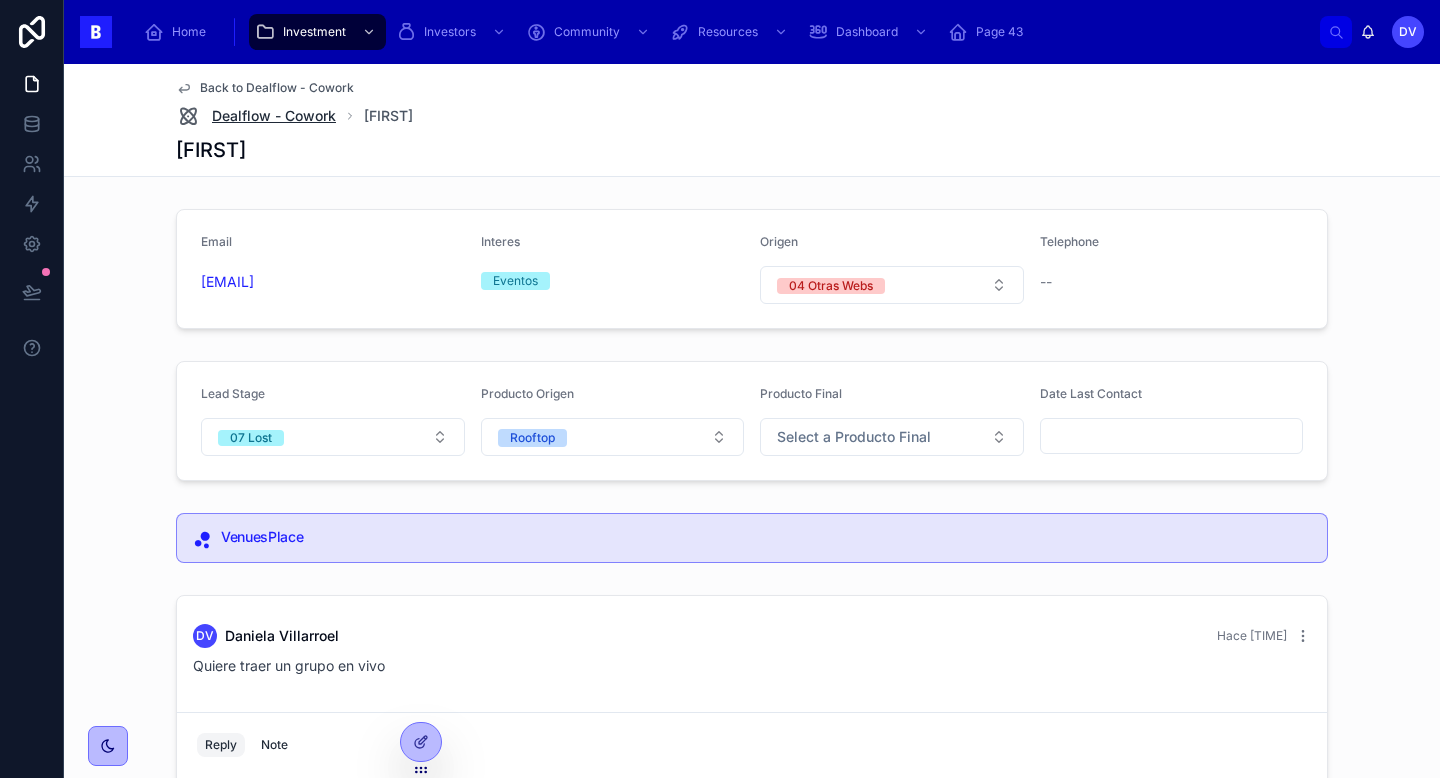 click on "Dealflow - Cowork" at bounding box center (274, 116) 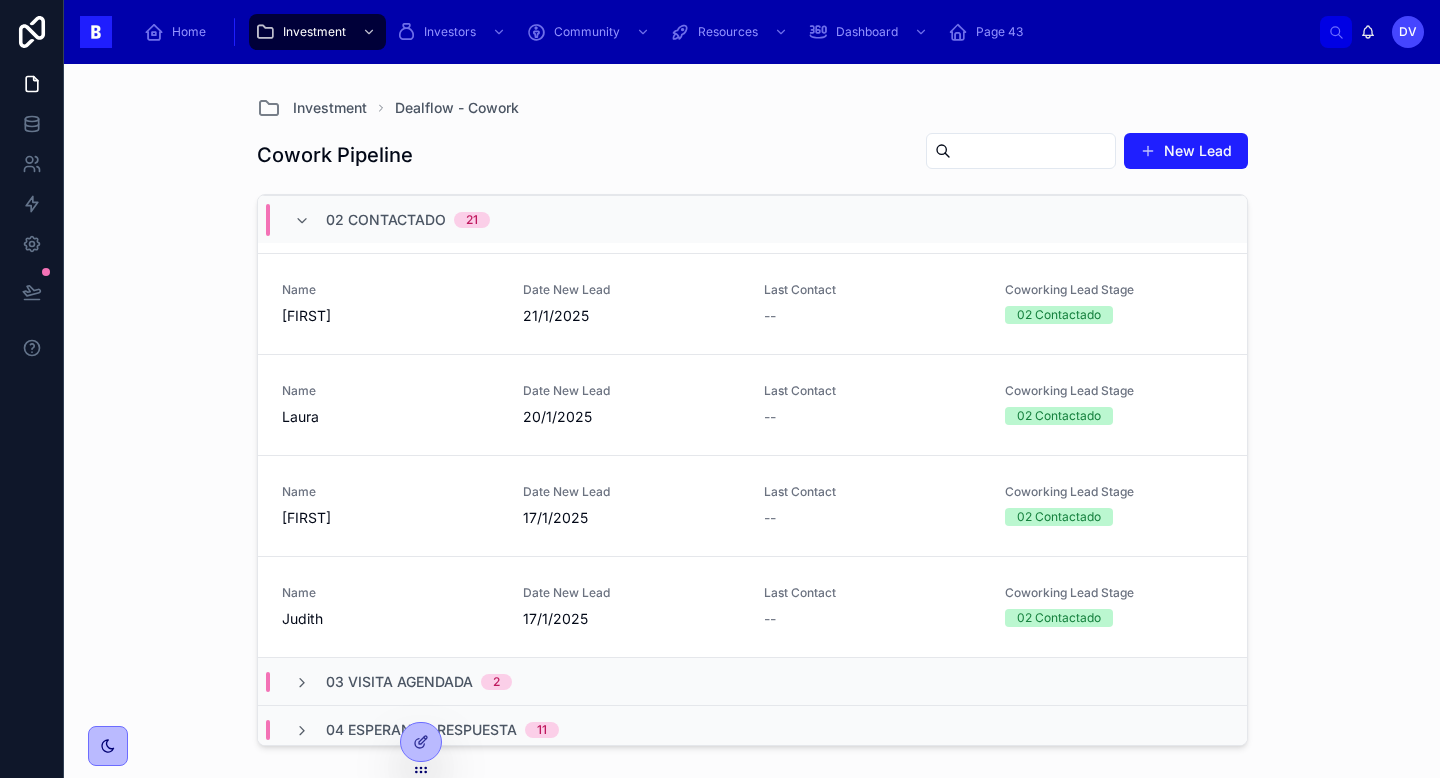 scroll, scrollTop: 1920, scrollLeft: 0, axis: vertical 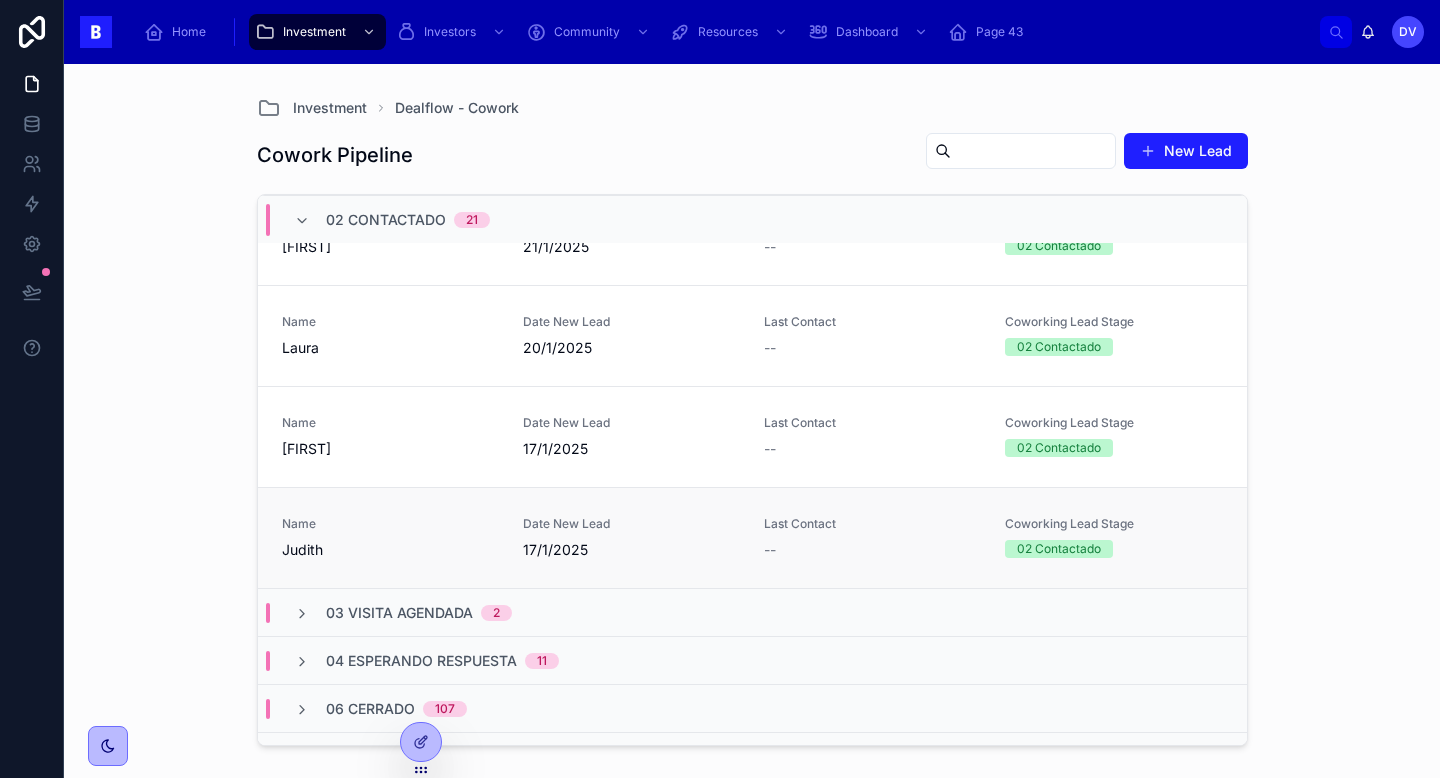 click on "Judith" at bounding box center [390, 550] 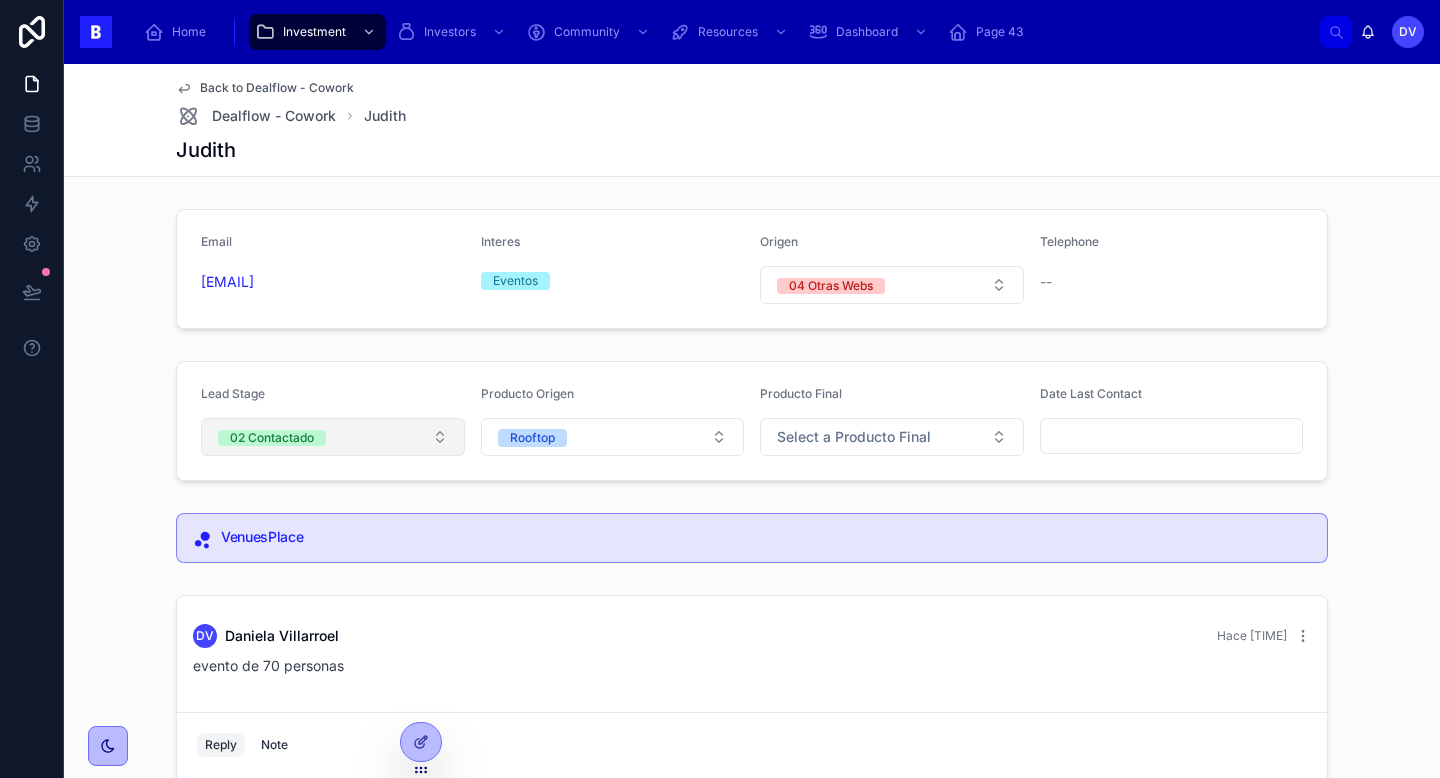click on "02 Contactado" at bounding box center (333, 437) 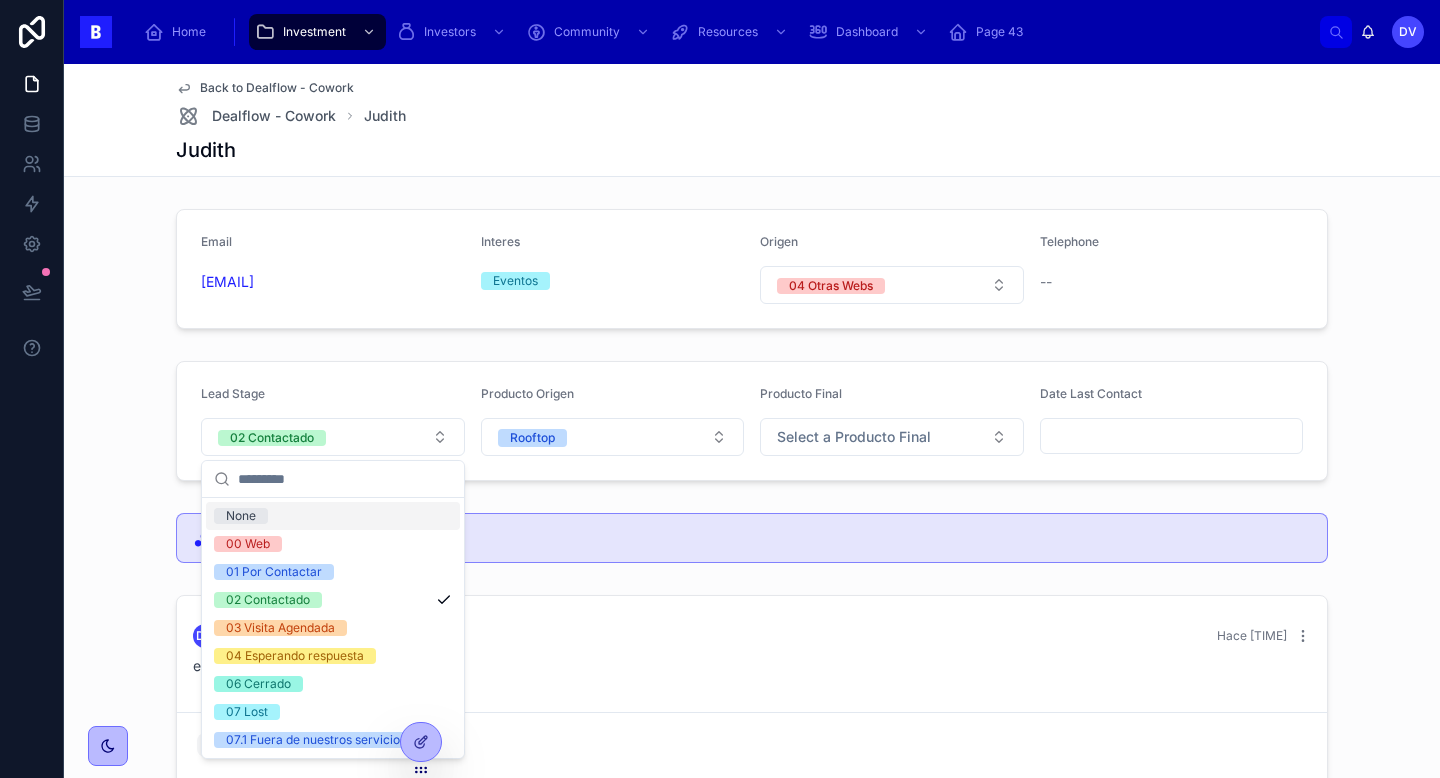 click on "VenuesPlace" at bounding box center [752, 538] 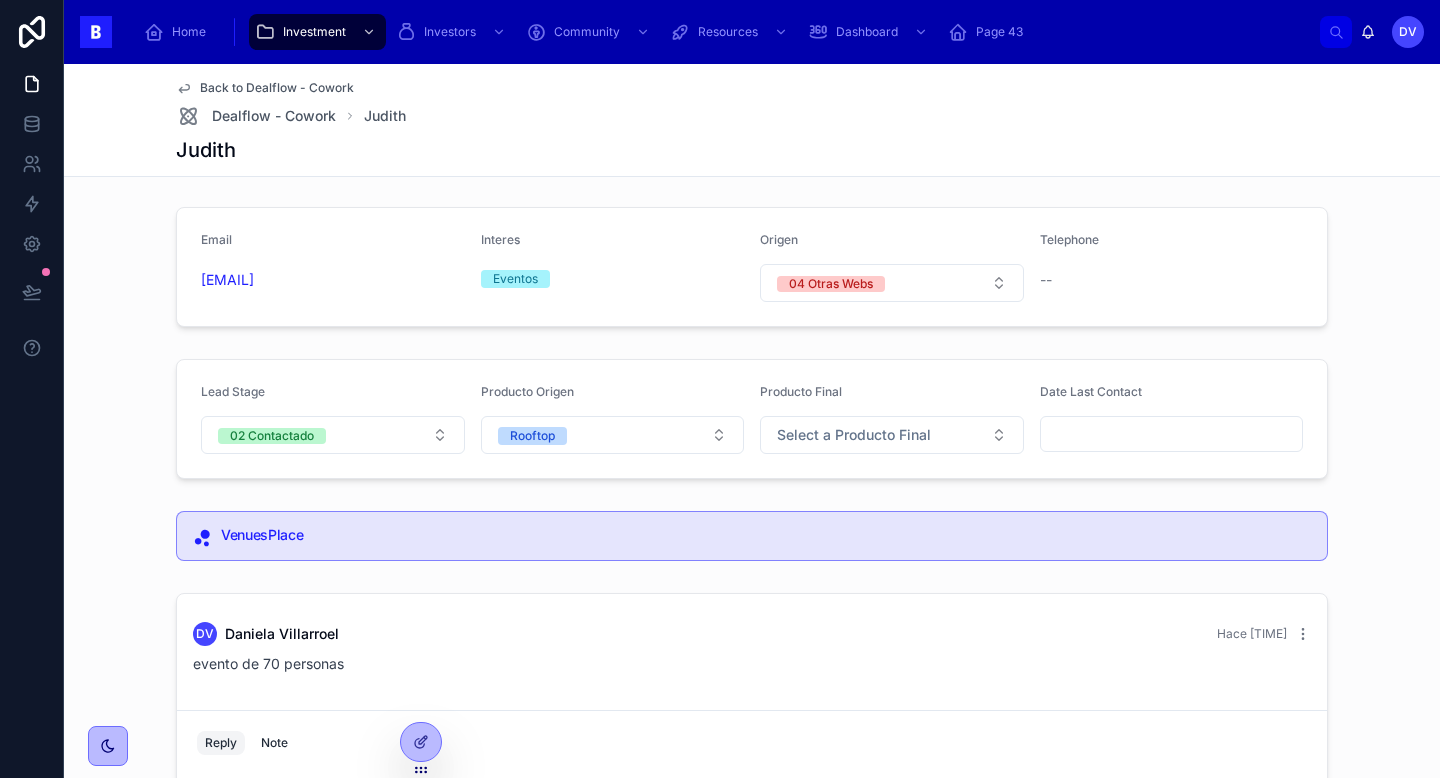 scroll, scrollTop: 0, scrollLeft: 0, axis: both 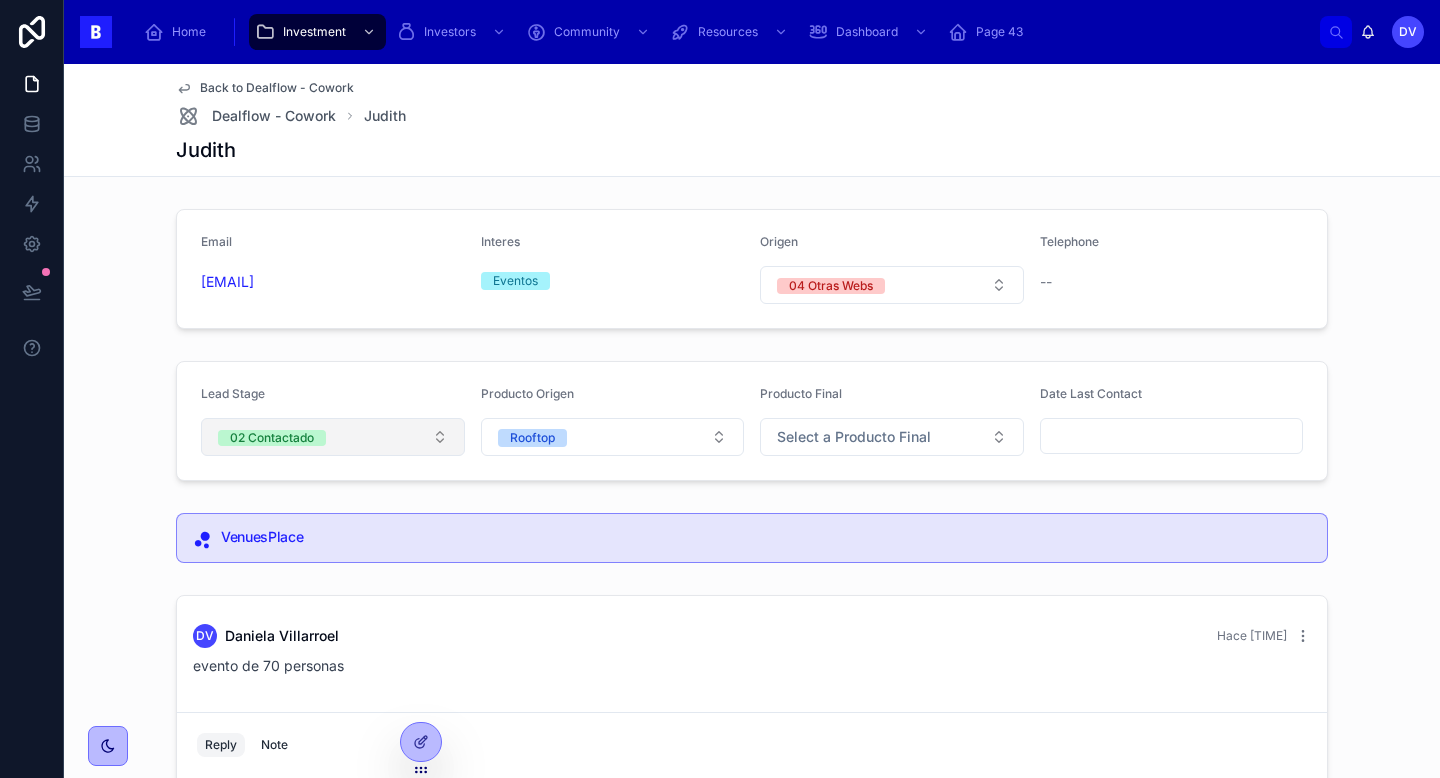 click on "02 Contactado" at bounding box center [333, 437] 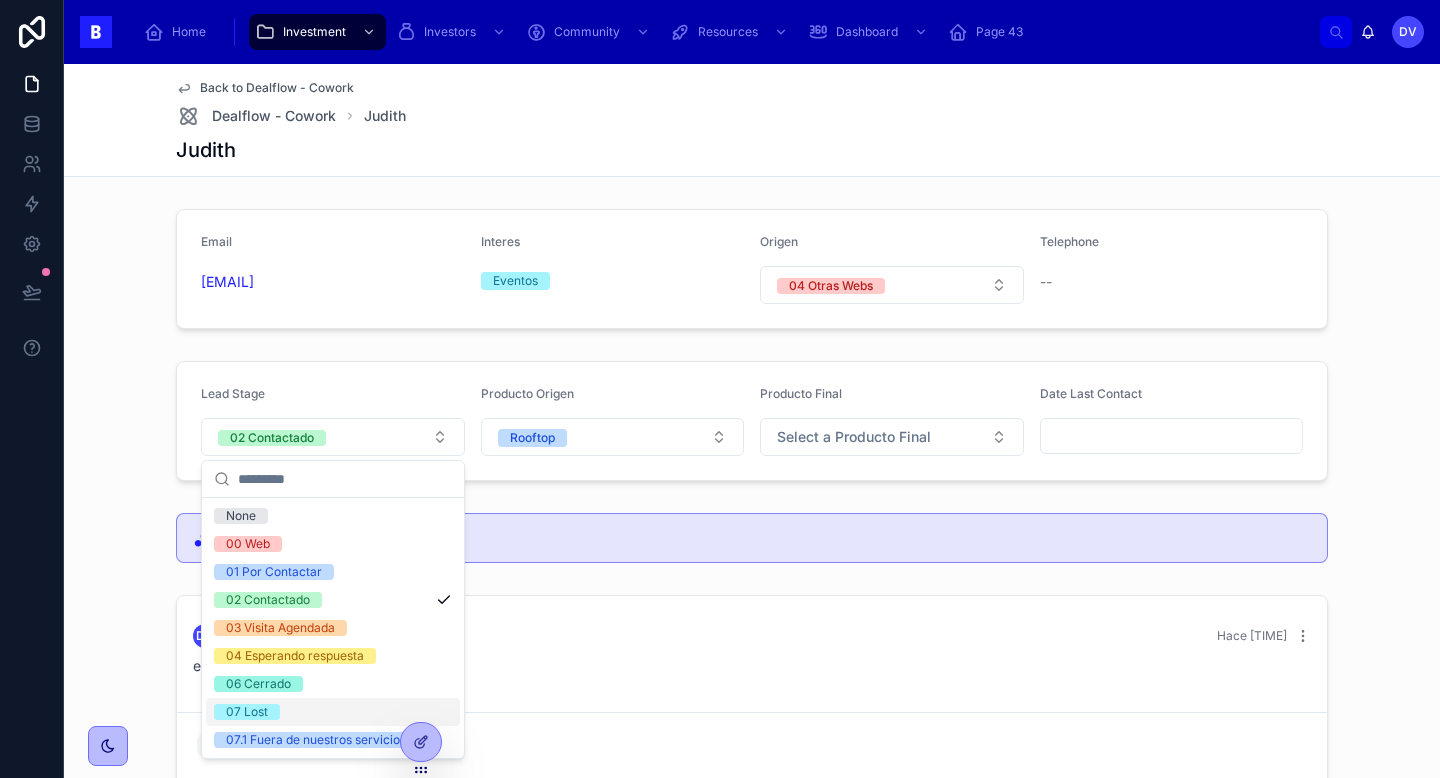 click on "07 Lost" at bounding box center [333, 712] 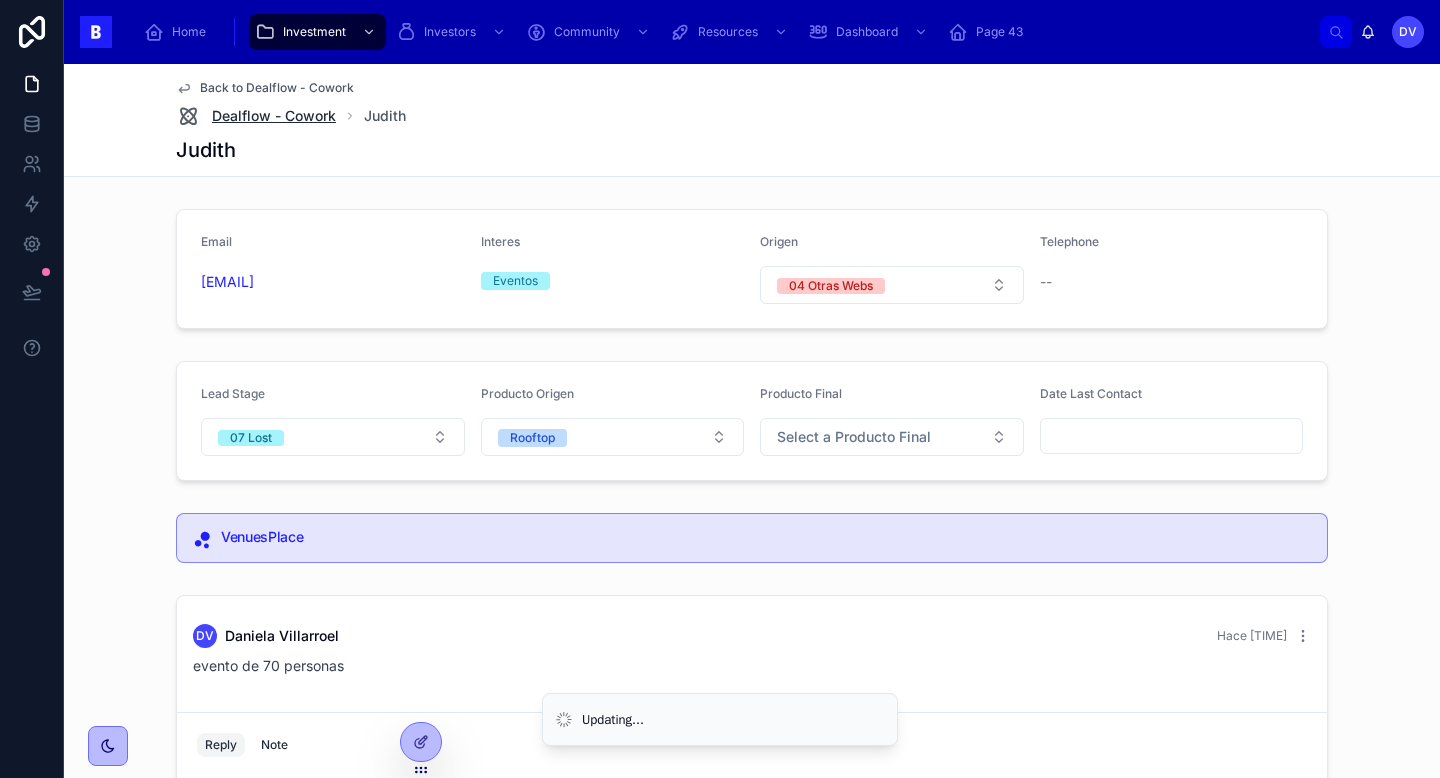 click on "Dealflow - Cowork" at bounding box center (274, 116) 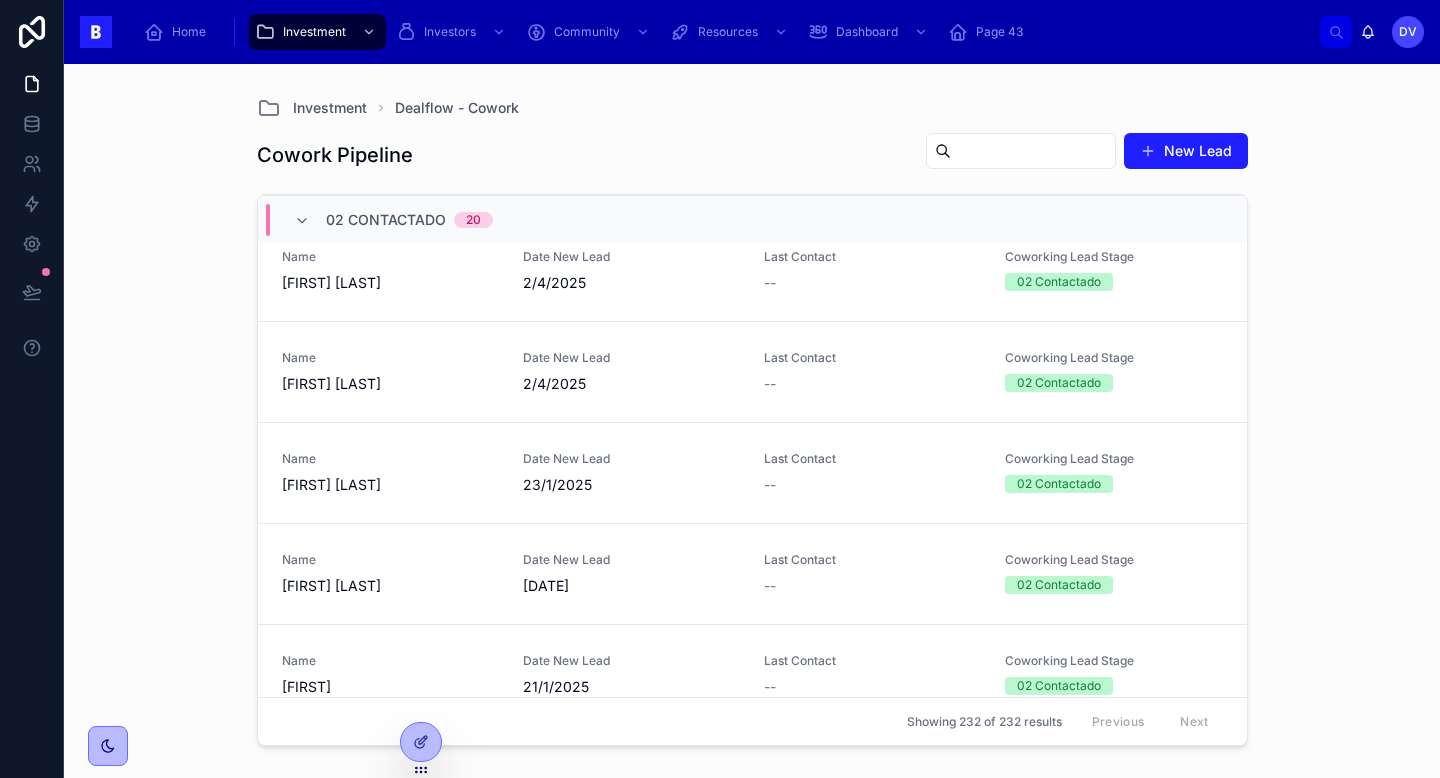 scroll, scrollTop: 1902, scrollLeft: 0, axis: vertical 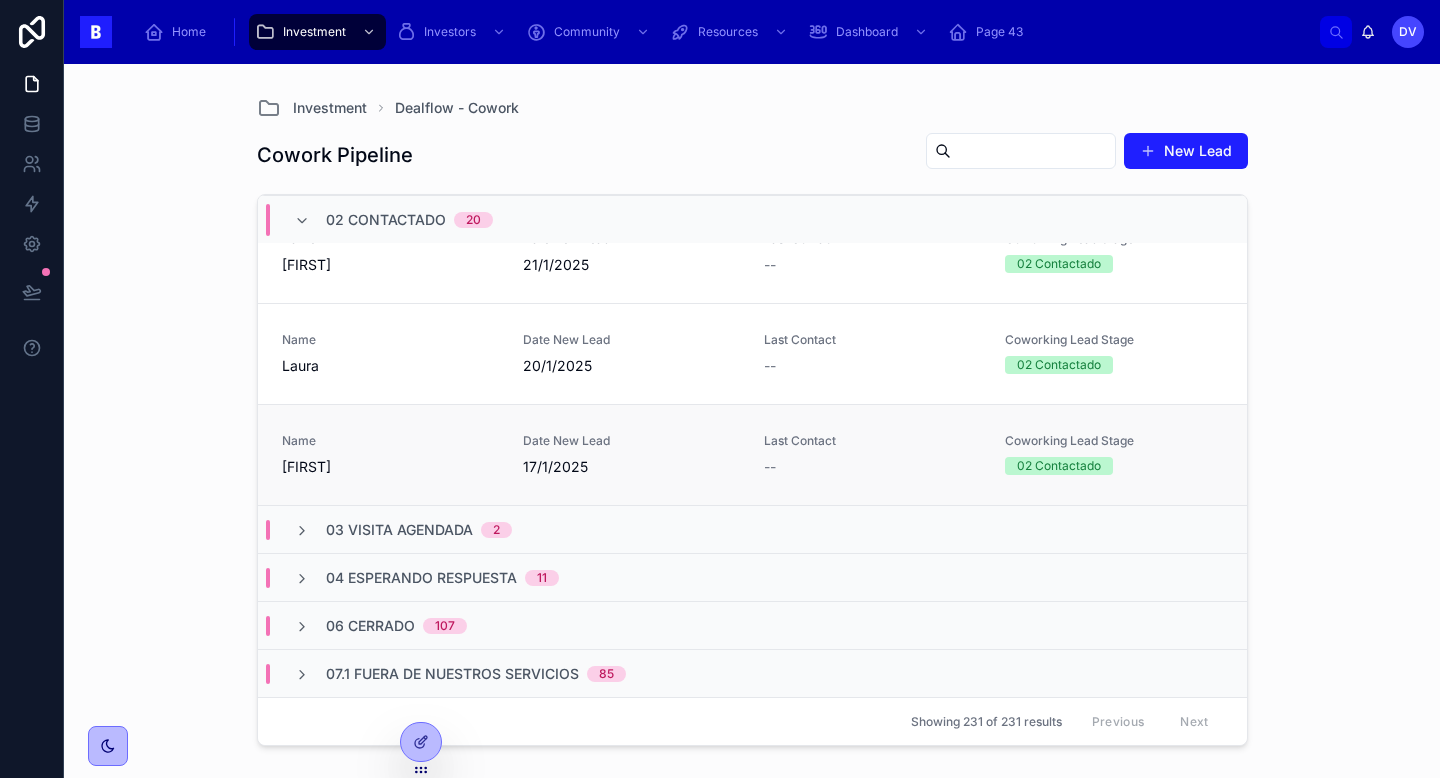 click on "Name [FIRST] Date New Lead 17/1/2025 Last Contact -- Coworking Lead Stage 02 Contactado" at bounding box center [752, 454] 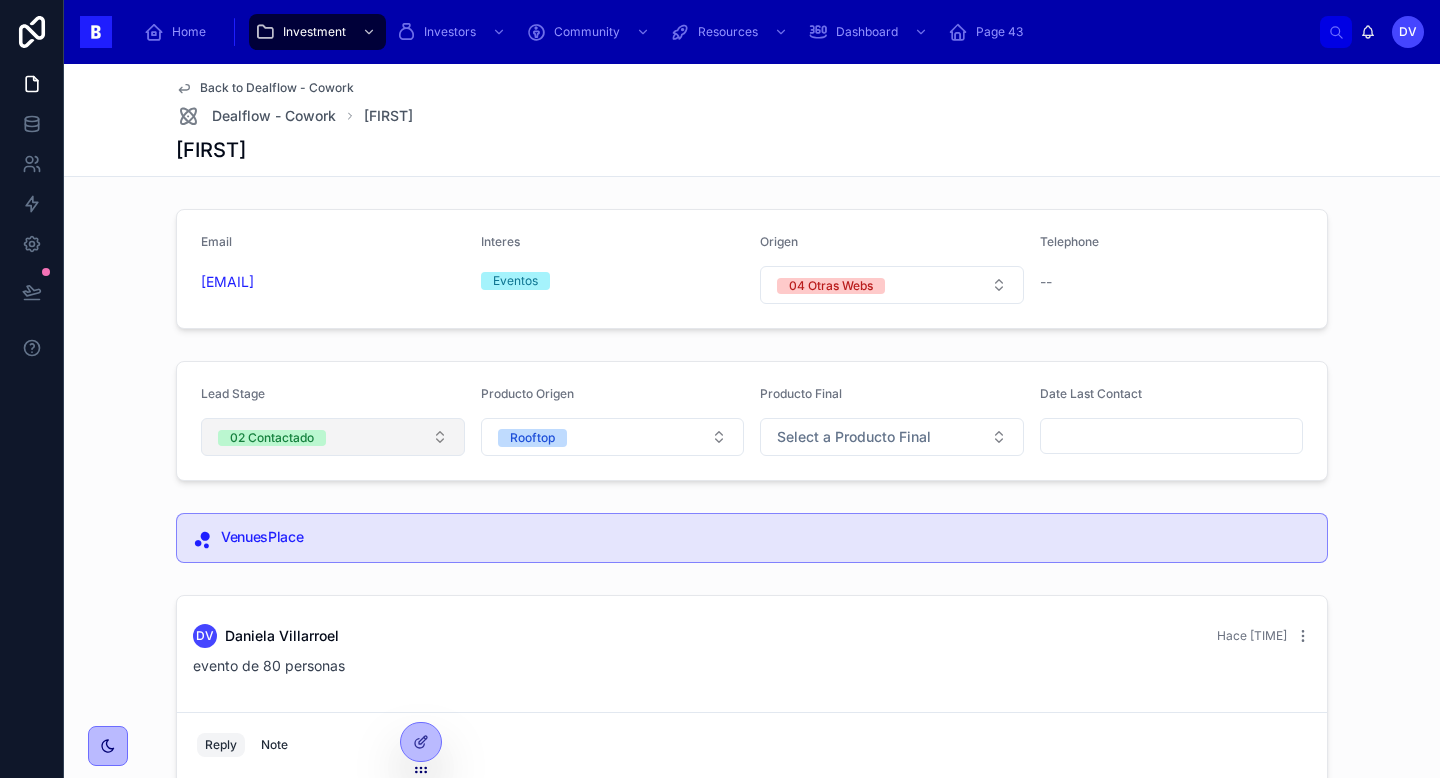 click on "02 Contactado" at bounding box center [333, 437] 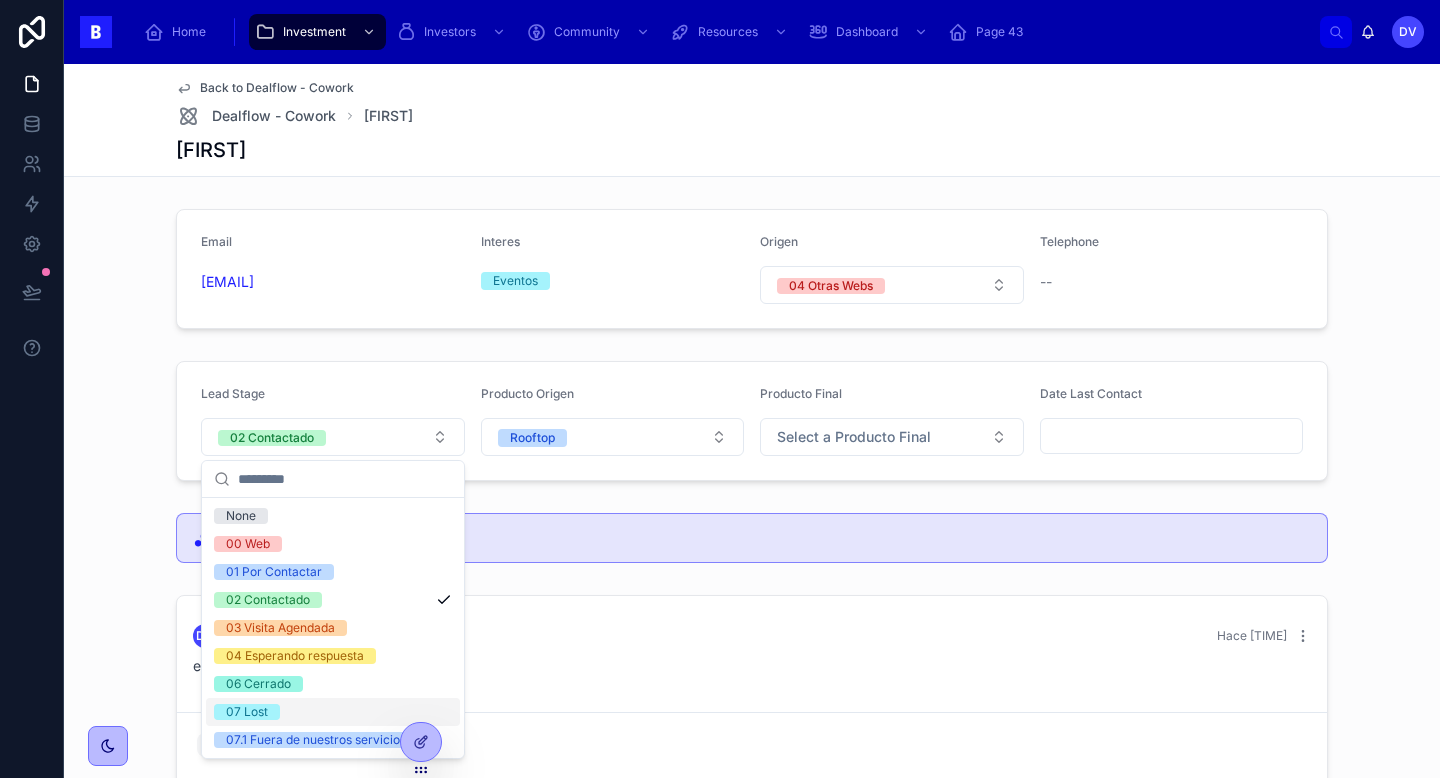 click on "07 Lost" at bounding box center (333, 712) 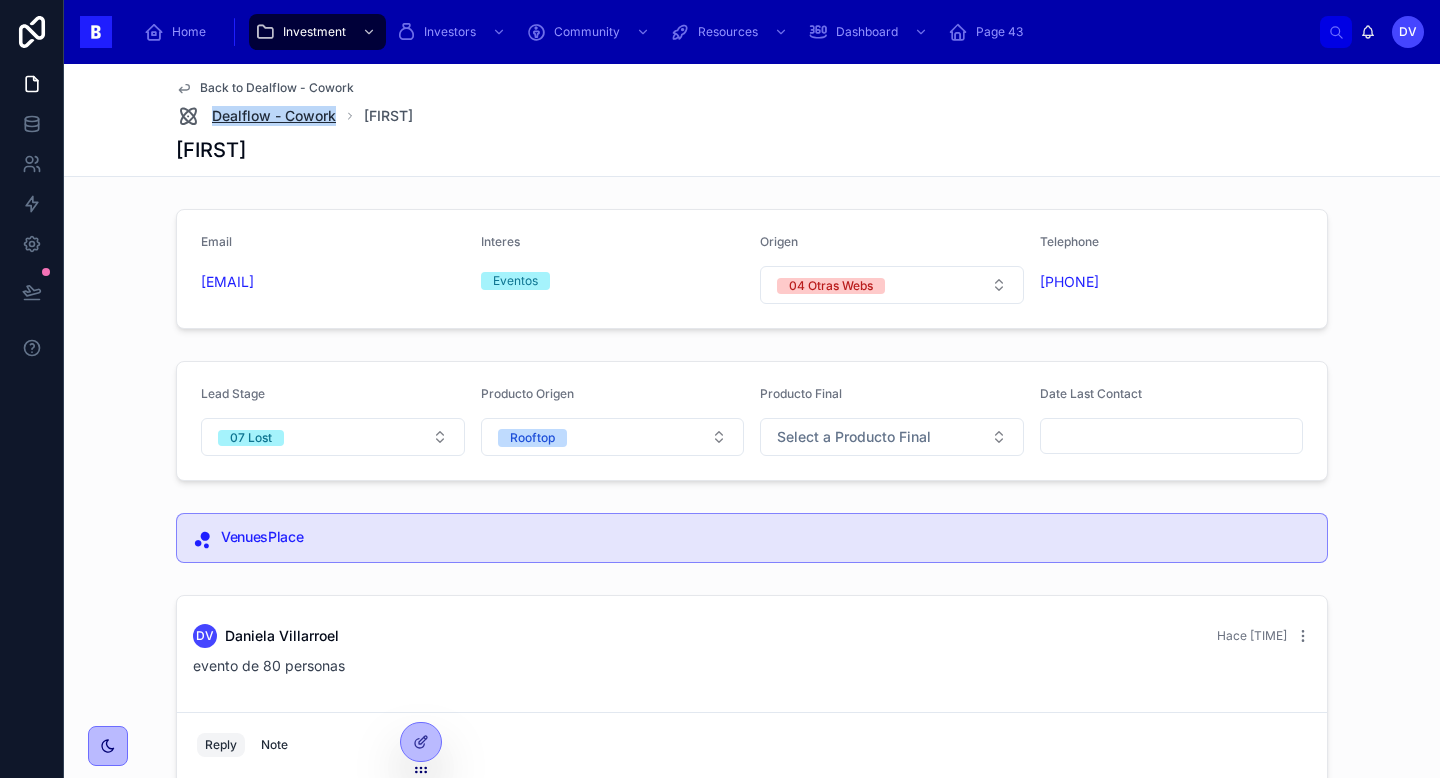 click on "Dealflow - Cowork" at bounding box center (274, 116) 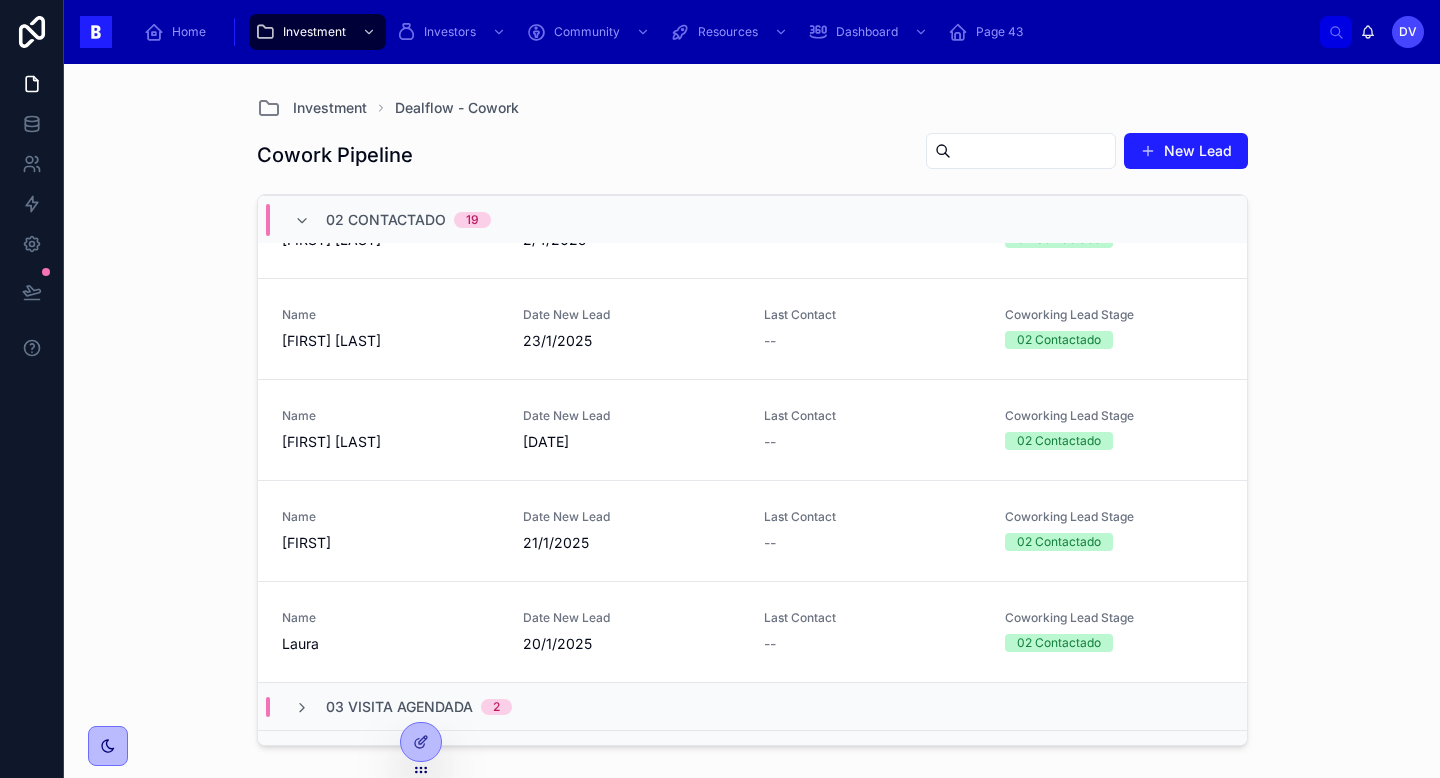 scroll, scrollTop: 1773, scrollLeft: 0, axis: vertical 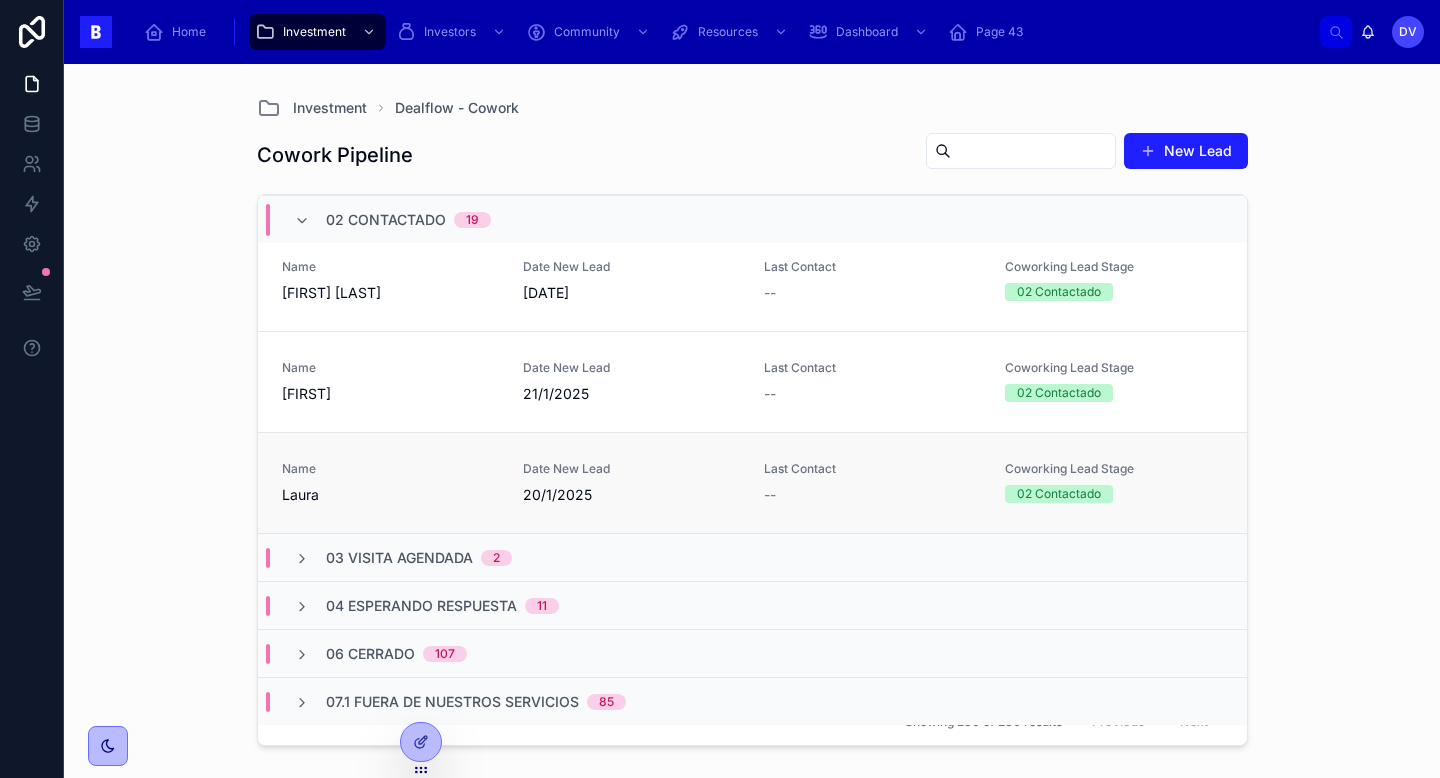 click on "Name [FIRST] Date New Lead 20/1/2025 Last Contact -- Coworking Lead Stage 02 Contactado" at bounding box center (752, 482) 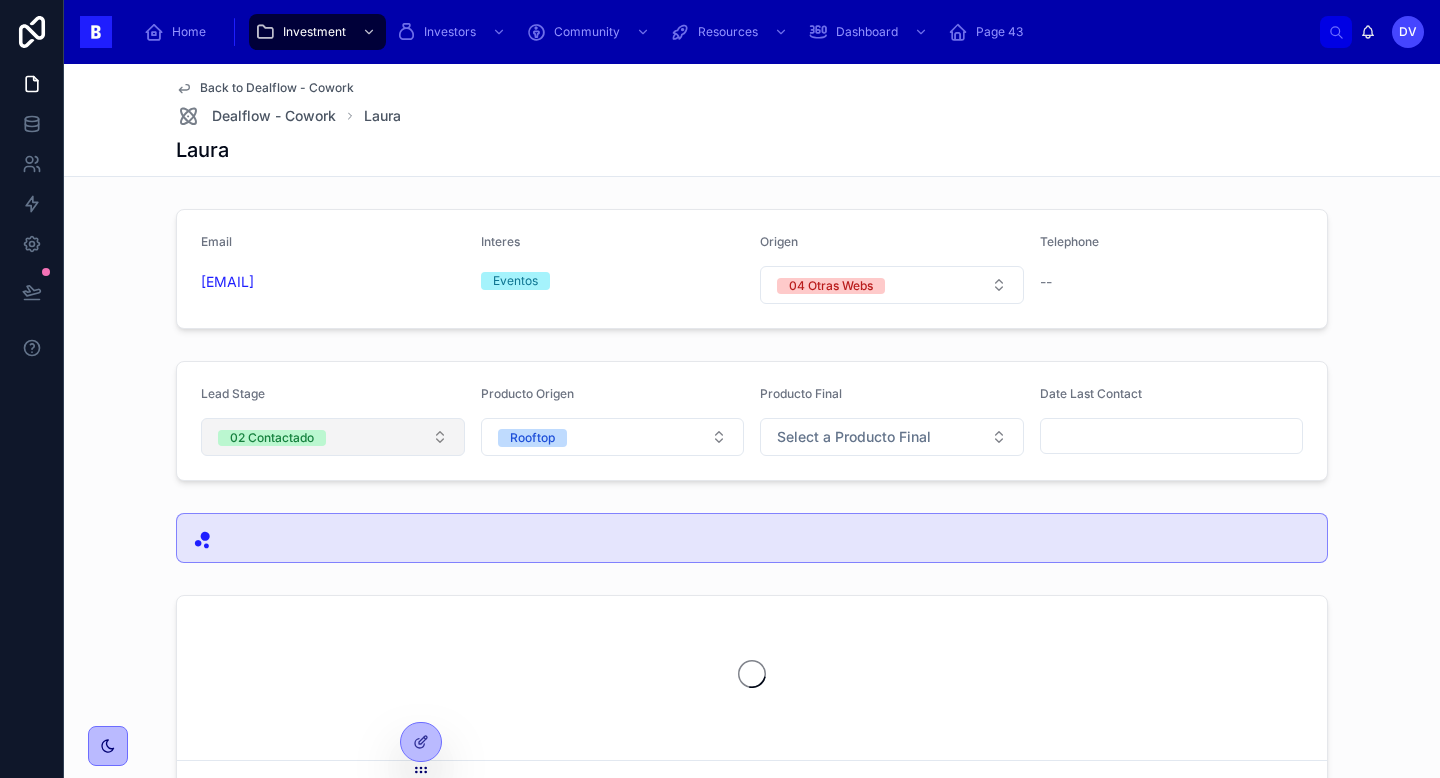 click on "02 Contactado" at bounding box center [333, 437] 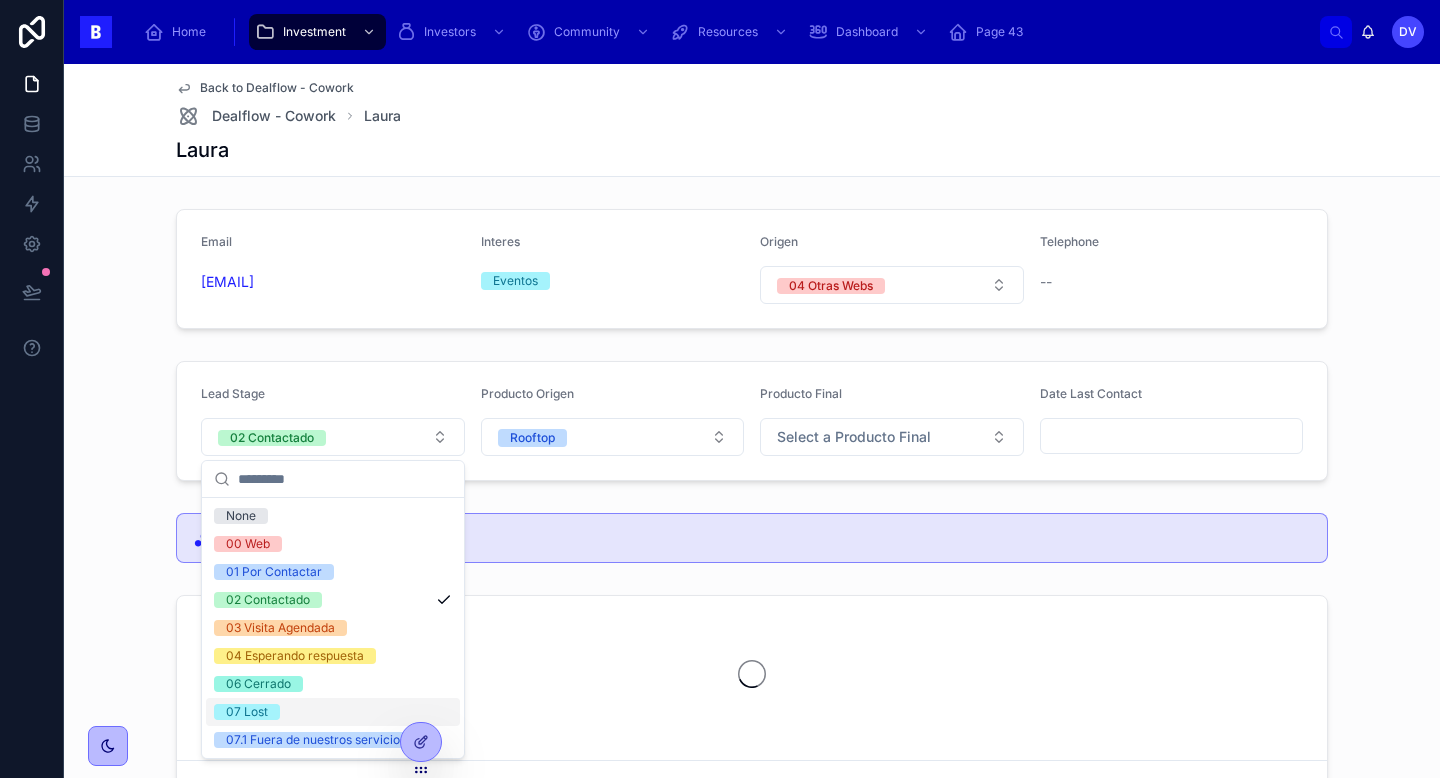 click on "07 Lost" at bounding box center (333, 712) 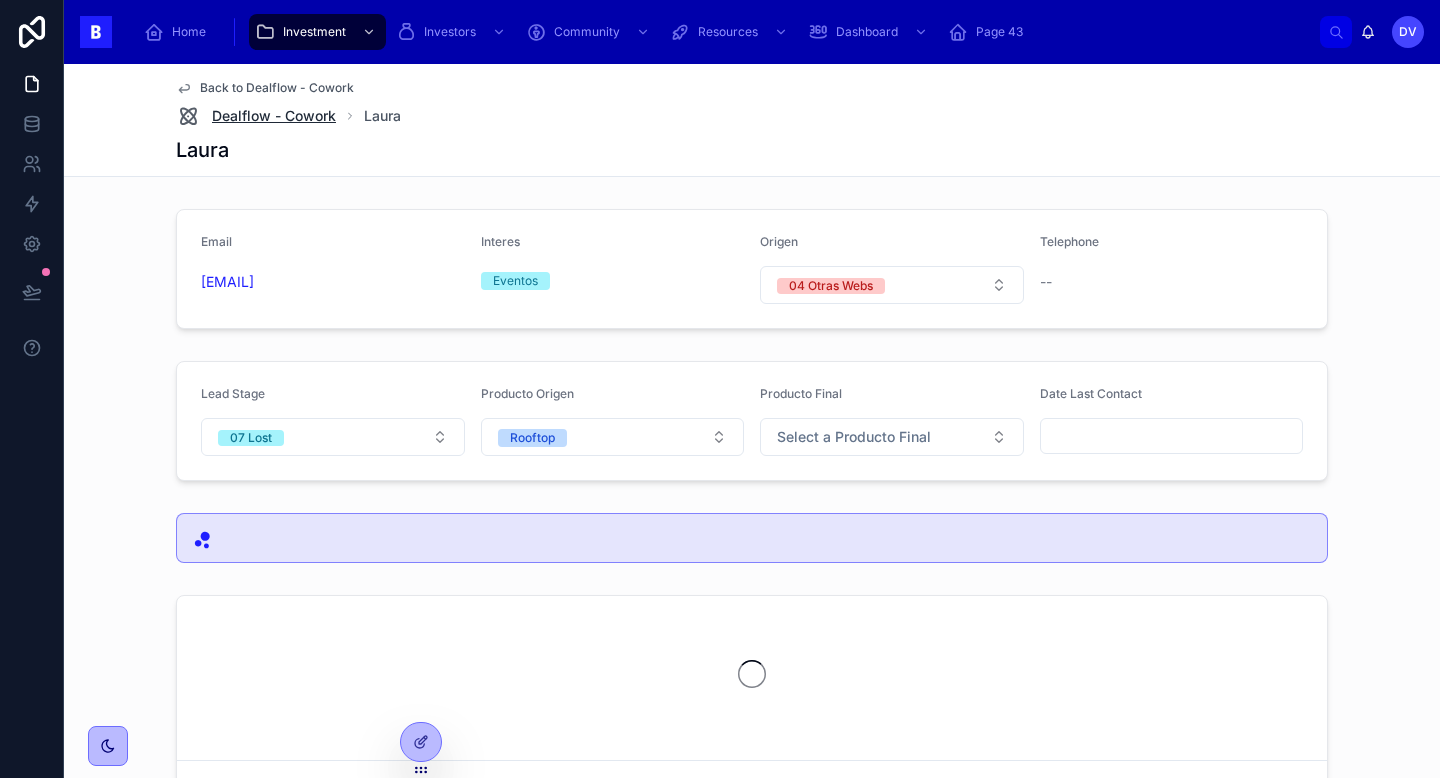 click on "Dealflow - Cowork" at bounding box center (274, 116) 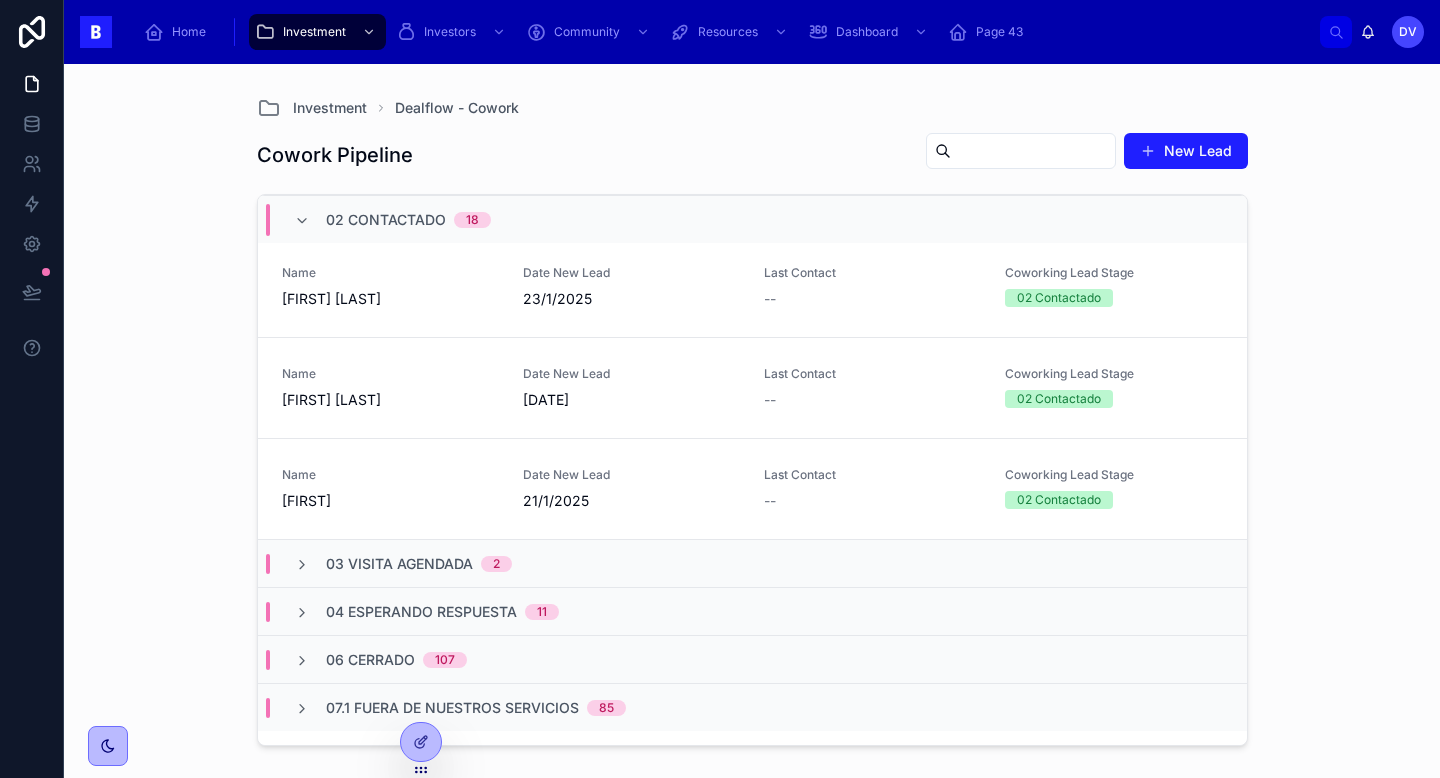scroll, scrollTop: 1614, scrollLeft: 0, axis: vertical 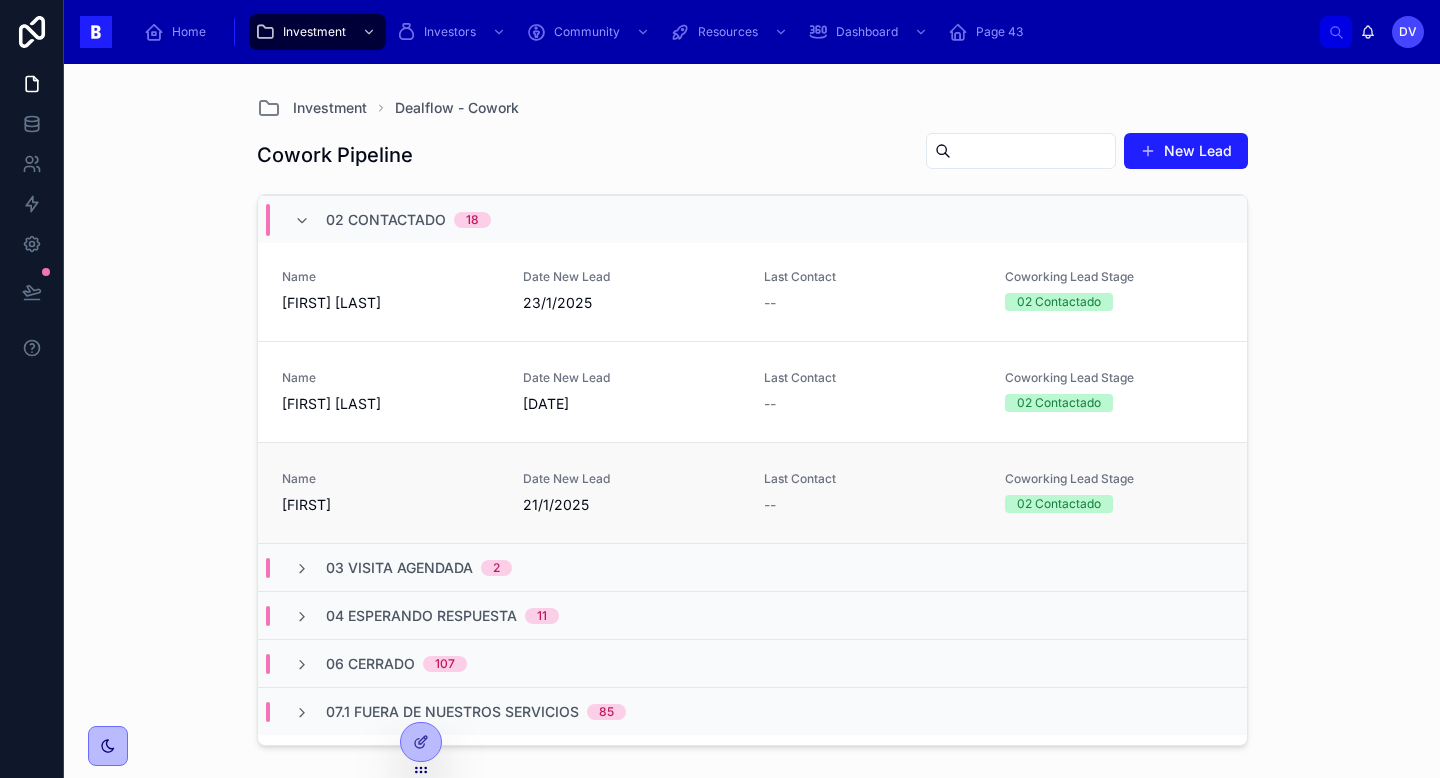 click on "Name [FIRST]" at bounding box center [390, 493] 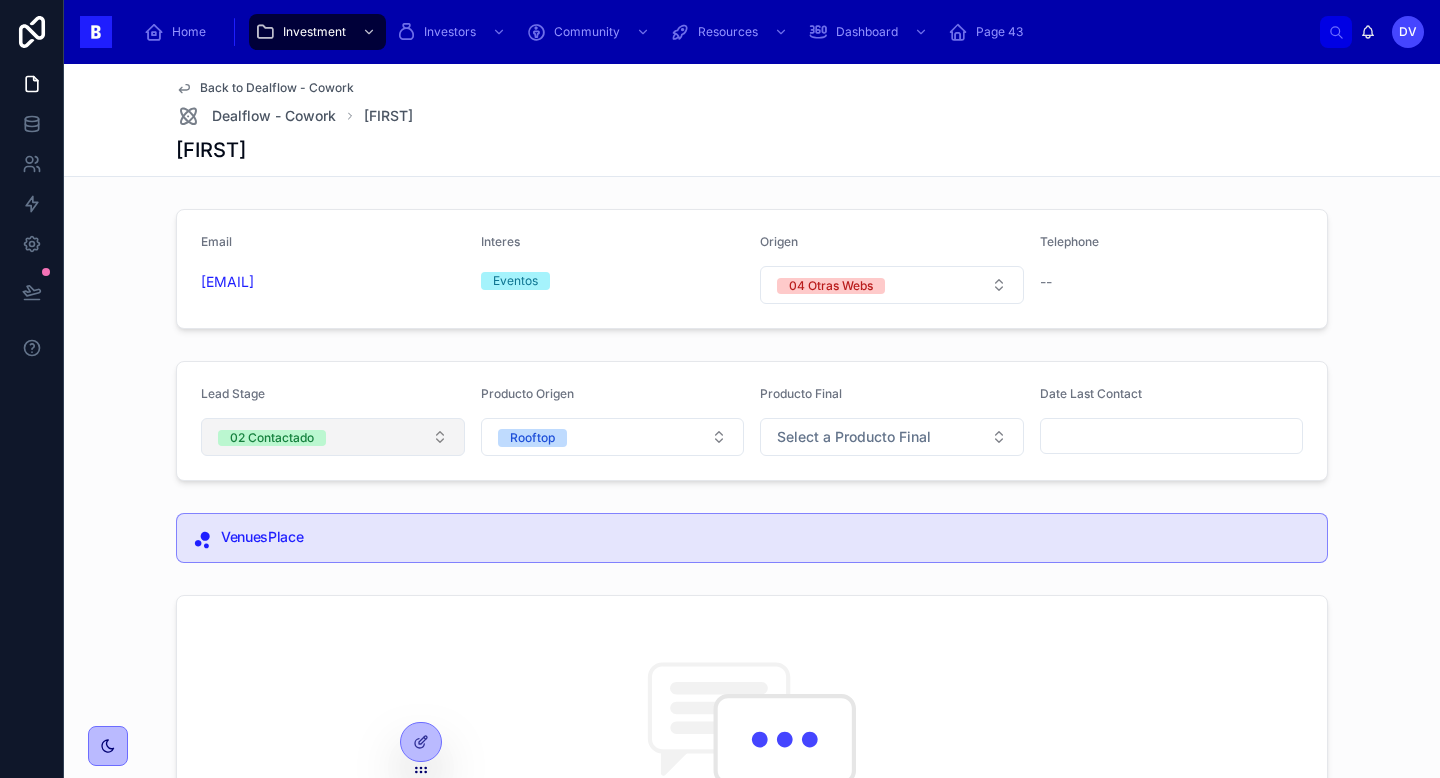 click on "02 Contactado" at bounding box center (333, 437) 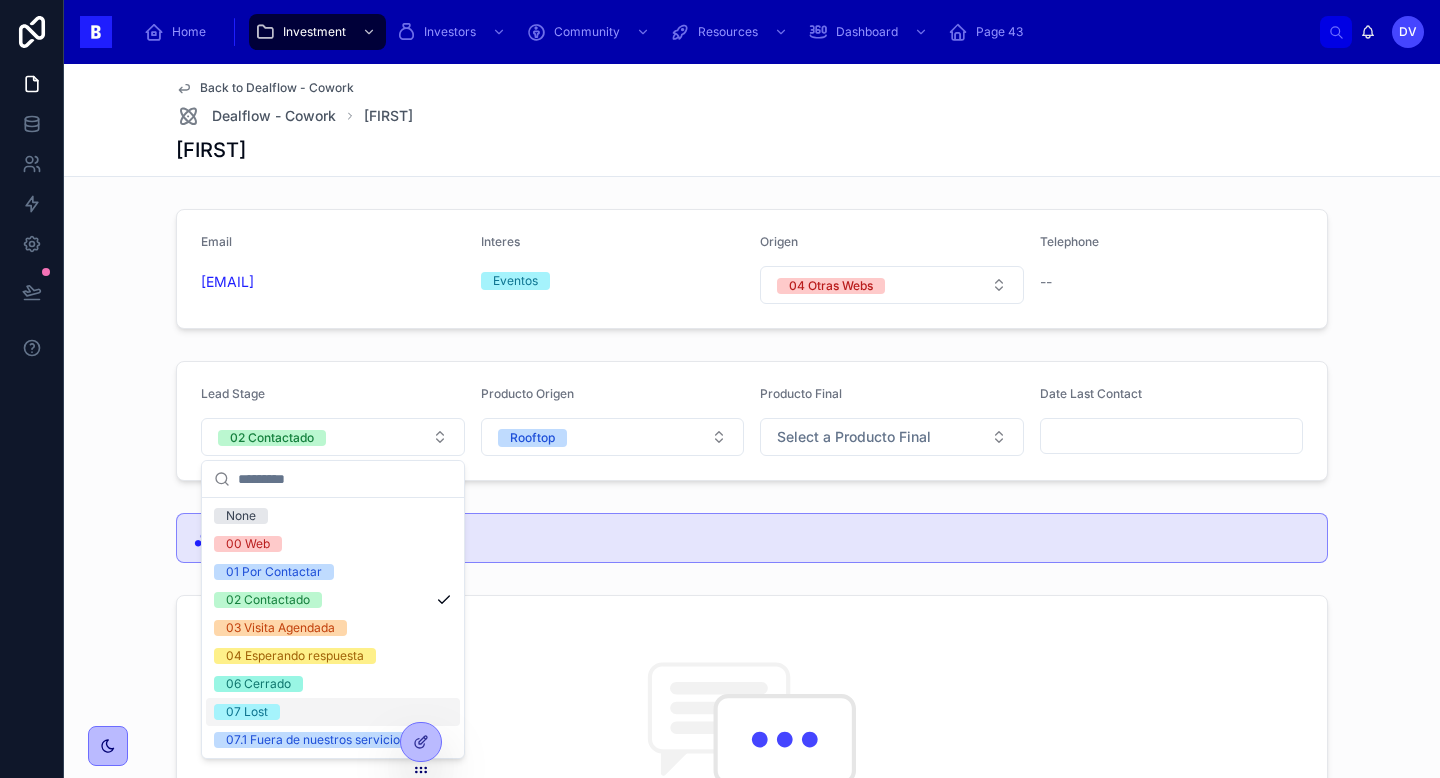 click on "07 Lost" at bounding box center [333, 712] 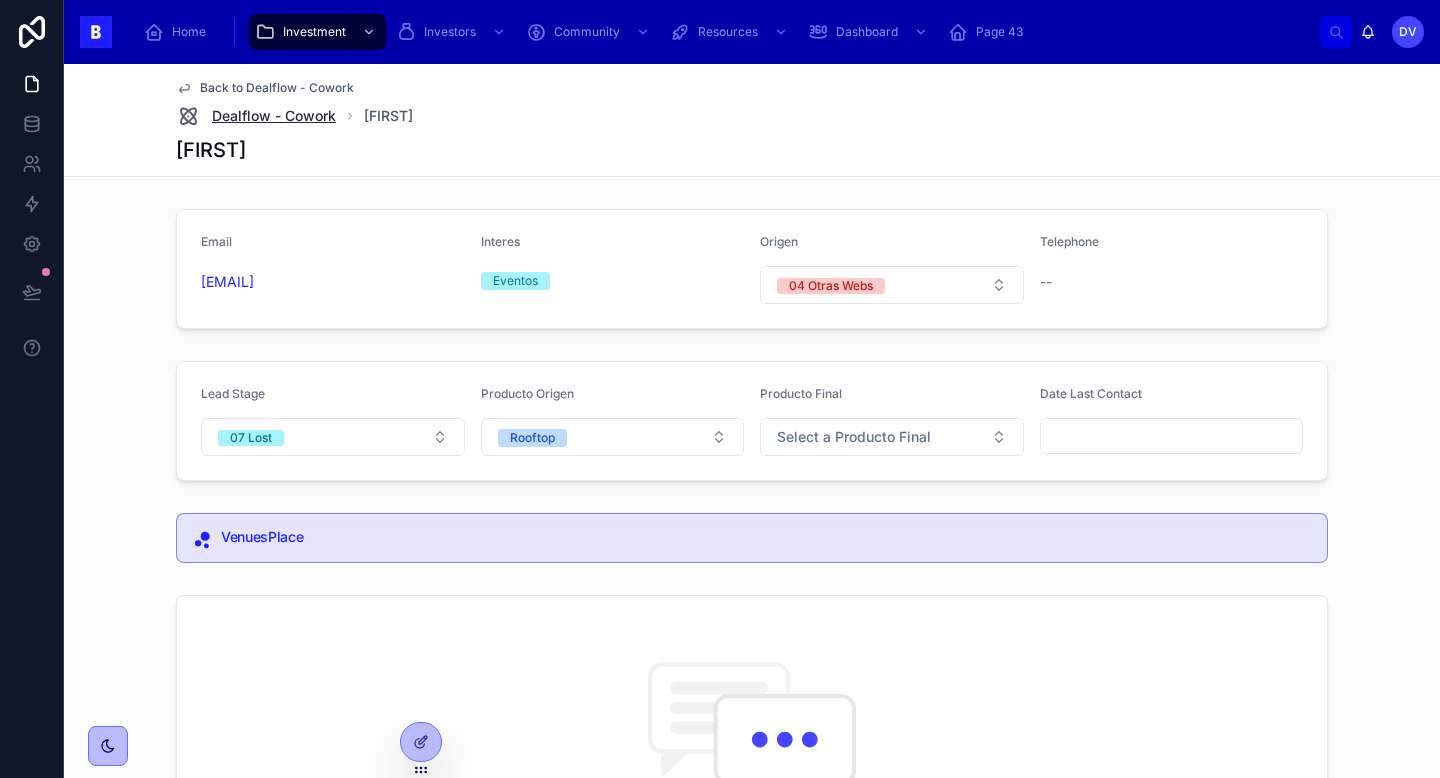 click on "Dealflow - Cowork" at bounding box center [274, 116] 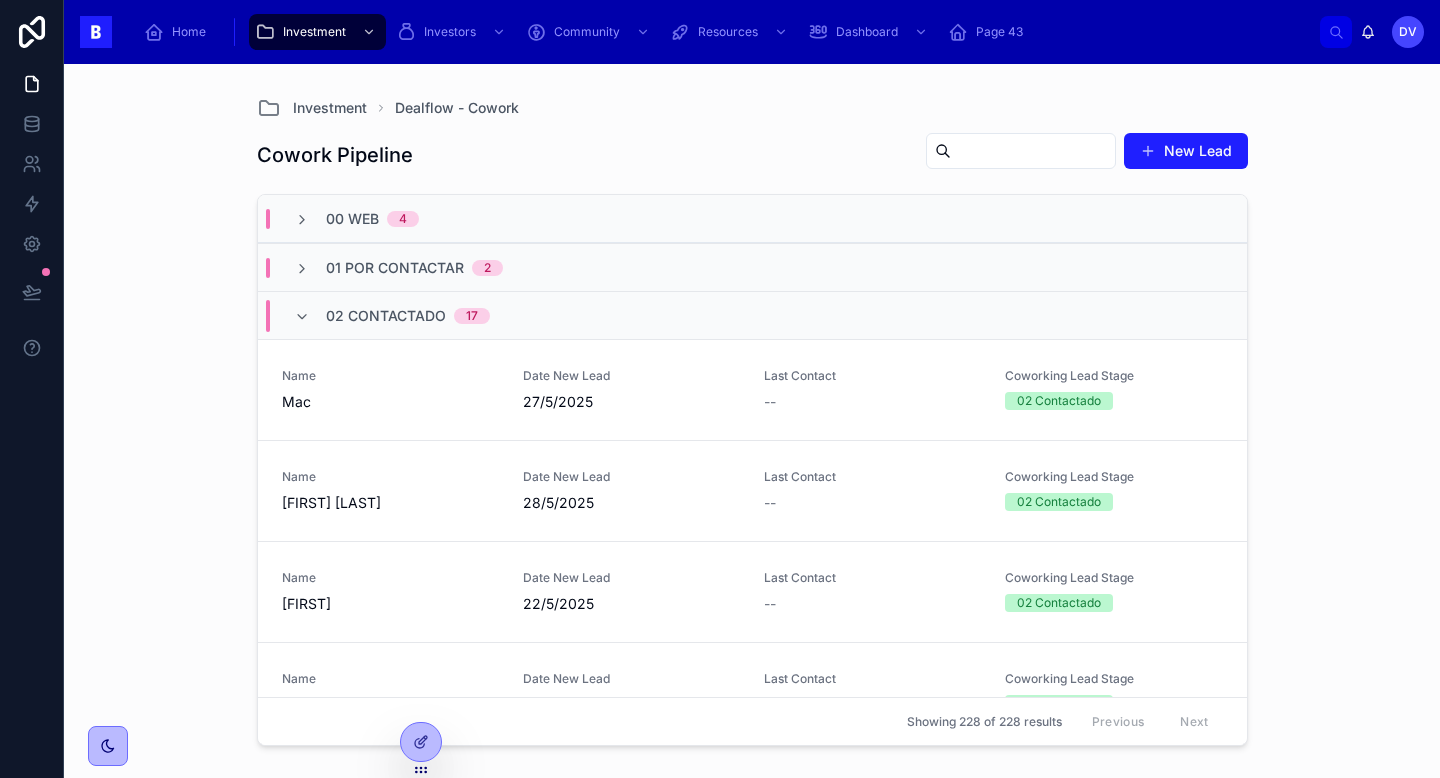 scroll, scrollTop: 1551, scrollLeft: 0, axis: vertical 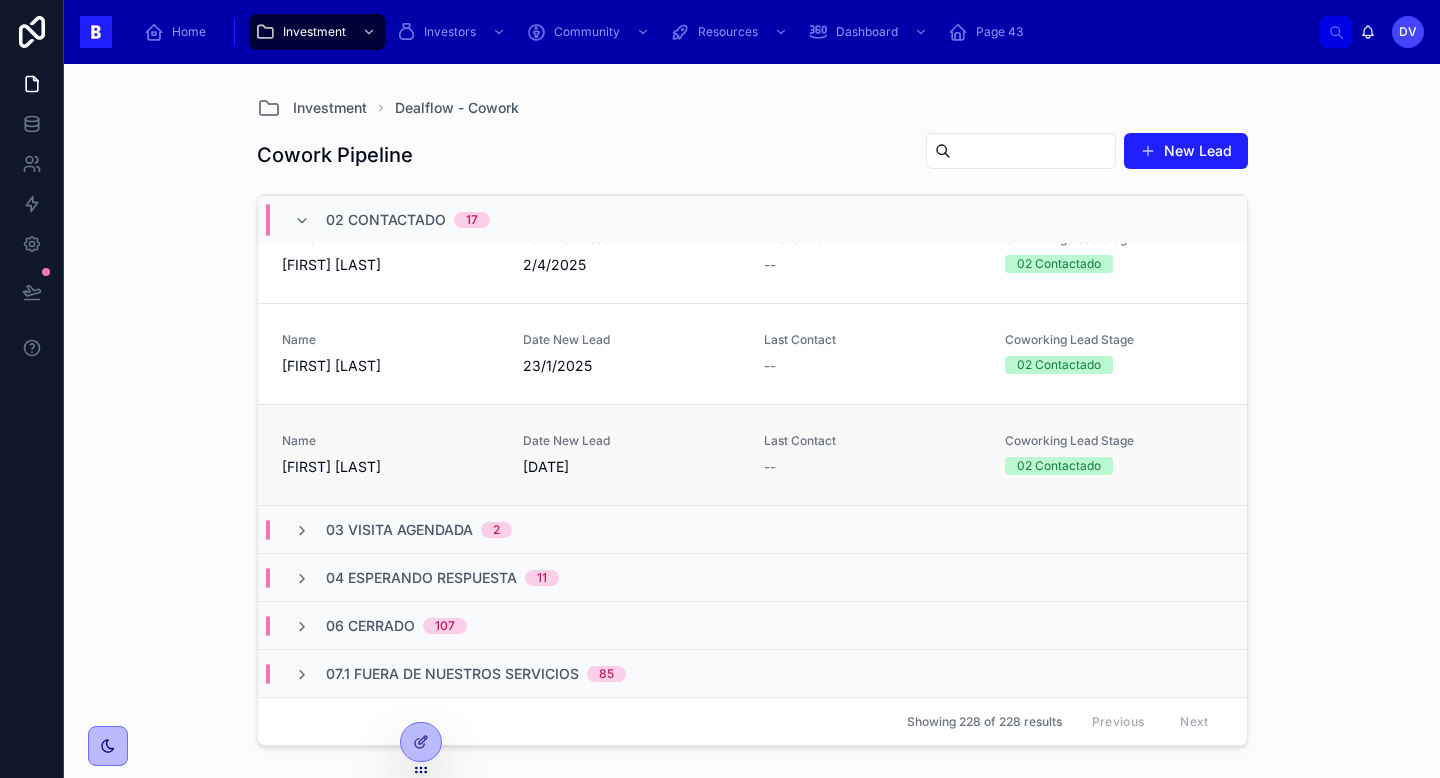 click on "[FIRST] [LAST]" at bounding box center [390, 467] 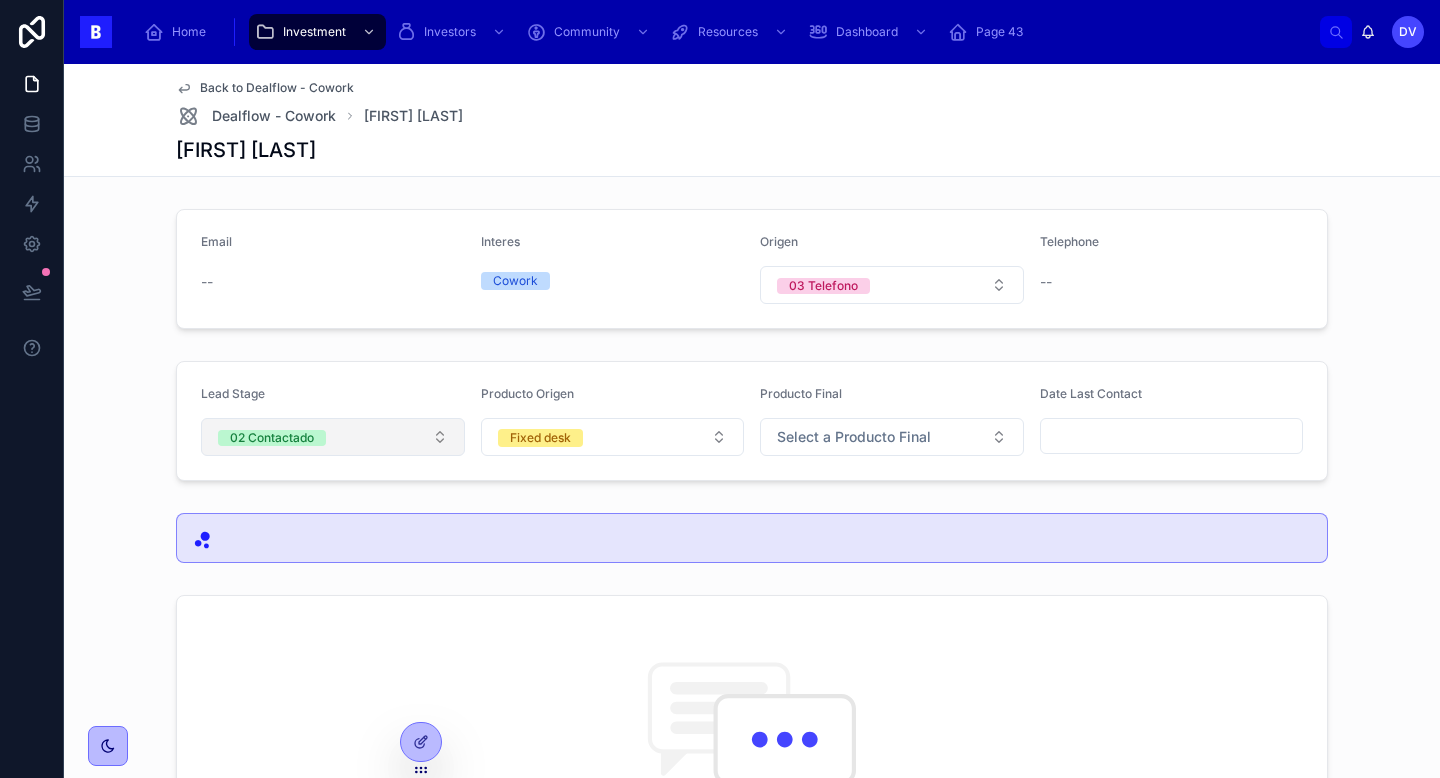 click on "02 Contactado" at bounding box center (333, 437) 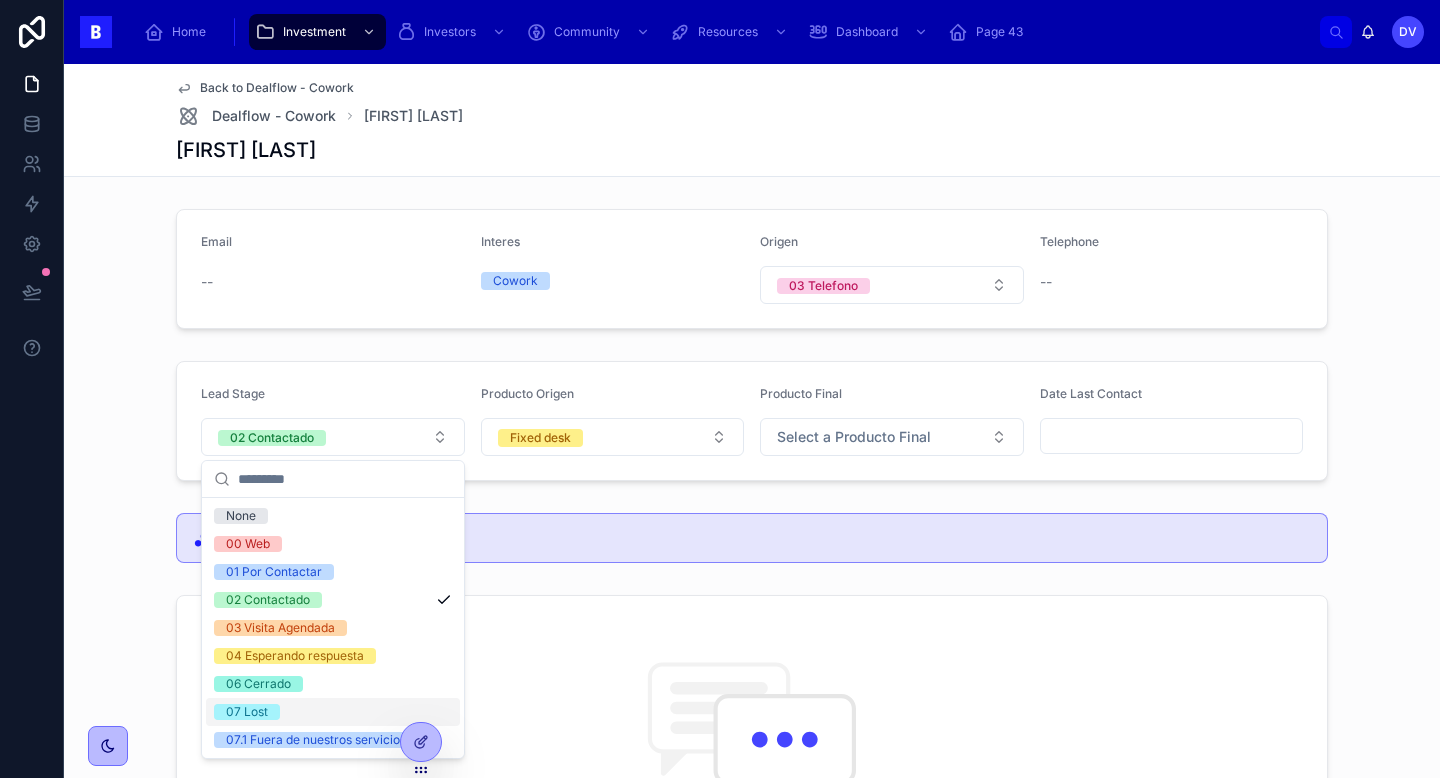 click on "07 Lost" at bounding box center [333, 712] 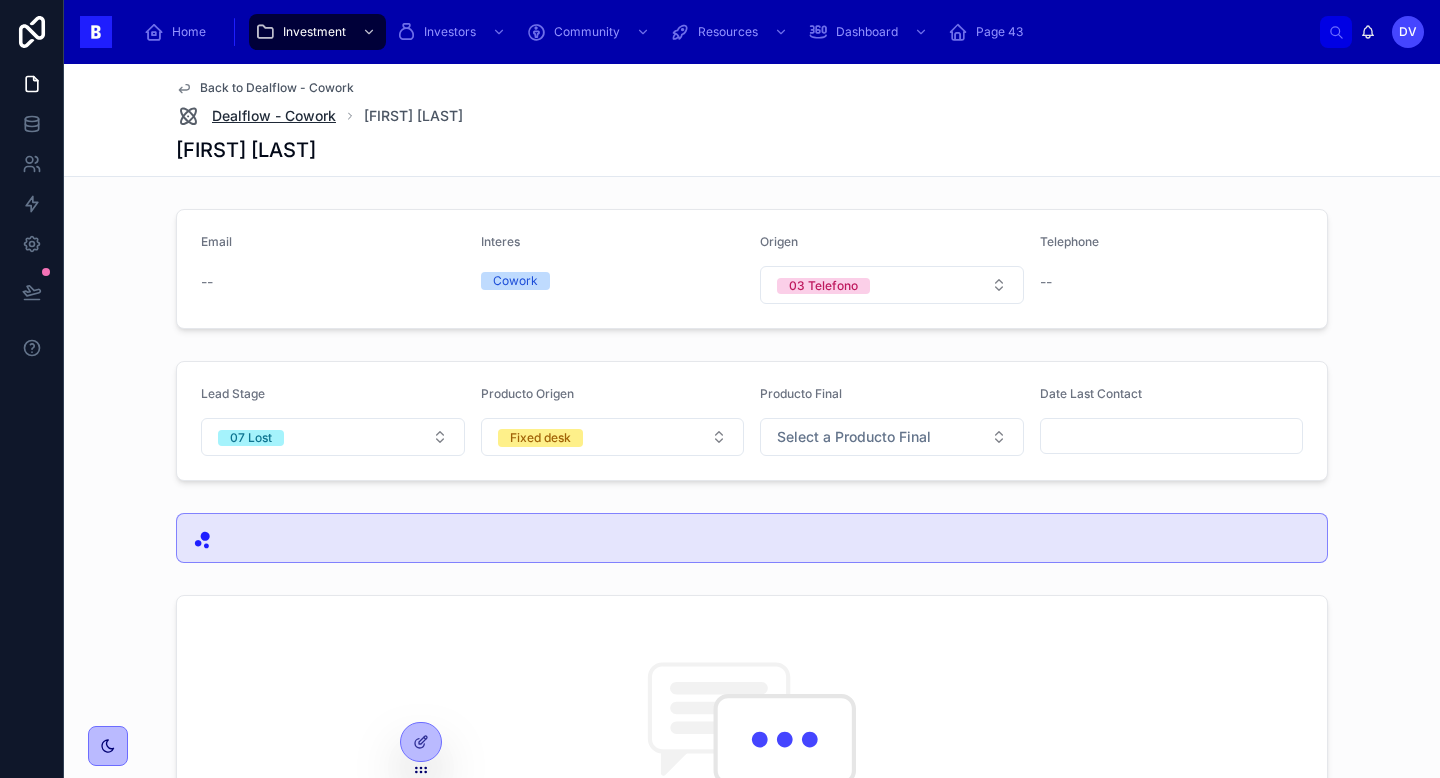 click on "Dealflow - Cowork" at bounding box center (274, 116) 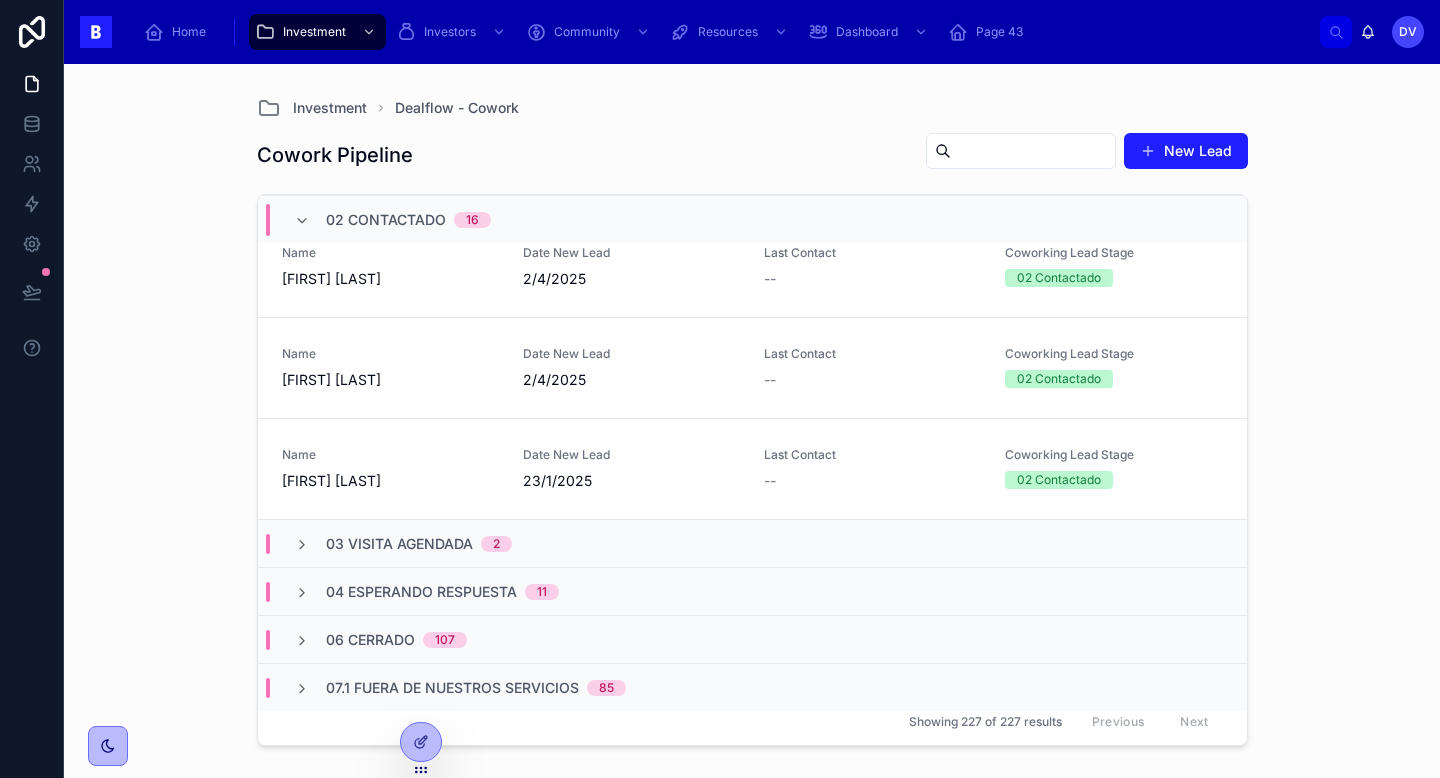 scroll, scrollTop: 1450, scrollLeft: 0, axis: vertical 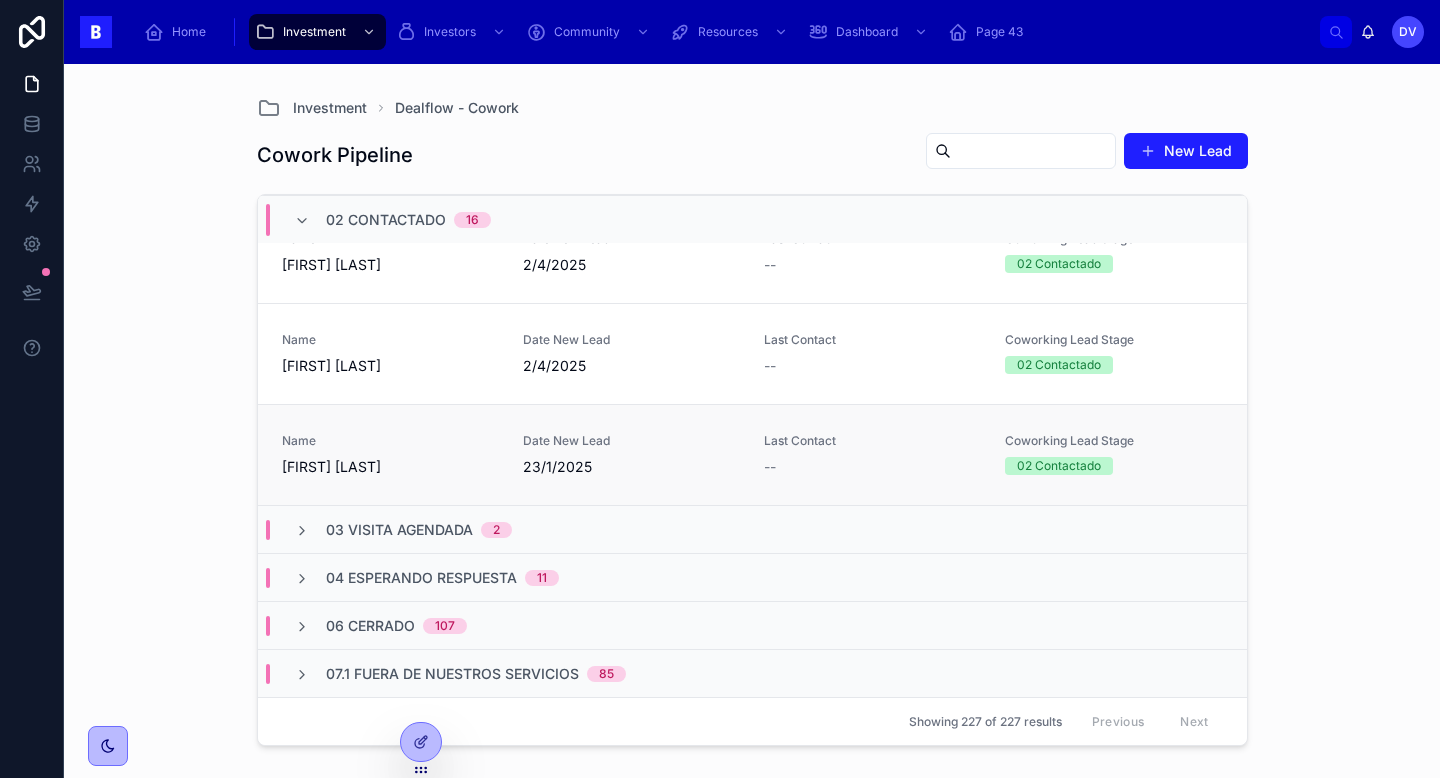 click on "Name [FIRST] [LAST] Date New Lead 23/1/2025 Last Contact -- Coworking Lead Stage 02 Contactado" at bounding box center [752, 454] 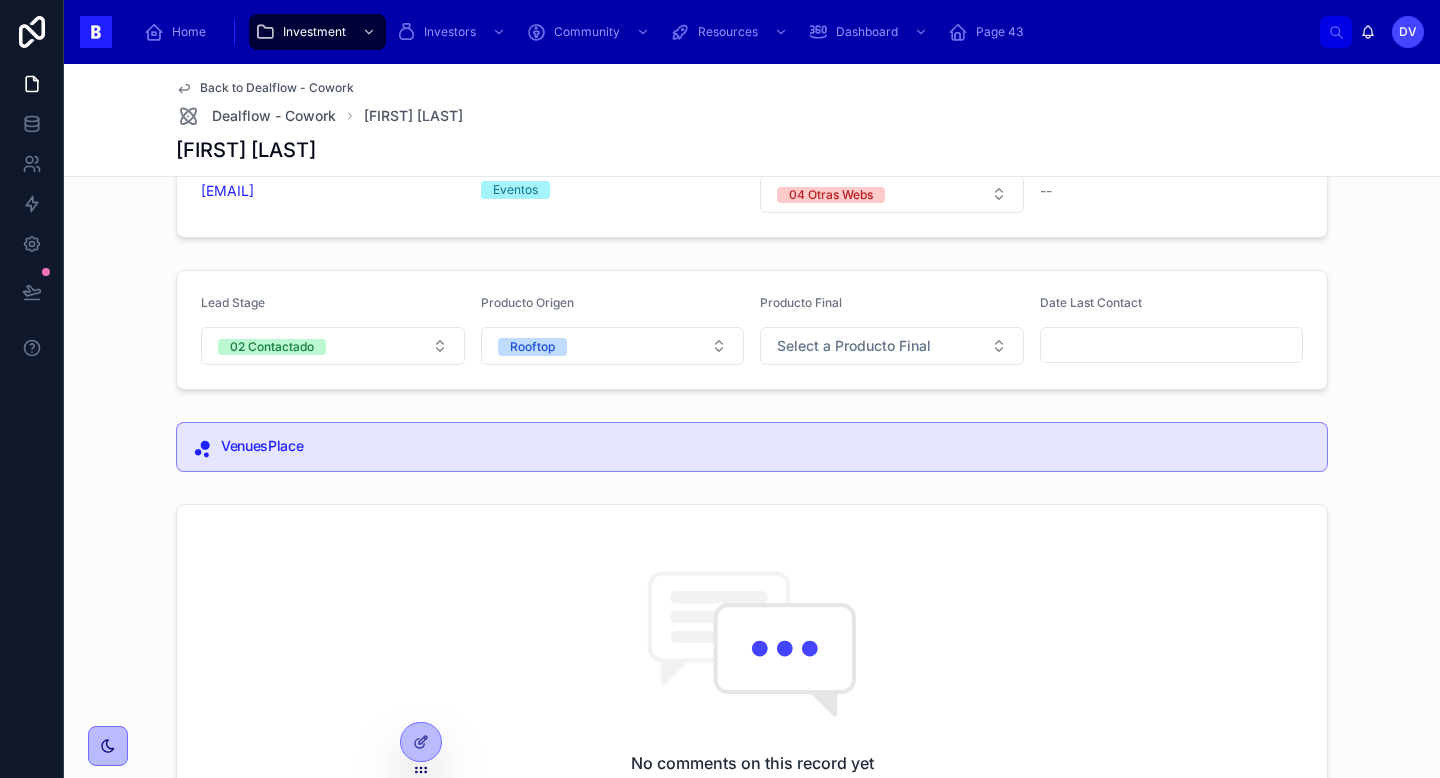 scroll, scrollTop: 89, scrollLeft: 0, axis: vertical 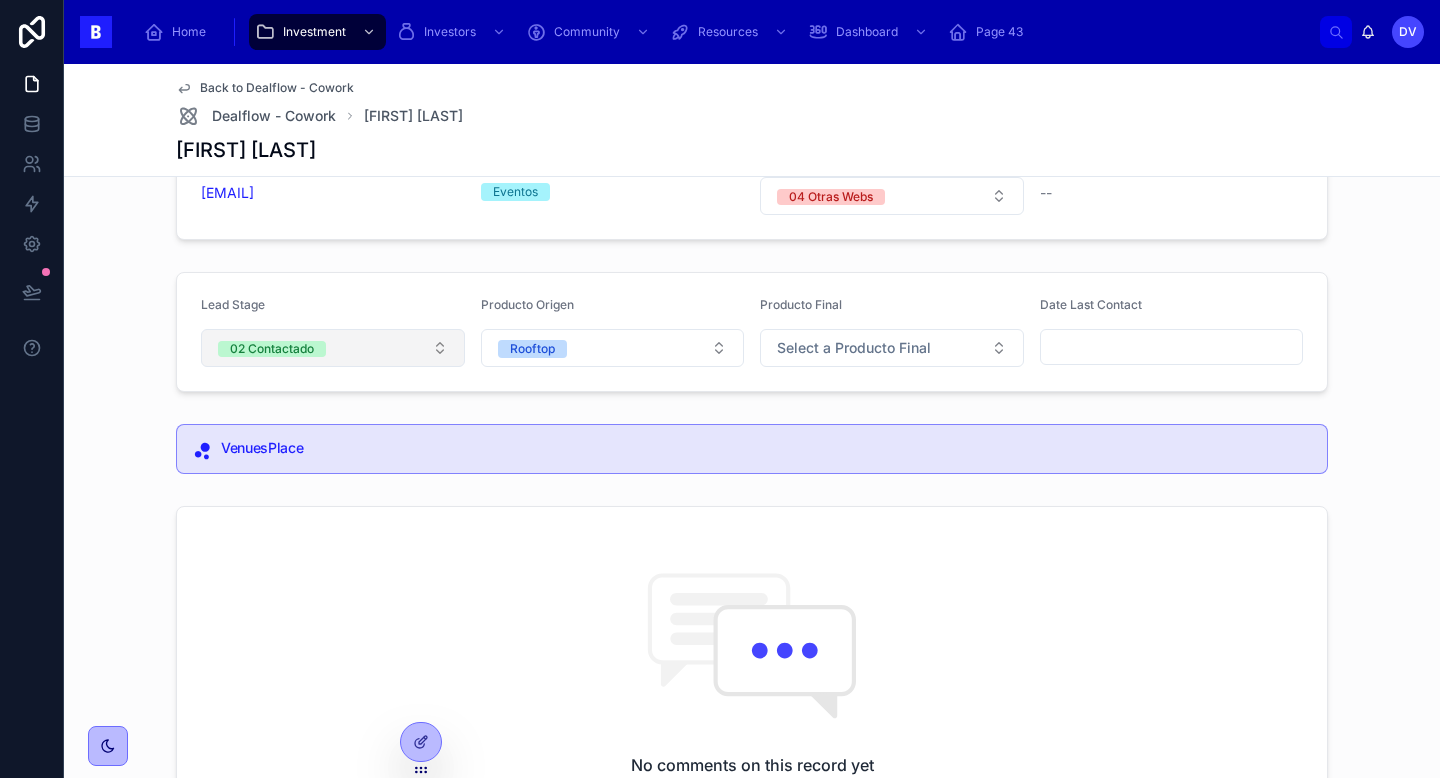 click on "02 Contactado" at bounding box center [333, 348] 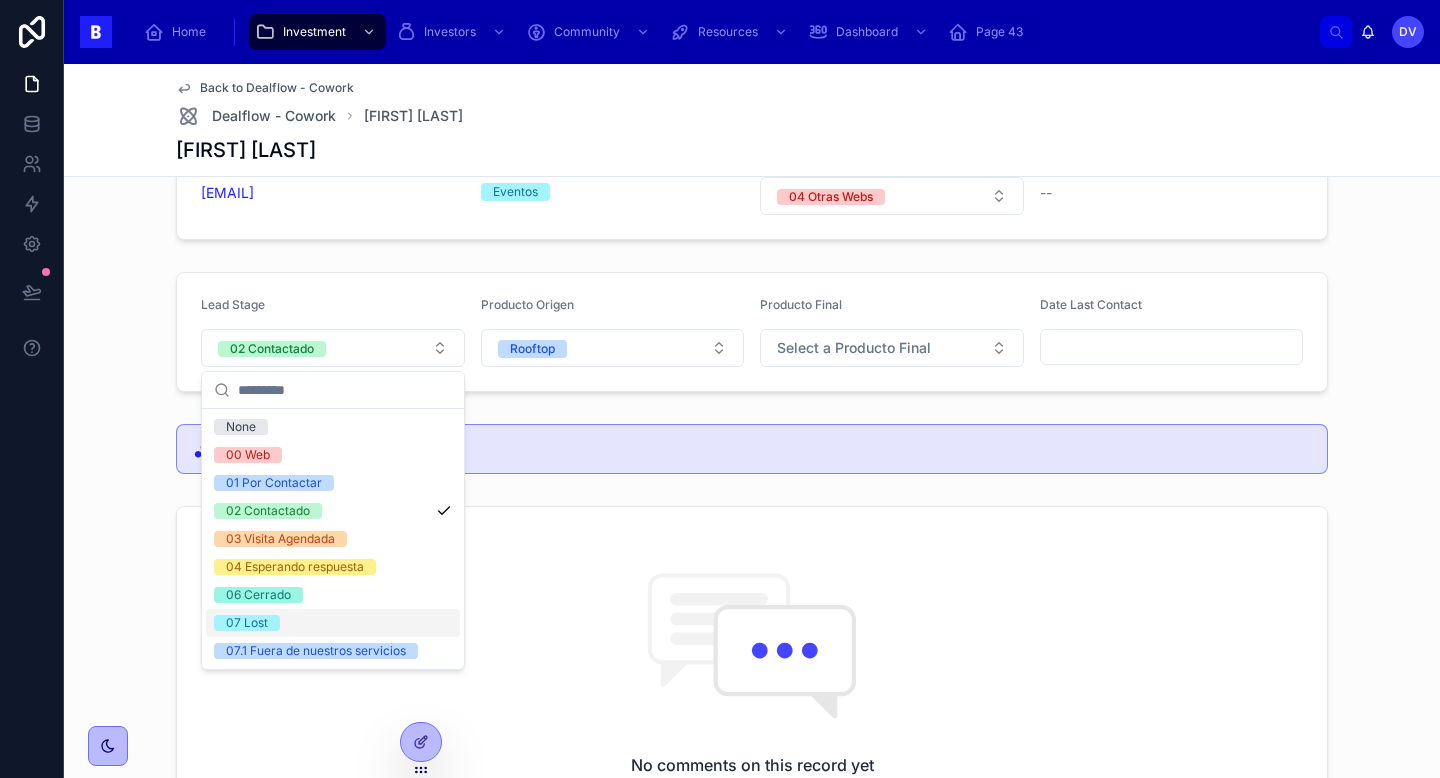 click on "07 Lost" at bounding box center [333, 623] 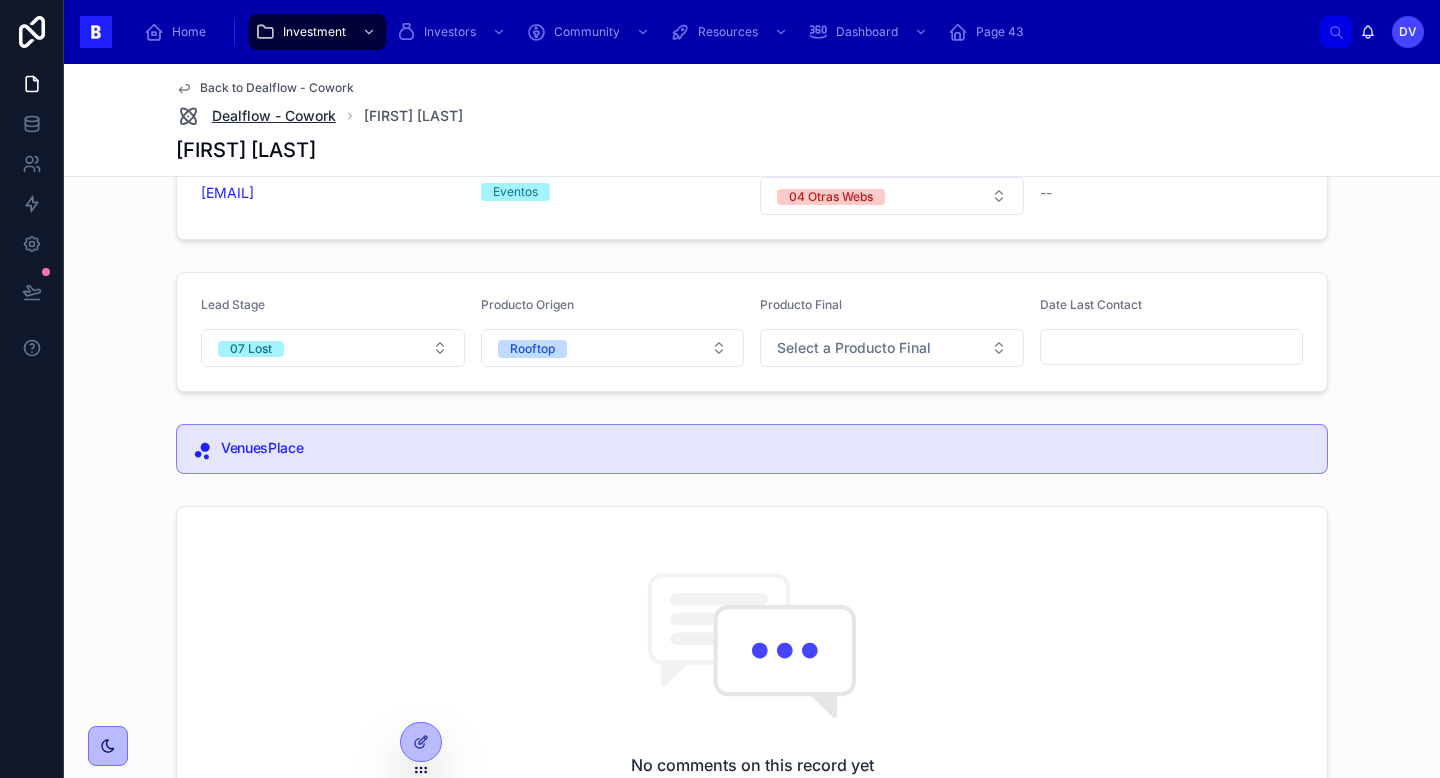 click on "Dealflow - Cowork" at bounding box center (274, 116) 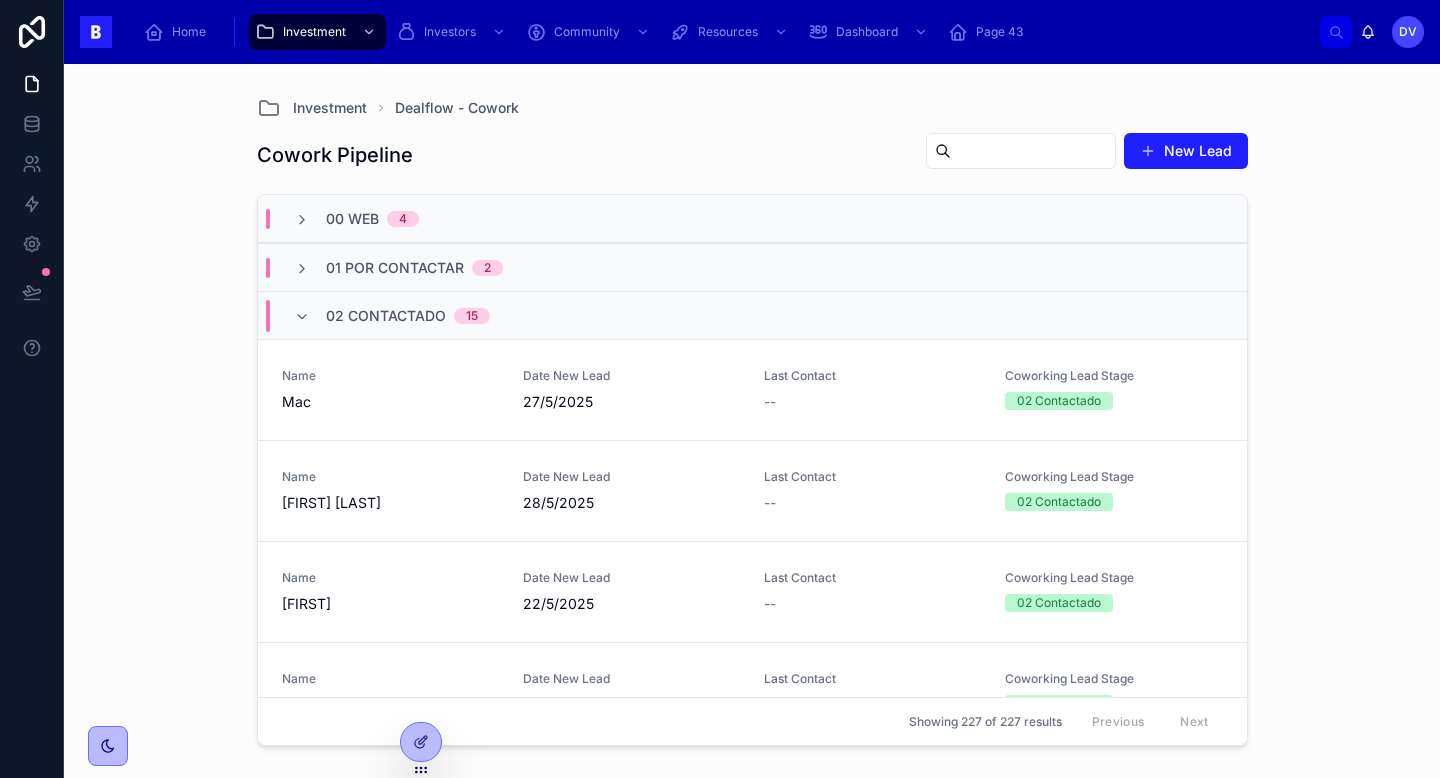 scroll, scrollTop: 0, scrollLeft: 0, axis: both 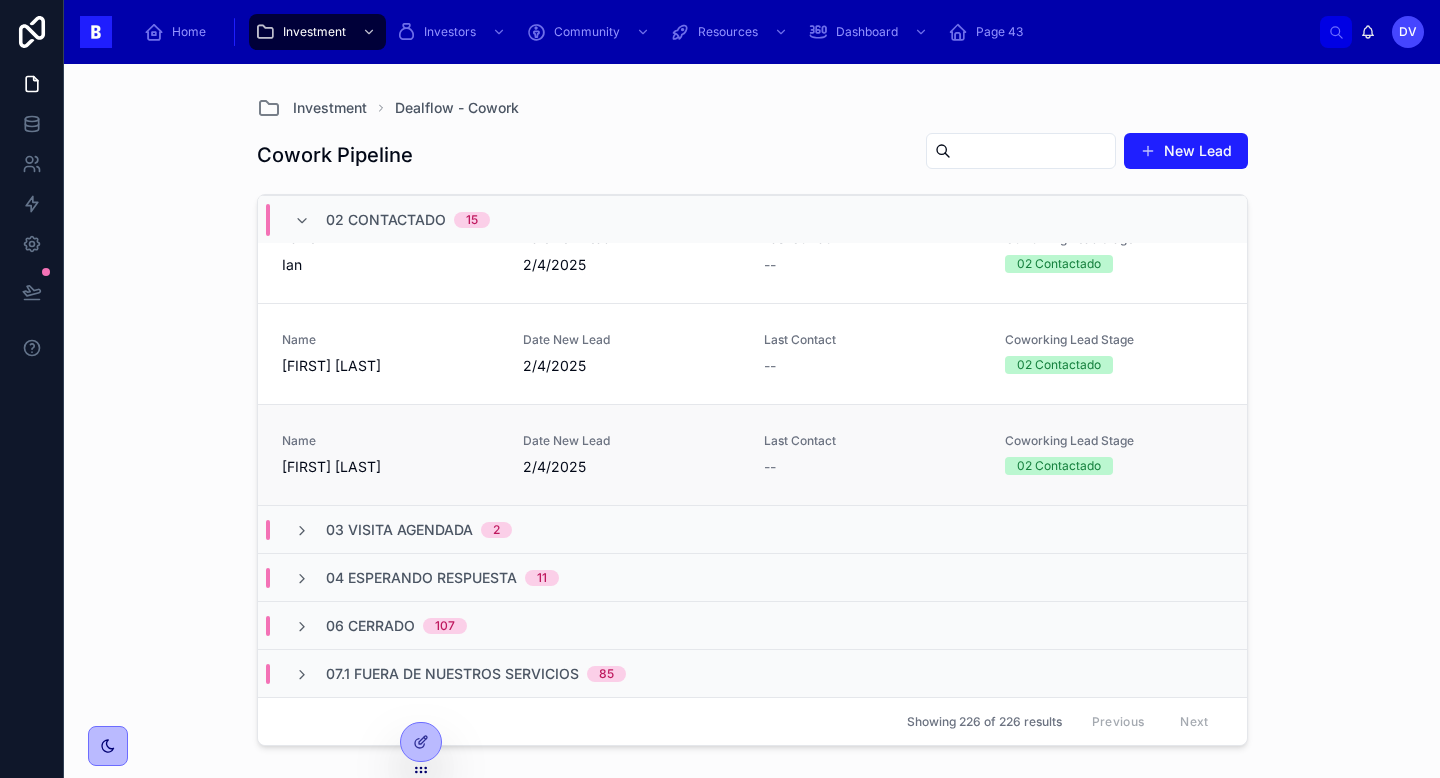 click on "[FIRST] [LAST]" at bounding box center [390, 467] 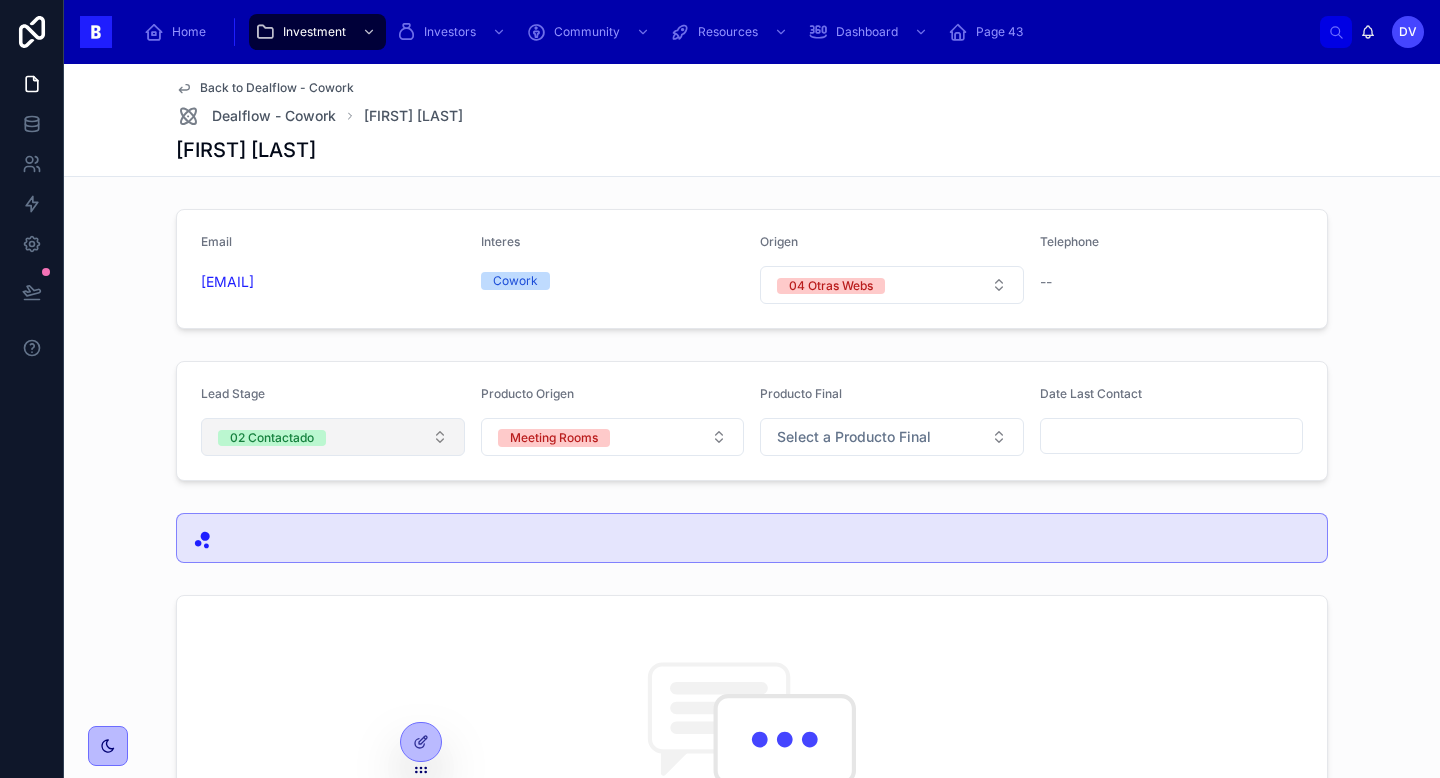 click on "02 Contactado" at bounding box center [333, 437] 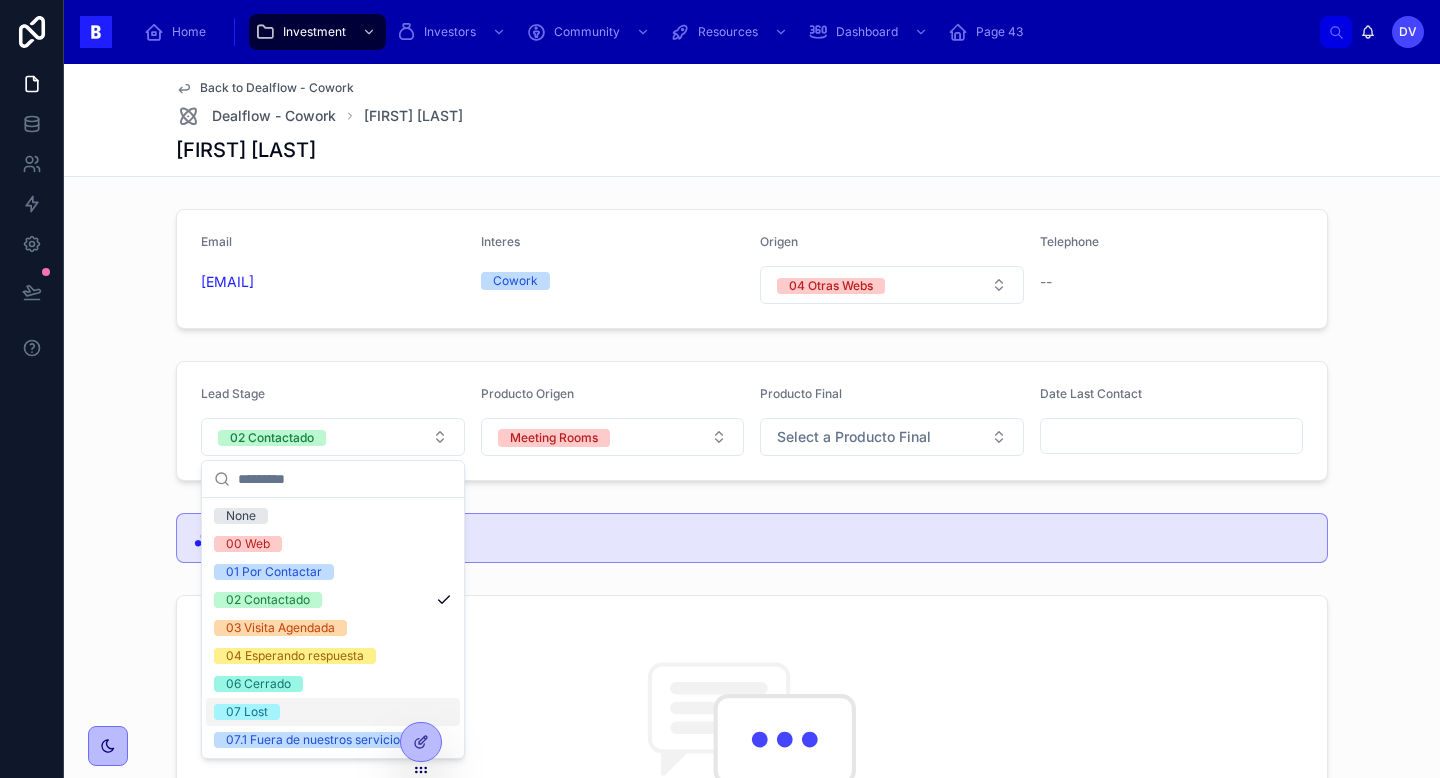 click on "07 Lost" at bounding box center (333, 712) 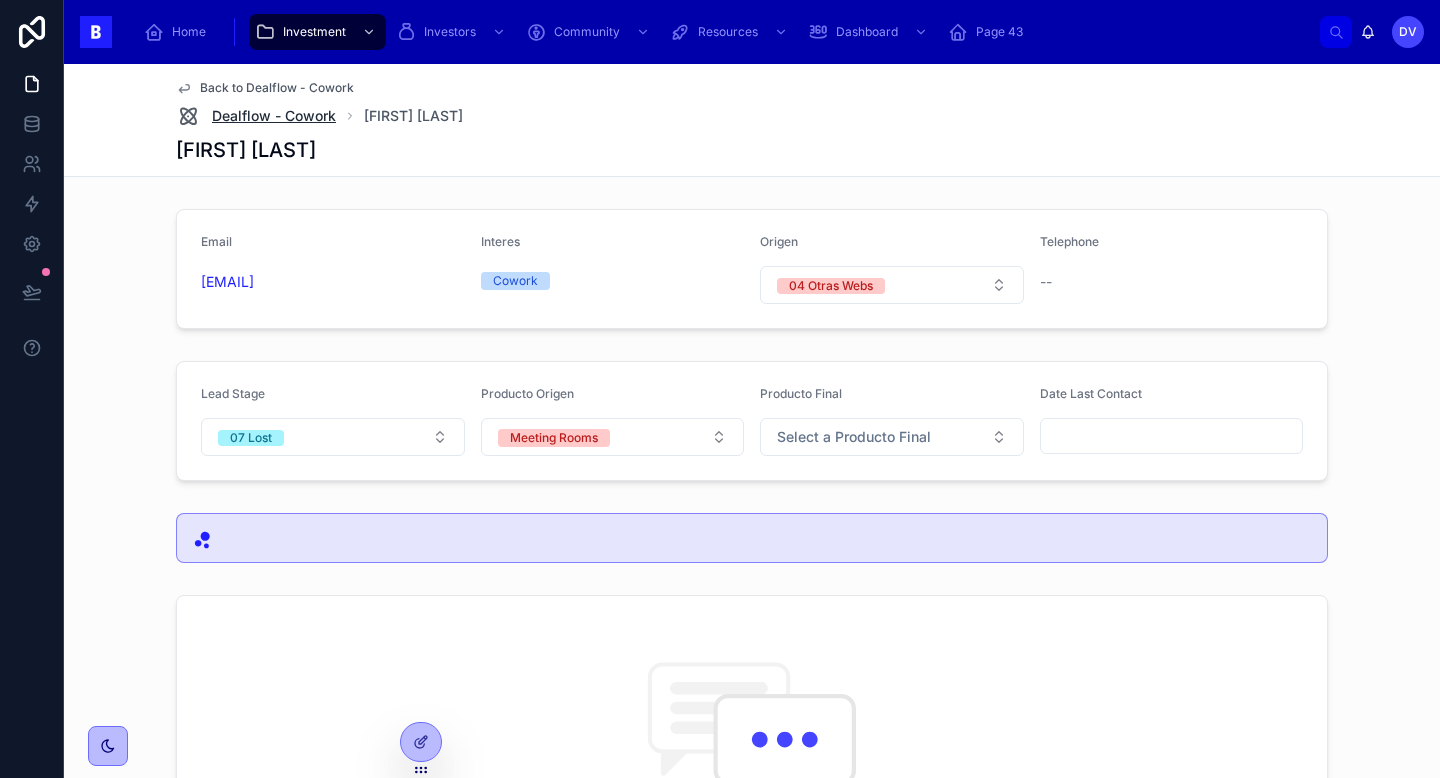 click on "Dealflow - Cowork" at bounding box center [274, 116] 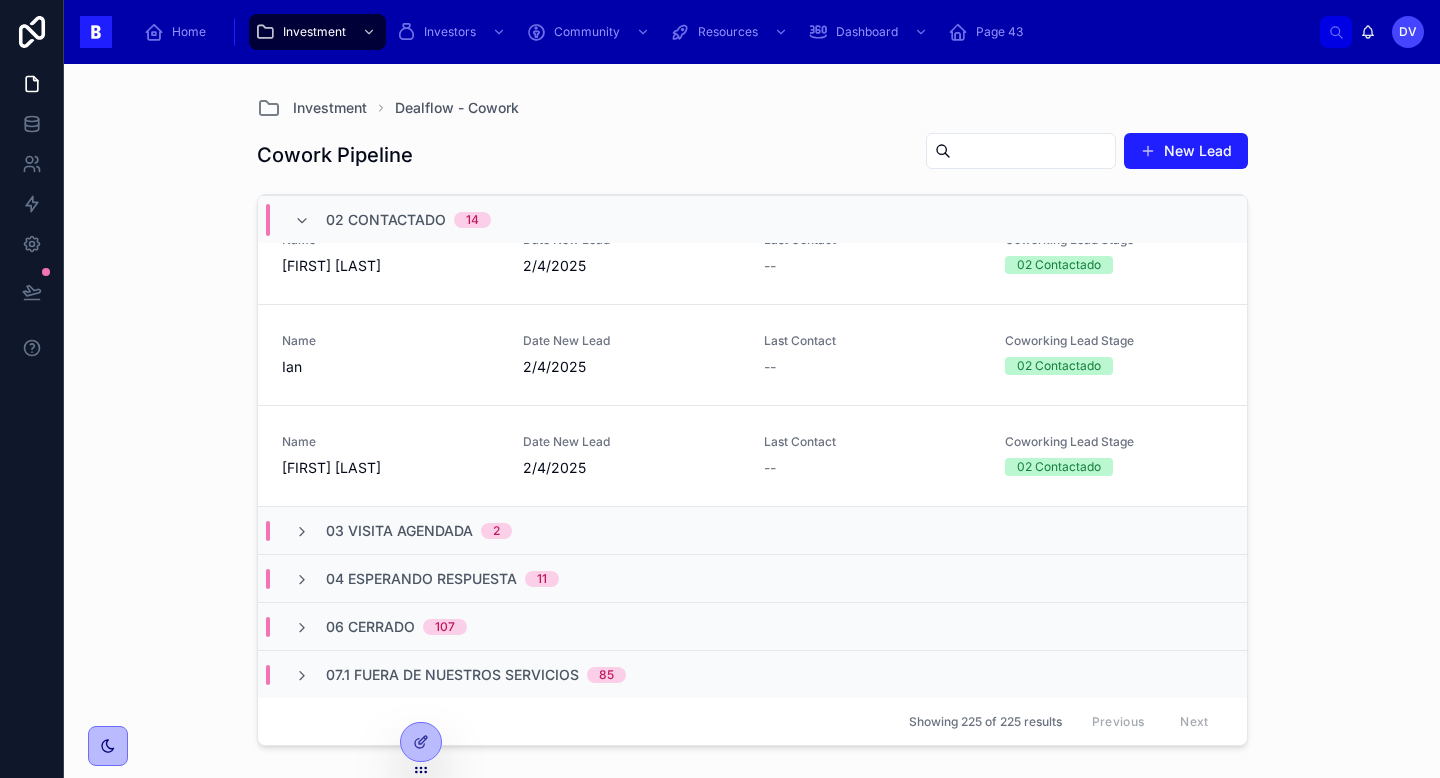 scroll, scrollTop: 1248, scrollLeft: 0, axis: vertical 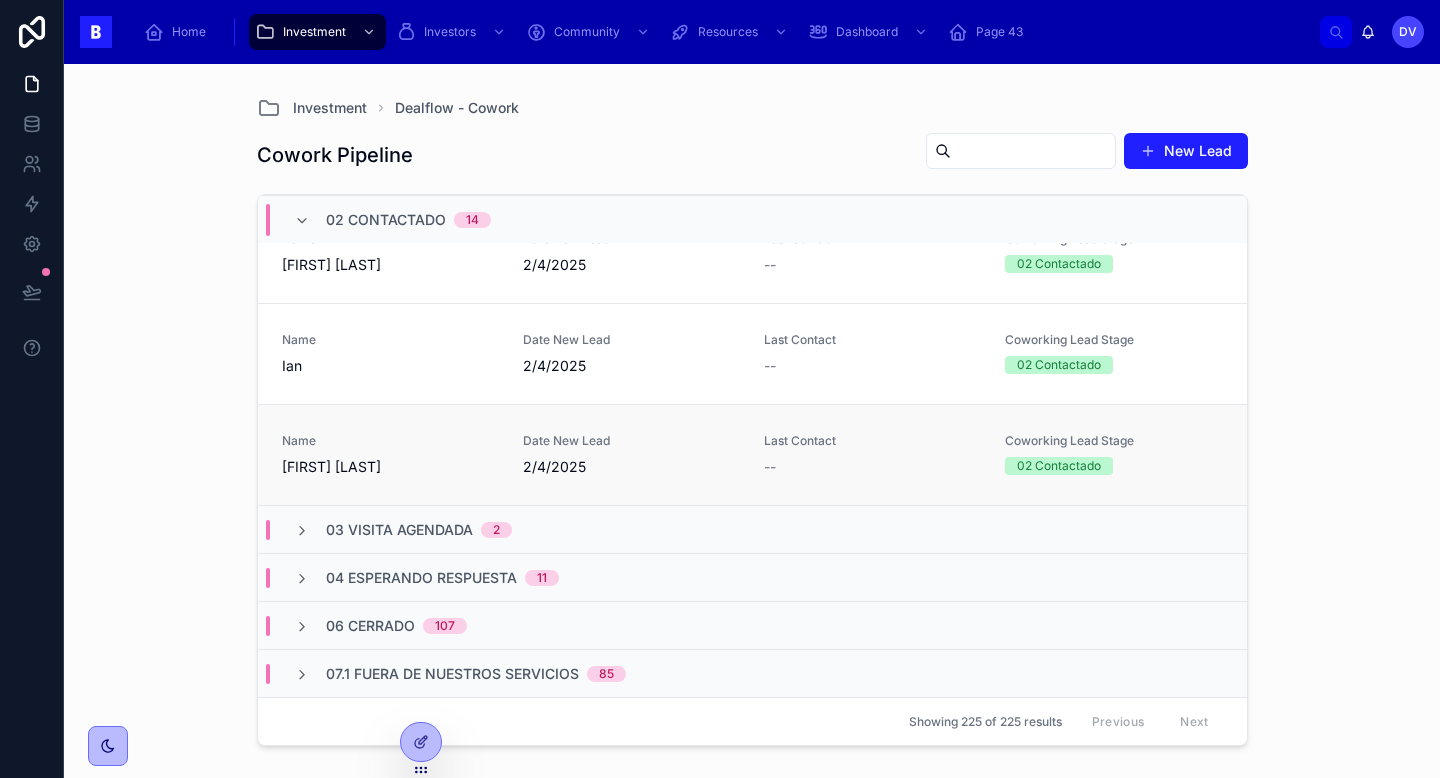 click on "Name" at bounding box center (390, 441) 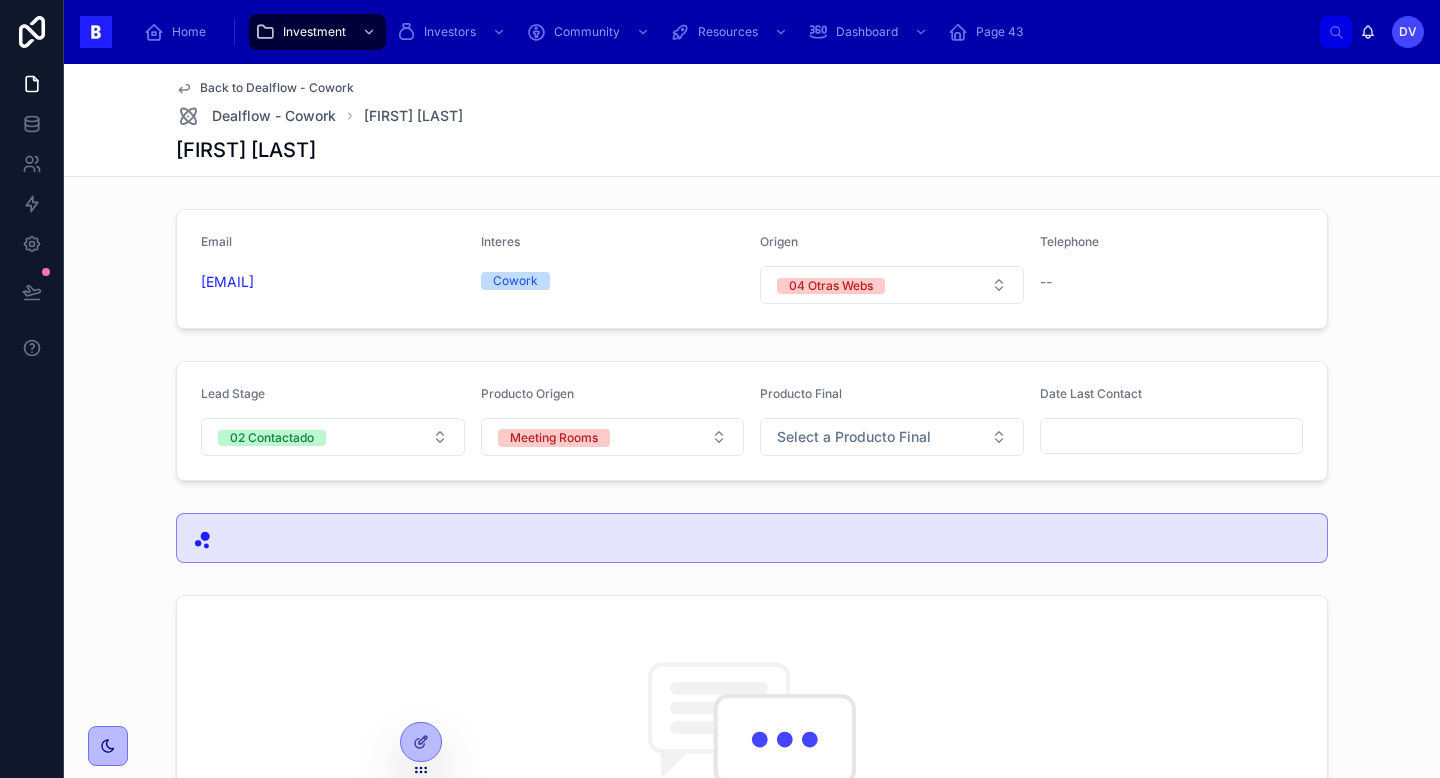 click on "02 Contactado" at bounding box center (333, 437) 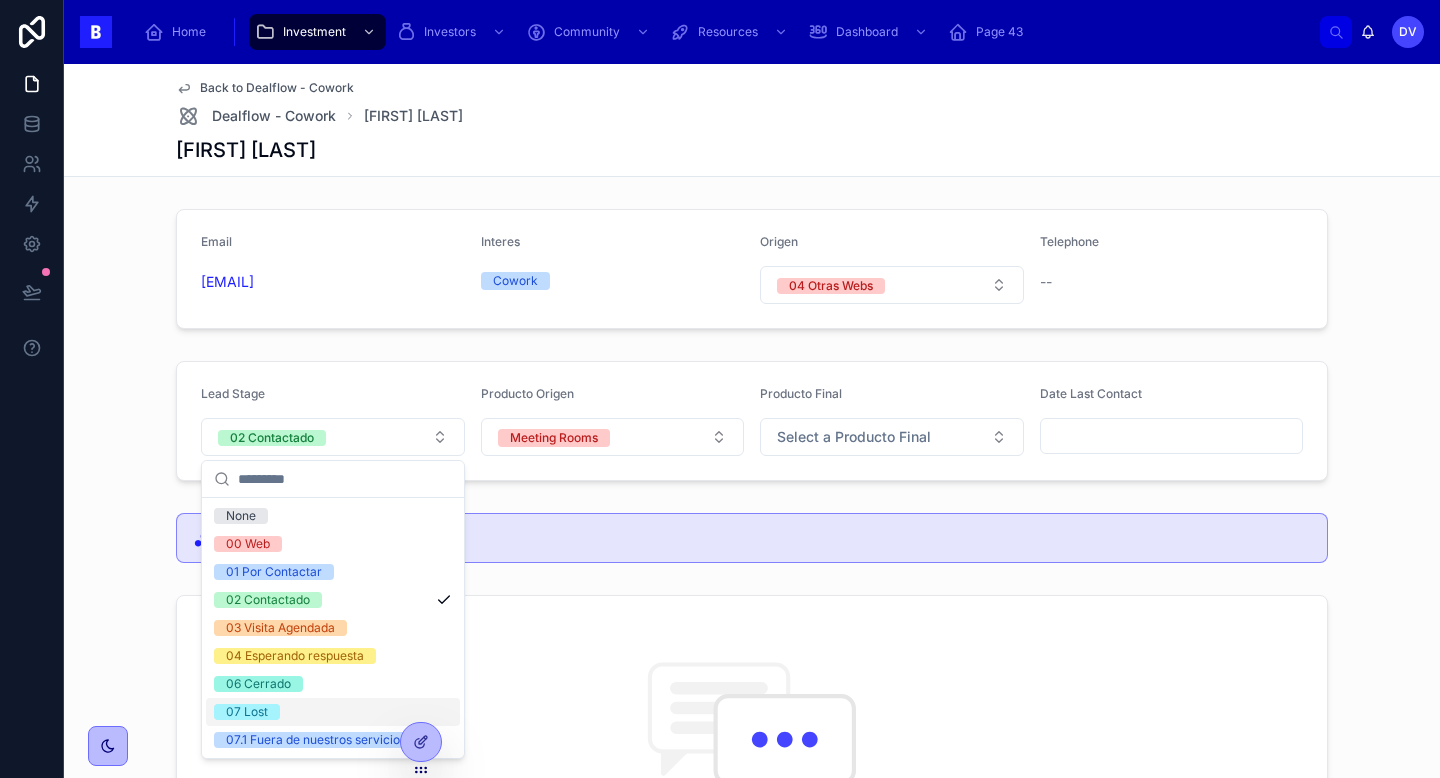 click on "07 Lost" at bounding box center [333, 712] 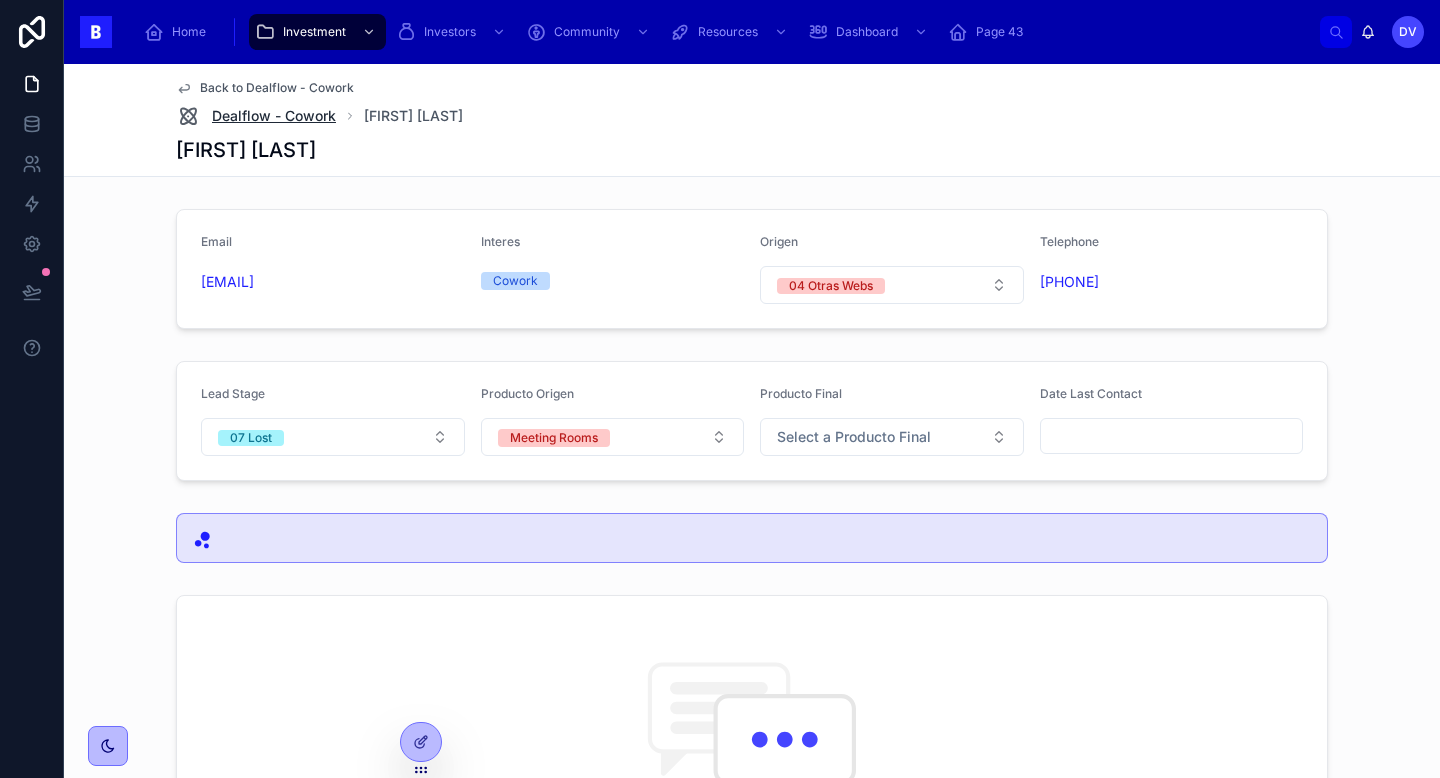 click on "Dealflow - Cowork" at bounding box center [274, 116] 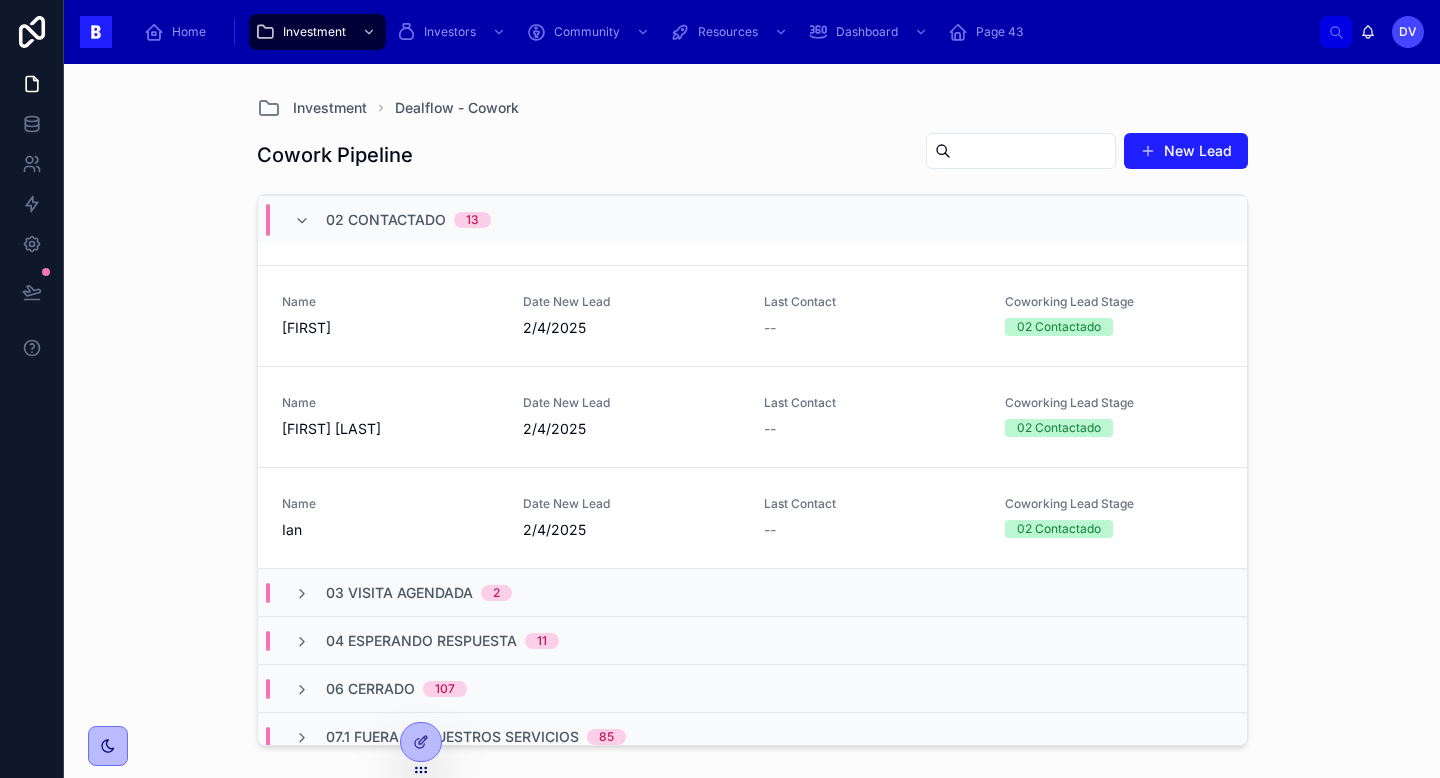 scroll, scrollTop: 1087, scrollLeft: 0, axis: vertical 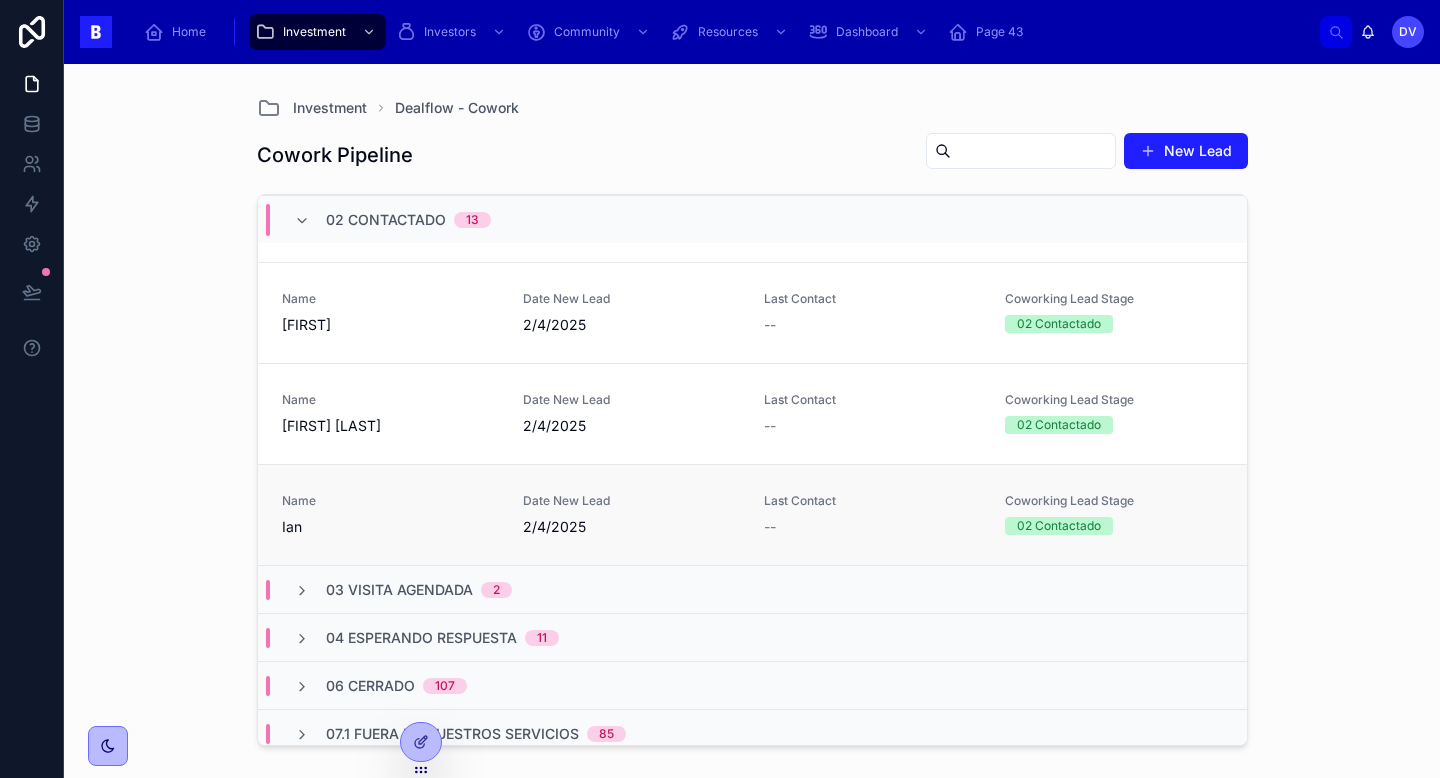 click on "Name" at bounding box center (390, 501) 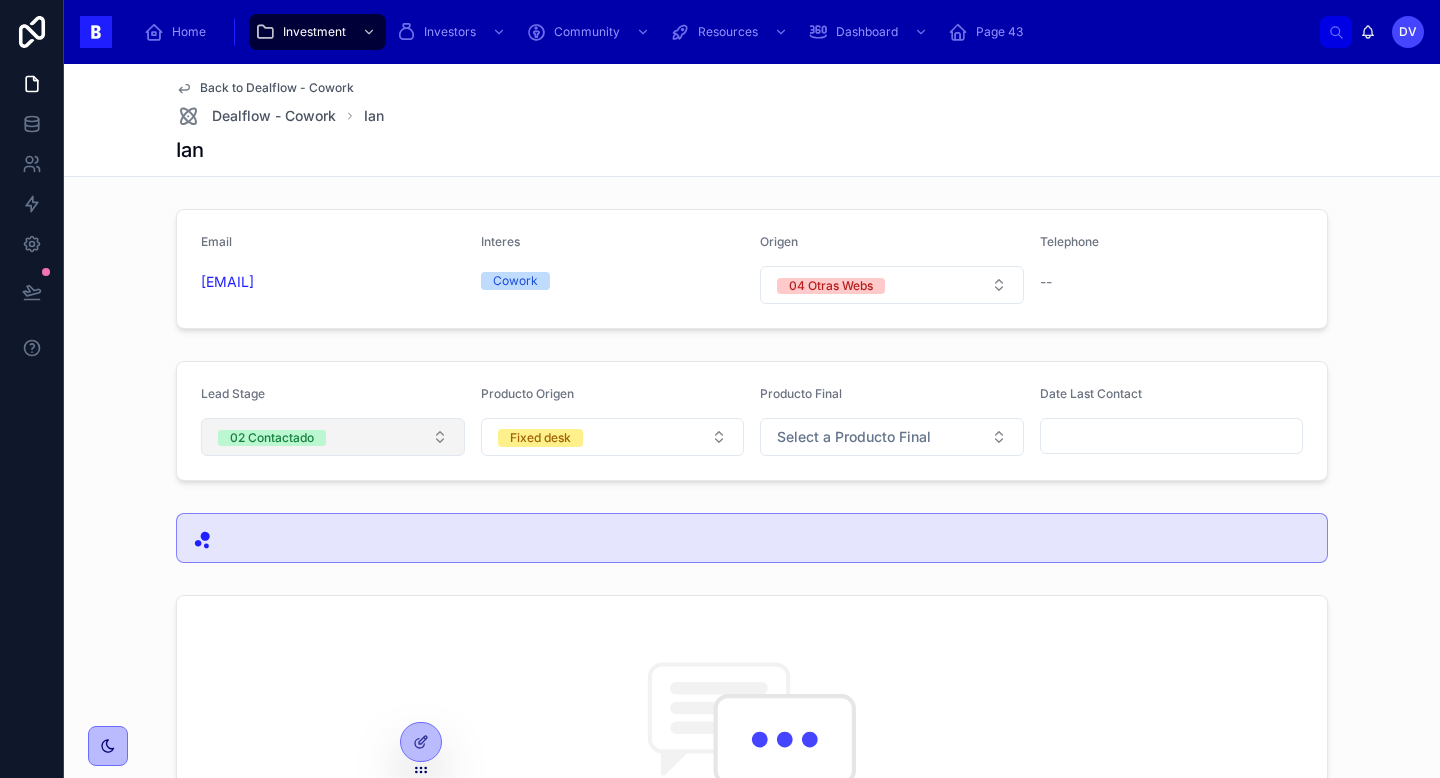 click on "02 Contactado" at bounding box center [333, 437] 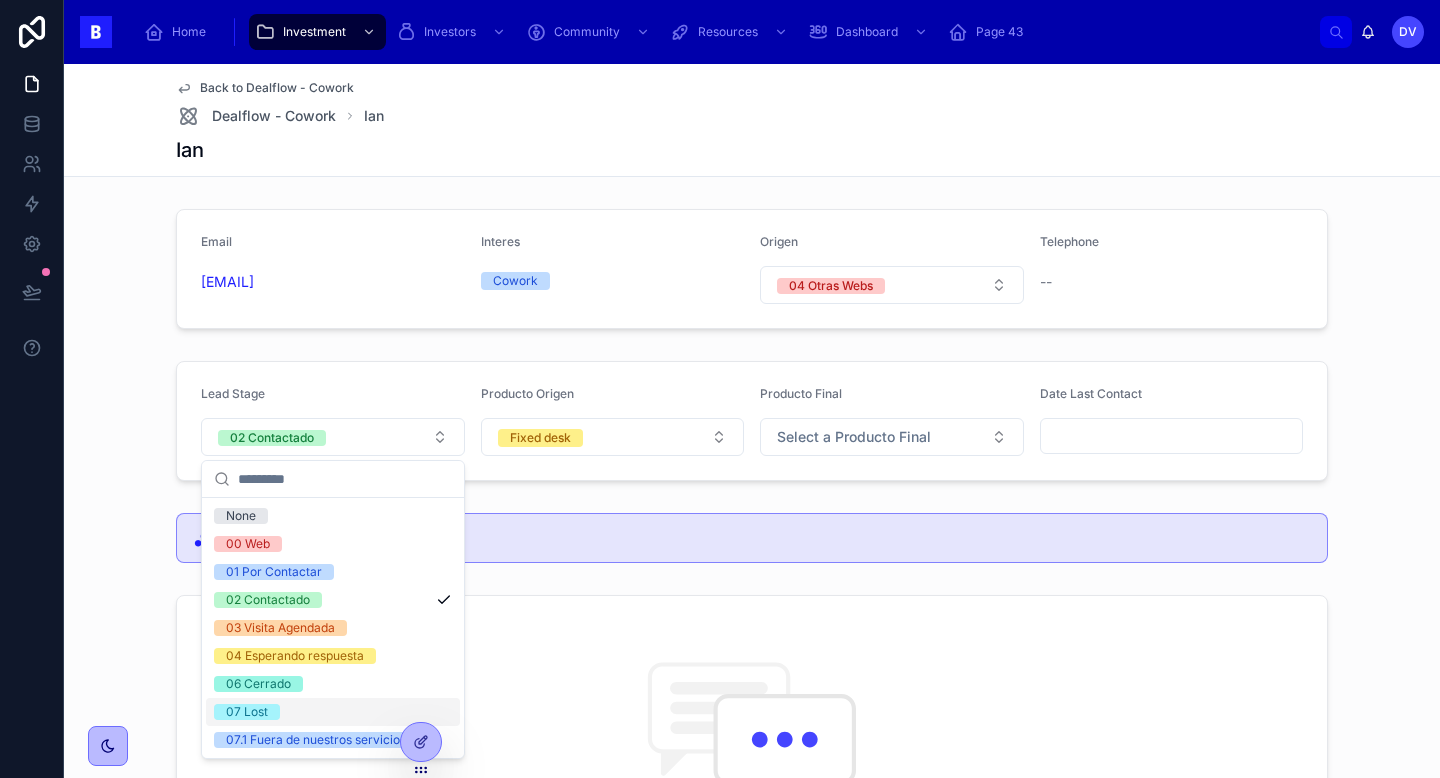 click on "07 Lost" at bounding box center (333, 712) 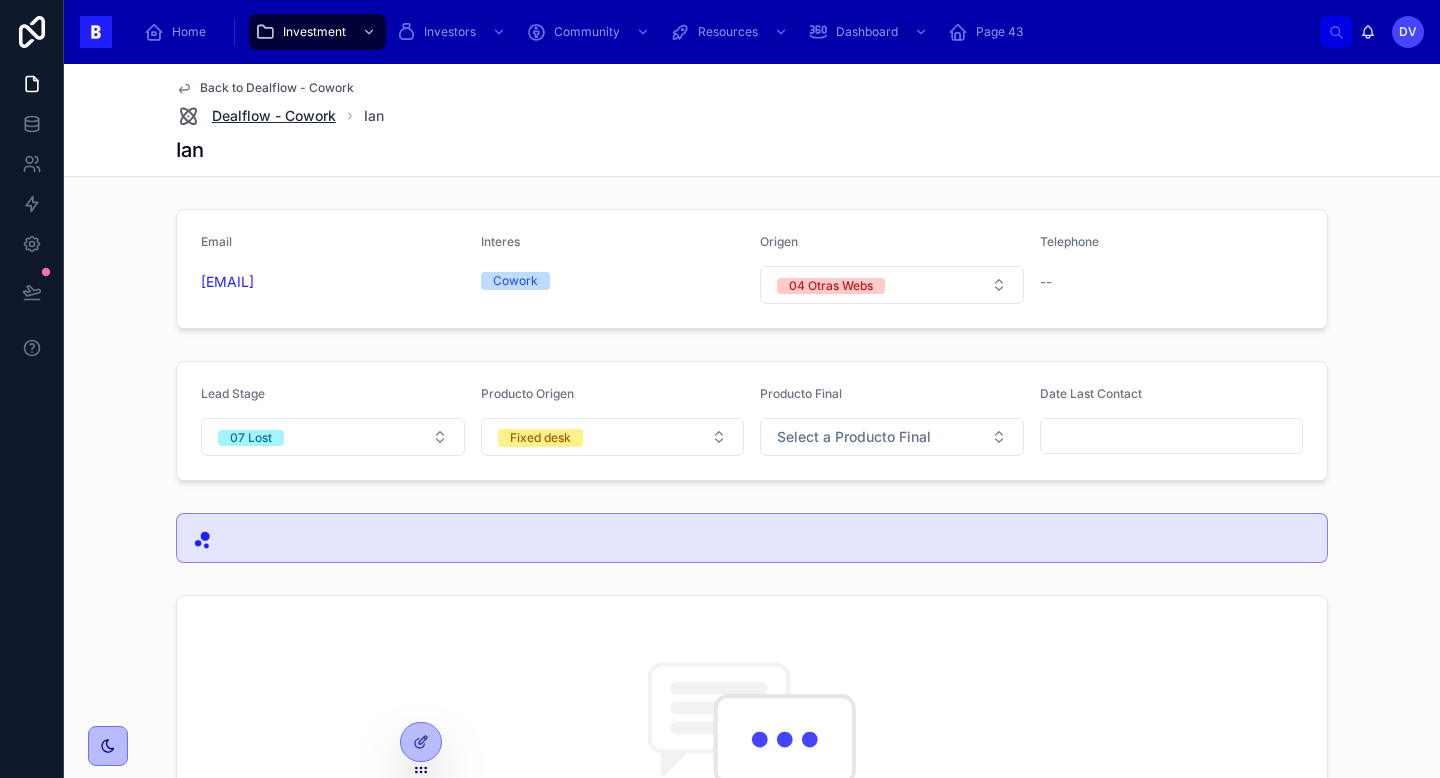 click on "Dealflow - Cowork" at bounding box center (274, 116) 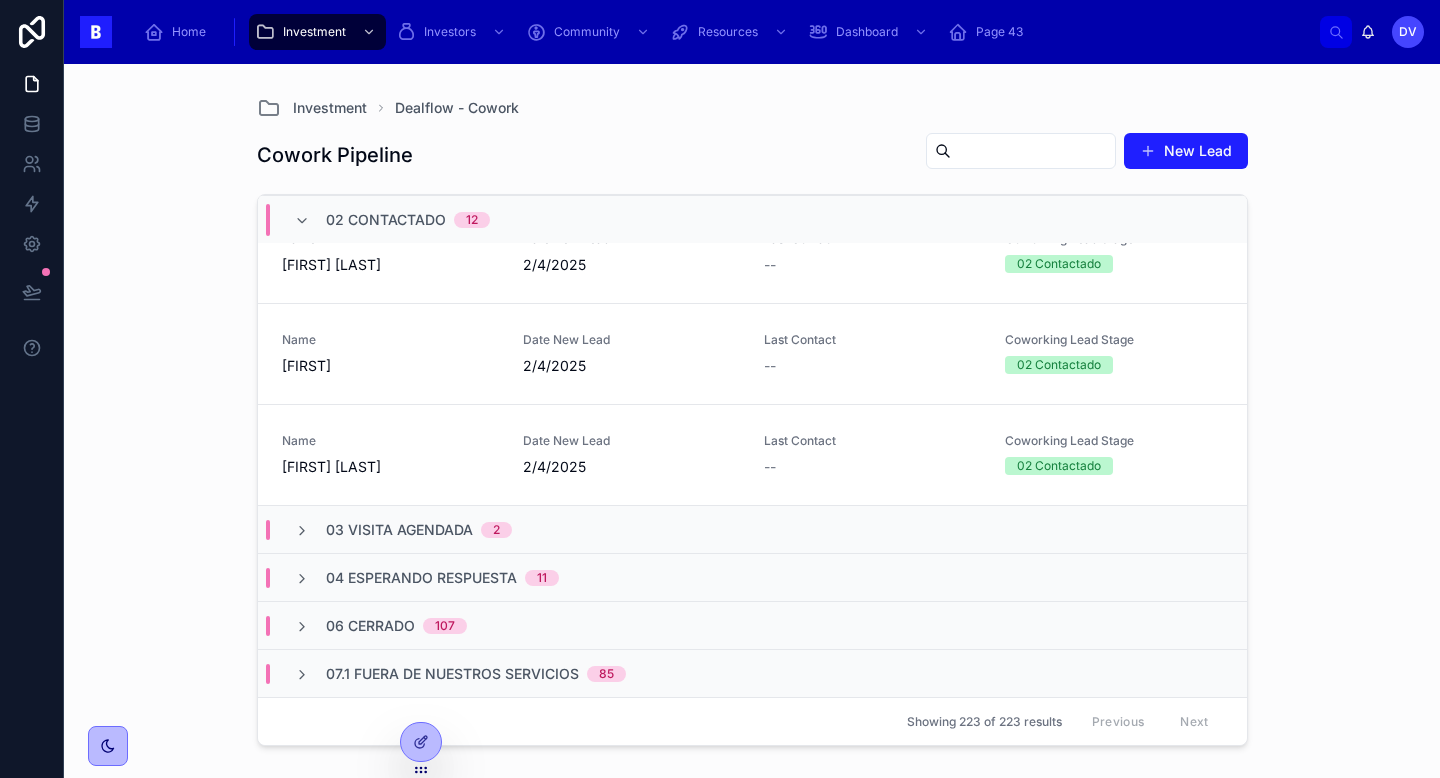 scroll, scrollTop: 1045, scrollLeft: 0, axis: vertical 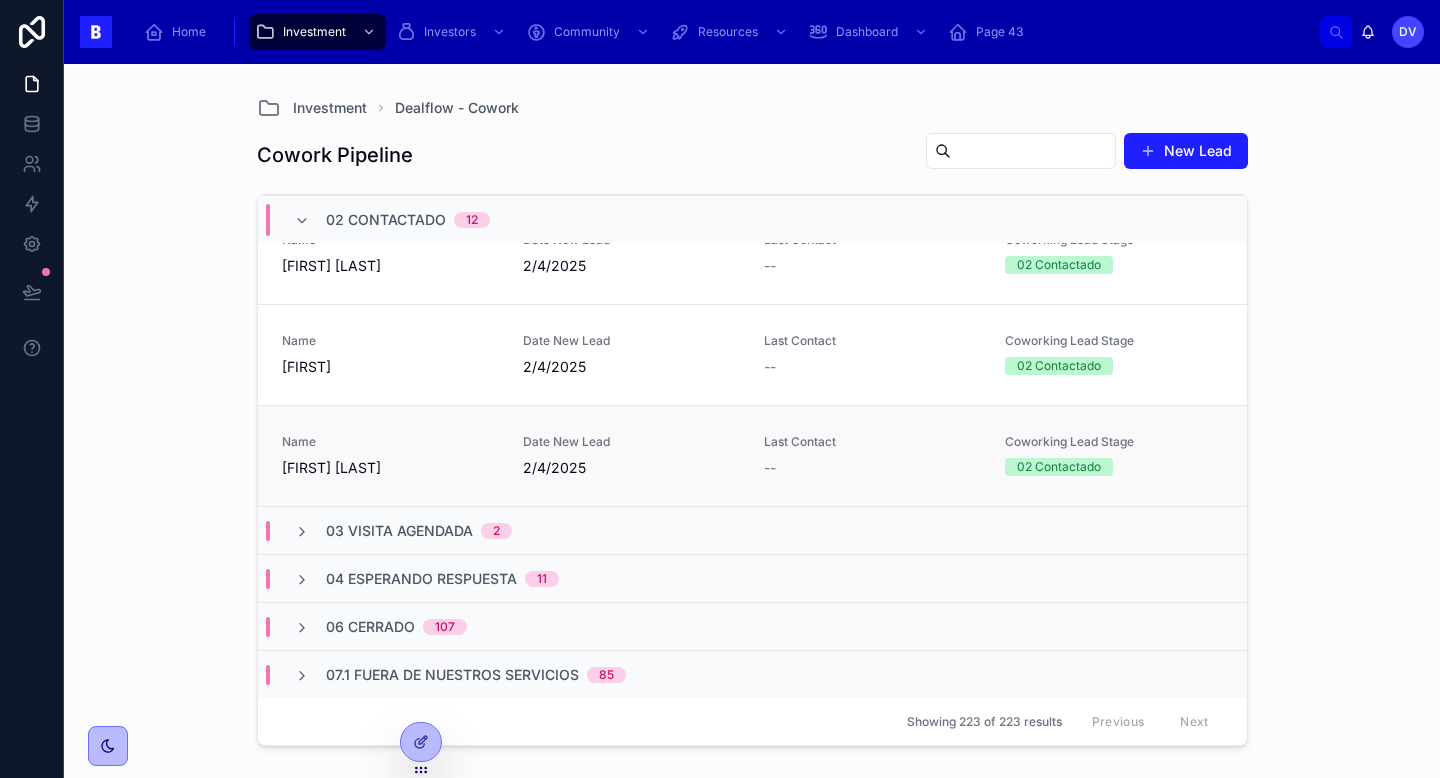 click on "Name [FIRST] [LAST]" at bounding box center (390, 456) 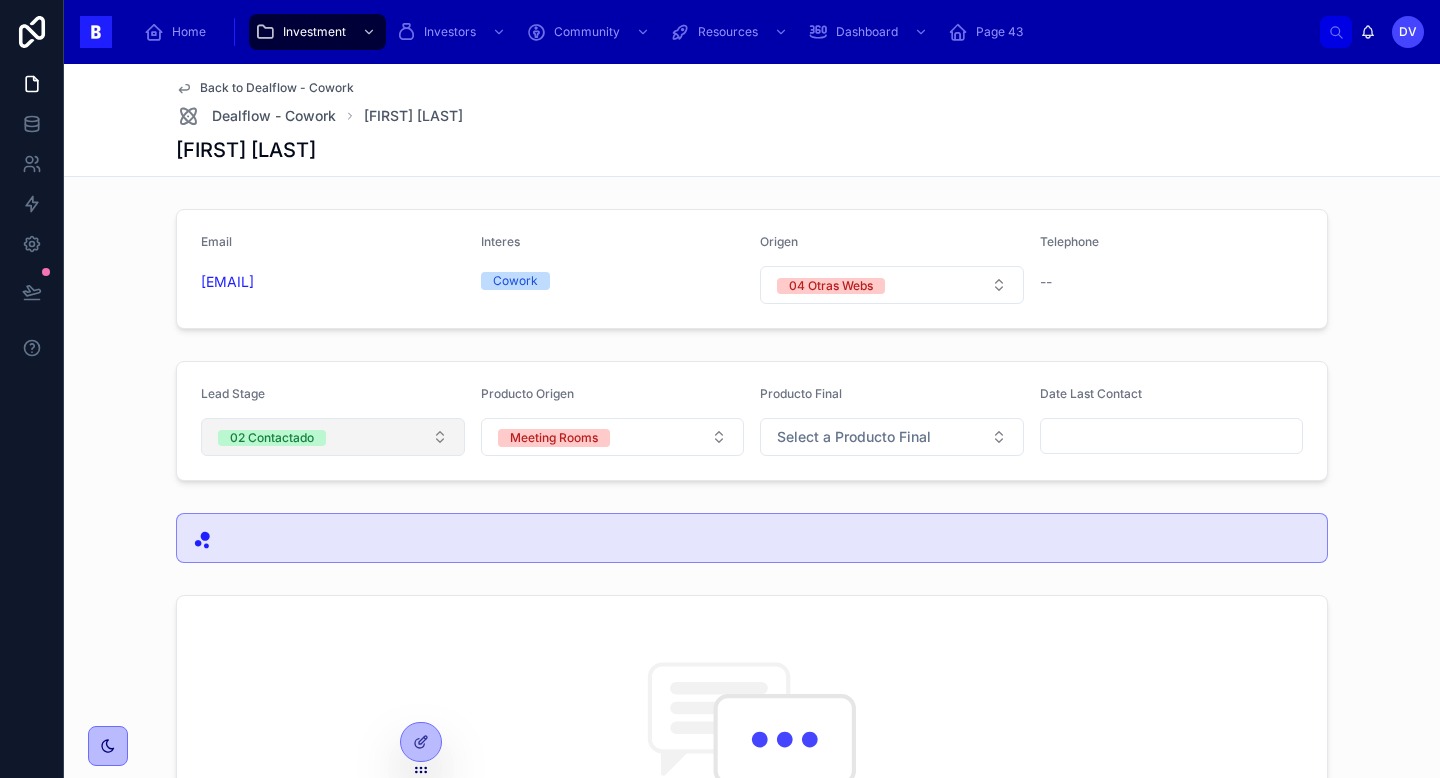 click on "02 Contactado" at bounding box center [333, 437] 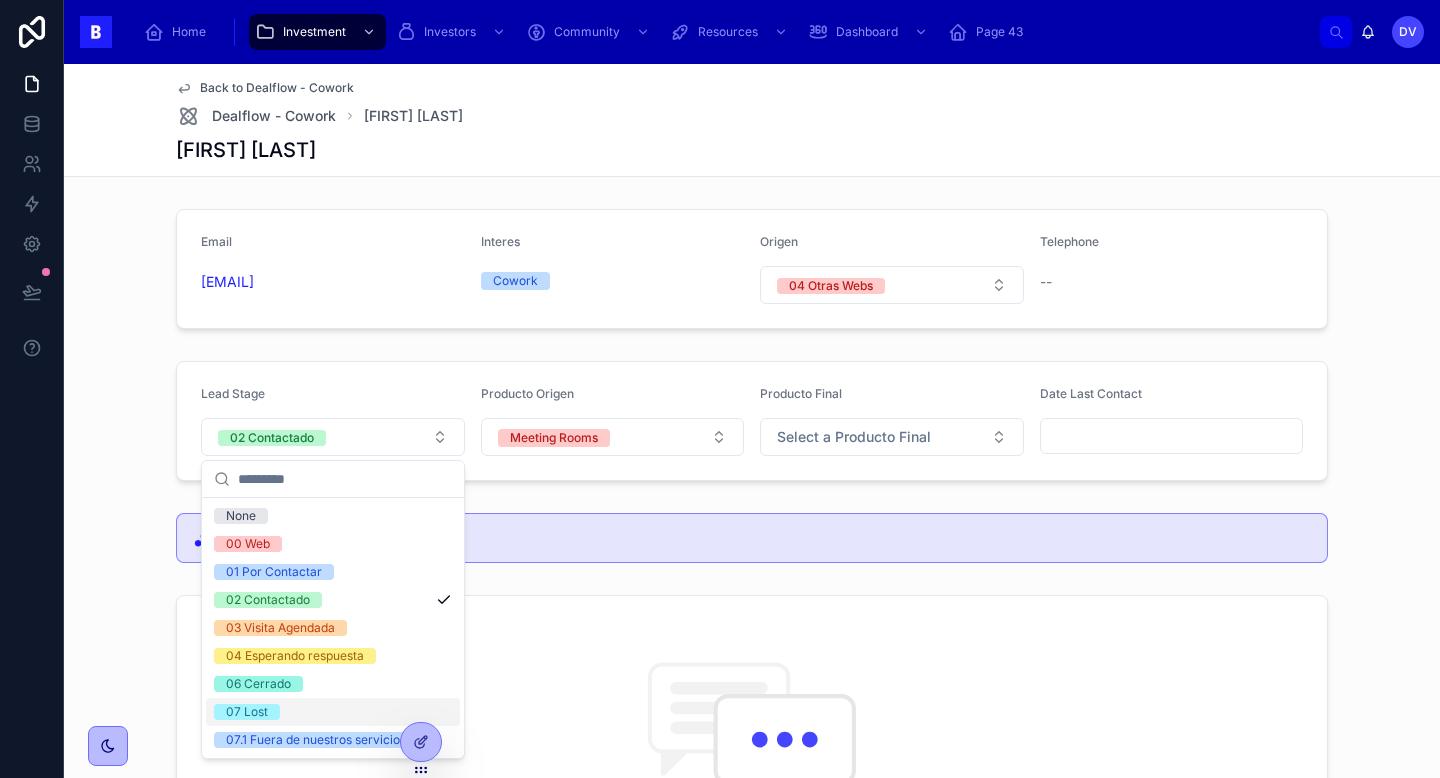 click on "07 Lost" at bounding box center [333, 712] 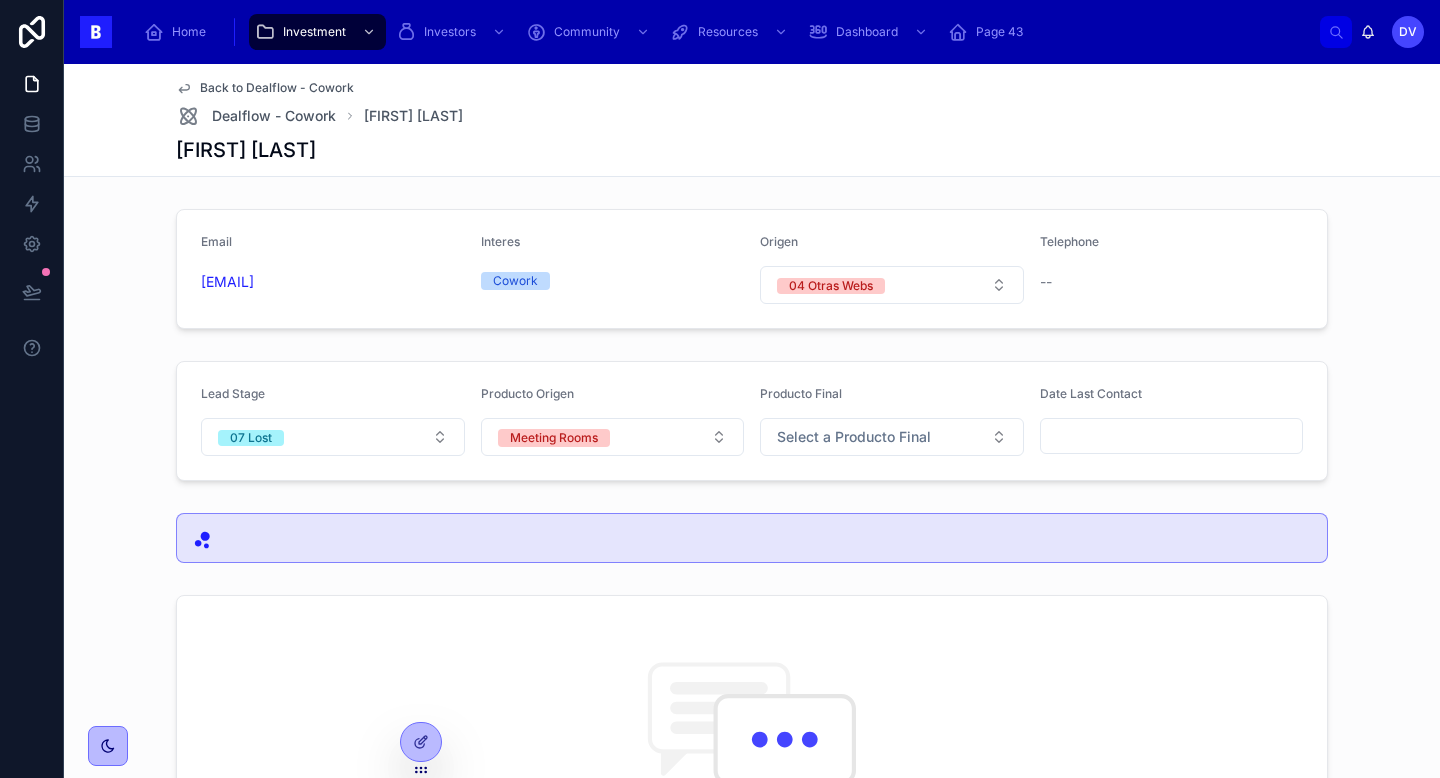 click on "Back to Dealflow - Cowork Dealflow - Cowork [FIRST] [FIRST]" at bounding box center (752, 120) 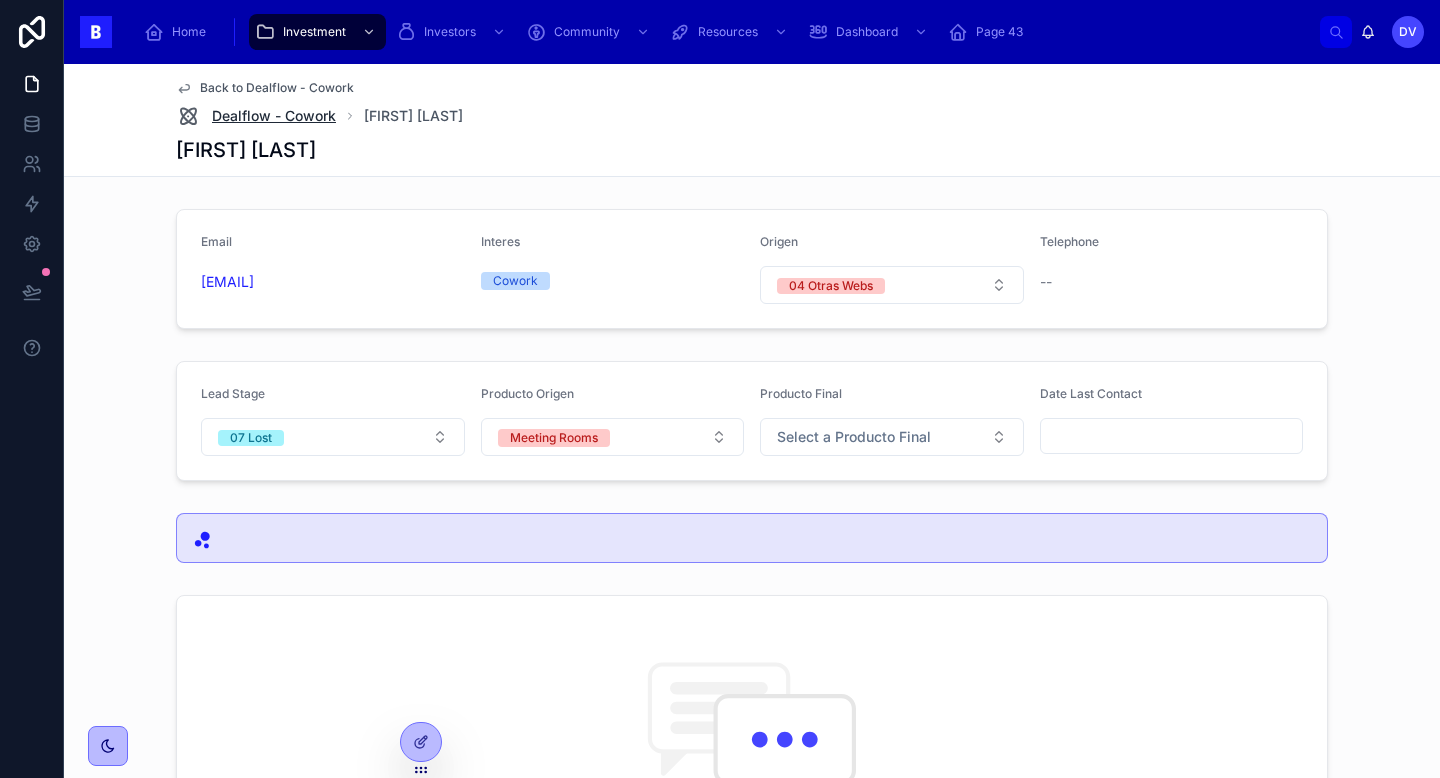 click on "Dealflow - Cowork" at bounding box center (274, 116) 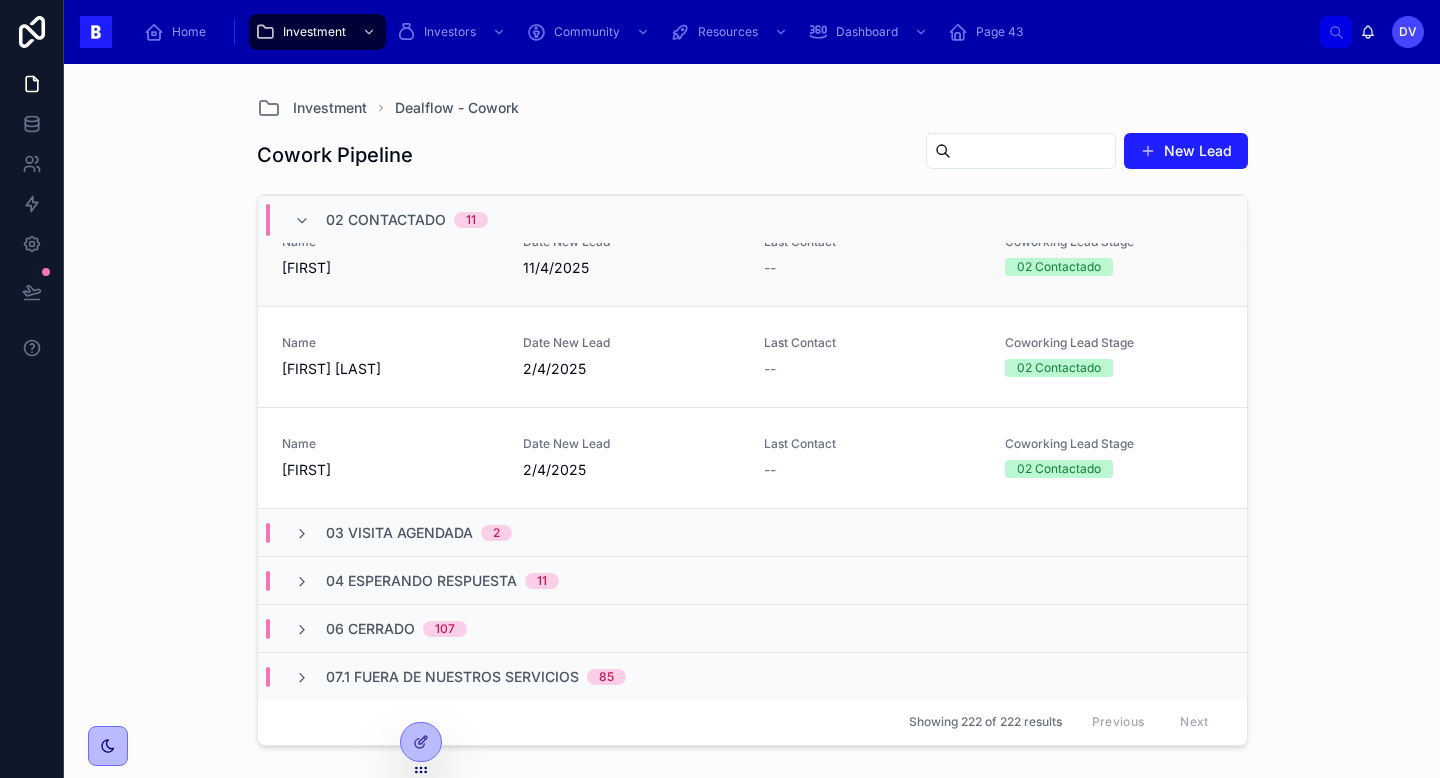 scroll, scrollTop: 936, scrollLeft: 0, axis: vertical 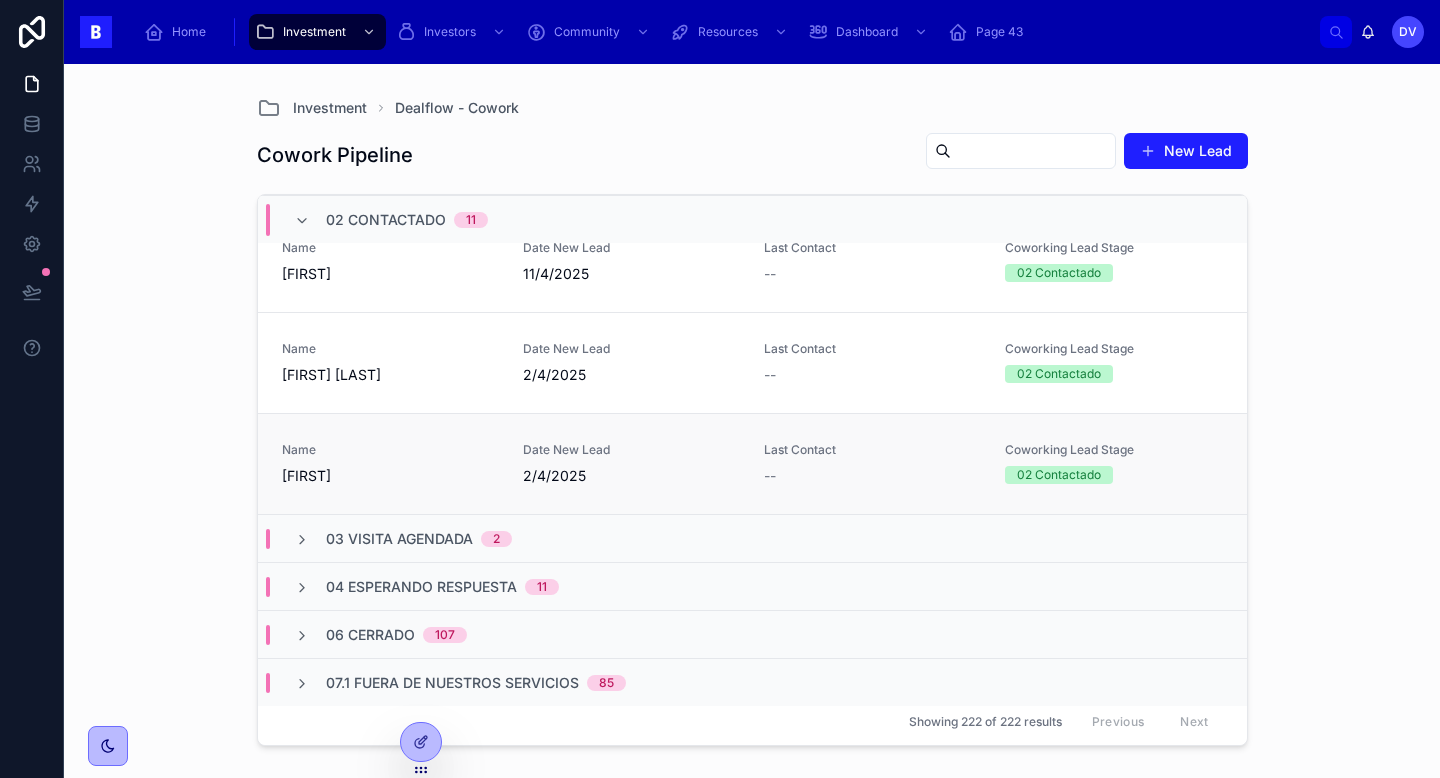 click on "Name [FIRST]" at bounding box center [390, 464] 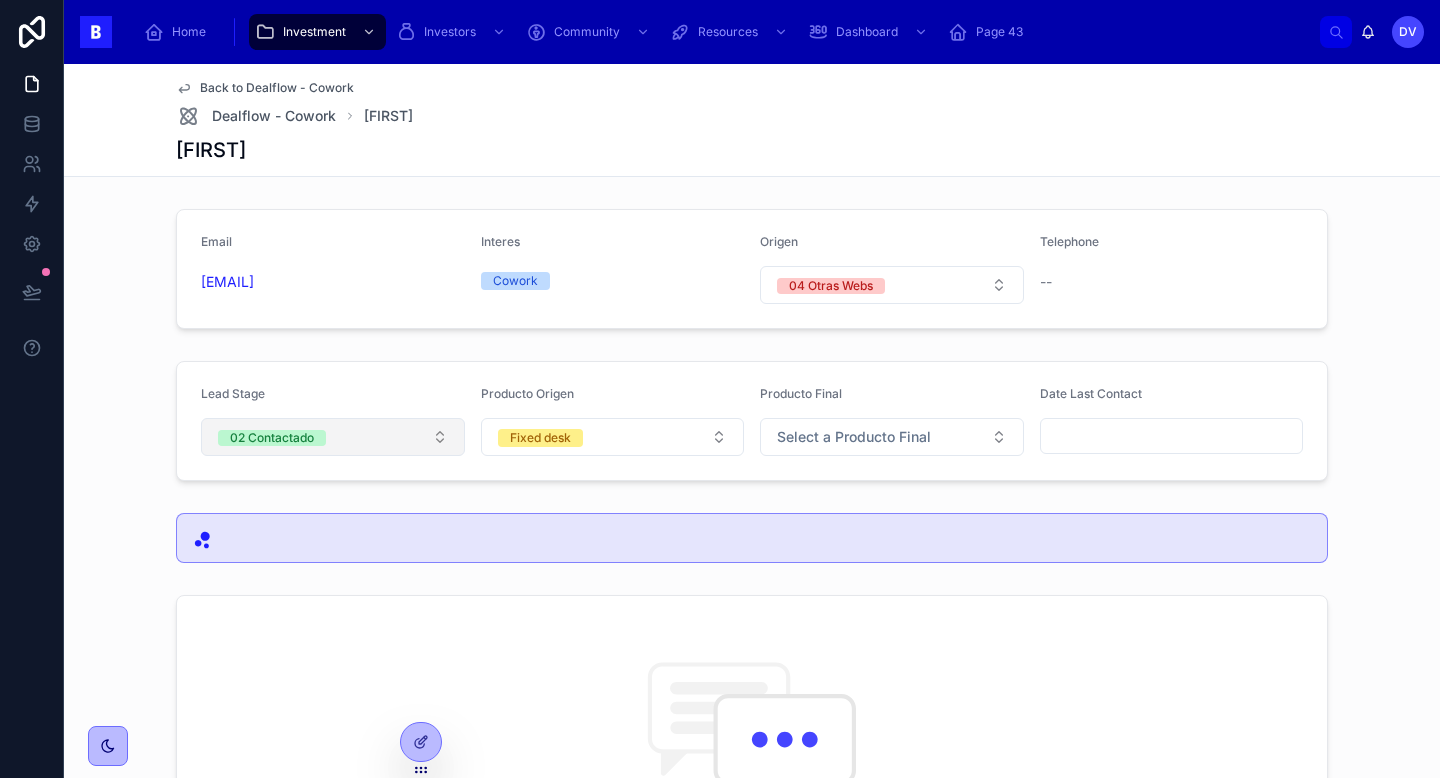 click on "02 Contactado" at bounding box center (333, 437) 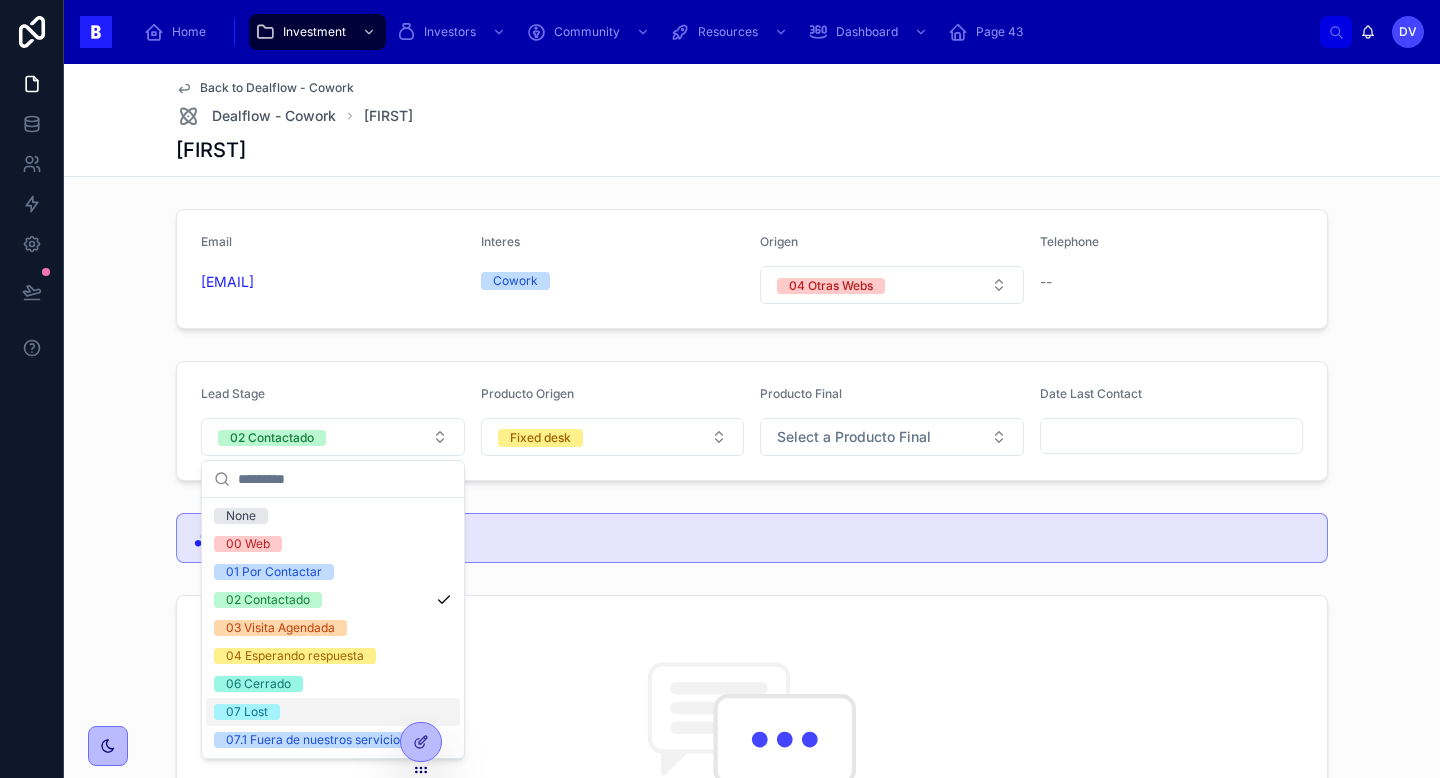 click on "07 Lost" at bounding box center [333, 712] 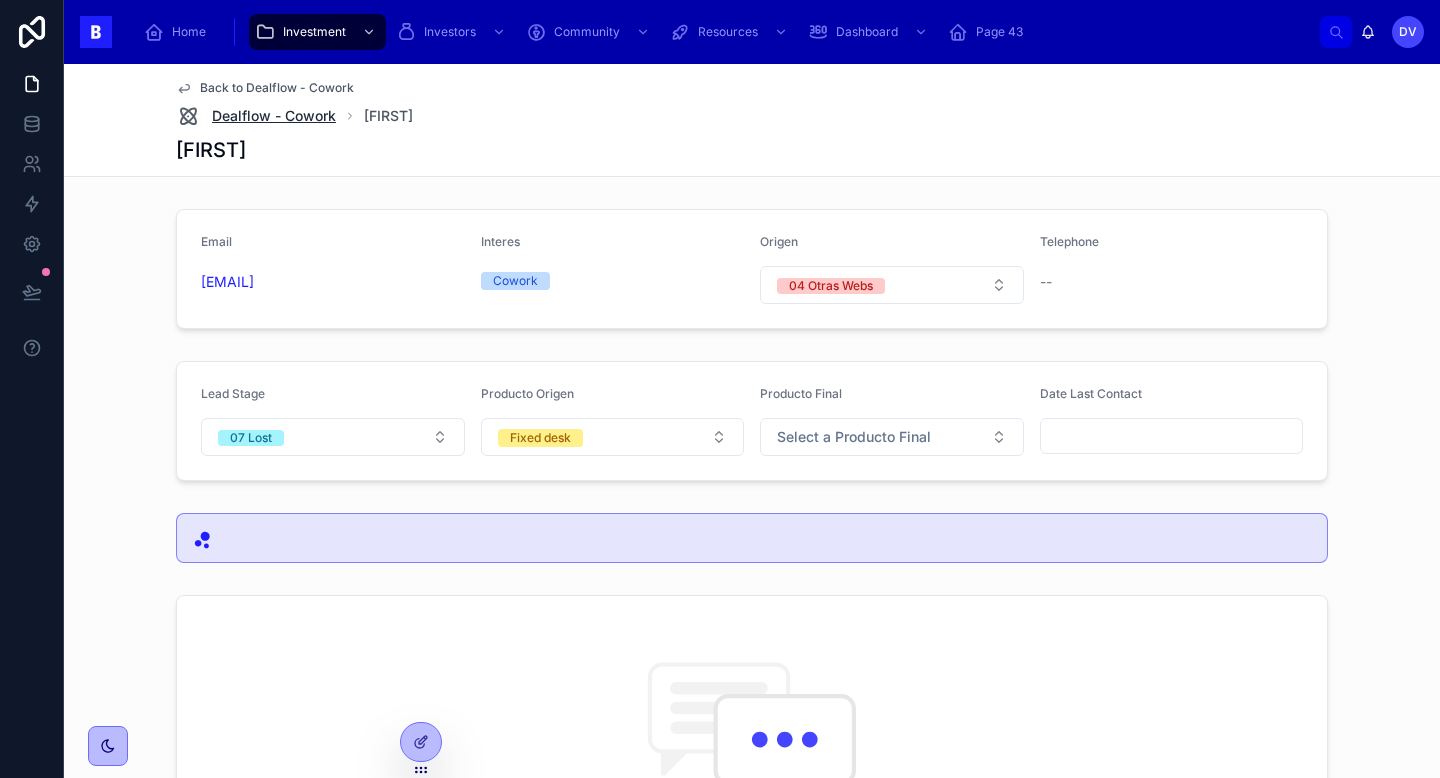 click on "Dealflow - Cowork" at bounding box center (274, 116) 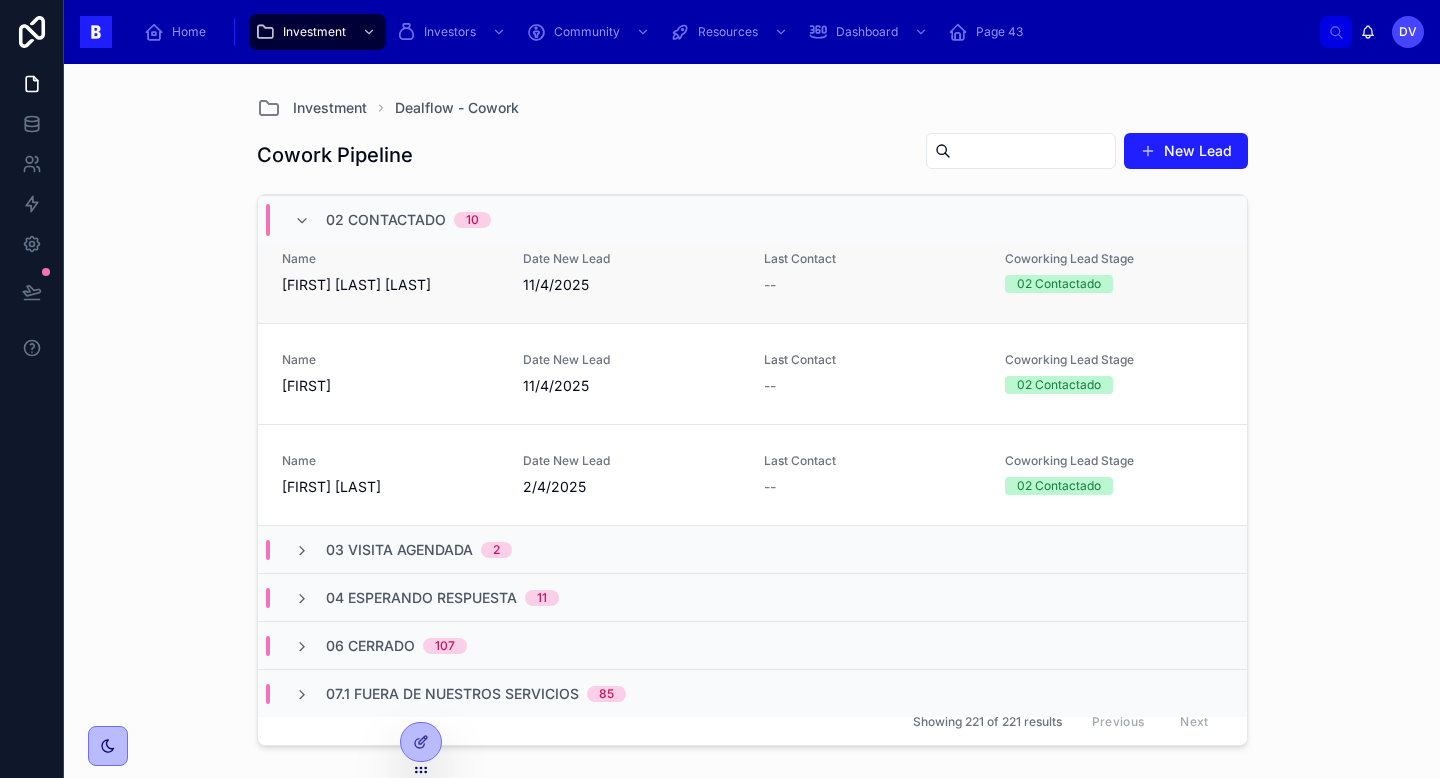 scroll, scrollTop: 822, scrollLeft: 0, axis: vertical 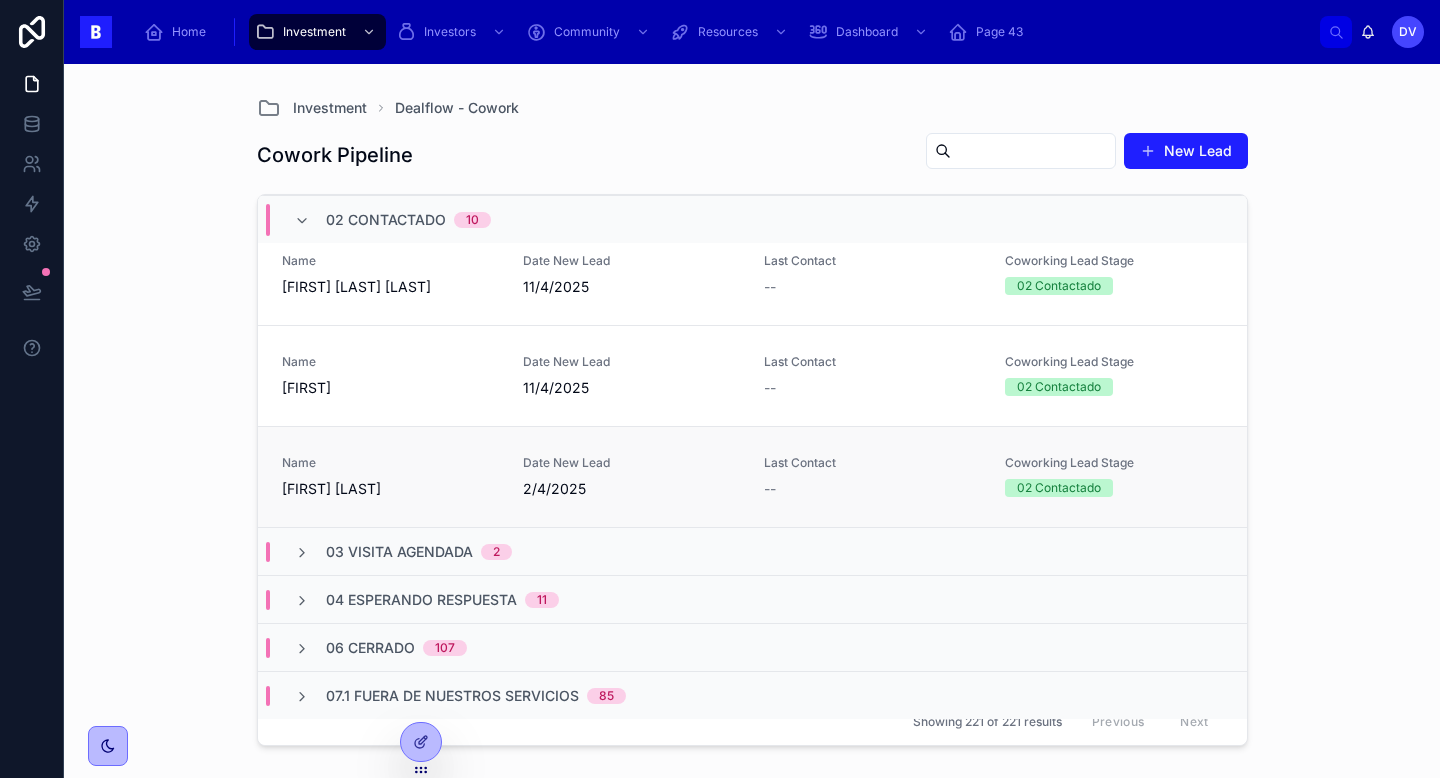 click on "[FIRST] [LAST]" at bounding box center [390, 489] 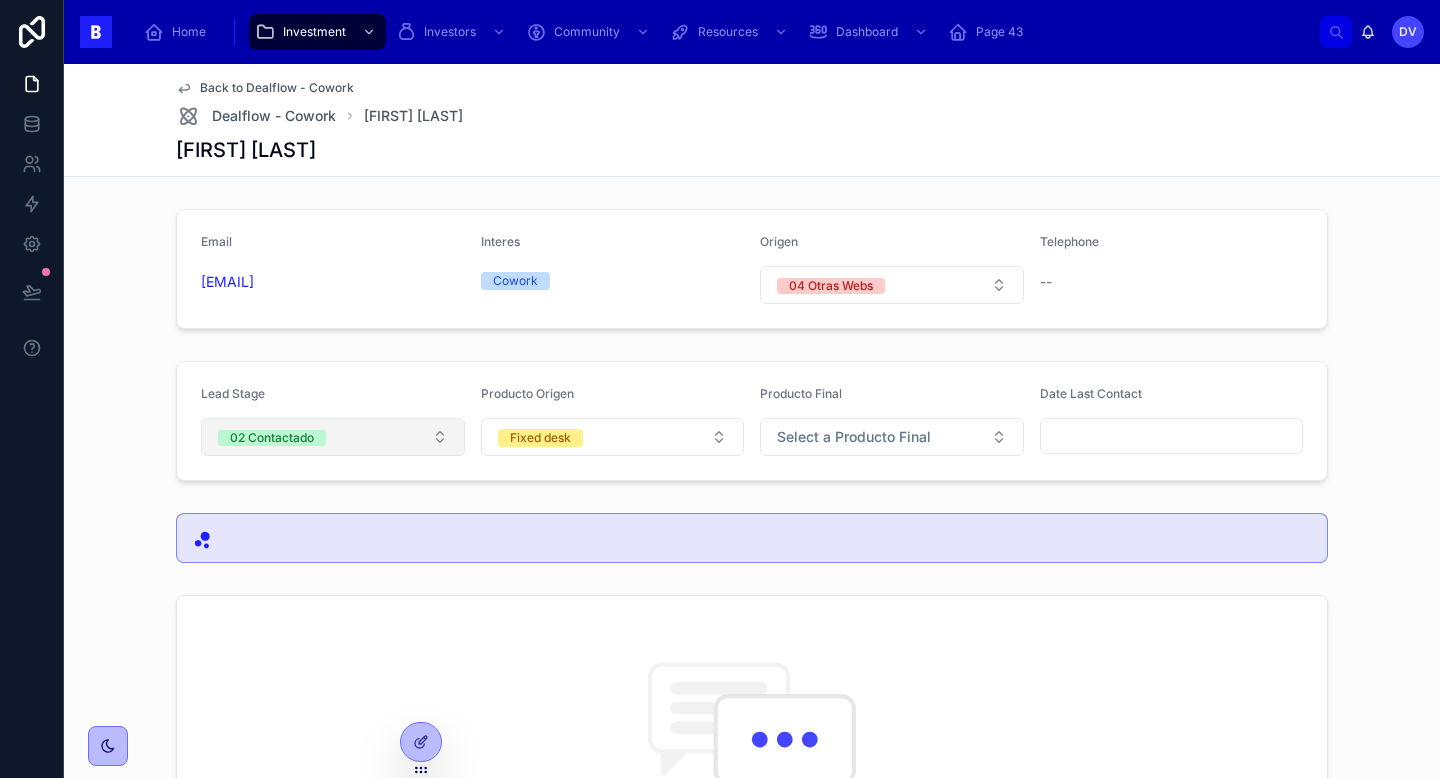 click on "02 Contactado" at bounding box center (333, 437) 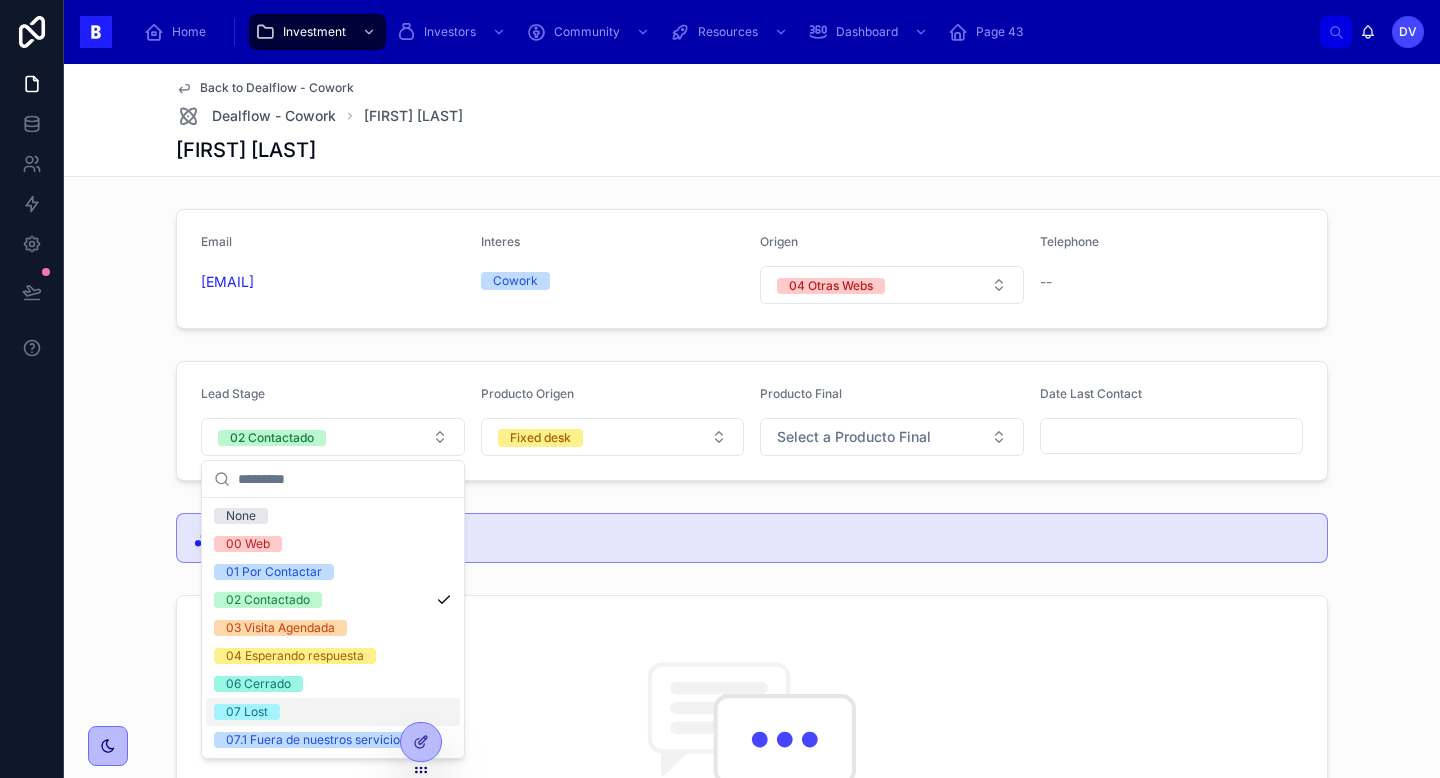 click on "07 Lost" at bounding box center [333, 712] 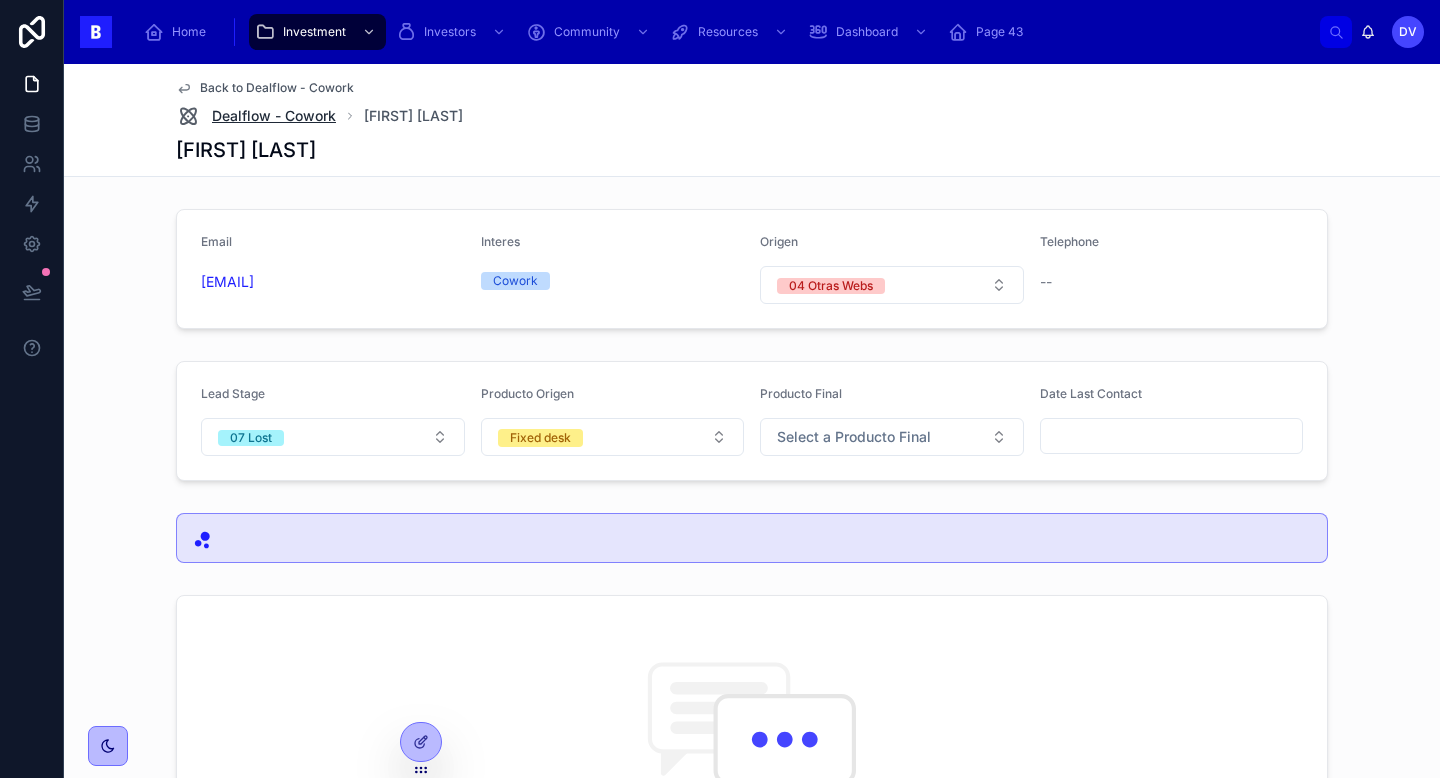 click on "Dealflow - Cowork" at bounding box center [274, 116] 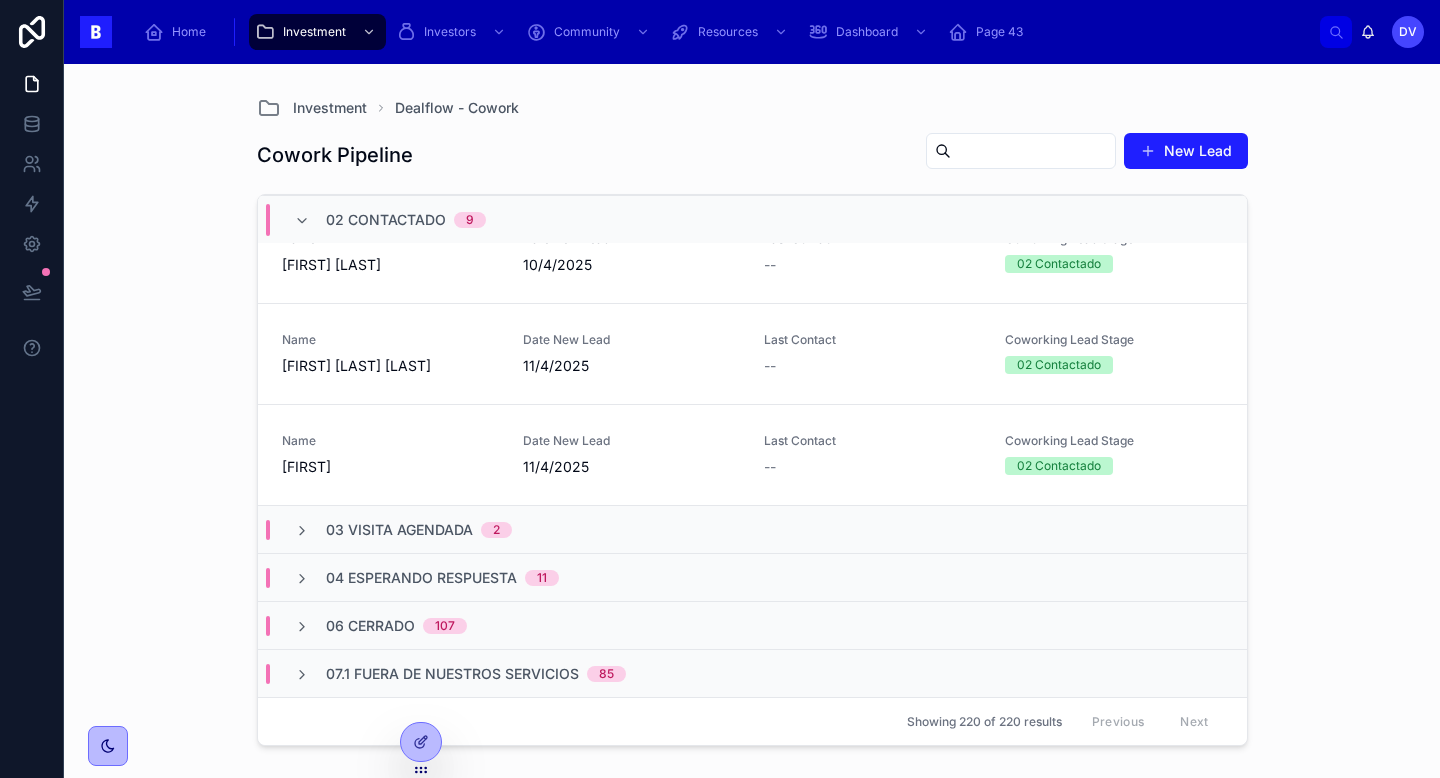 scroll, scrollTop: 742, scrollLeft: 0, axis: vertical 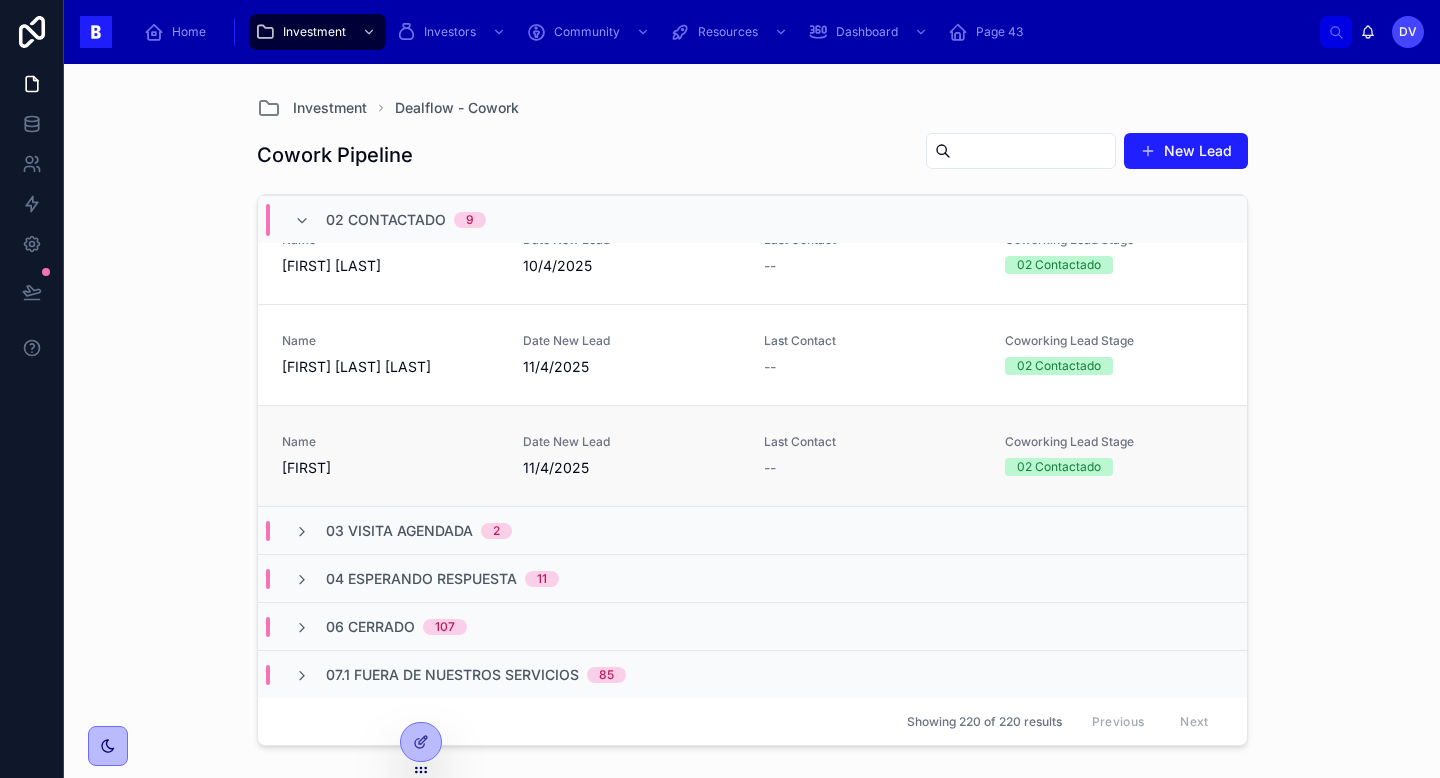 click on "[FIRST]" at bounding box center [390, 468] 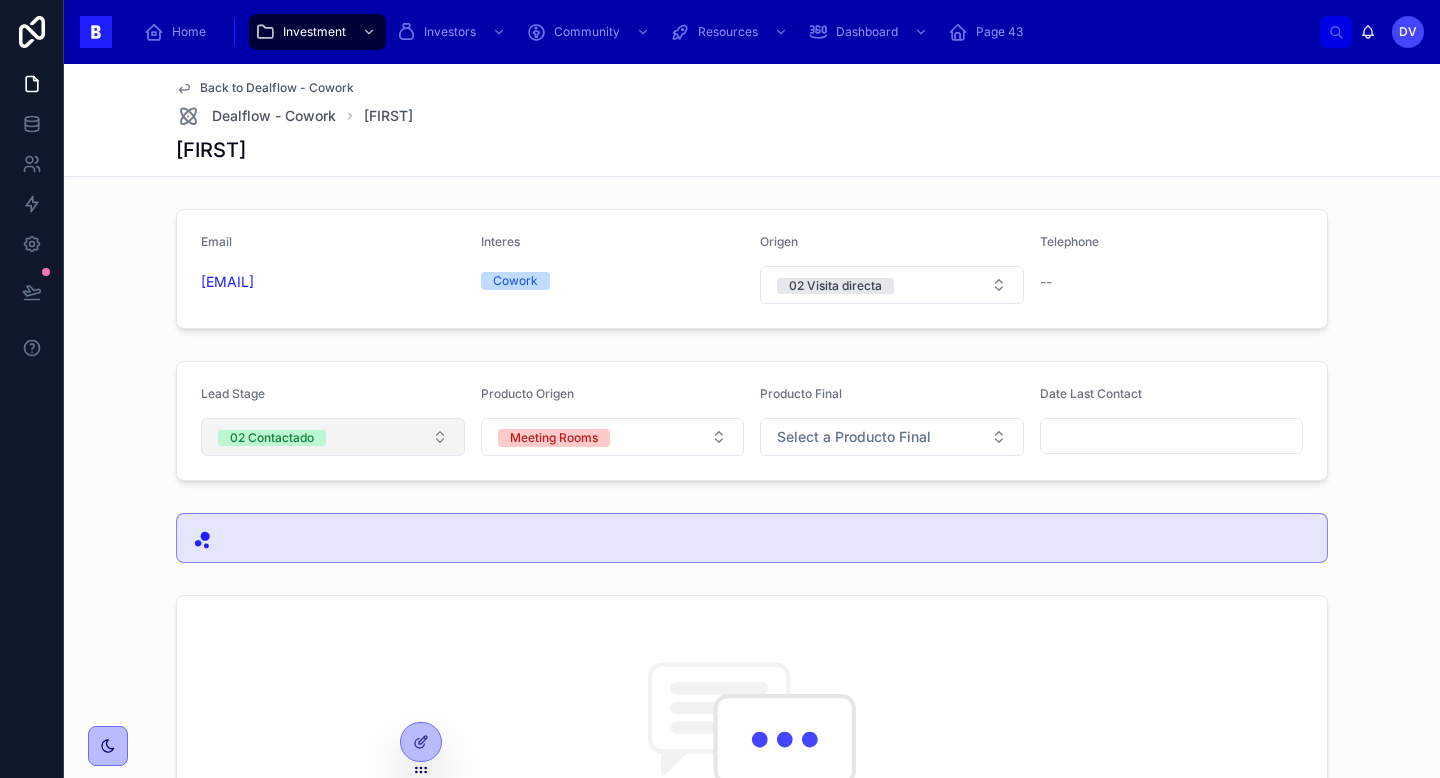 click on "02 Contactado" at bounding box center [333, 437] 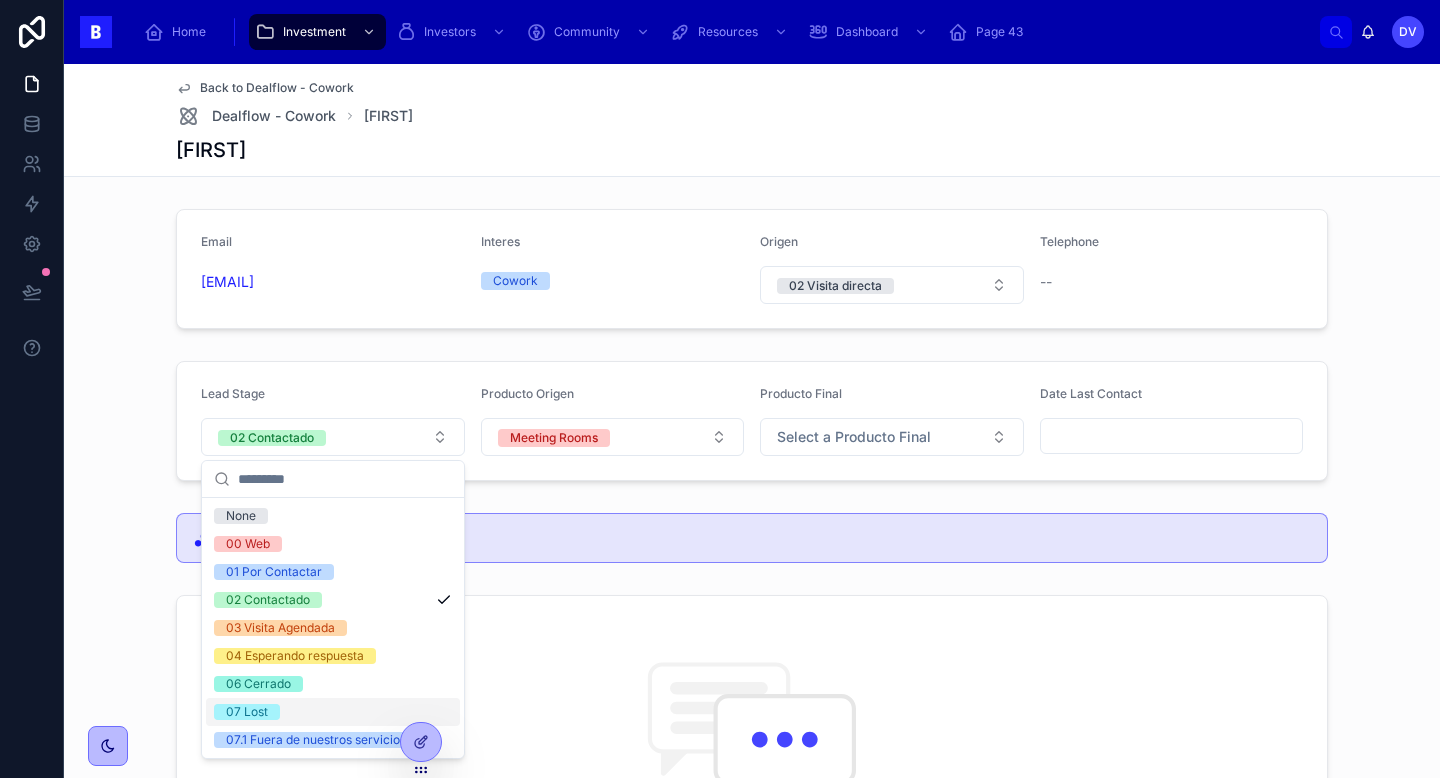 click on "07 Lost" at bounding box center (333, 712) 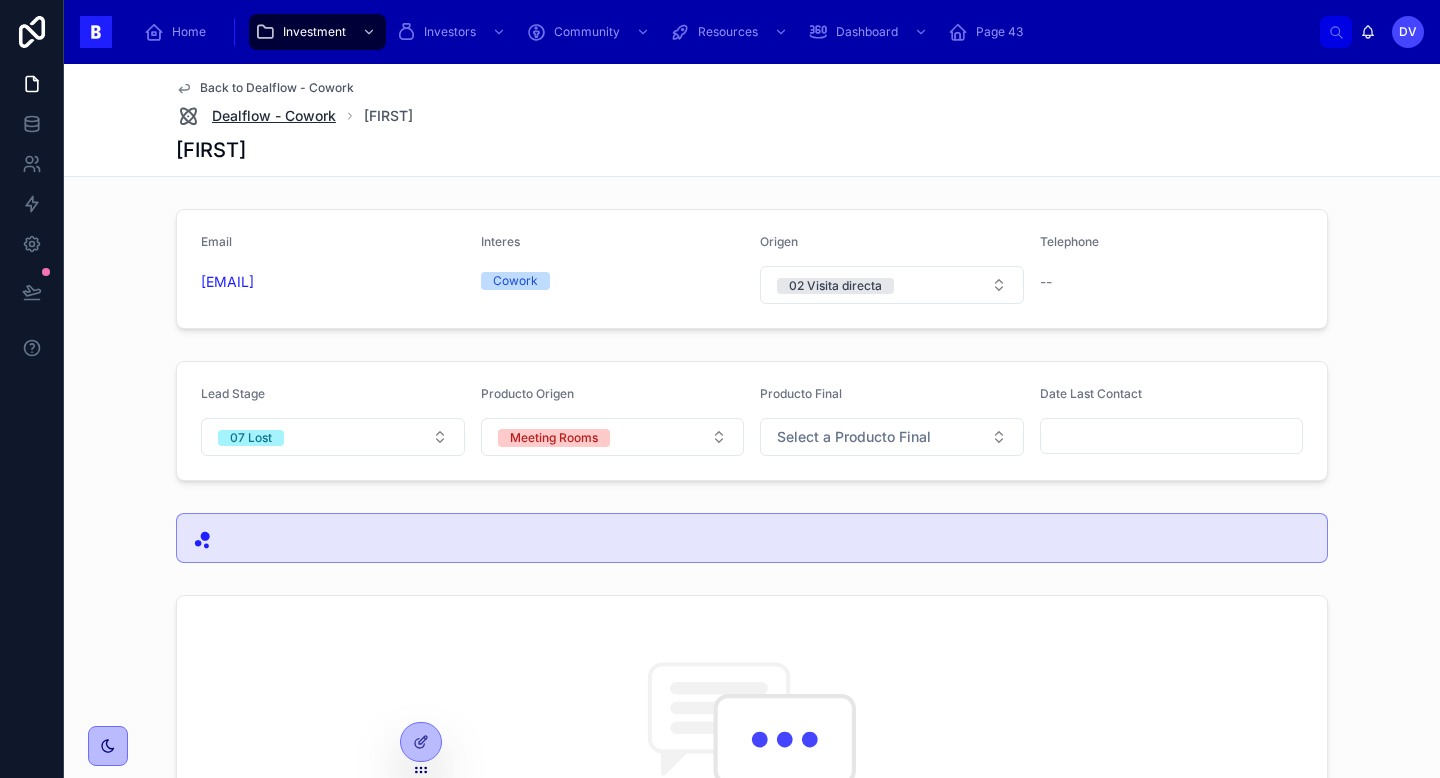 click on "Dealflow - Cowork" at bounding box center [274, 116] 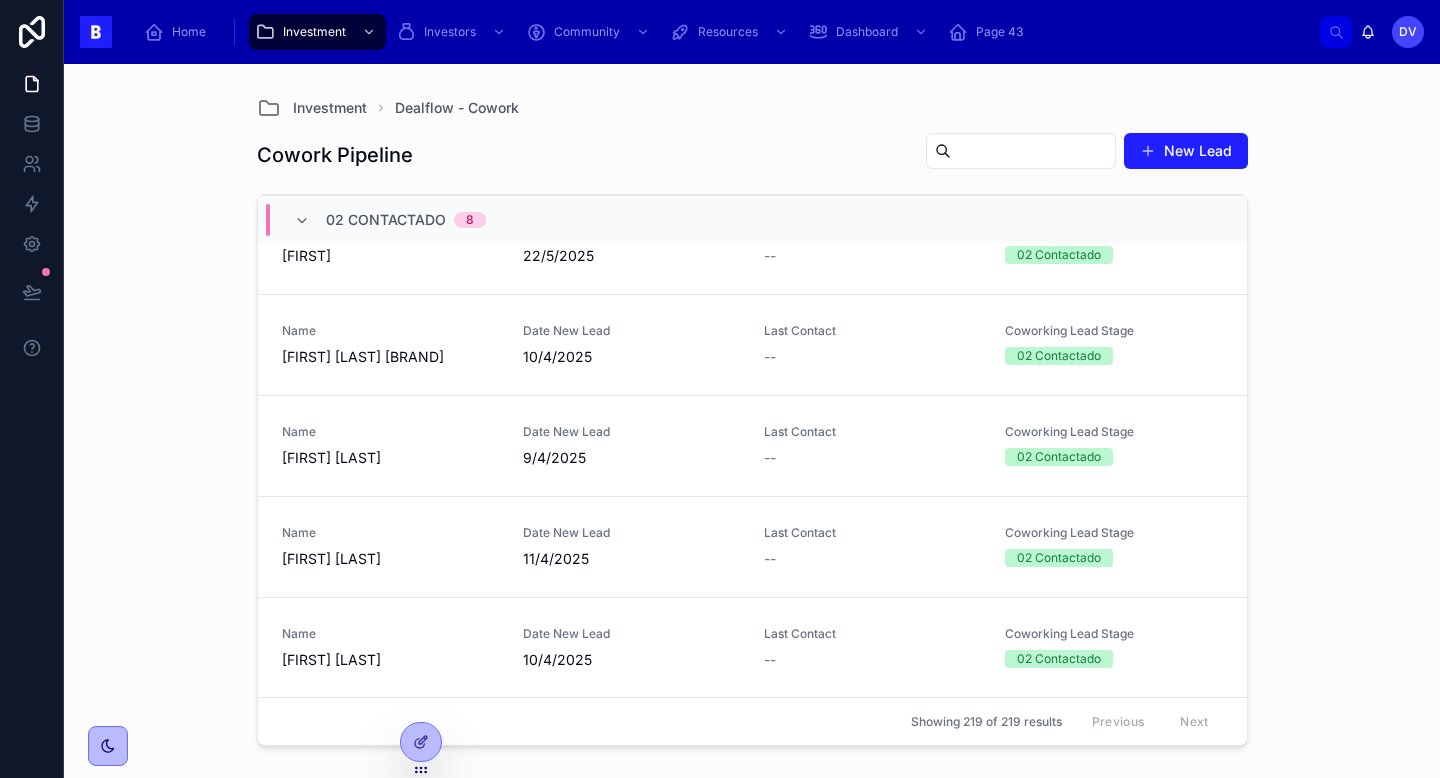 scroll, scrollTop: 642, scrollLeft: 0, axis: vertical 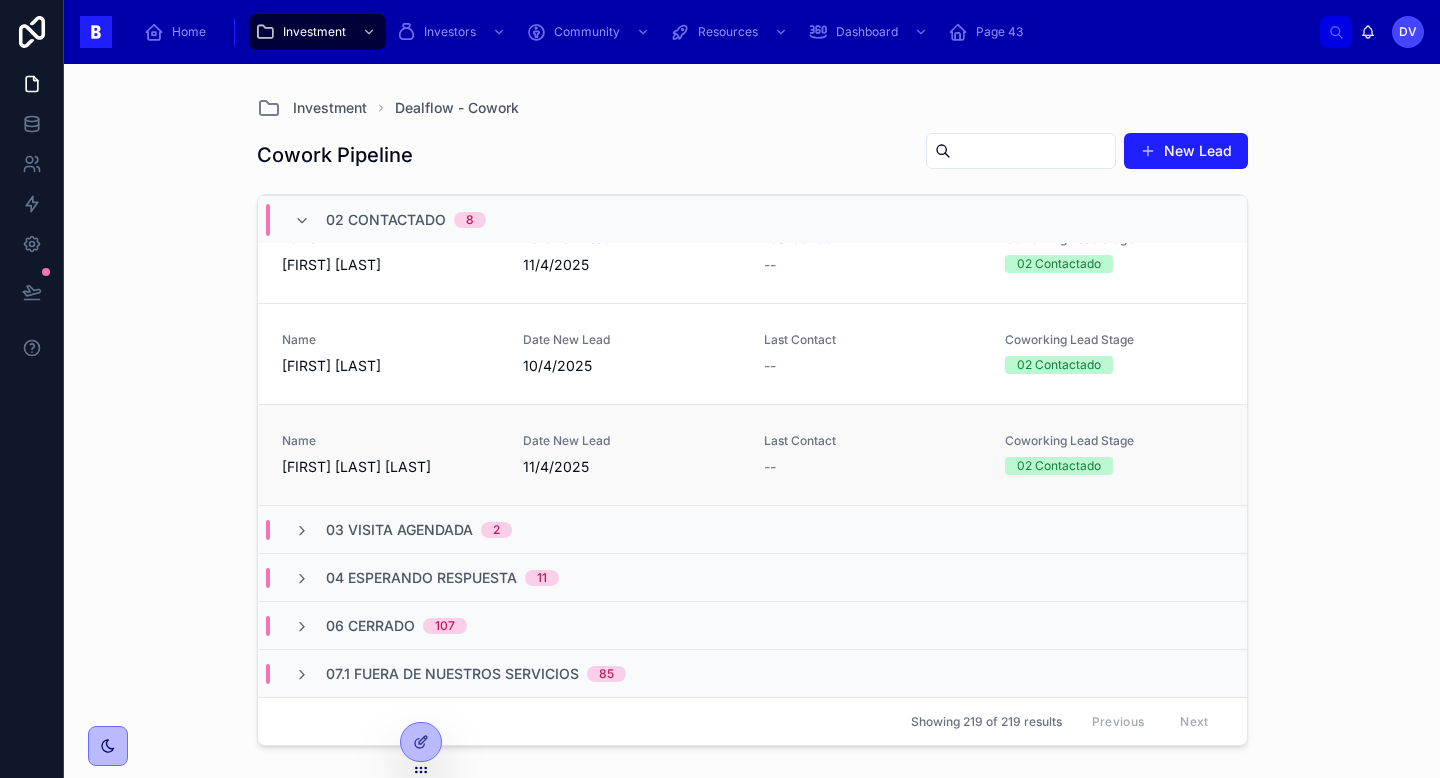 click on "Name [FIRST] [LAST] [LAST] Date New Lead 11/4/2025 Last Contact -- Coworking Lead Stage 02 Contactado" at bounding box center (752, 454) 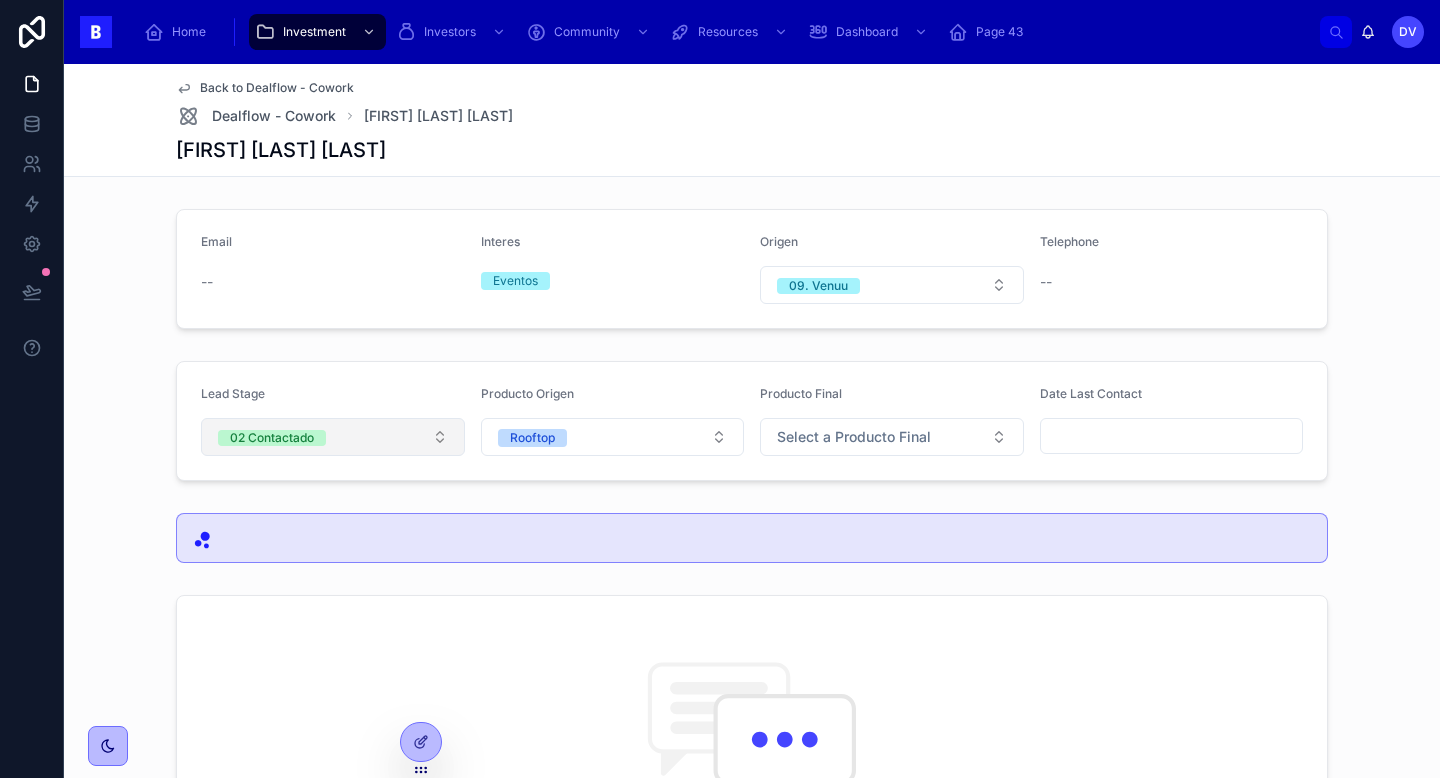 click on "02 Contactado" at bounding box center (333, 437) 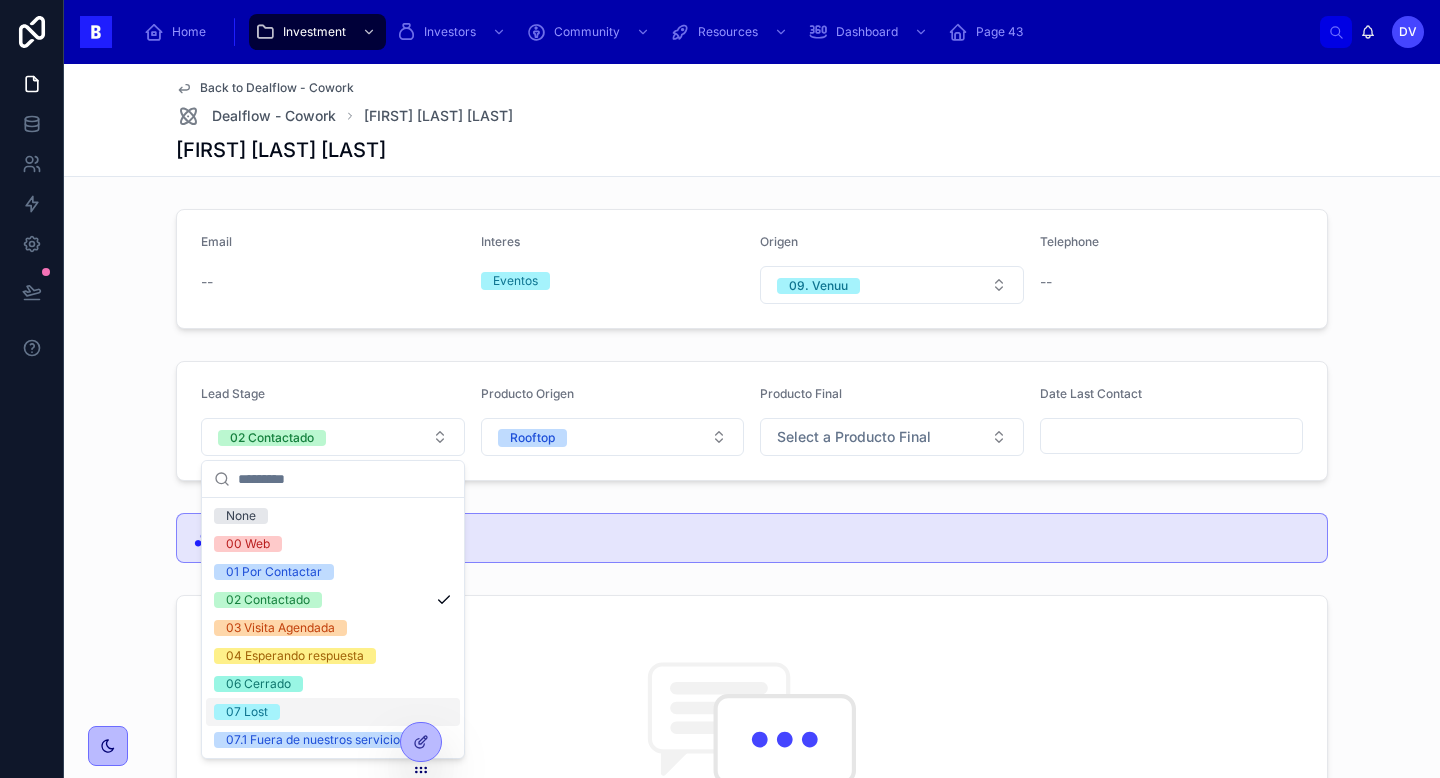 click on "07 Lost" at bounding box center (333, 712) 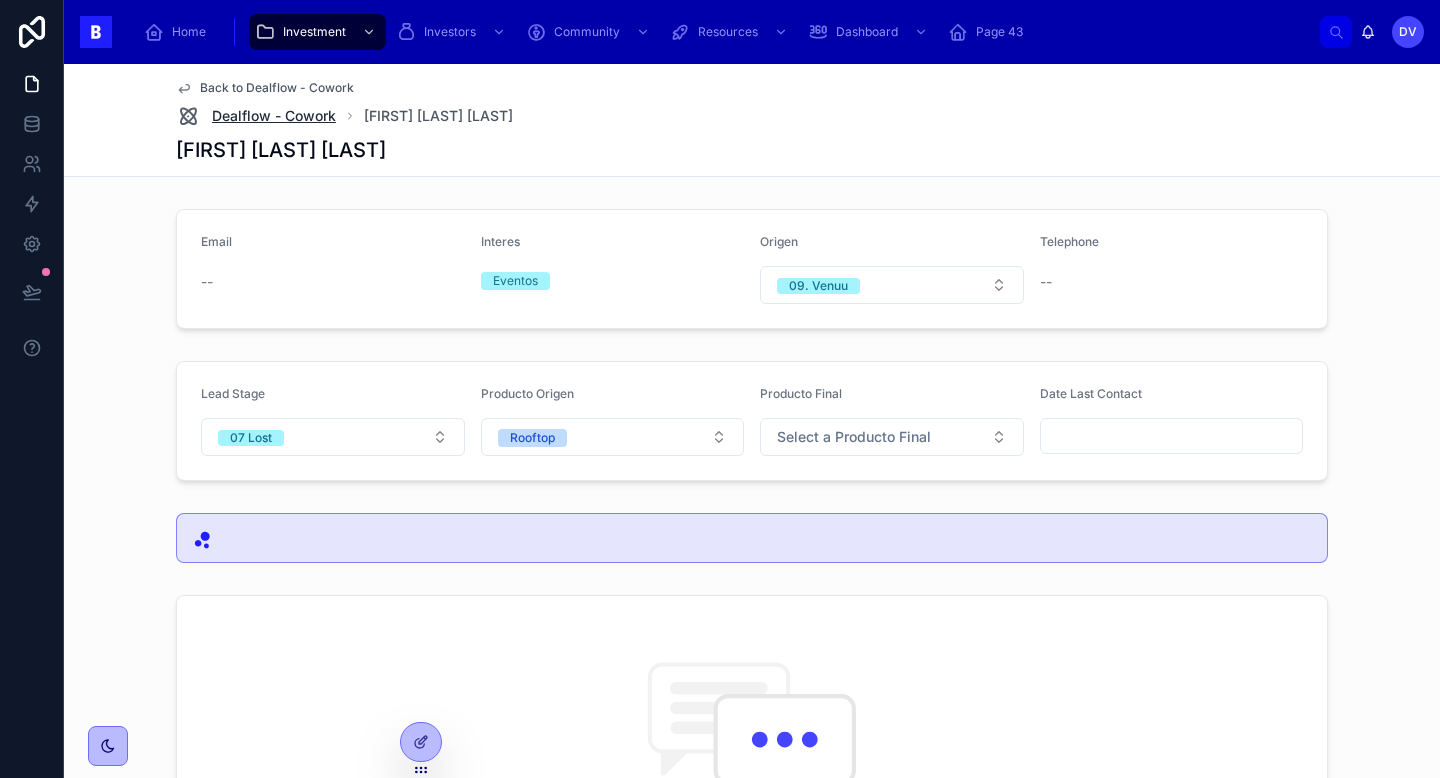 click on "Dealflow - Cowork" at bounding box center (274, 116) 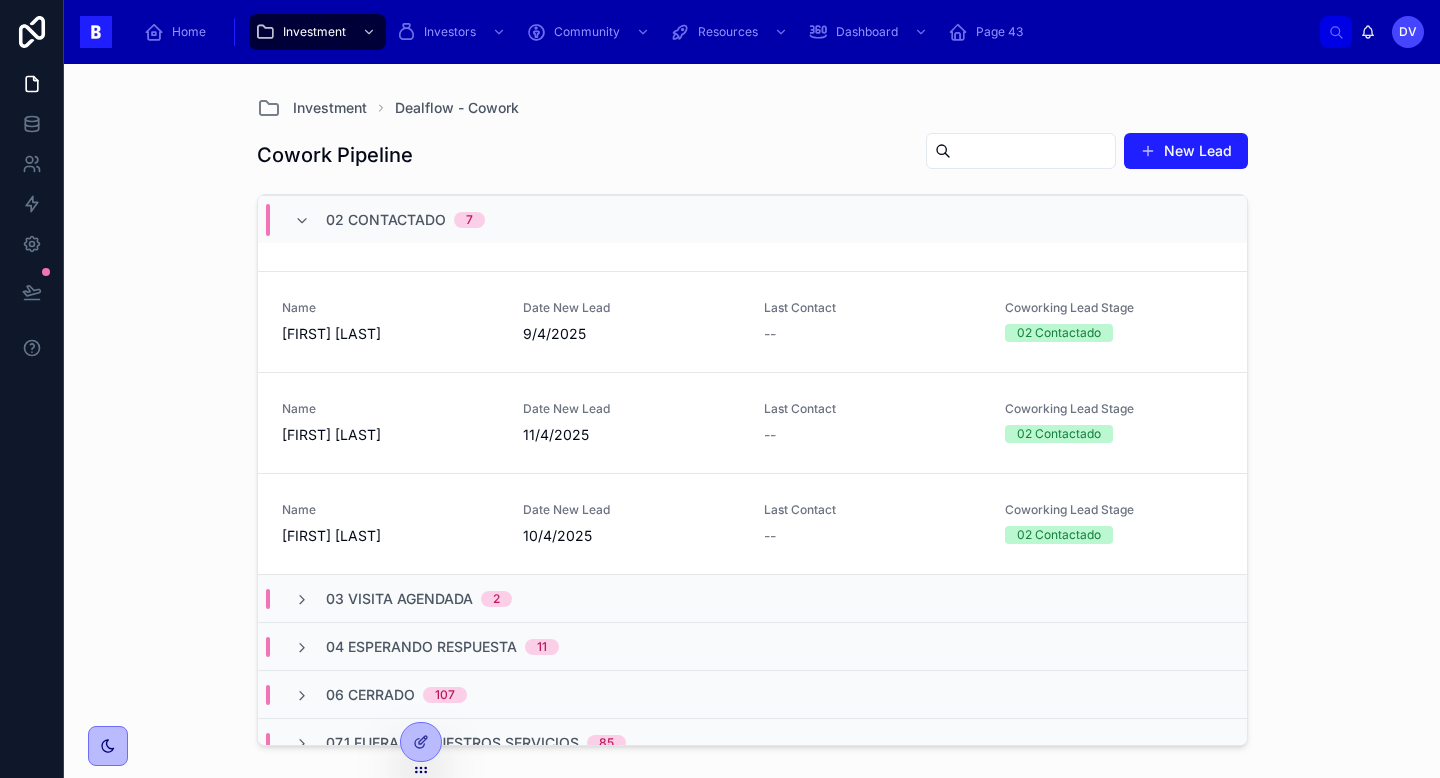 scroll, scrollTop: 541, scrollLeft: 0, axis: vertical 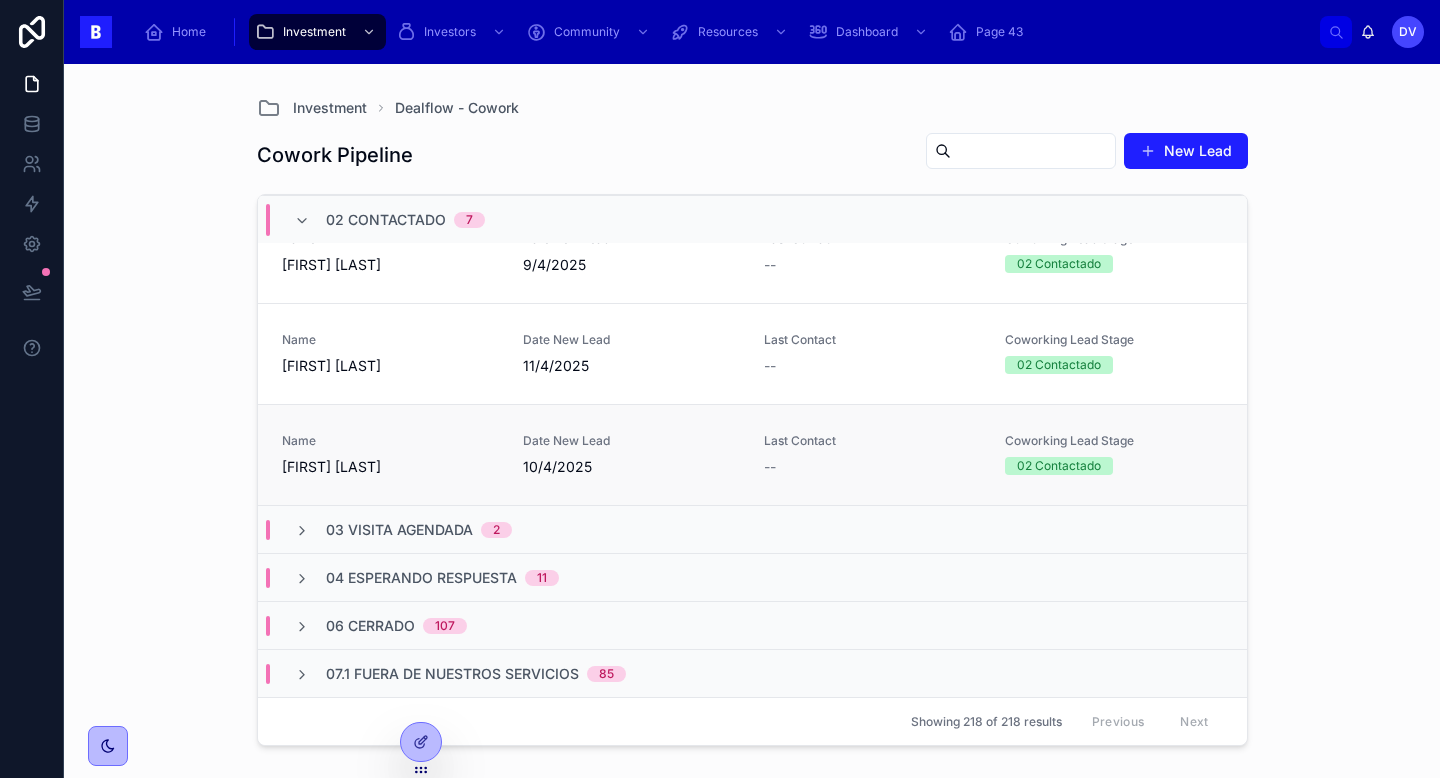 click on "Name [FIRST] [LAST]" at bounding box center [390, 455] 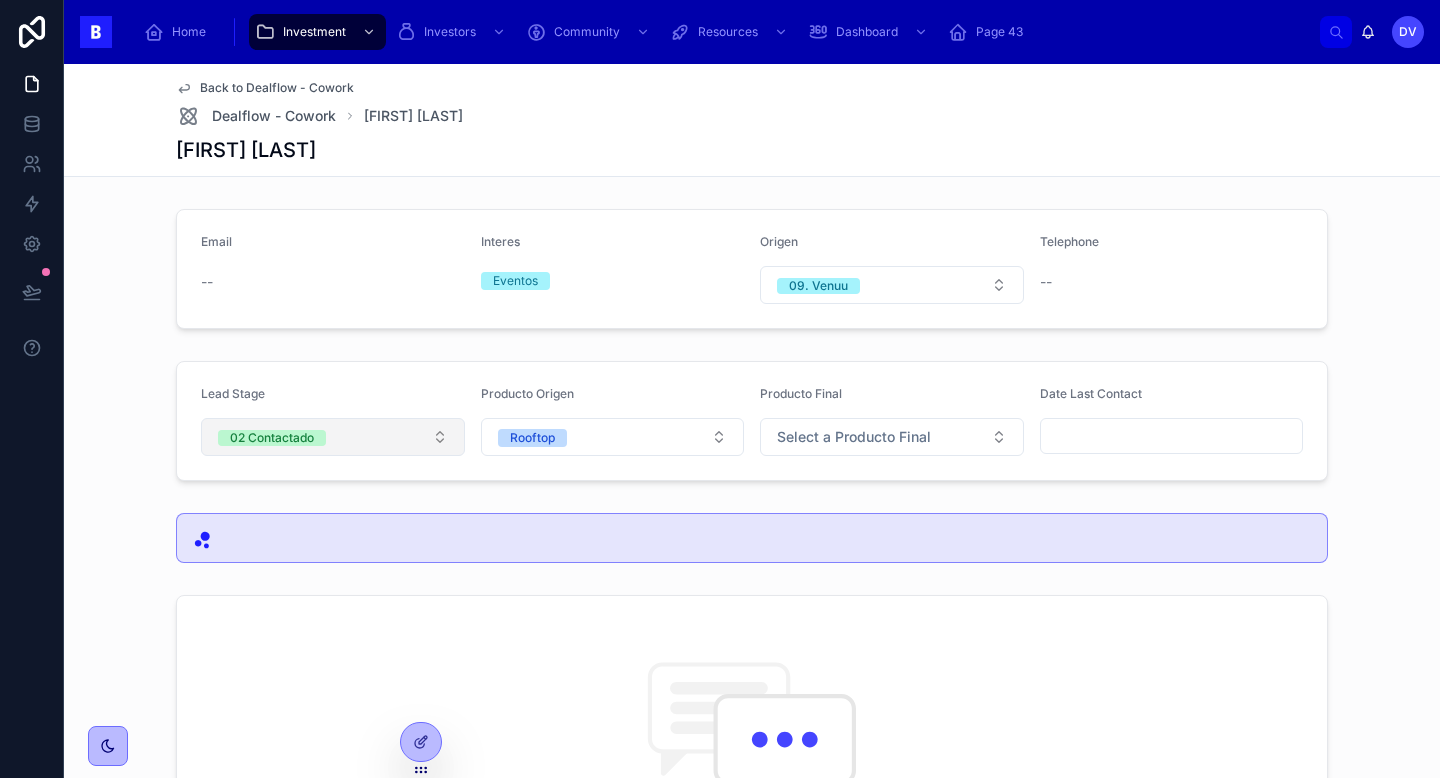 click on "02 Contactado" at bounding box center [333, 437] 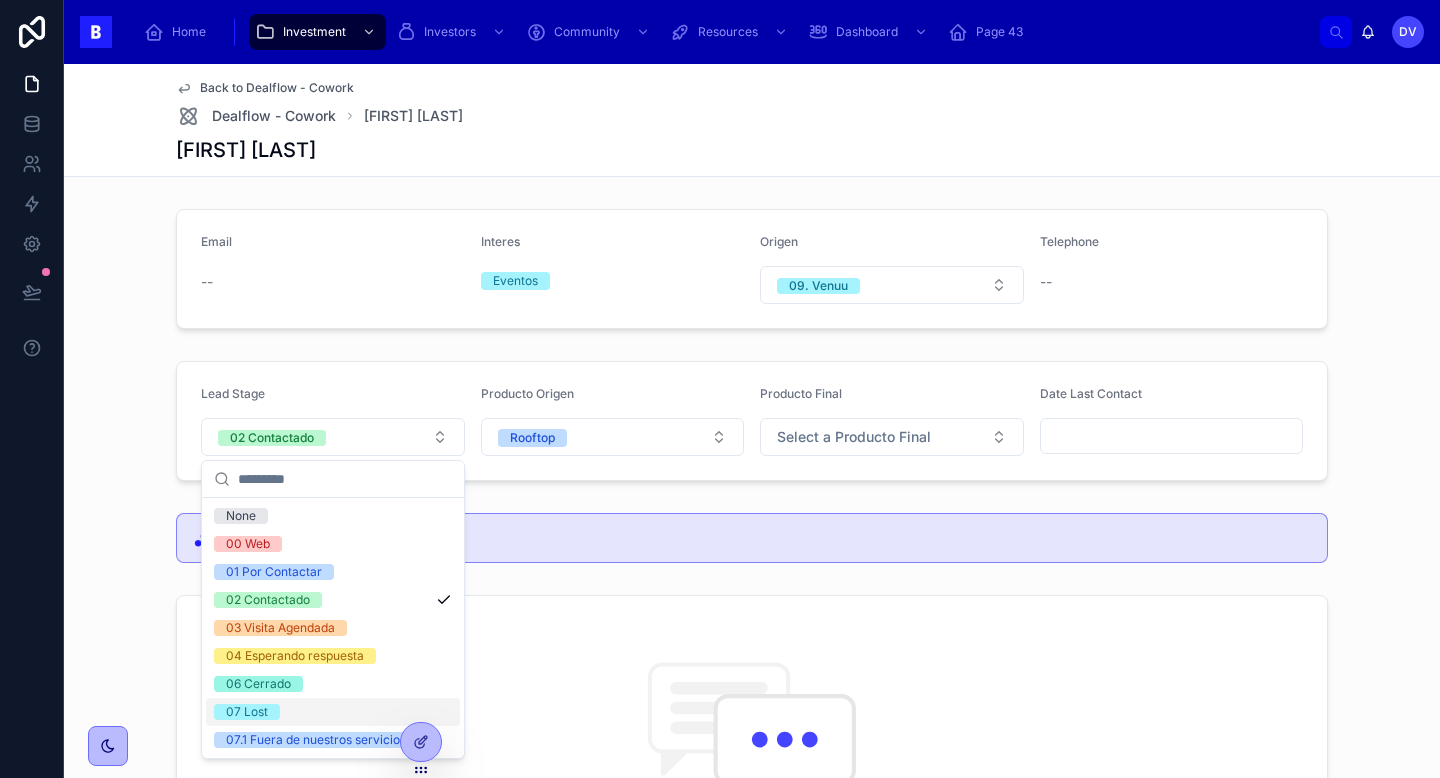 click on "07 Lost" at bounding box center [333, 712] 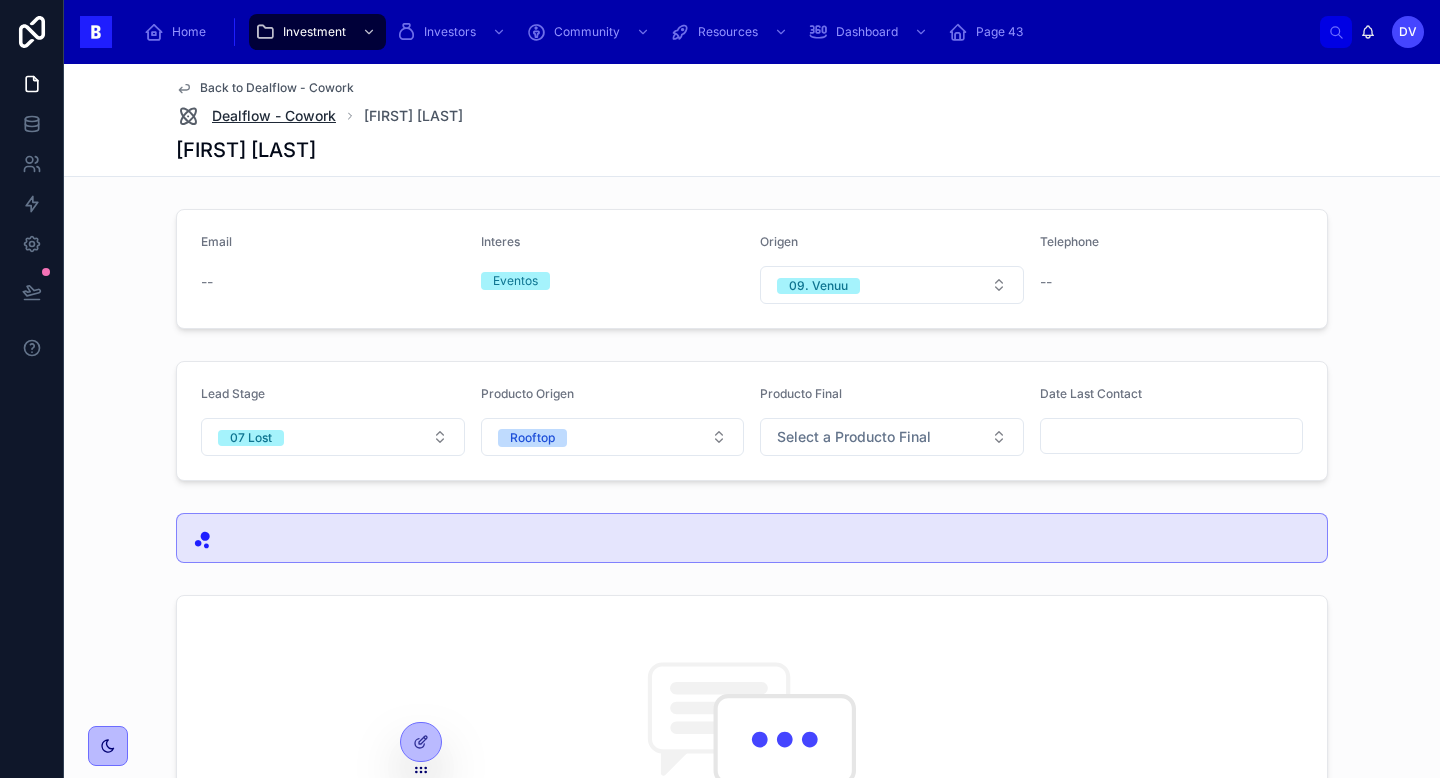 click on "Dealflow - Cowork" at bounding box center (274, 116) 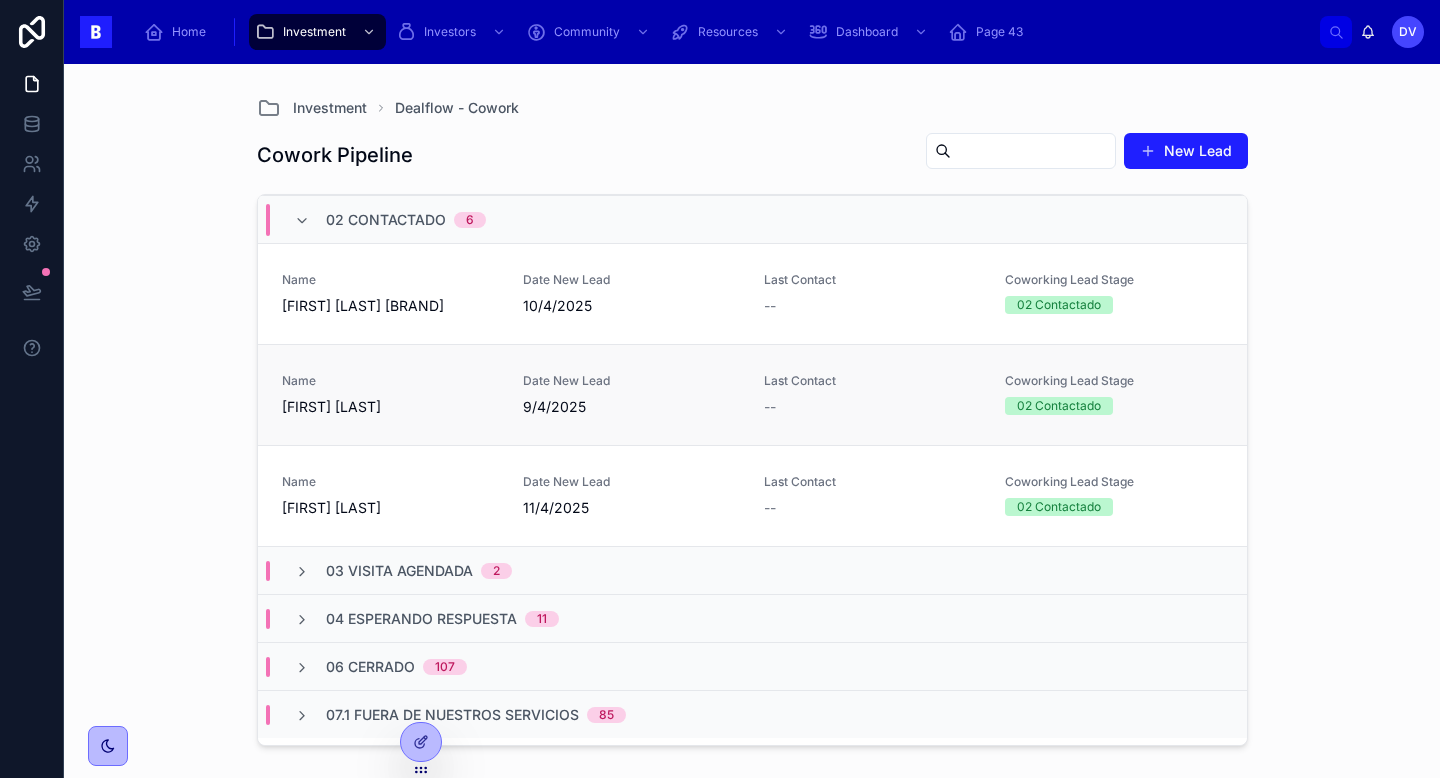 scroll, scrollTop: 401, scrollLeft: 0, axis: vertical 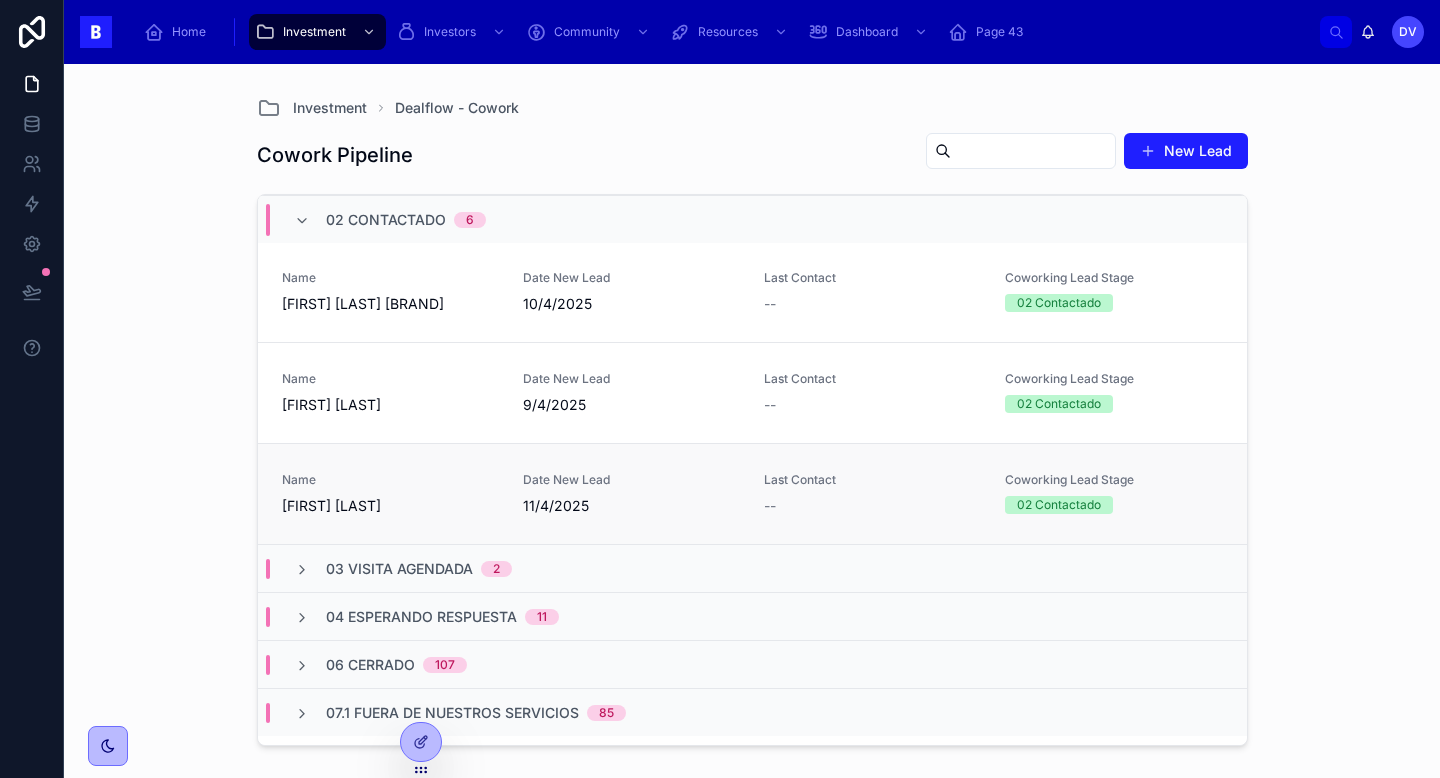 click on "11/4/2025" at bounding box center [631, 506] 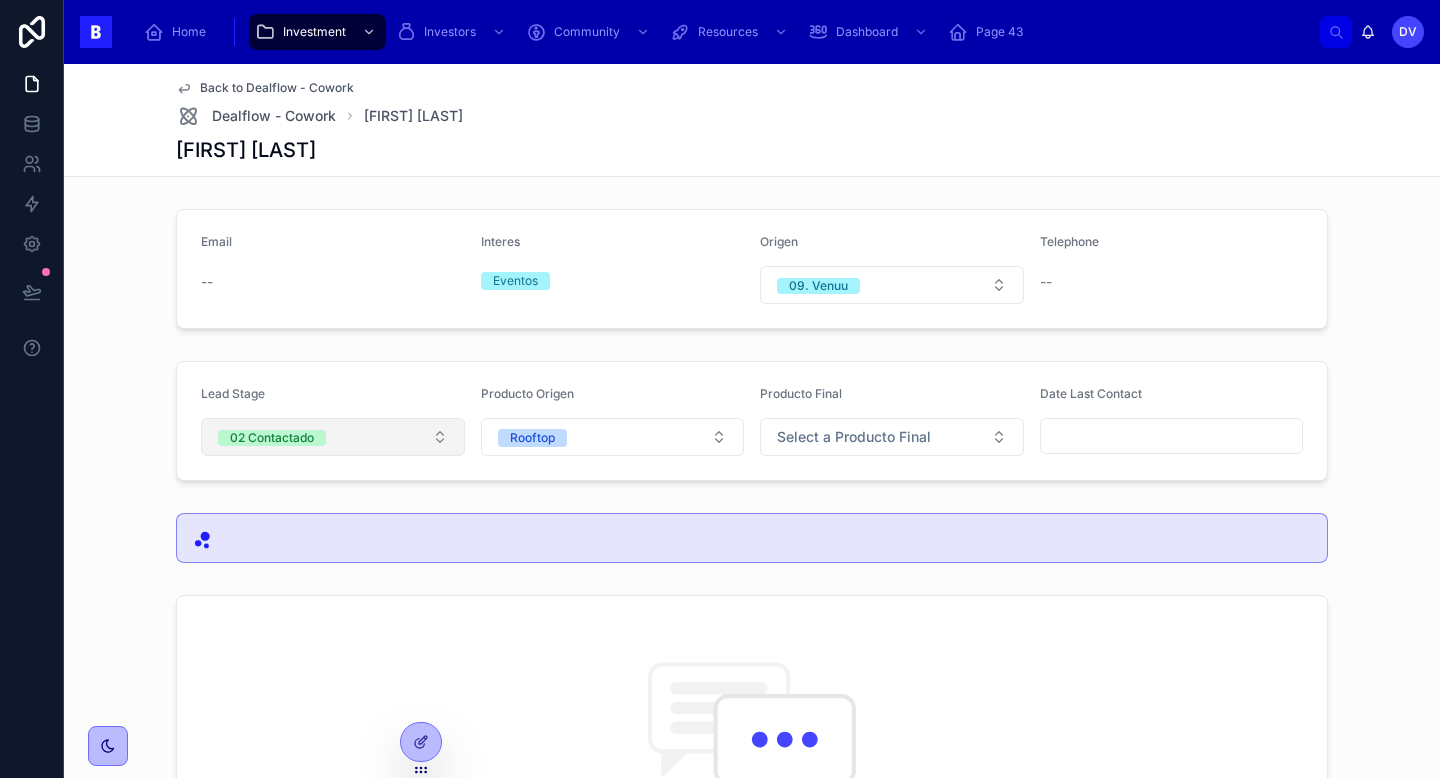 click on "02 Contactado" at bounding box center [333, 437] 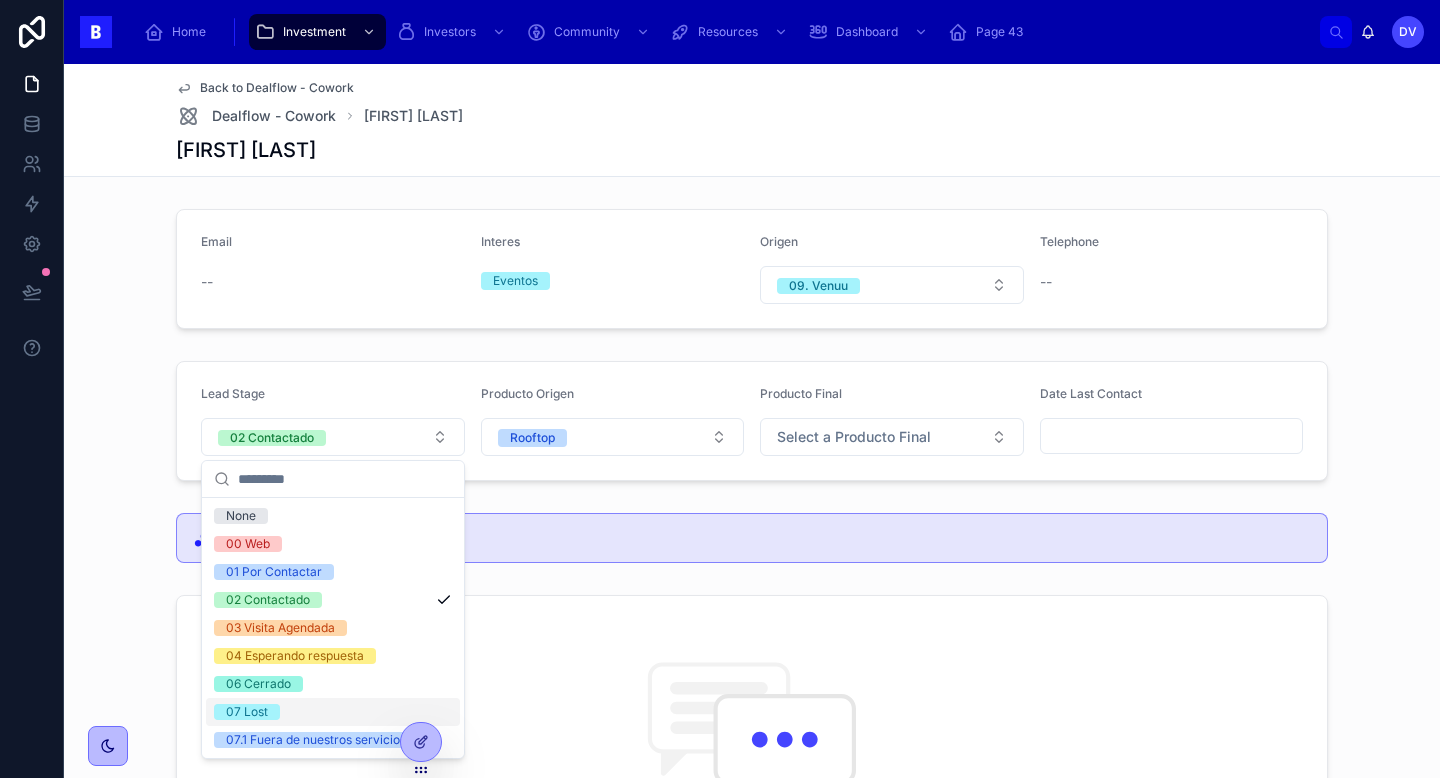 click on "07 Lost" at bounding box center [333, 712] 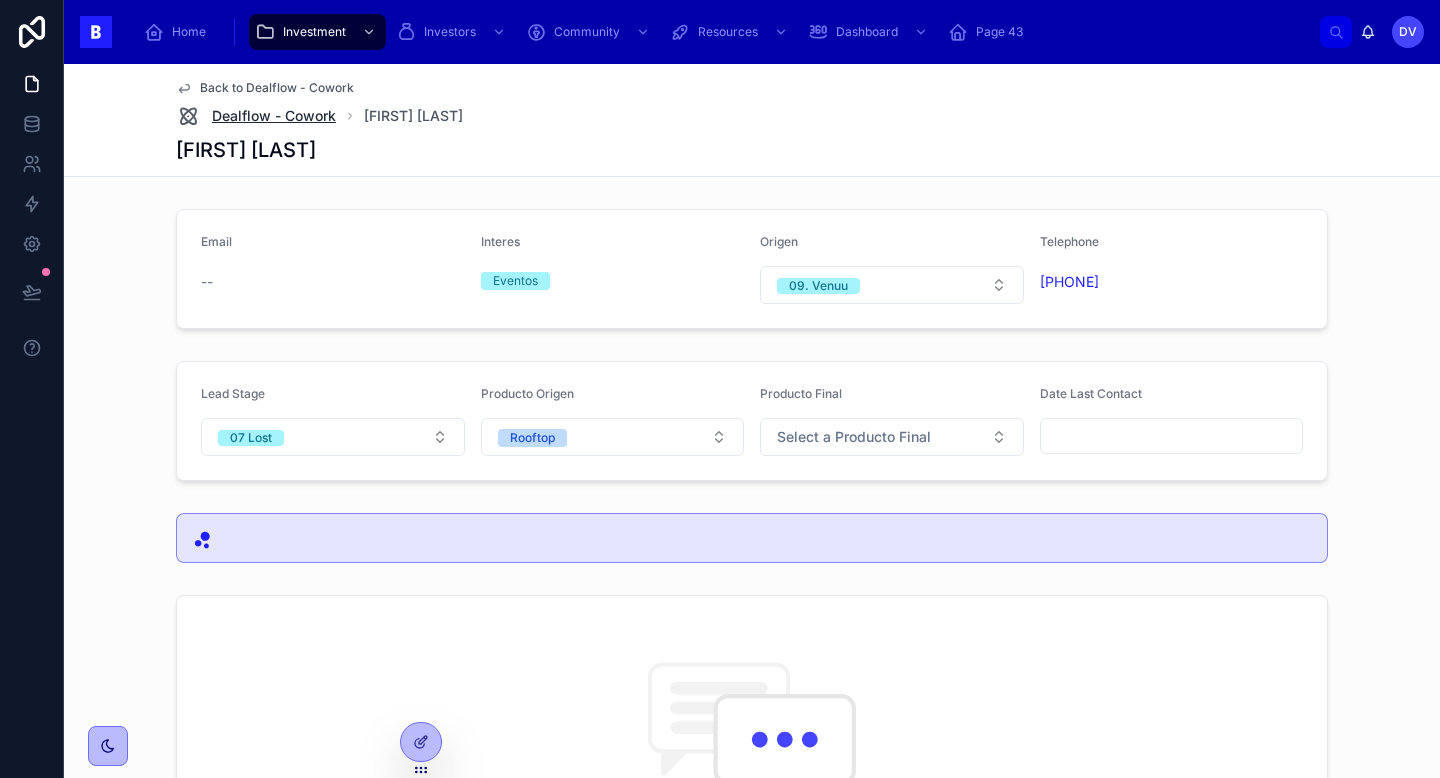 click on "Dealflow - Cowork" at bounding box center [274, 116] 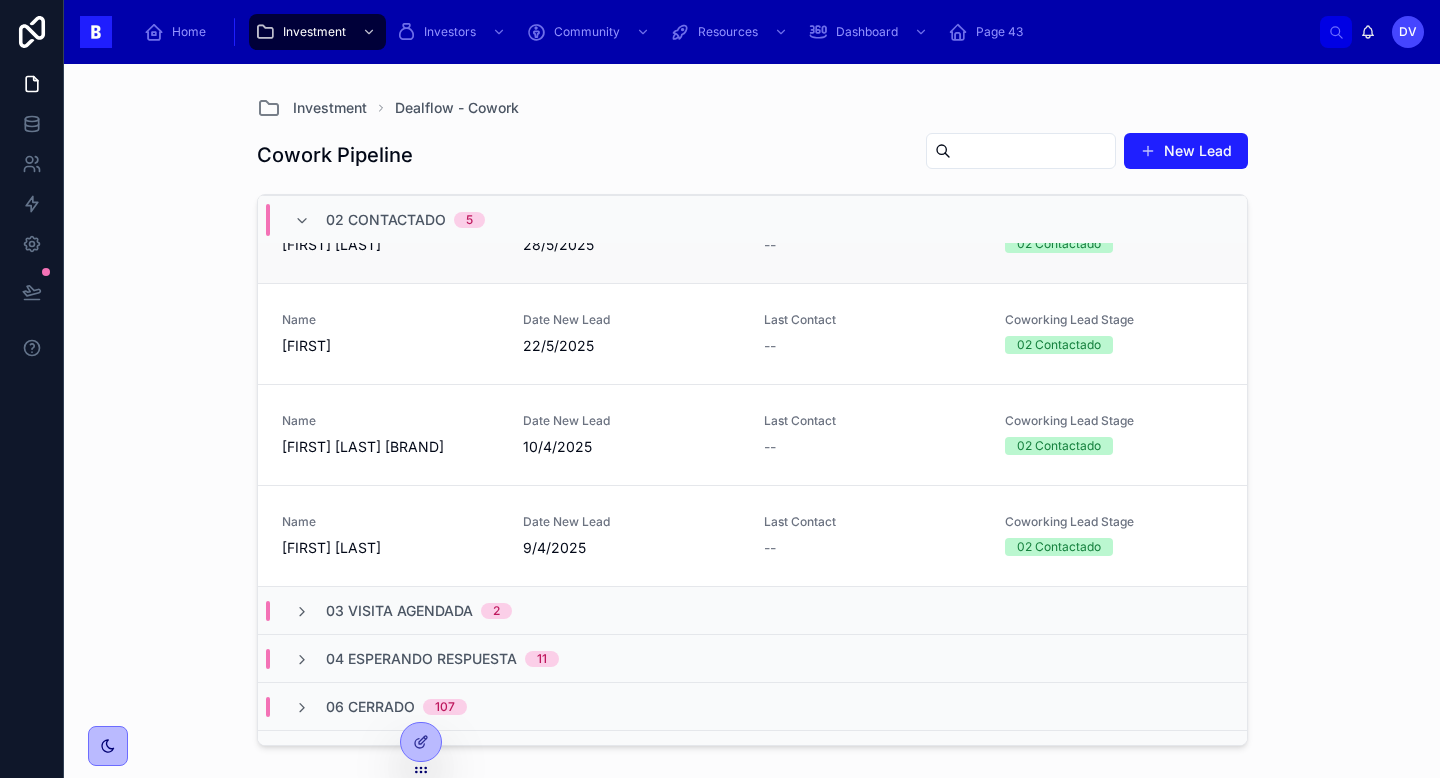 scroll, scrollTop: 316, scrollLeft: 0, axis: vertical 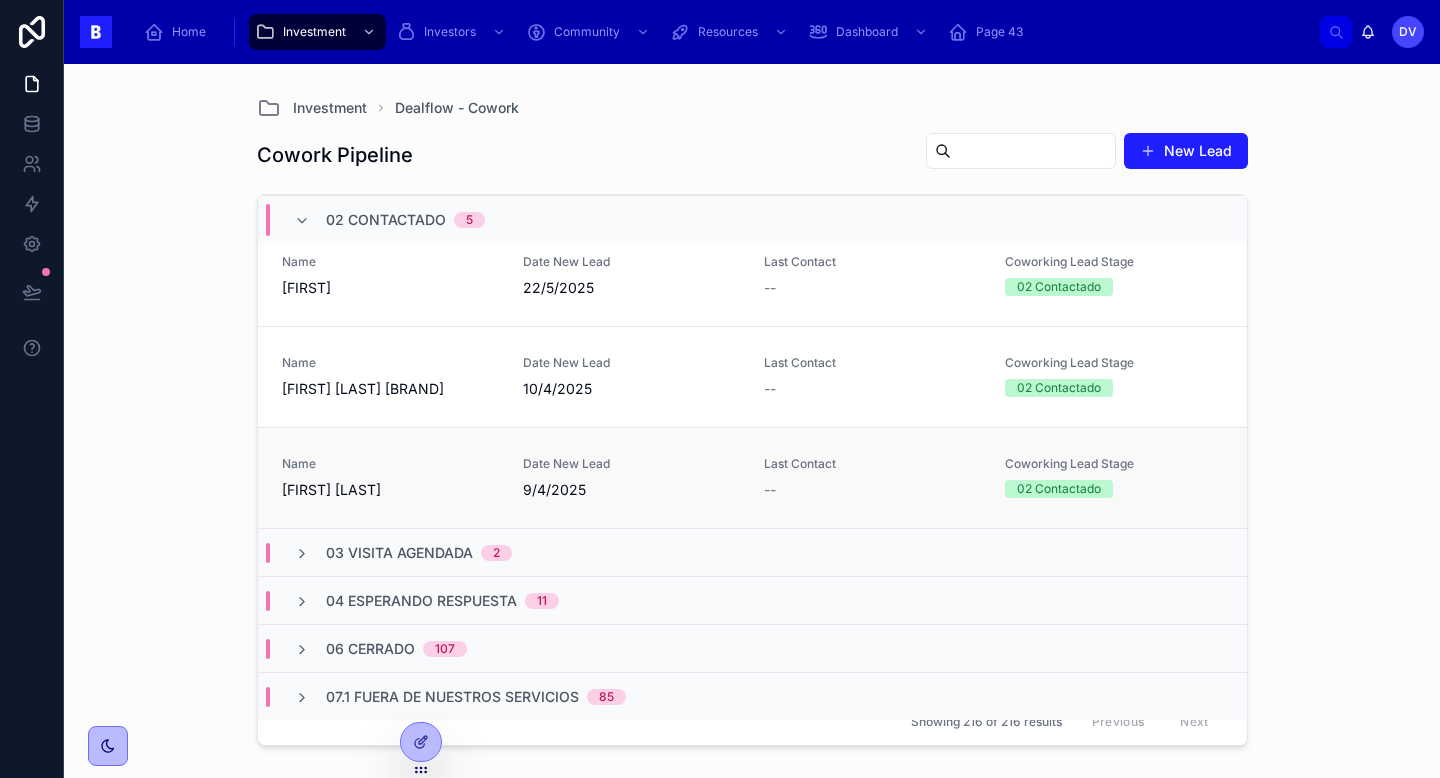 click on "Name [FIRST] [LAST]" at bounding box center (390, 478) 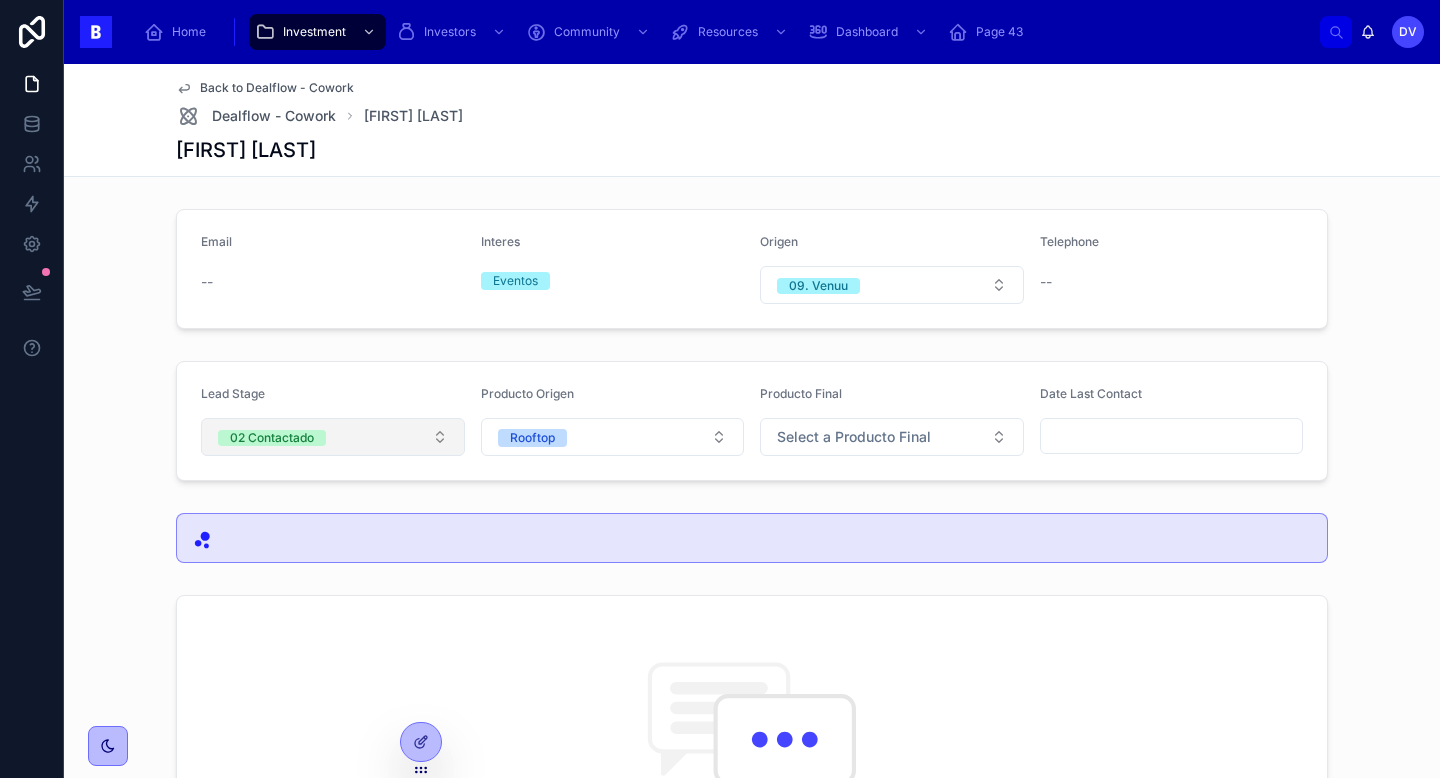 click on "02 Contactado" at bounding box center [333, 437] 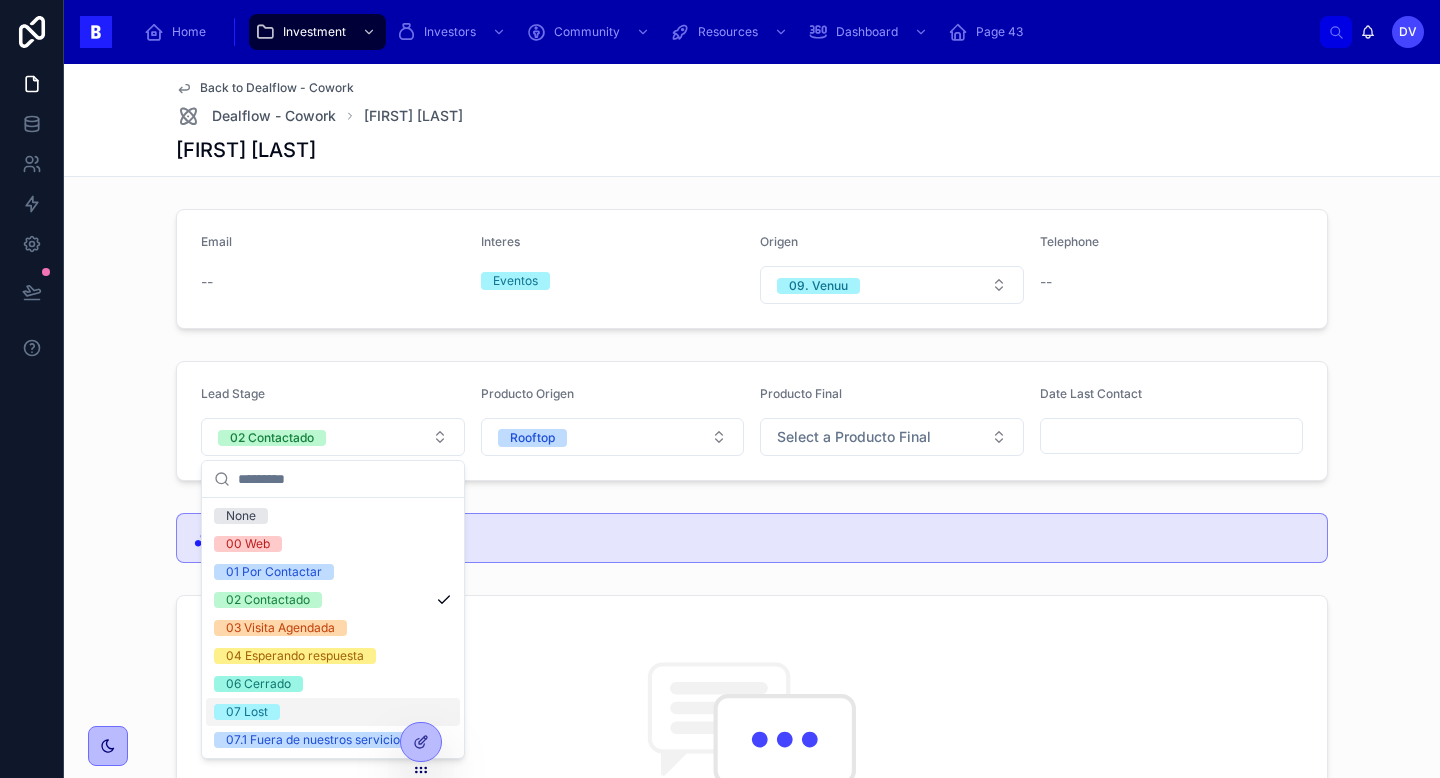 click on "07 Lost" at bounding box center (333, 712) 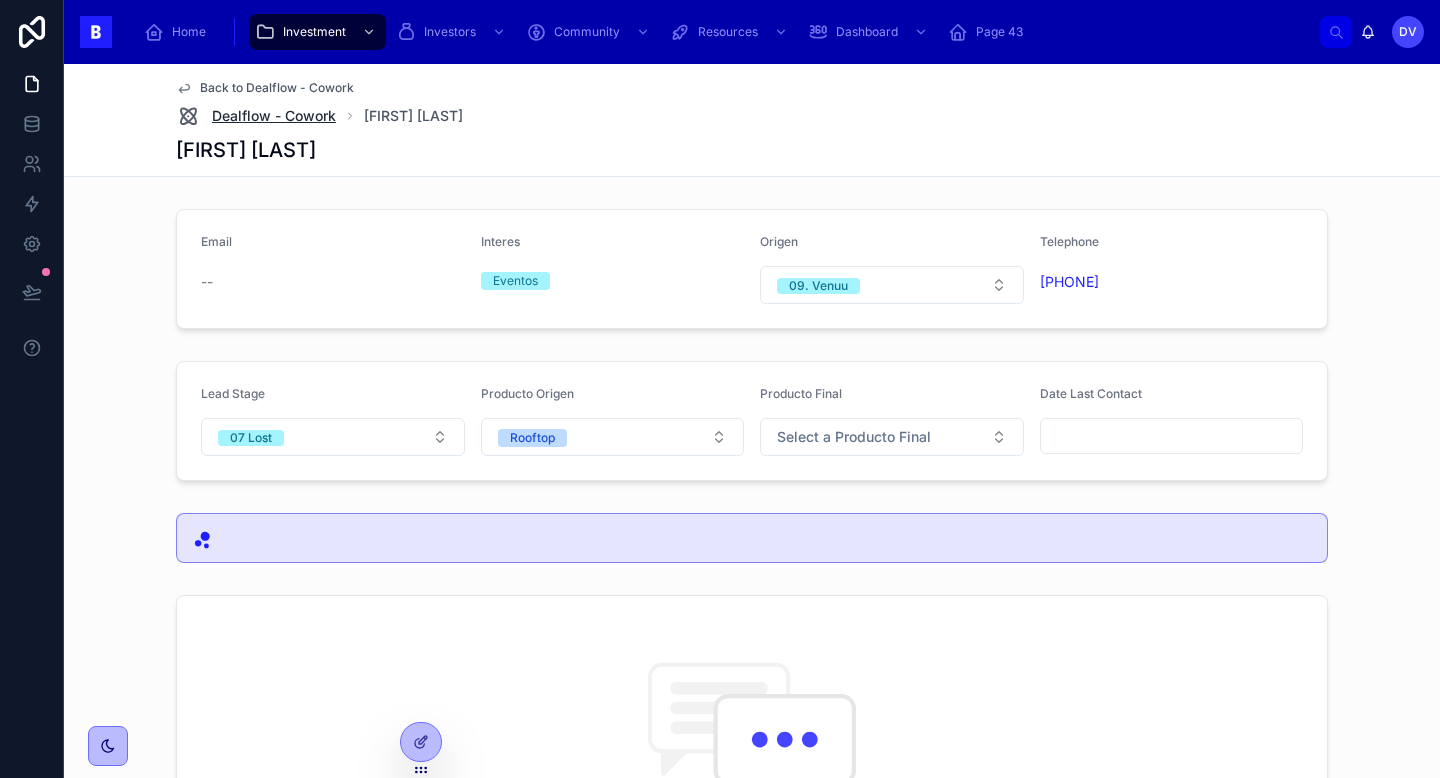 click on "Dealflow - Cowork" at bounding box center (274, 116) 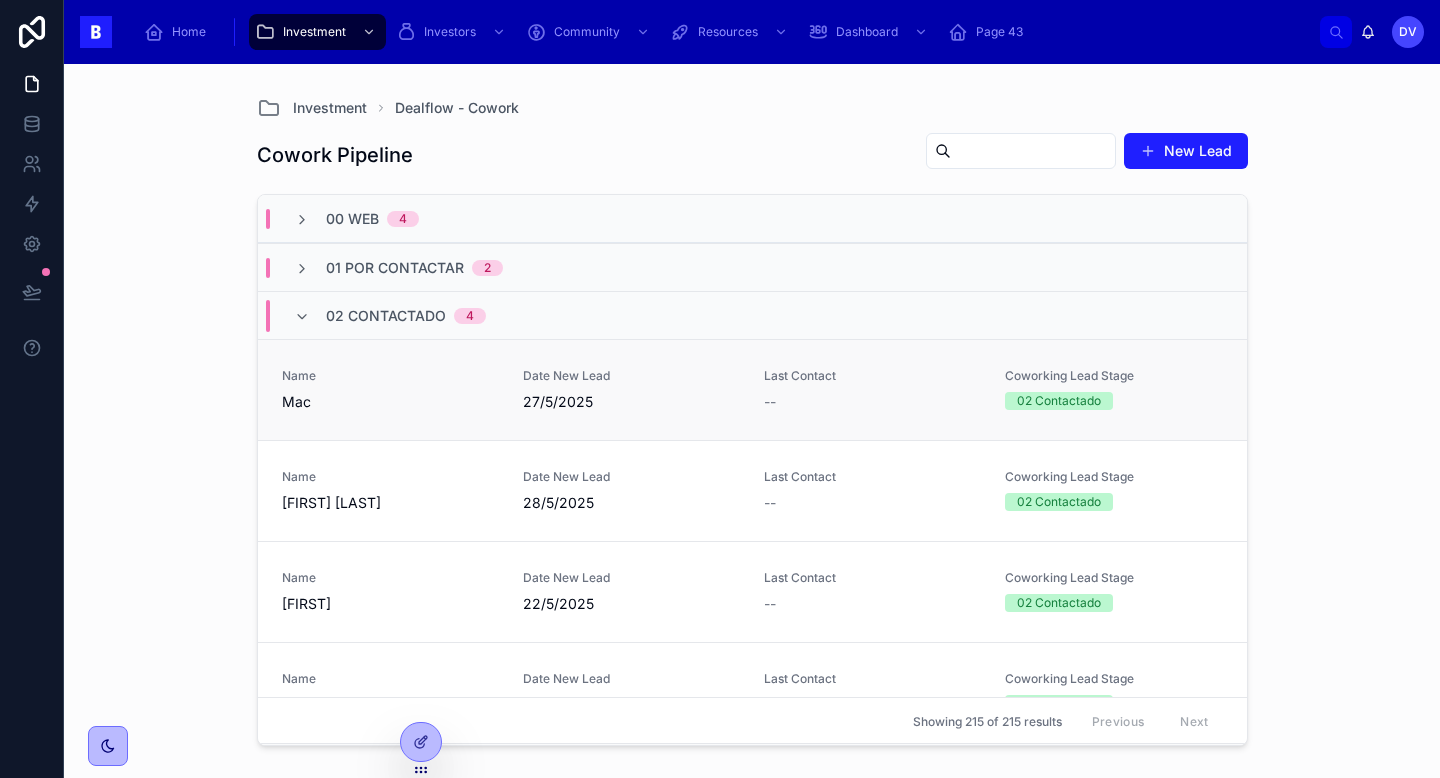scroll, scrollTop: 238, scrollLeft: 0, axis: vertical 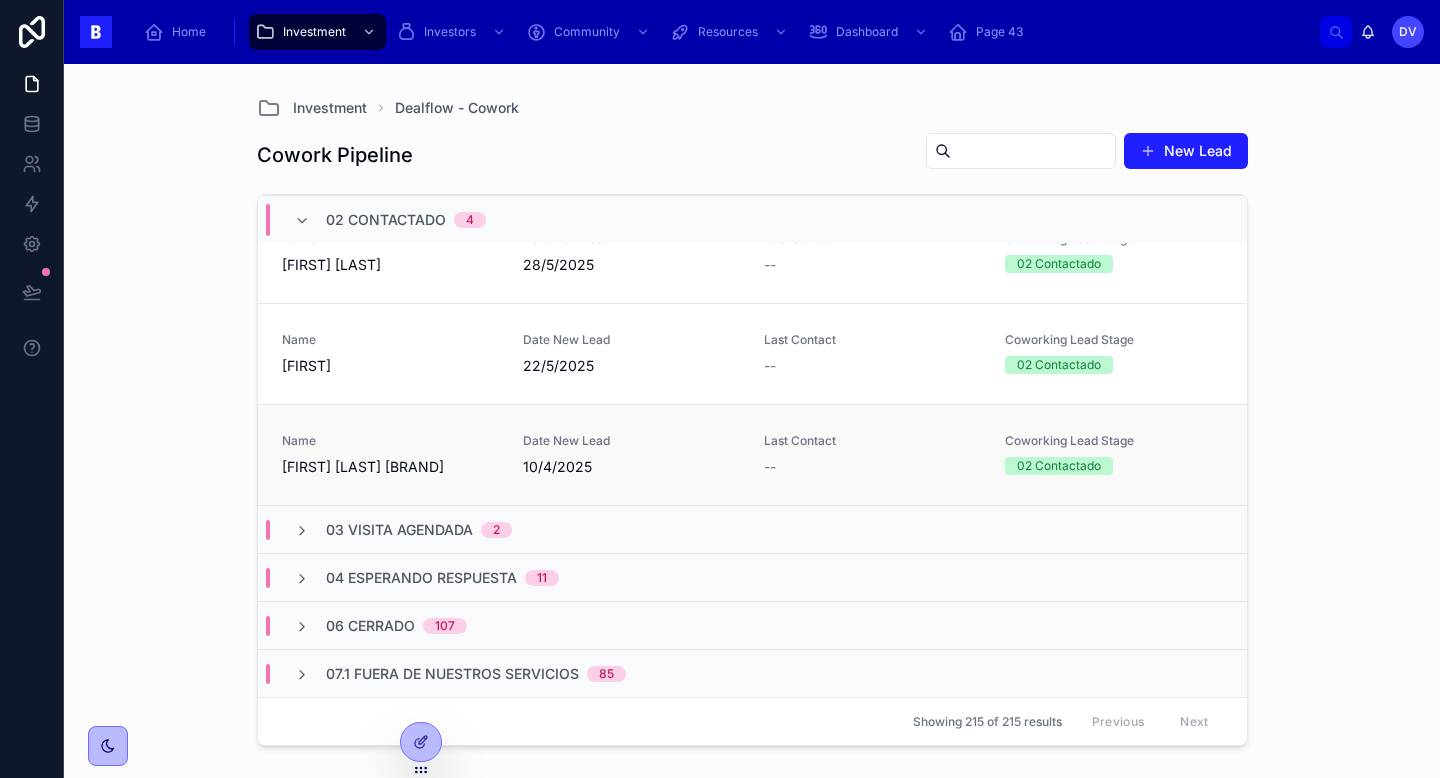 click on "Name [FIRST] [LAST] [BRAND]" at bounding box center (390, 455) 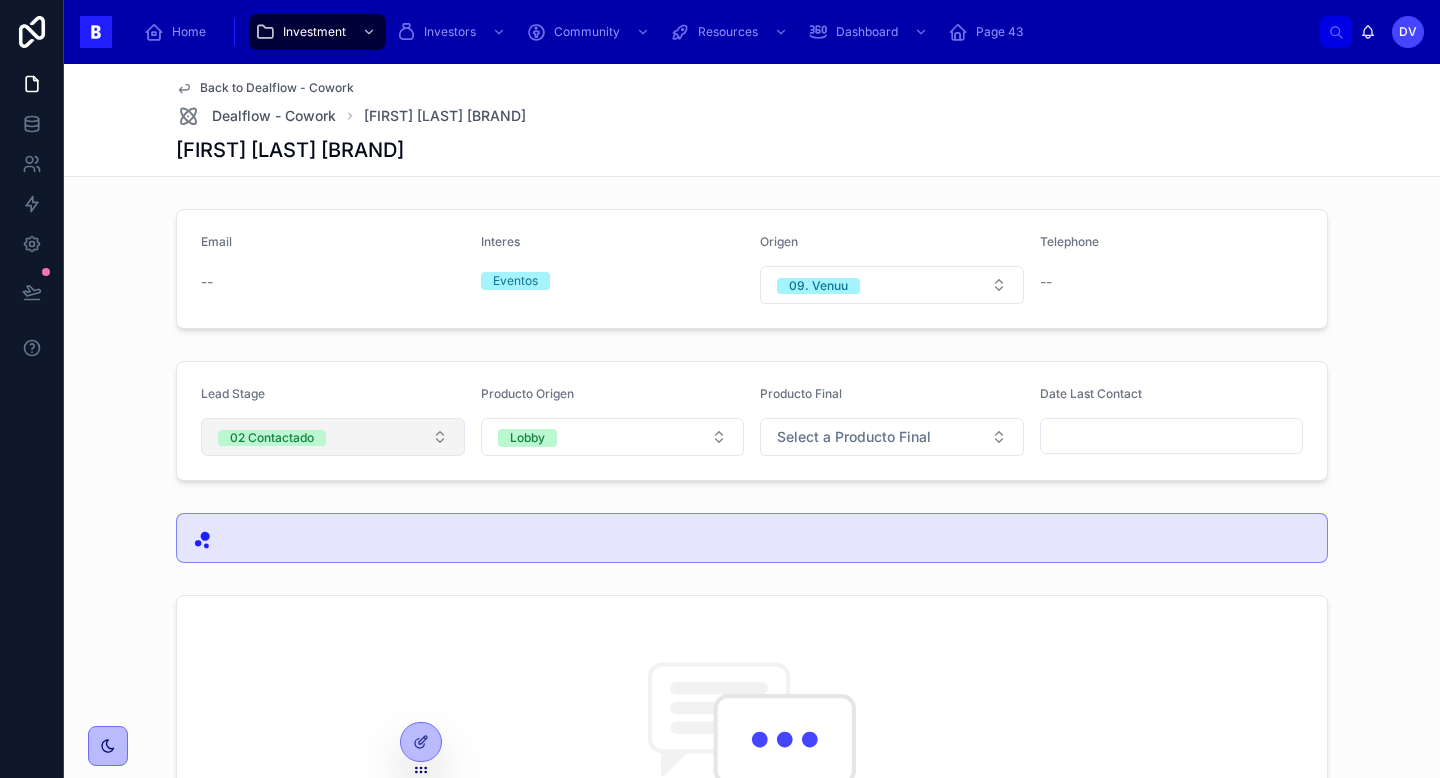click on "02 Contactado" at bounding box center [333, 437] 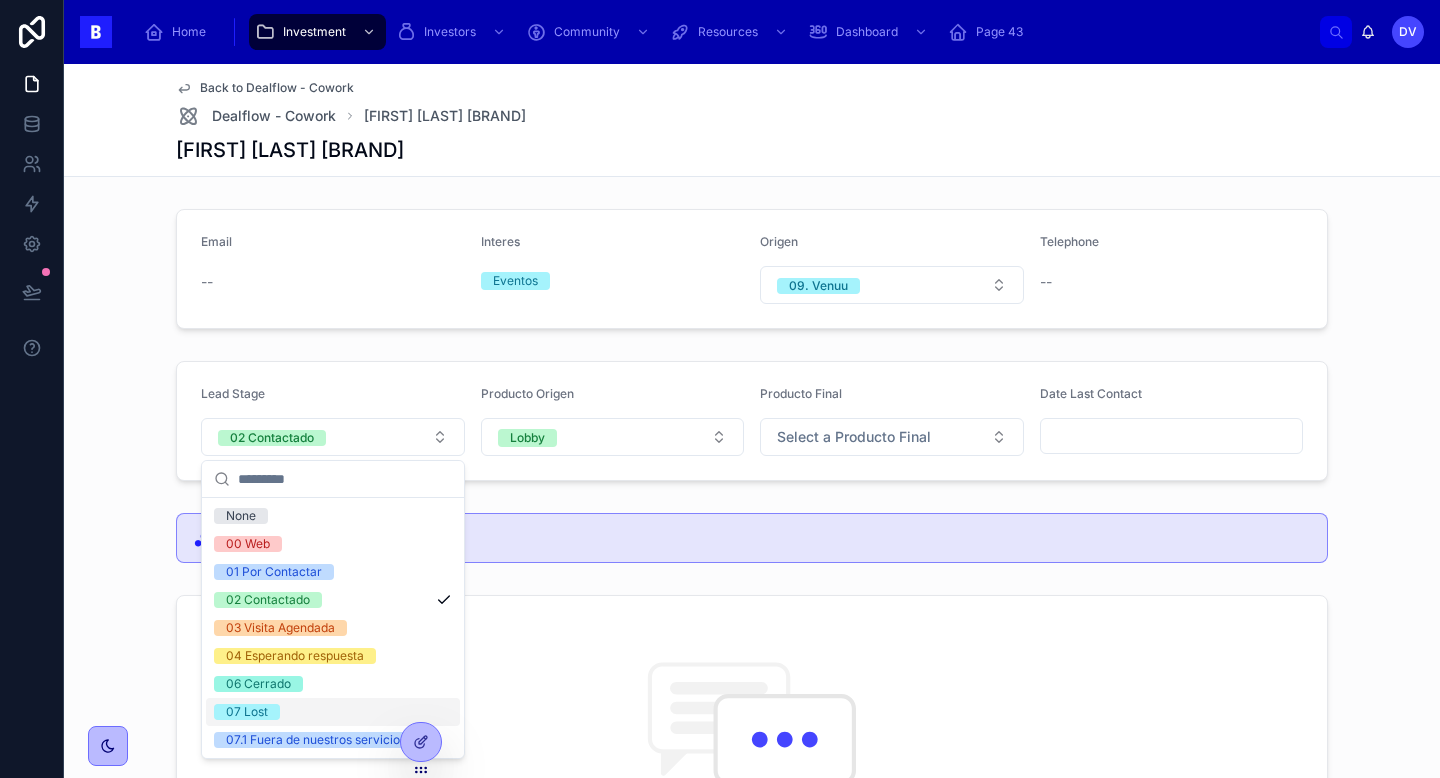 click on "07 Lost" at bounding box center [333, 712] 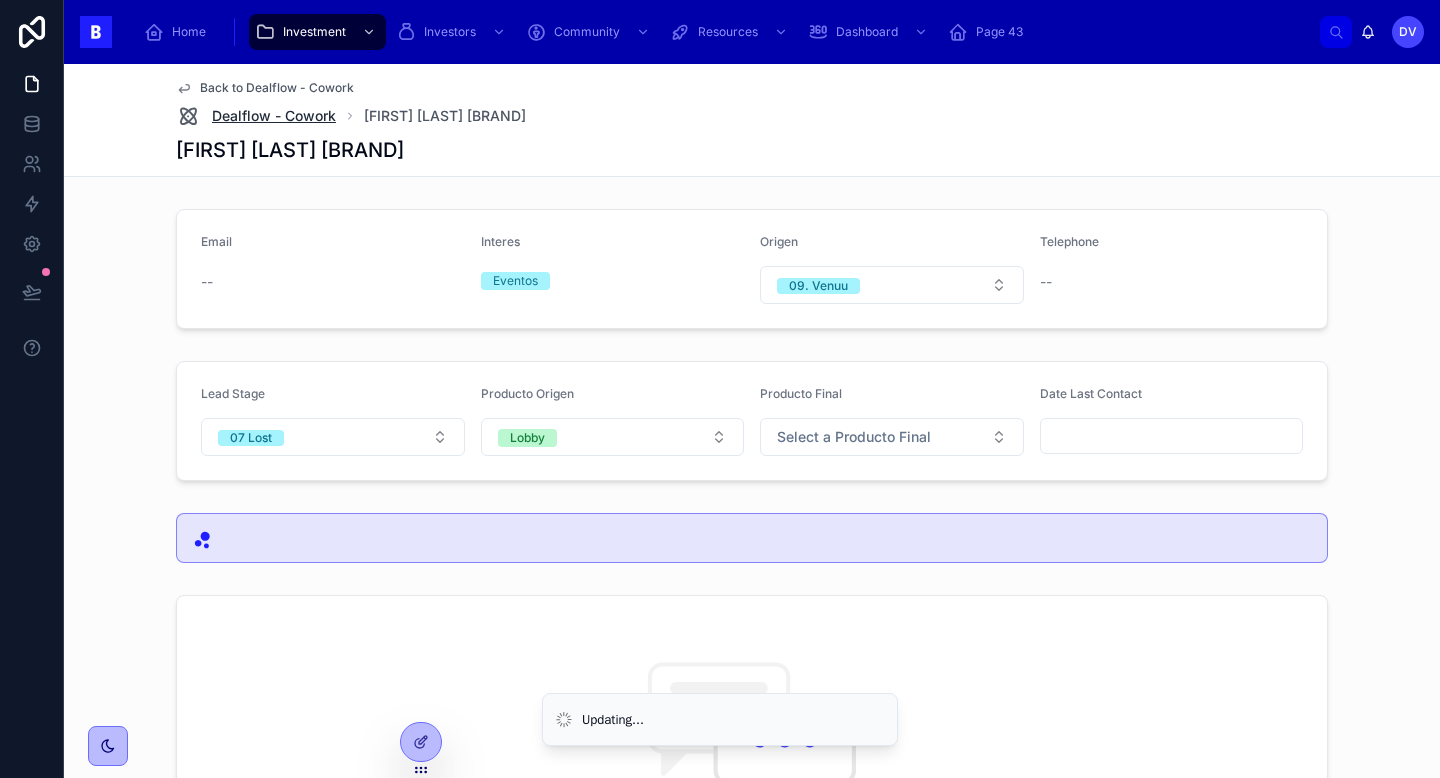 click on "Dealflow - Cowork" at bounding box center [274, 116] 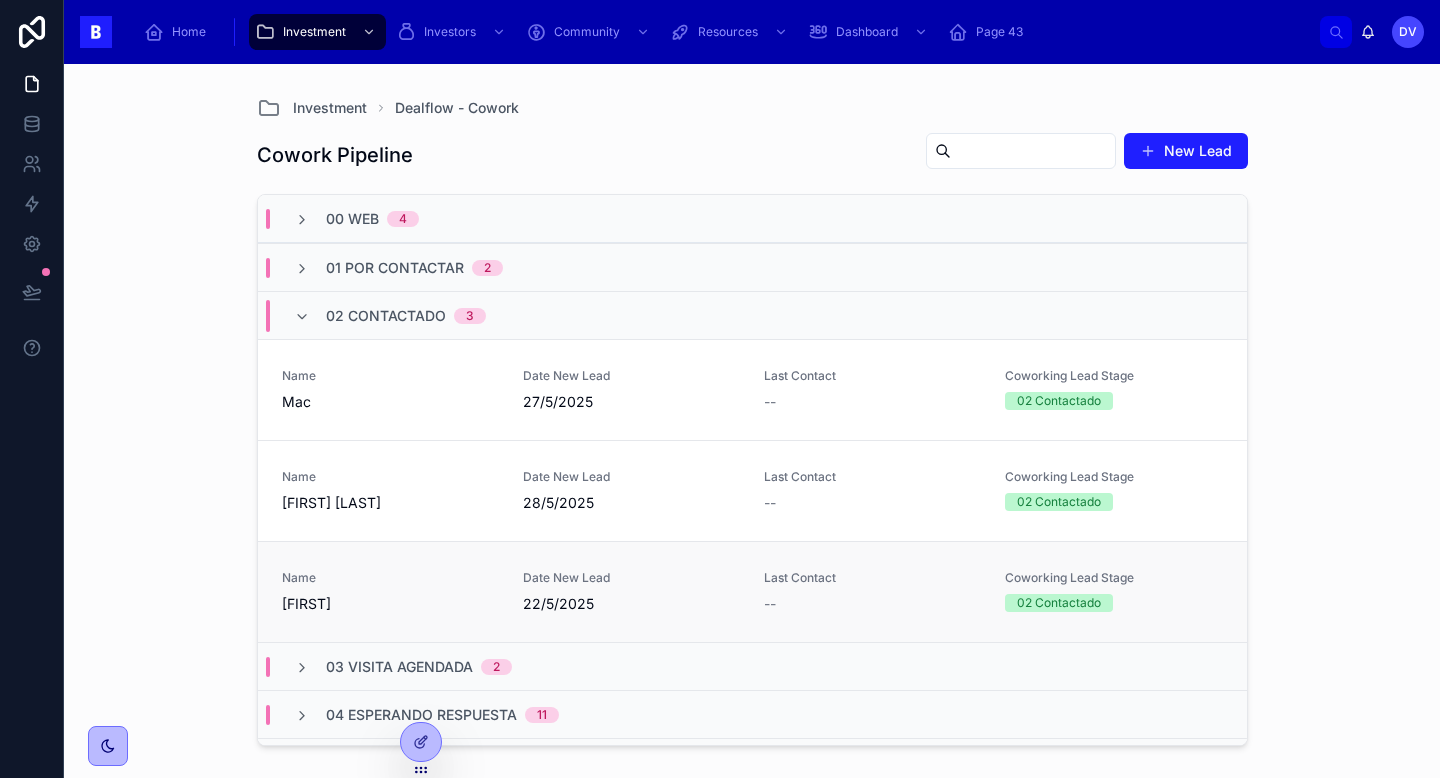 click on "[FIRST]" at bounding box center [390, 604] 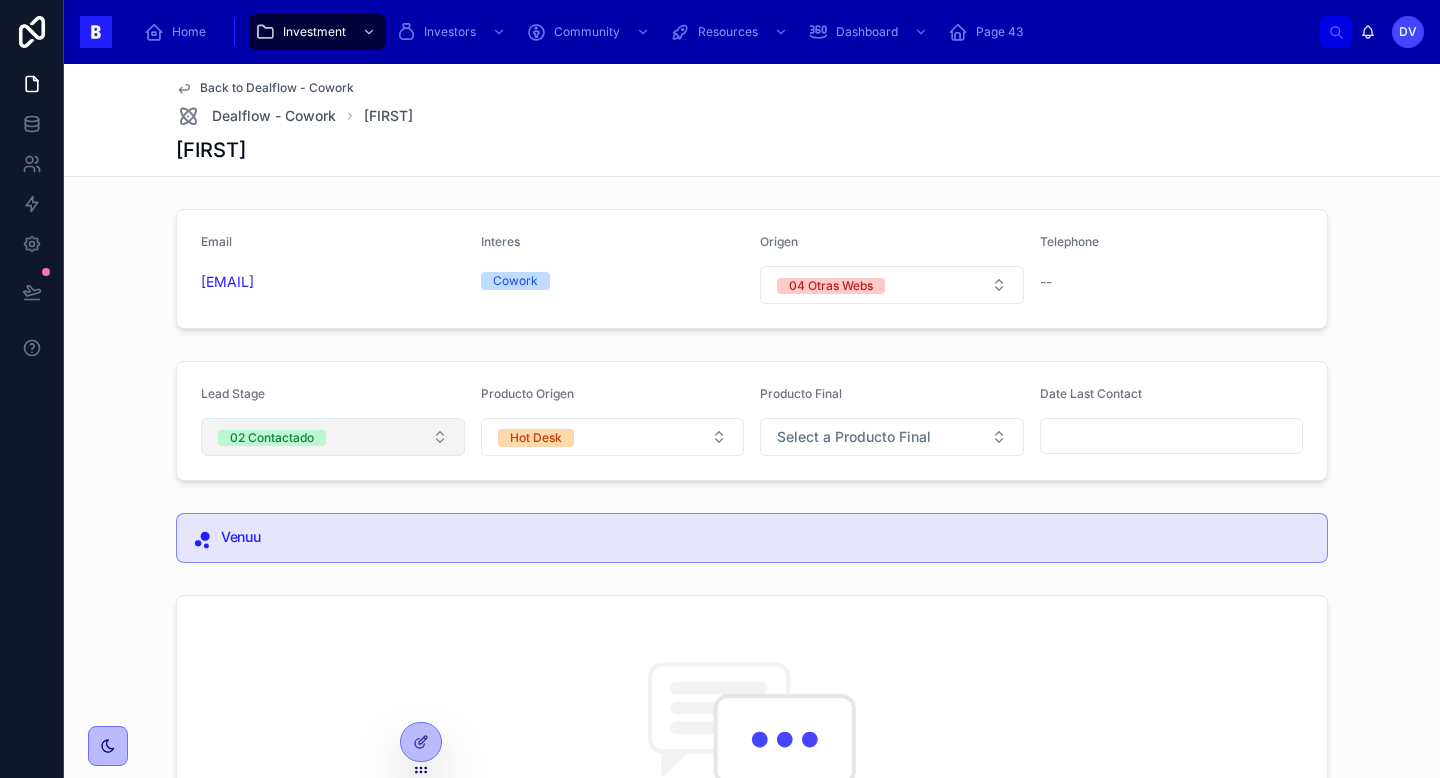 click on "02 Contactado" at bounding box center (333, 437) 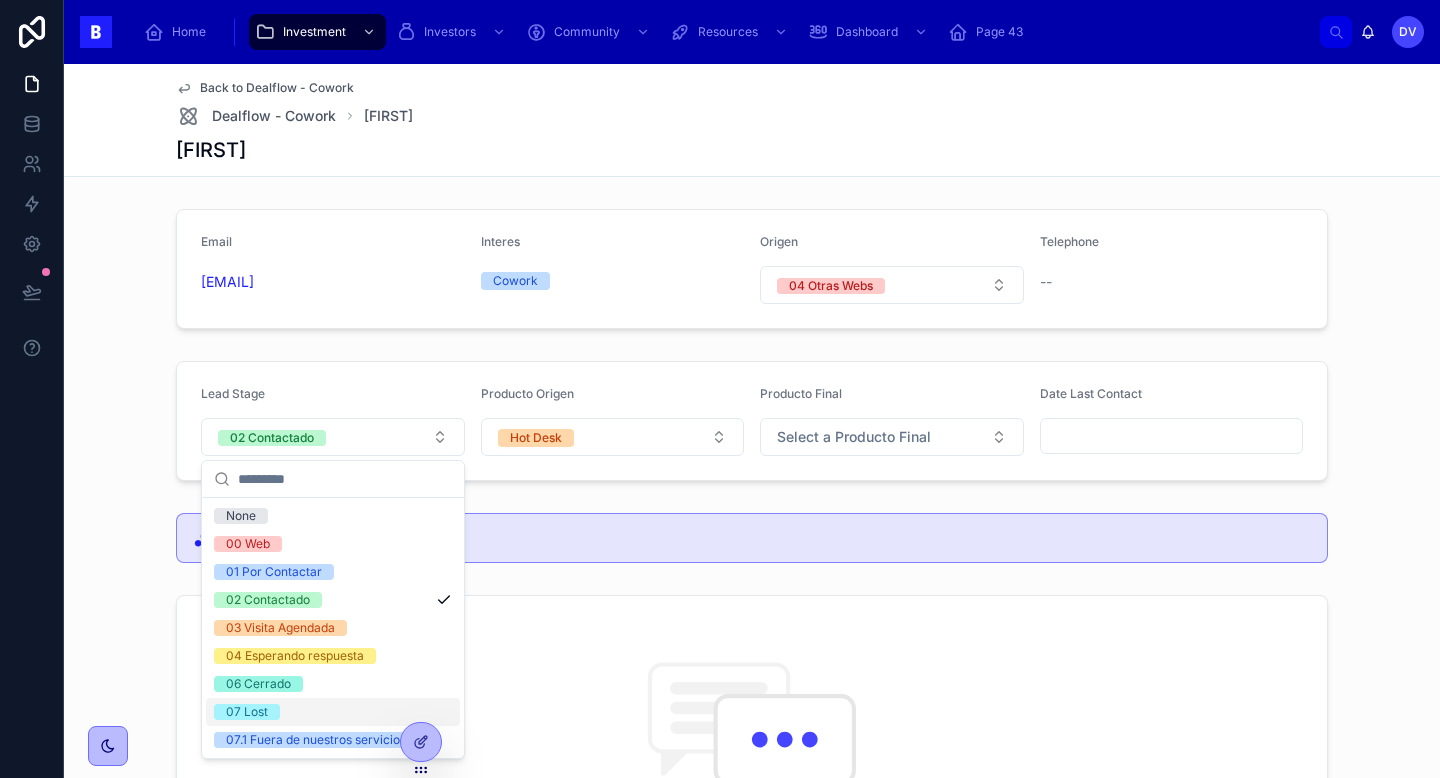click on "07 Lost" at bounding box center [333, 712] 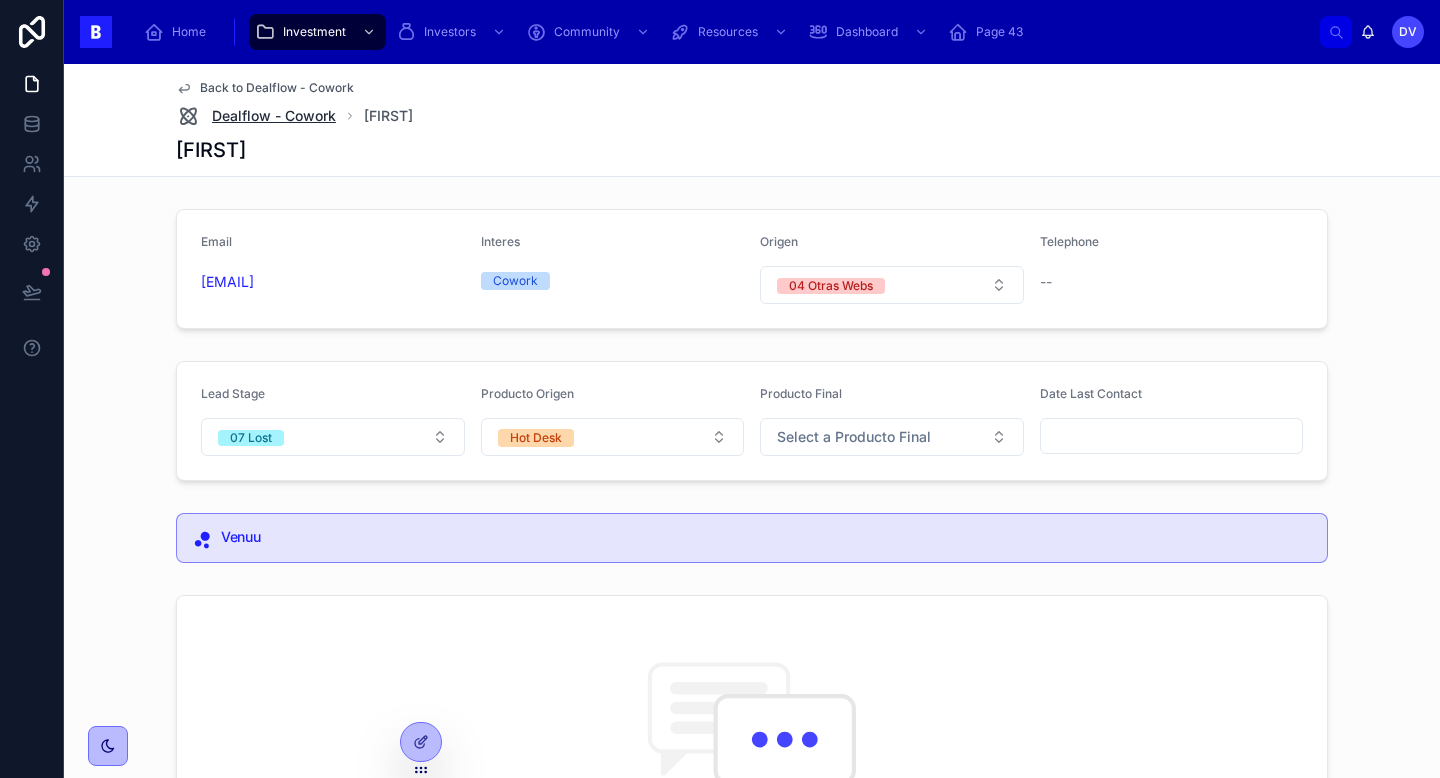 click on "Dealflow - Cowork" at bounding box center [274, 116] 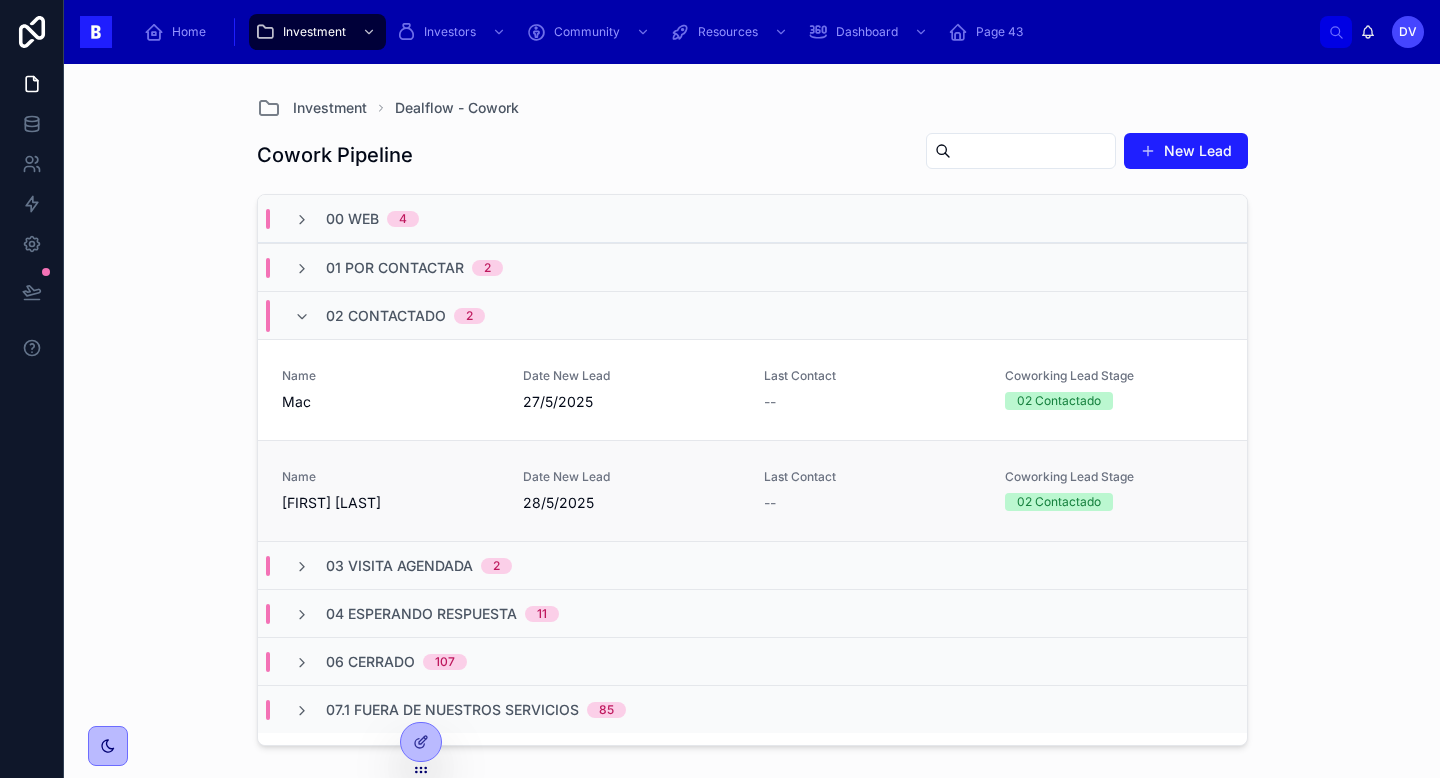 click on "Name [FIRST] [LAST] Date New Lead 28/5/2025 Last Contact -- Coworking Lead Stage 02 Contactado" at bounding box center [752, 490] 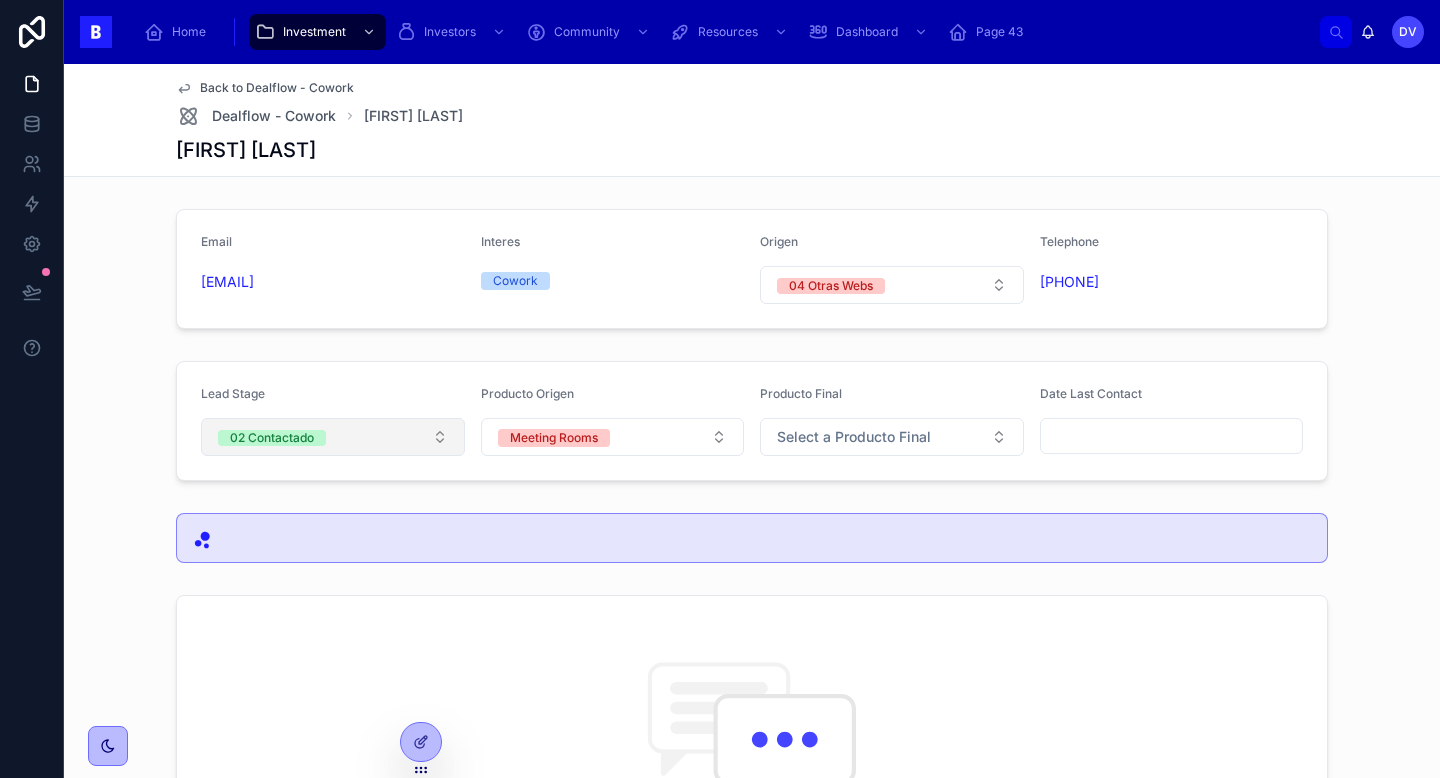 click on "02 Contactado" at bounding box center [333, 437] 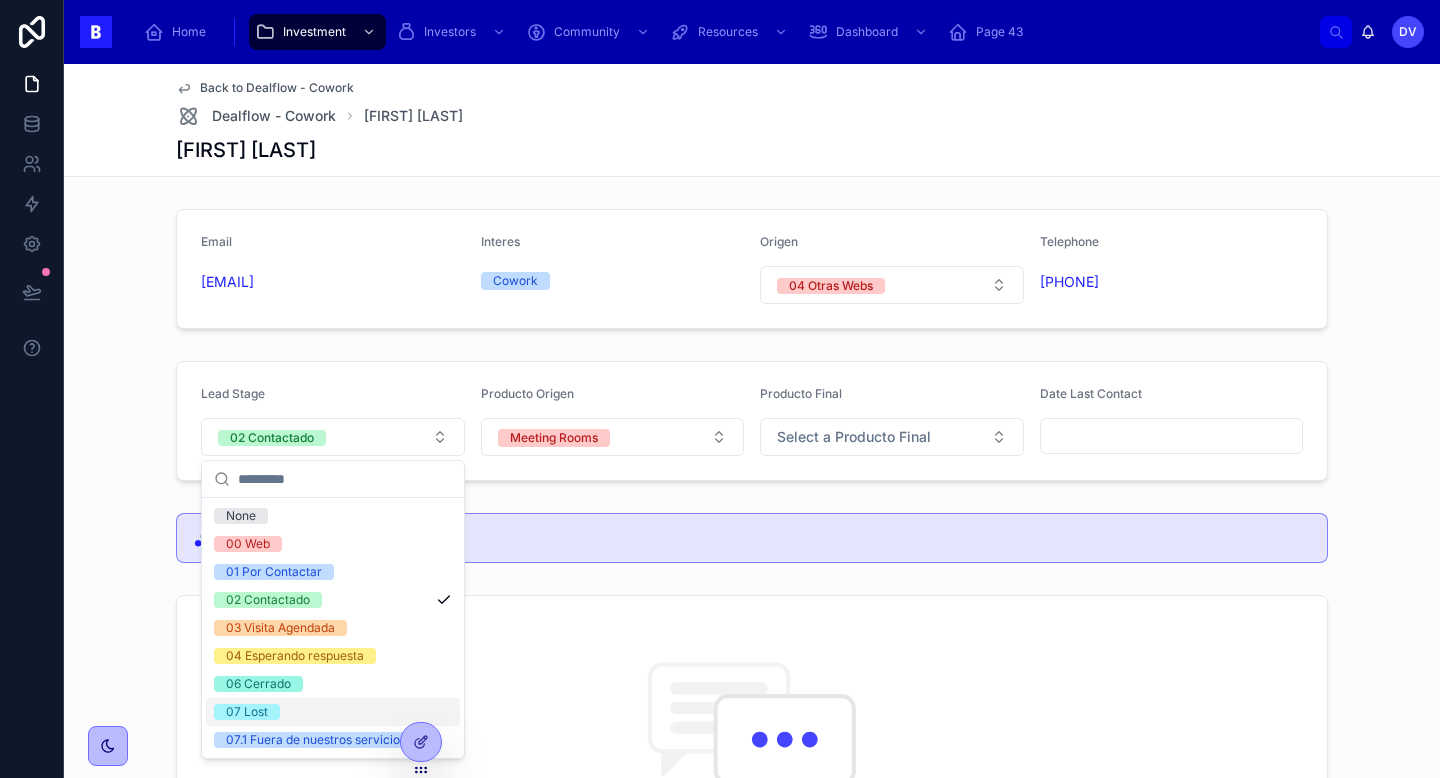 click on "07 Lost" at bounding box center (333, 712) 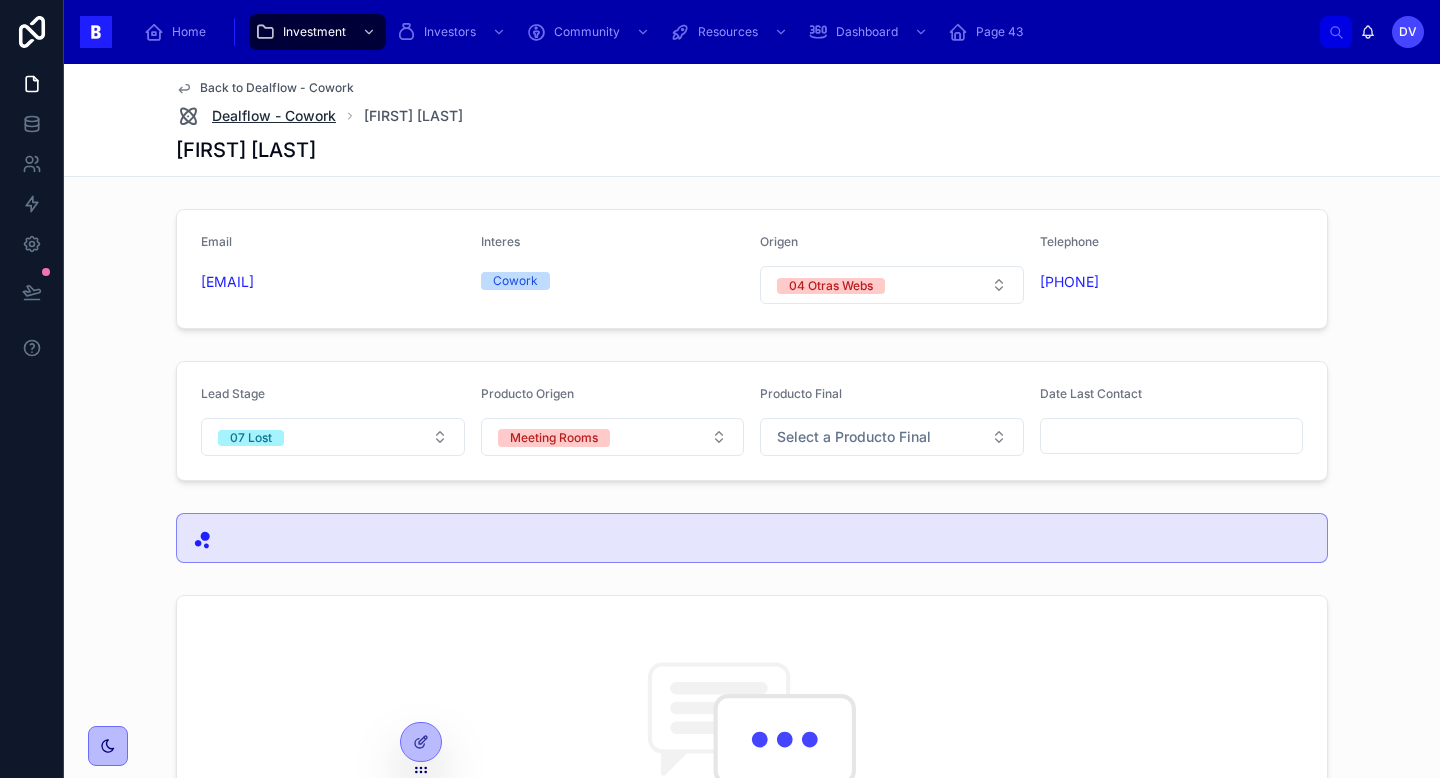 click on "Dealflow - Cowork" at bounding box center [274, 116] 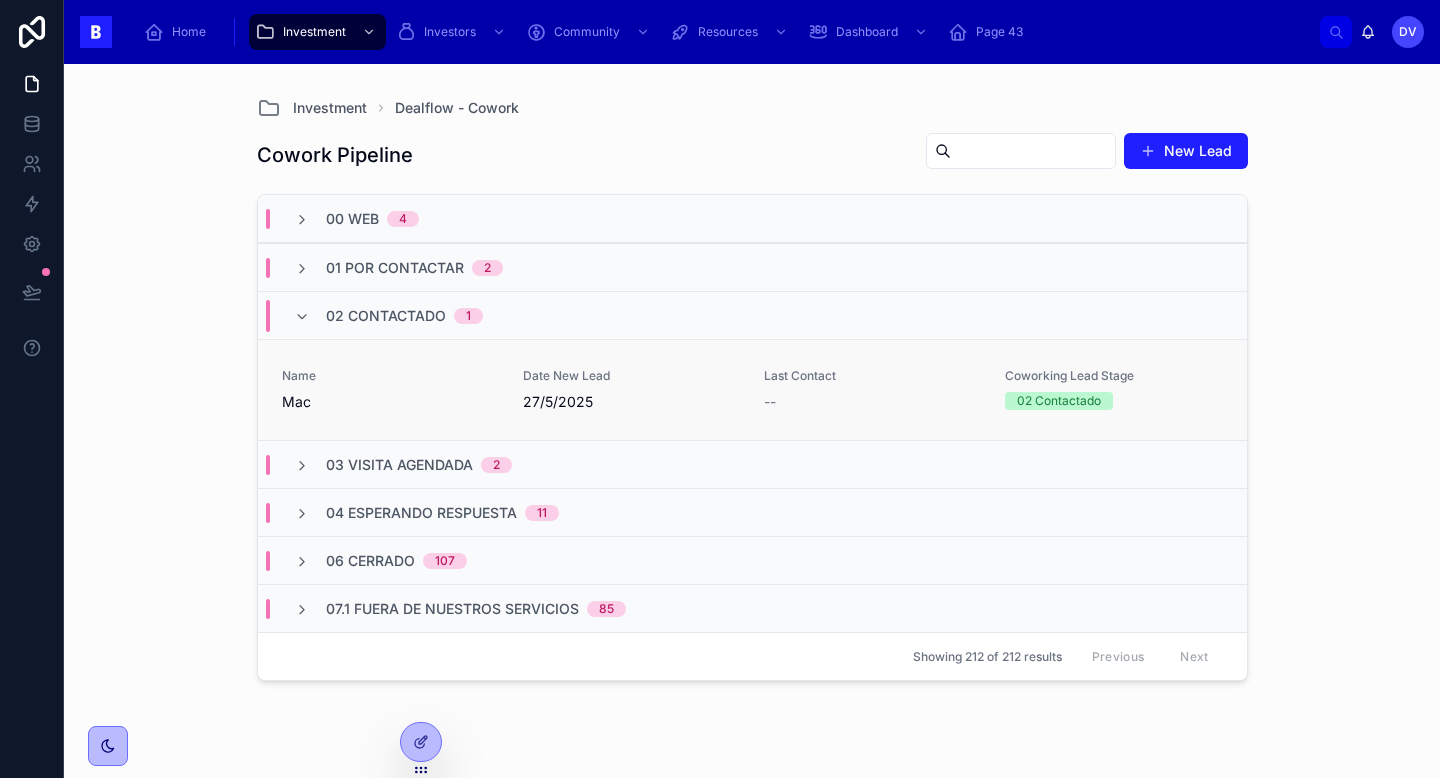 click on "Name" at bounding box center [390, 376] 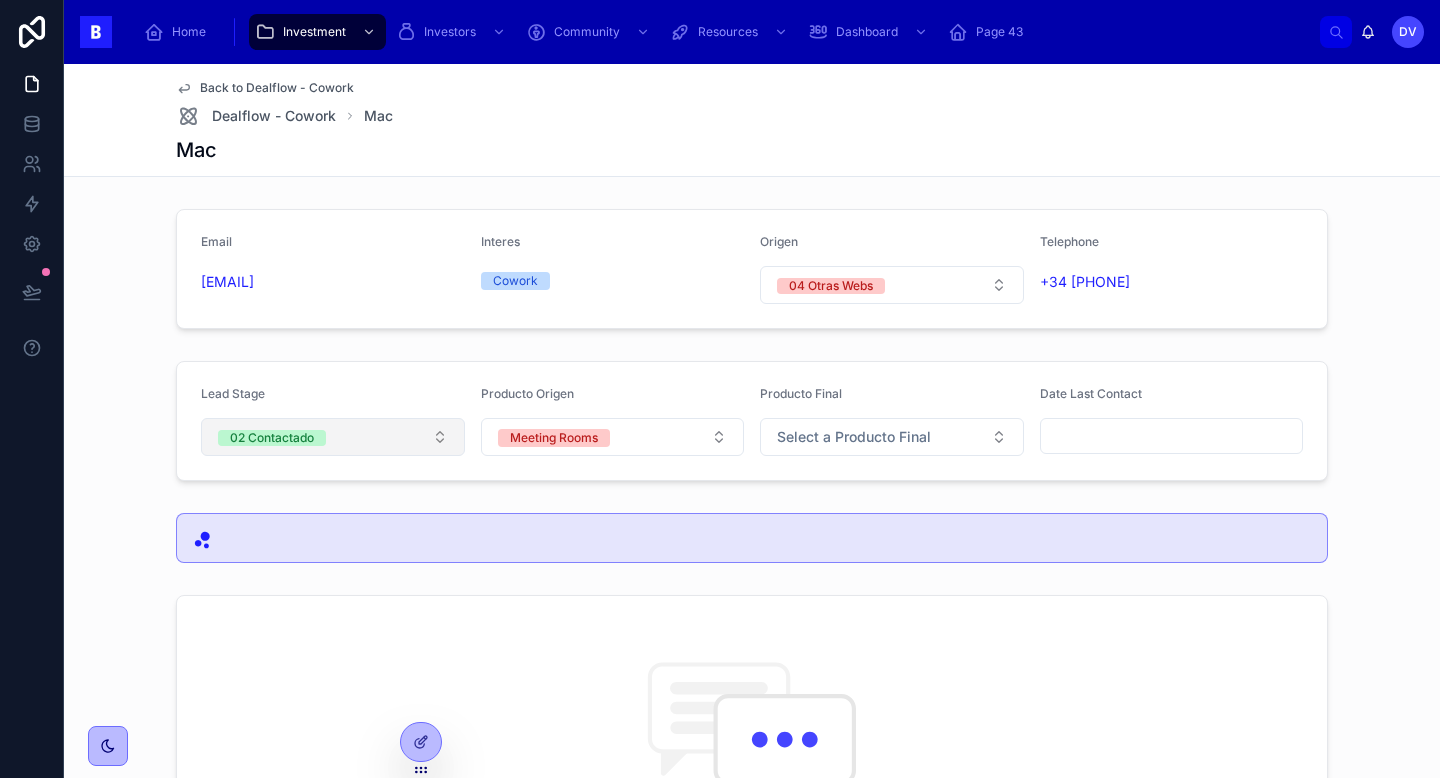 click on "02 Contactado" at bounding box center (333, 437) 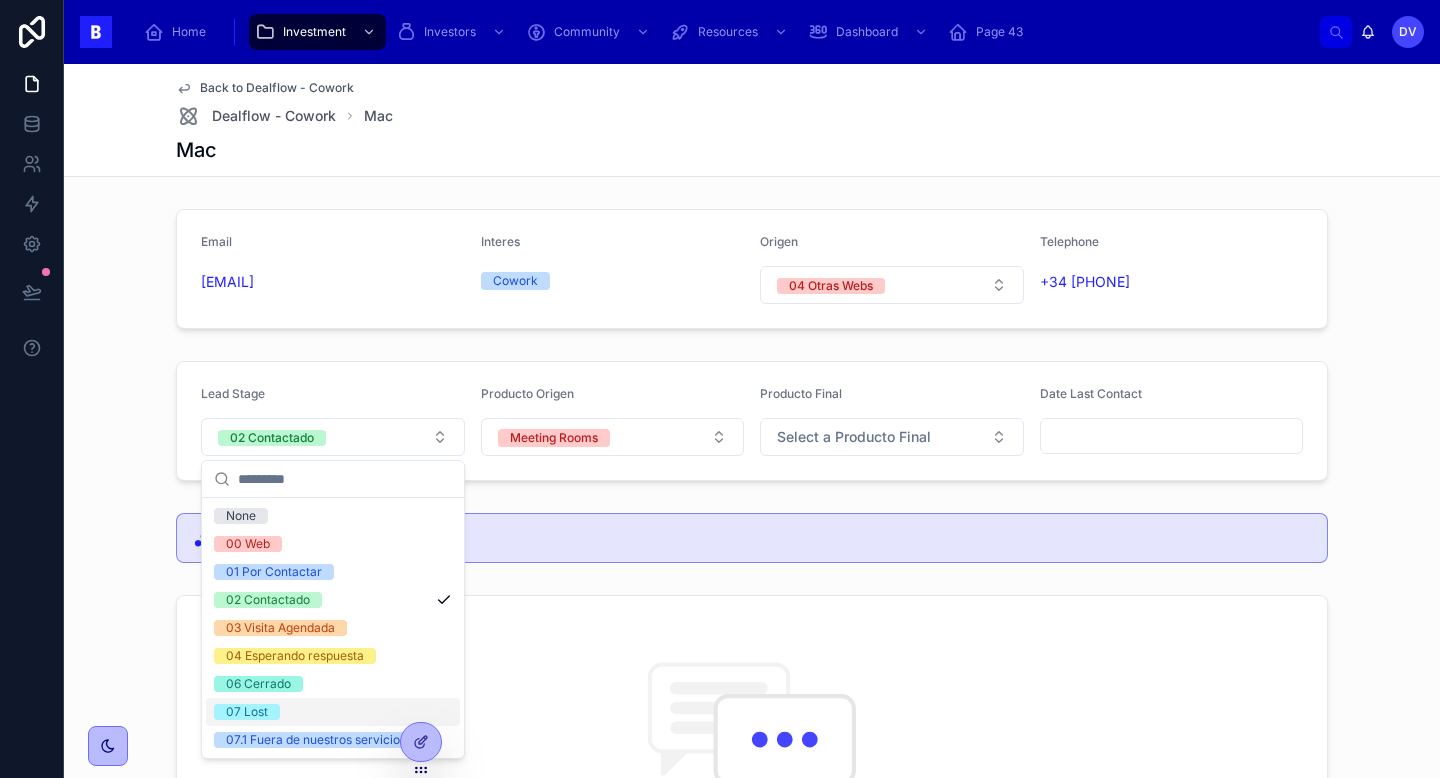 click on "07 Lost" at bounding box center [333, 712] 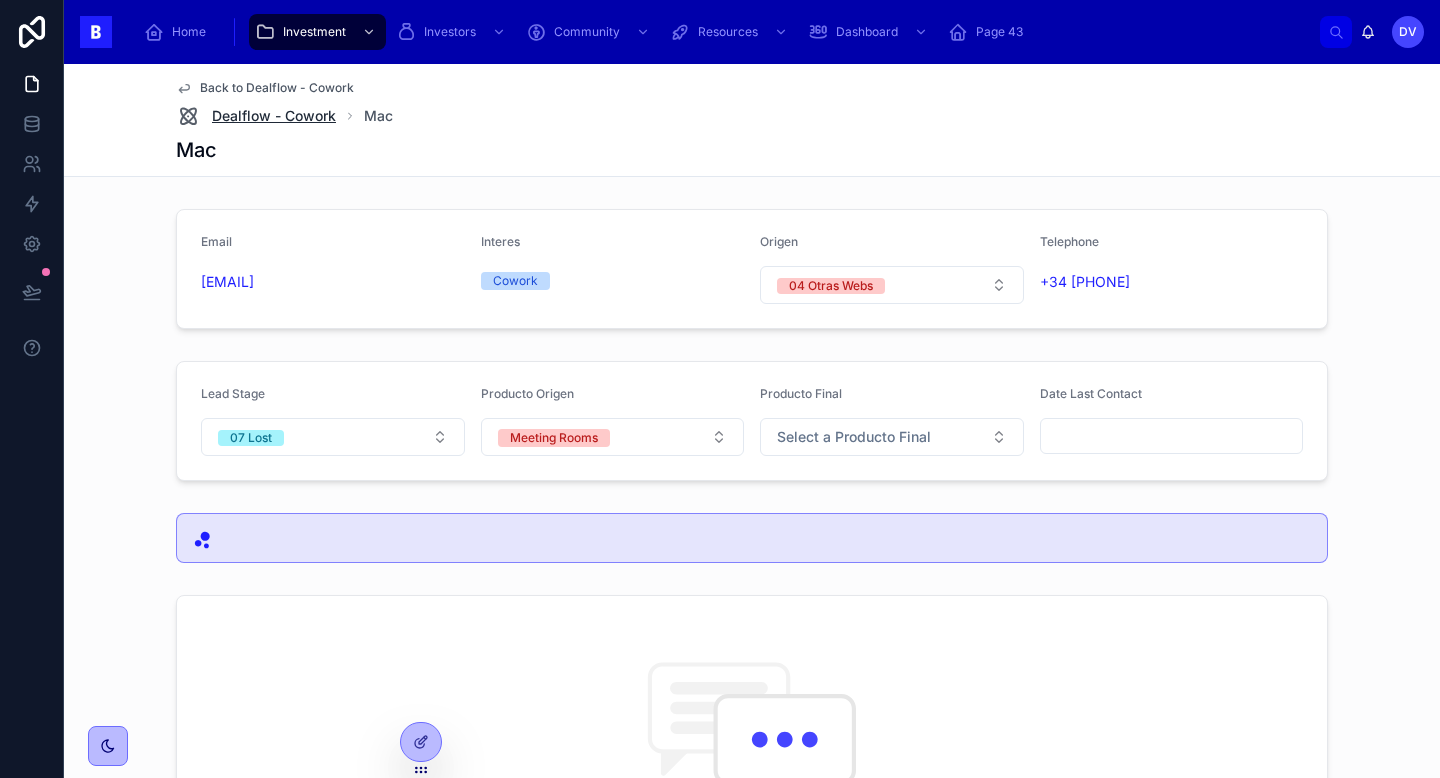 click on "Dealflow - Cowork" at bounding box center (274, 116) 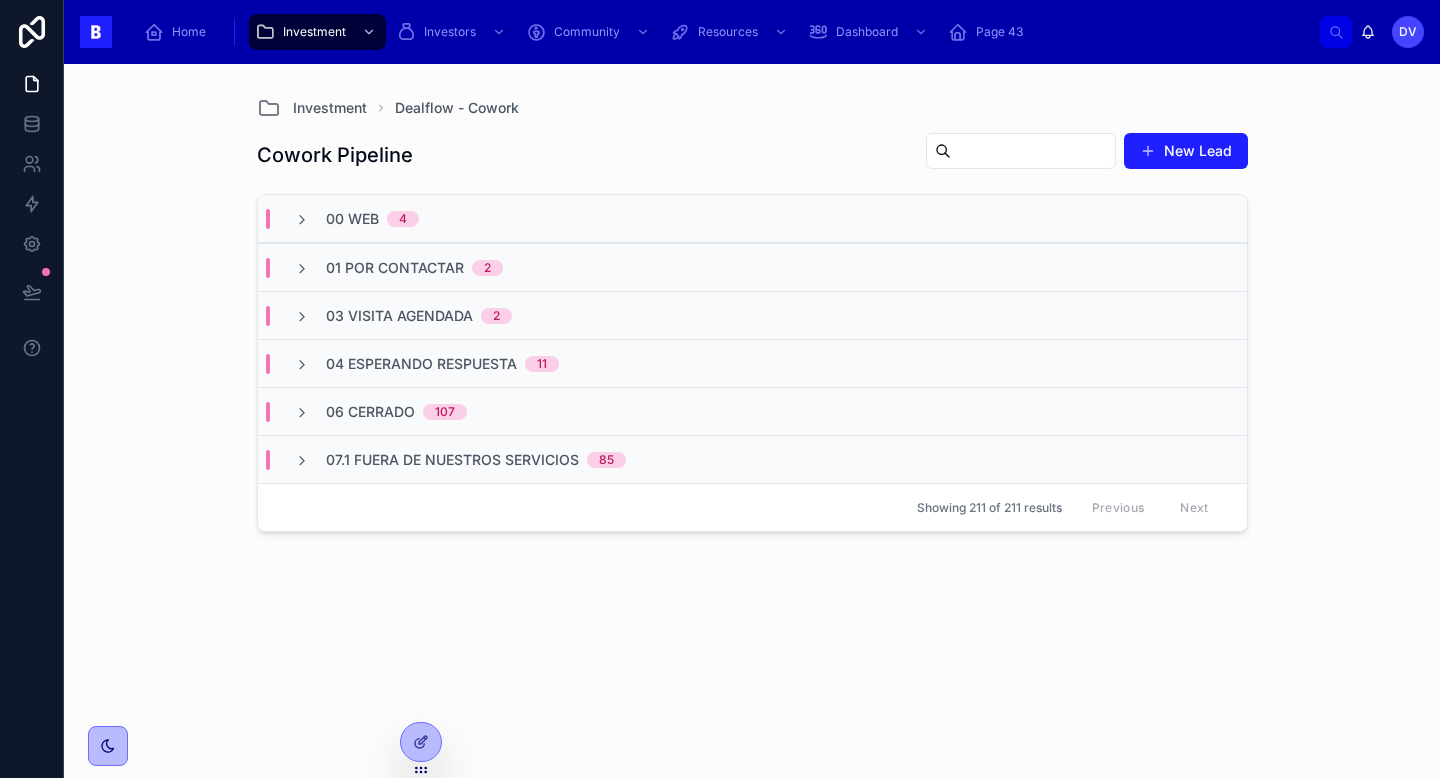click on "03 Visita Agendada 2" at bounding box center (419, 316) 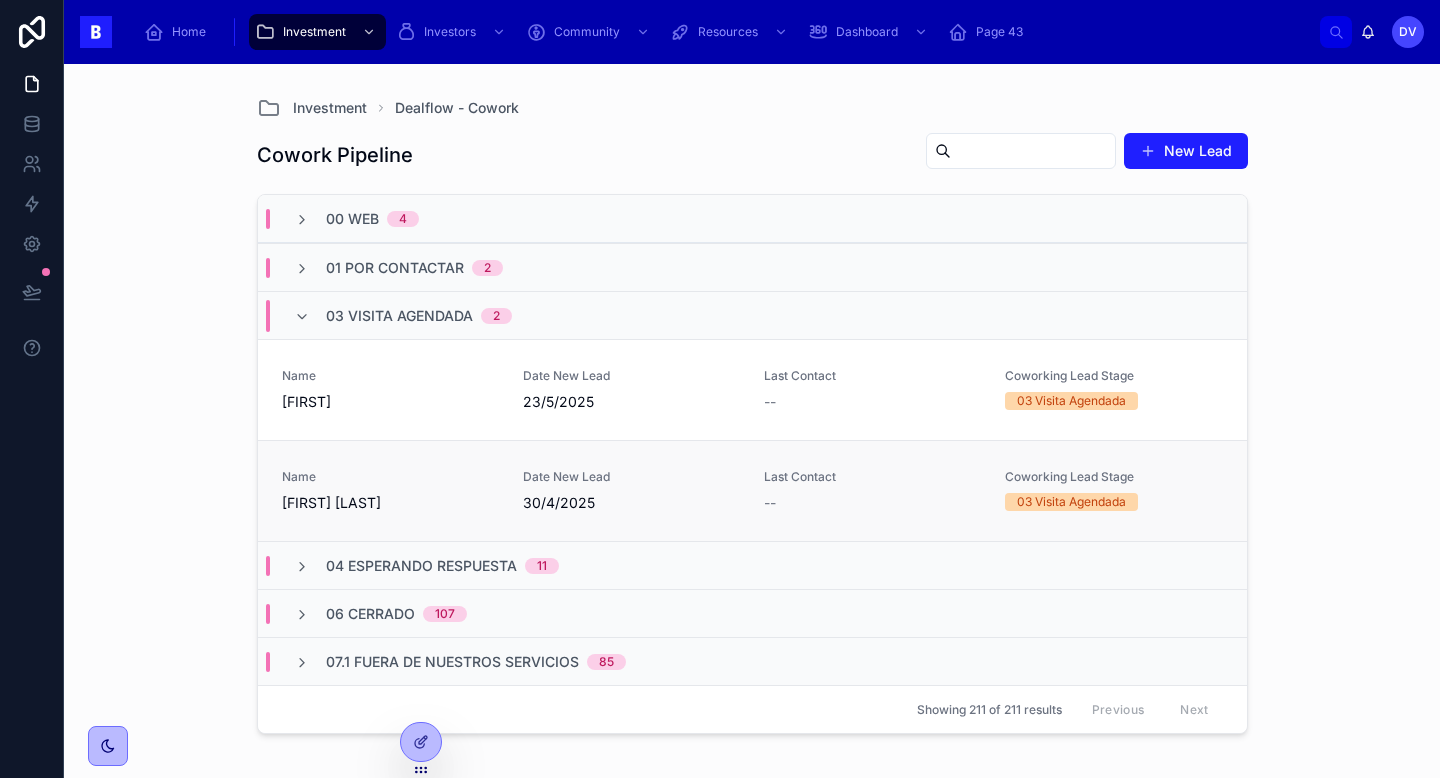 click on "[FIRST] [LAST]" at bounding box center (390, 503) 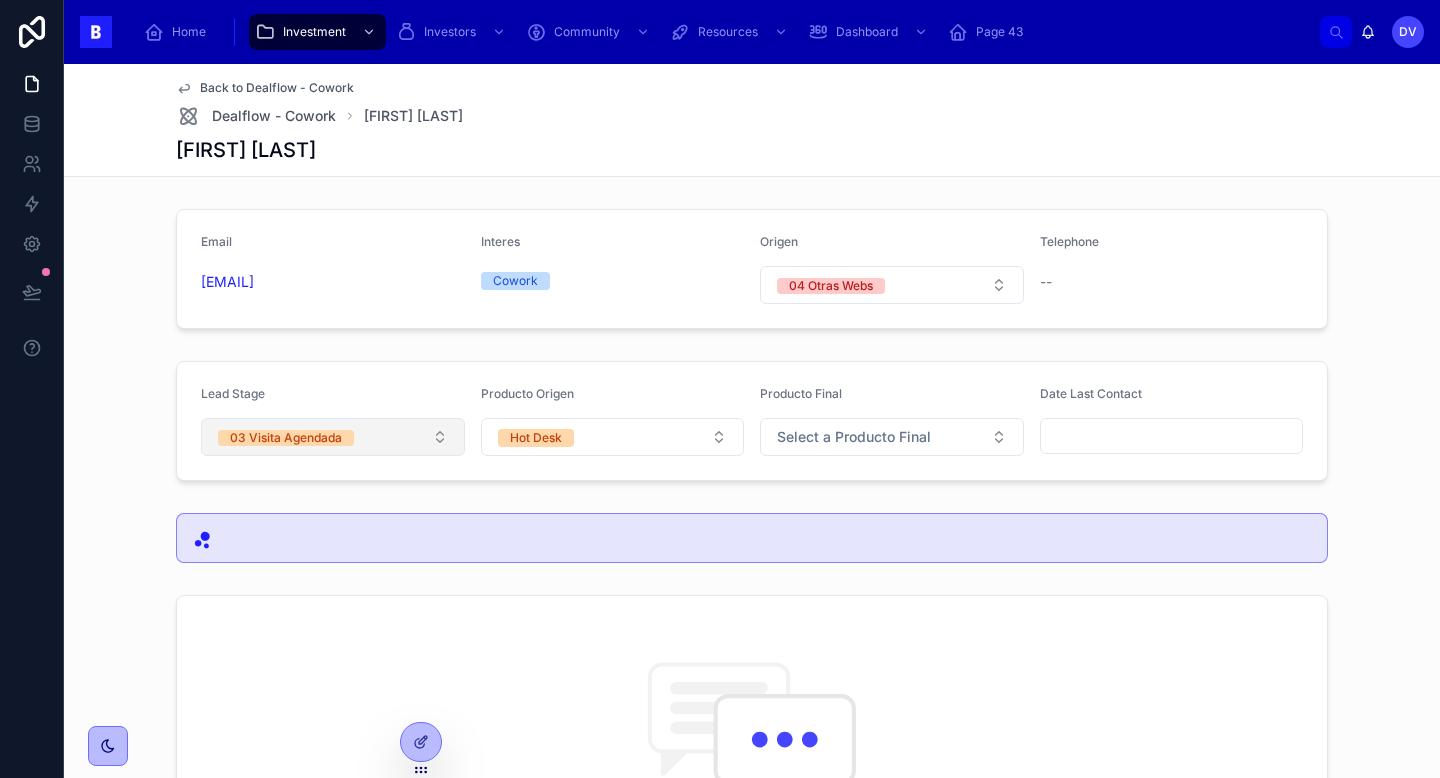 click on "03 Visita Agendada" at bounding box center (333, 437) 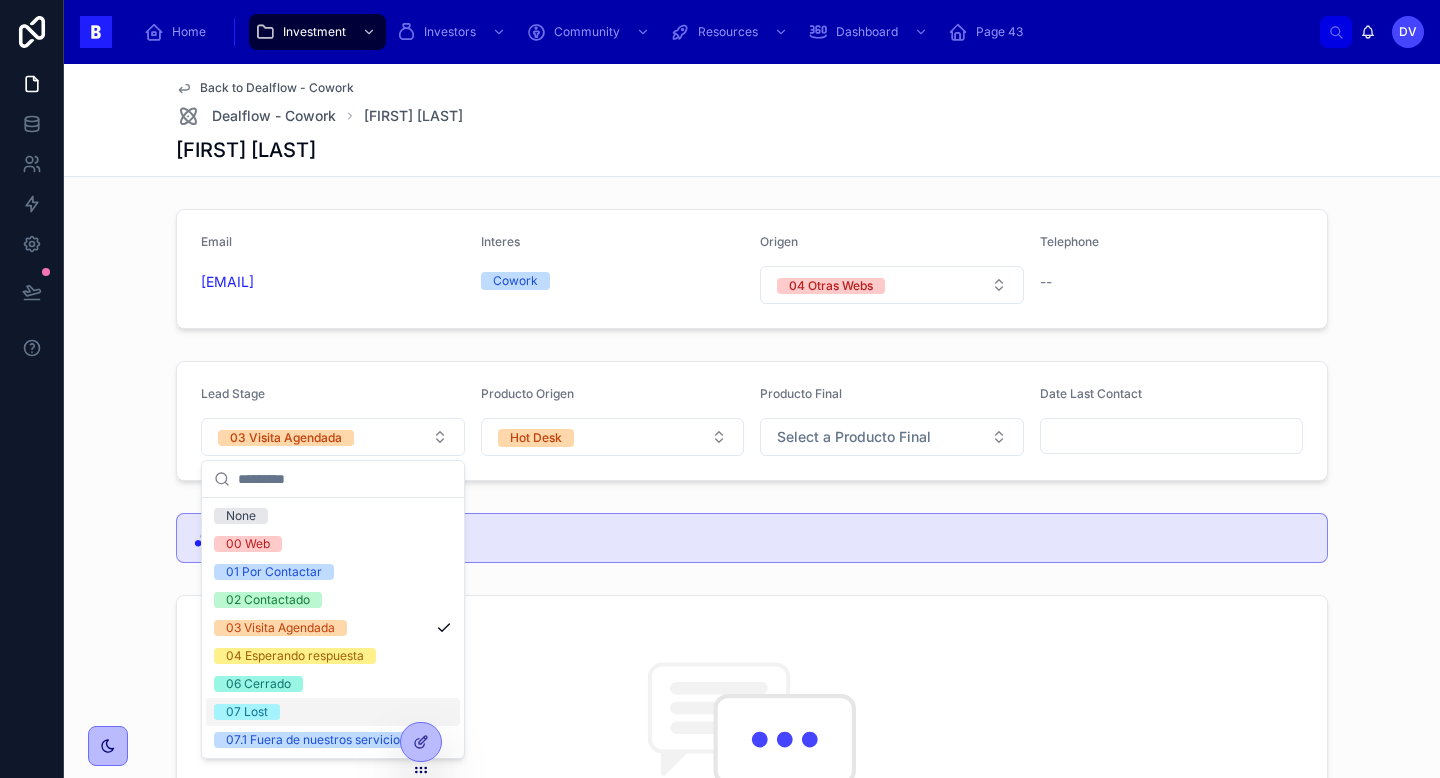 click on "07 Lost" at bounding box center [333, 712] 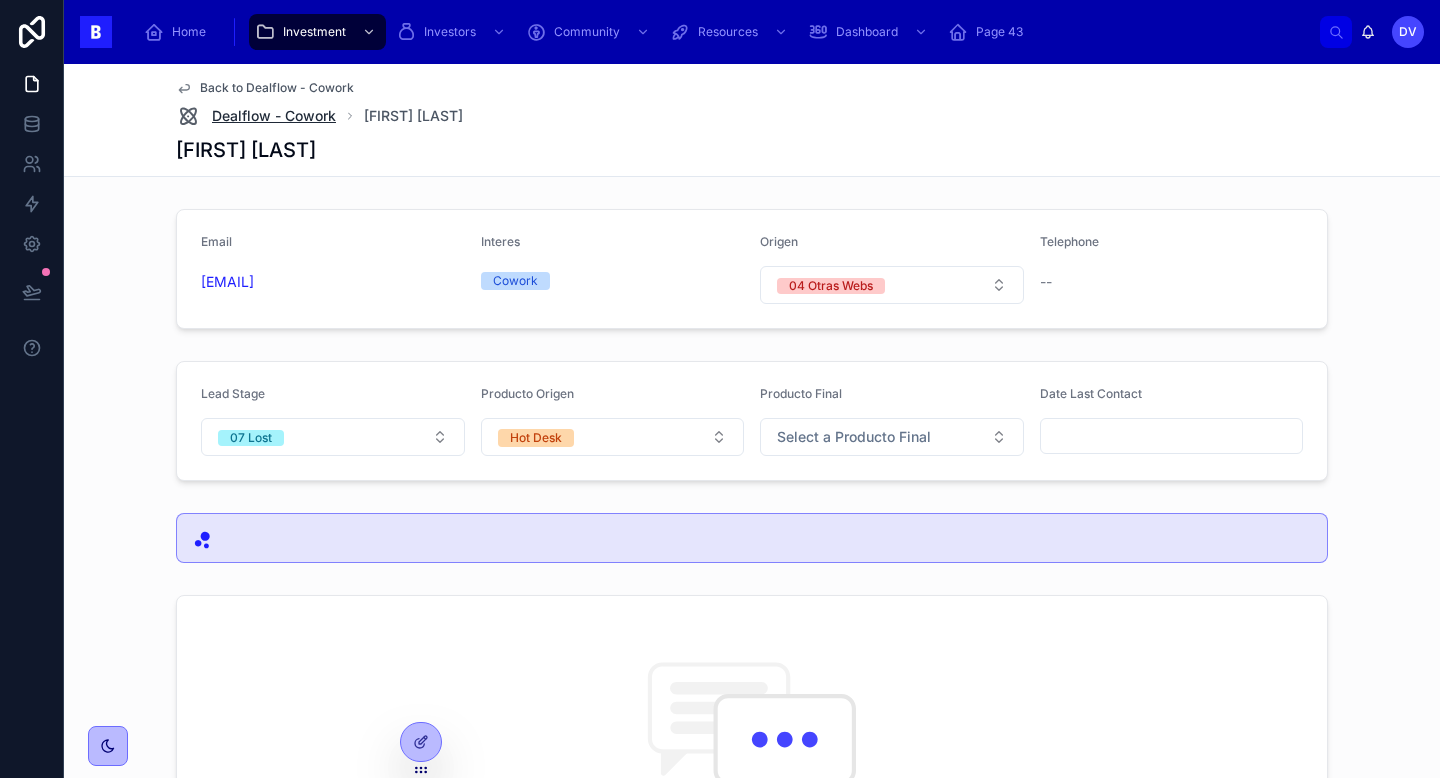 click on "Dealflow - Cowork" at bounding box center (274, 116) 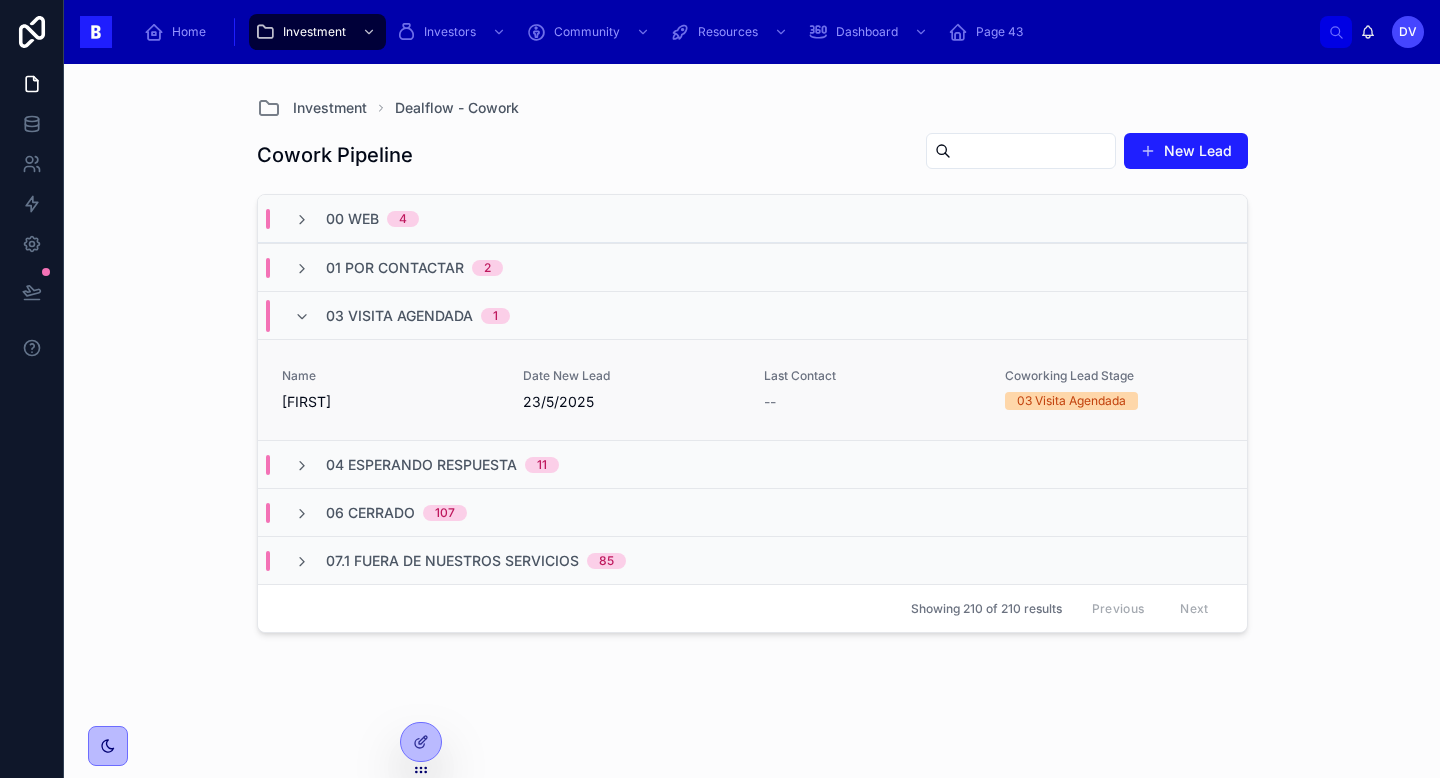 click on "Name [FIRST]" at bounding box center [390, 390] 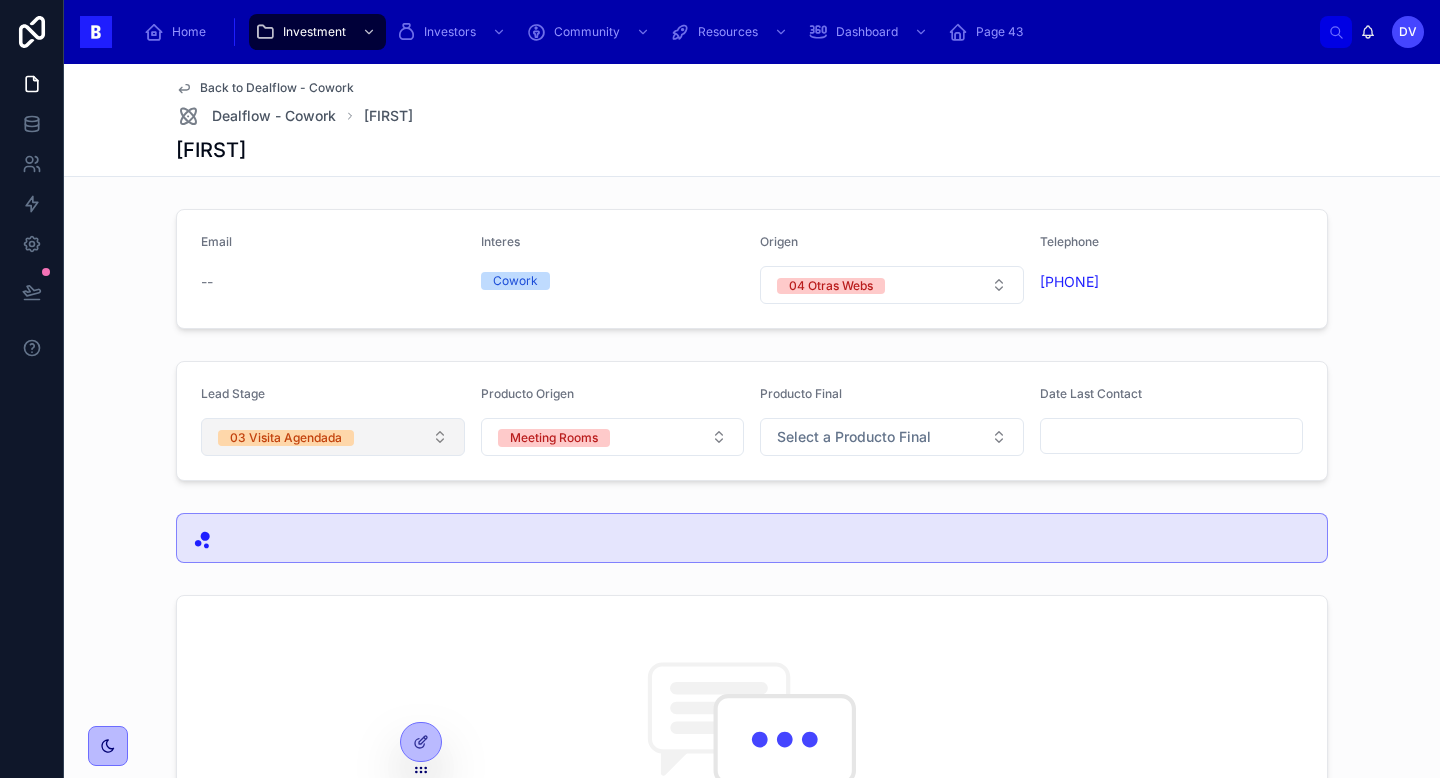 click on "03 Visita Agendada" at bounding box center [333, 437] 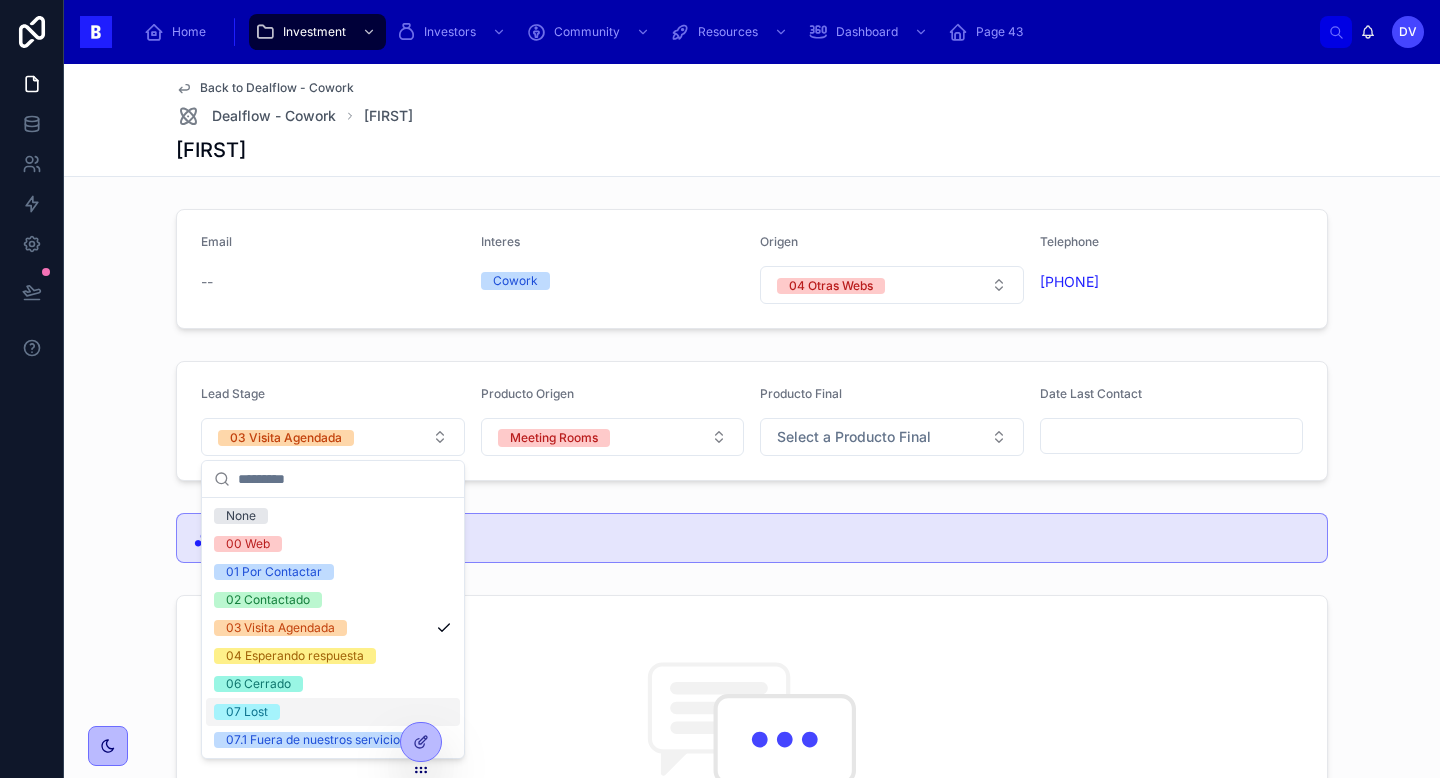 click on "07 Lost" at bounding box center (333, 712) 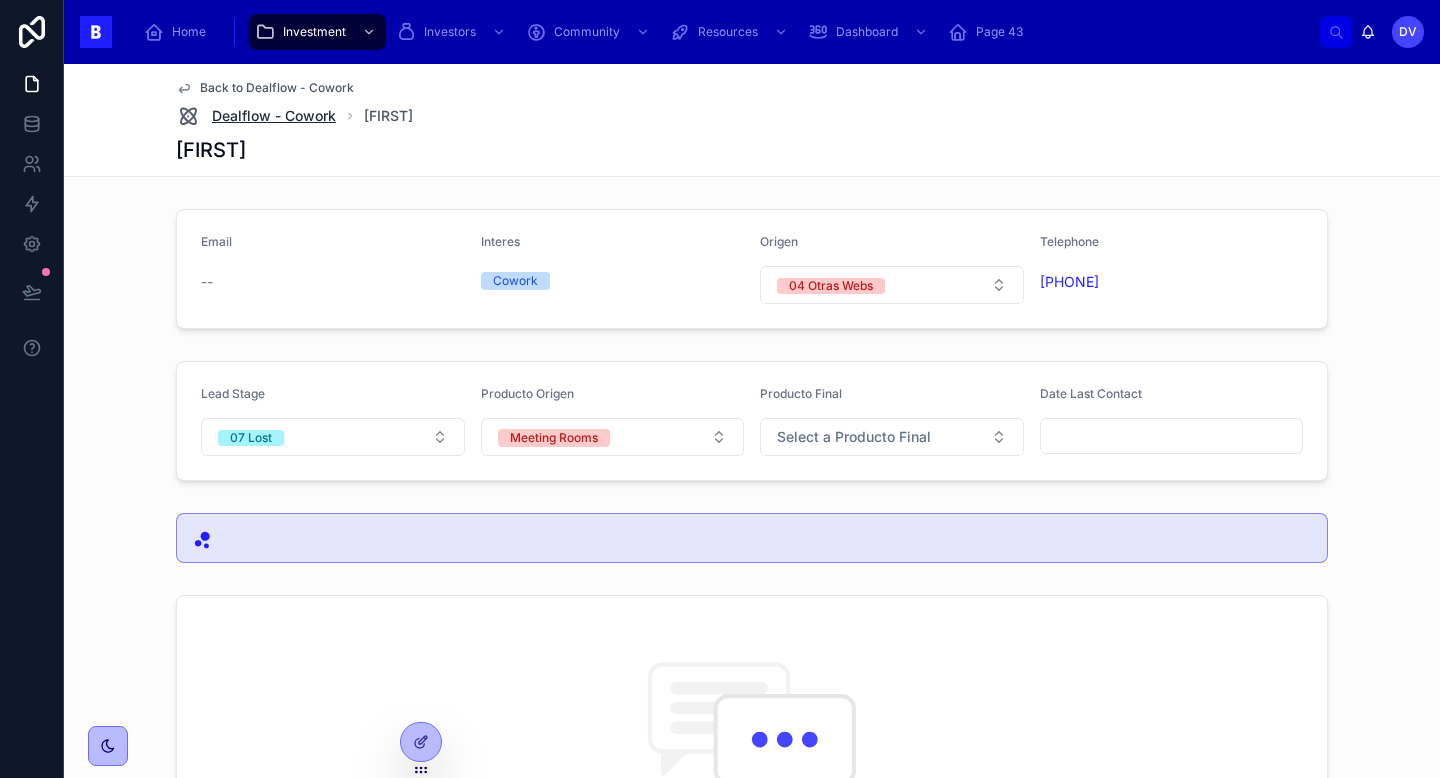 click on "Dealflow - Cowork" at bounding box center (274, 116) 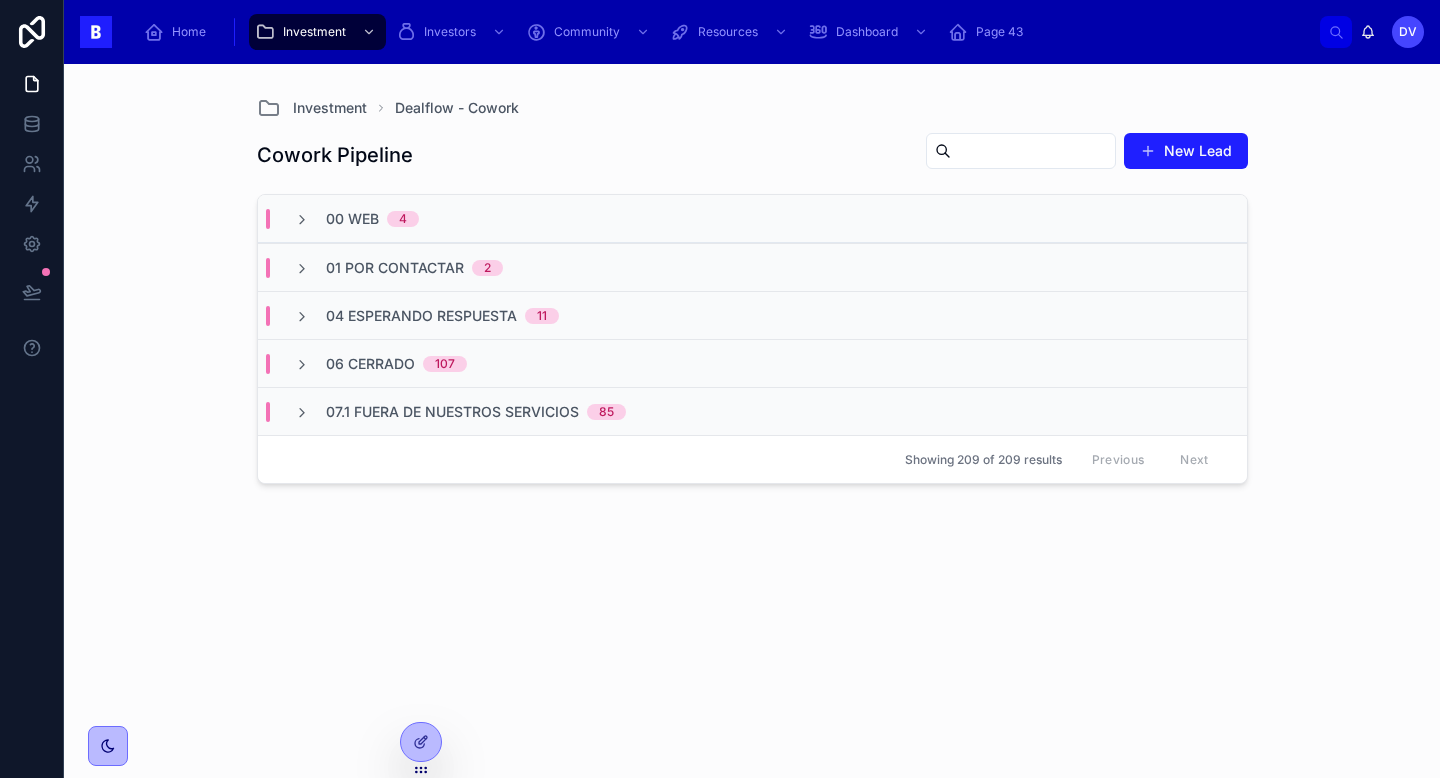 click on "04 Esperando respuesta" at bounding box center [421, 316] 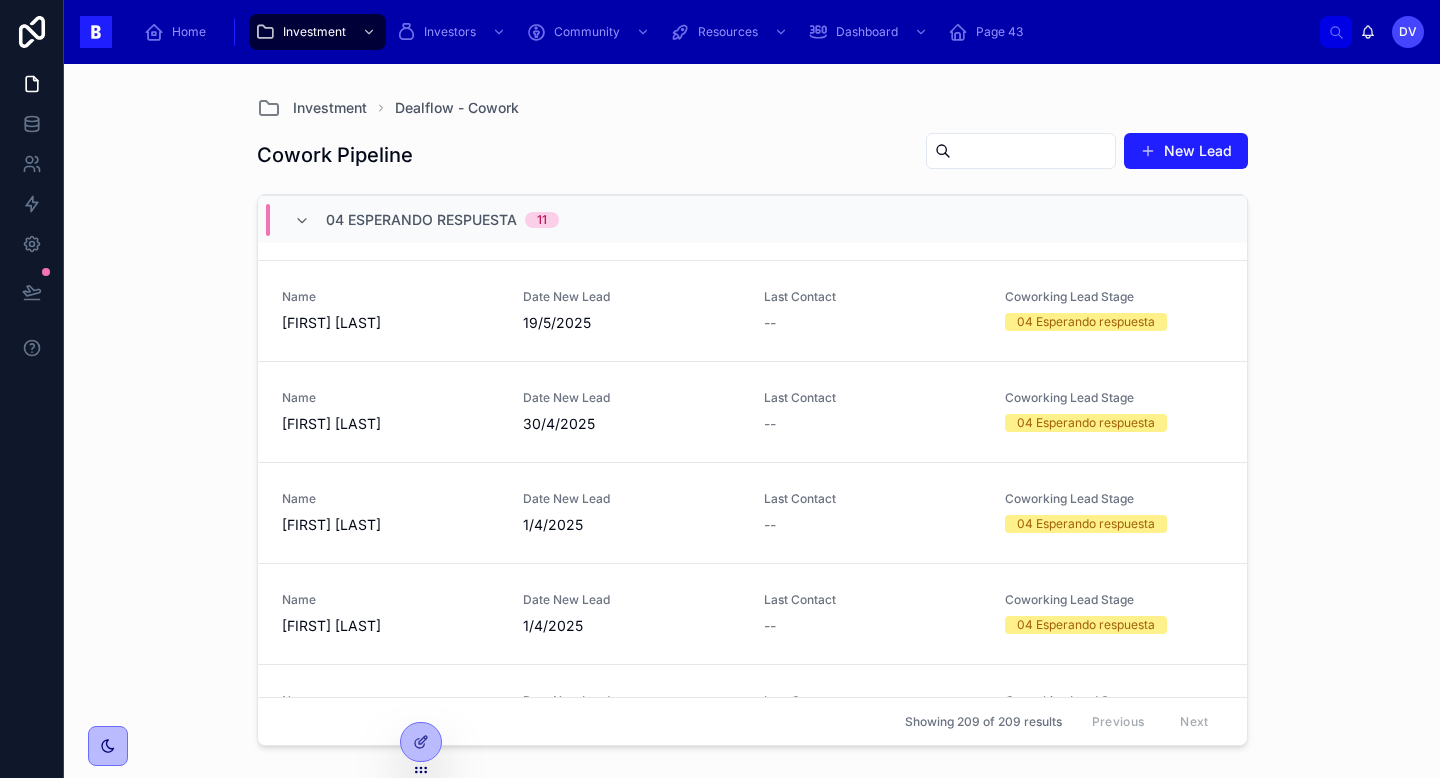 scroll, scrollTop: 849, scrollLeft: 0, axis: vertical 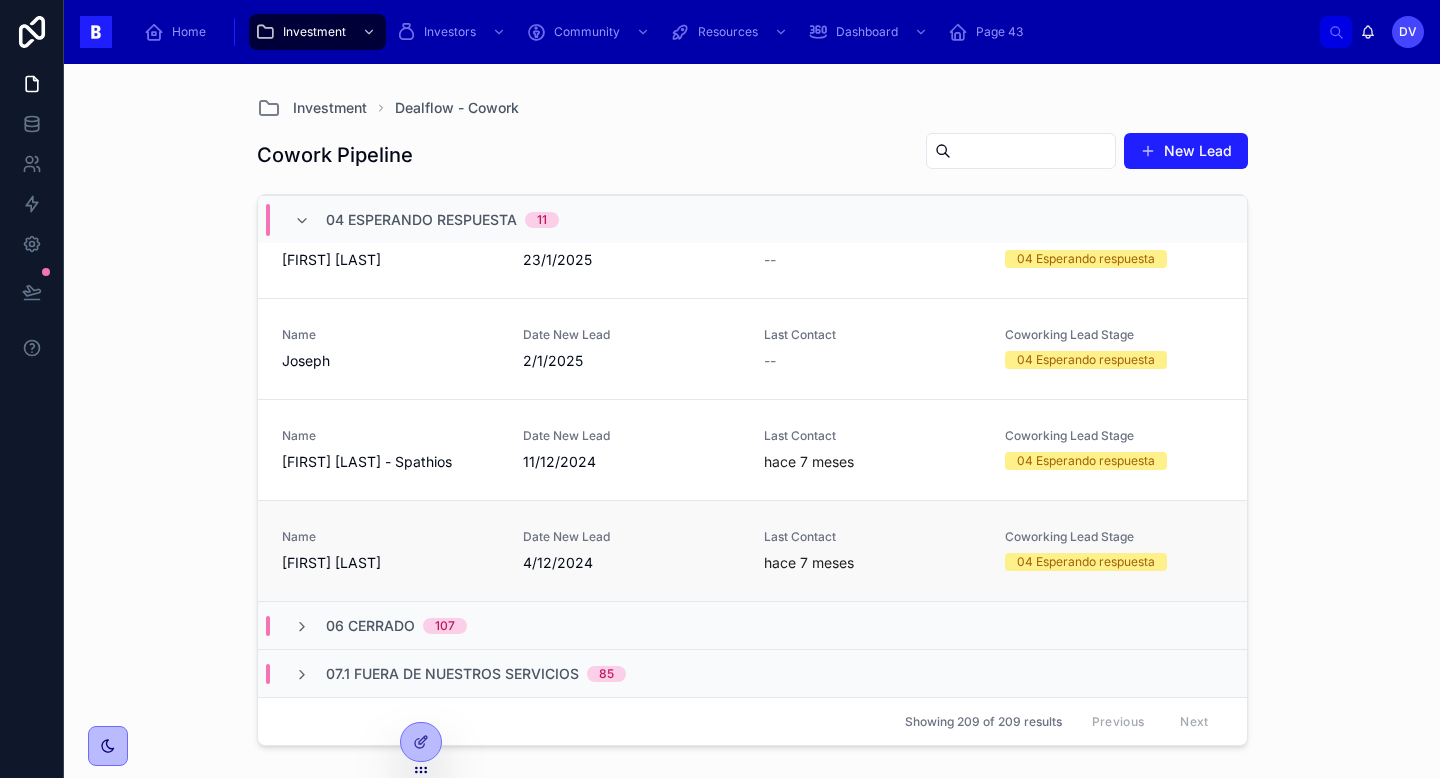 click on "[FIRST] [LAST]" at bounding box center (390, 563) 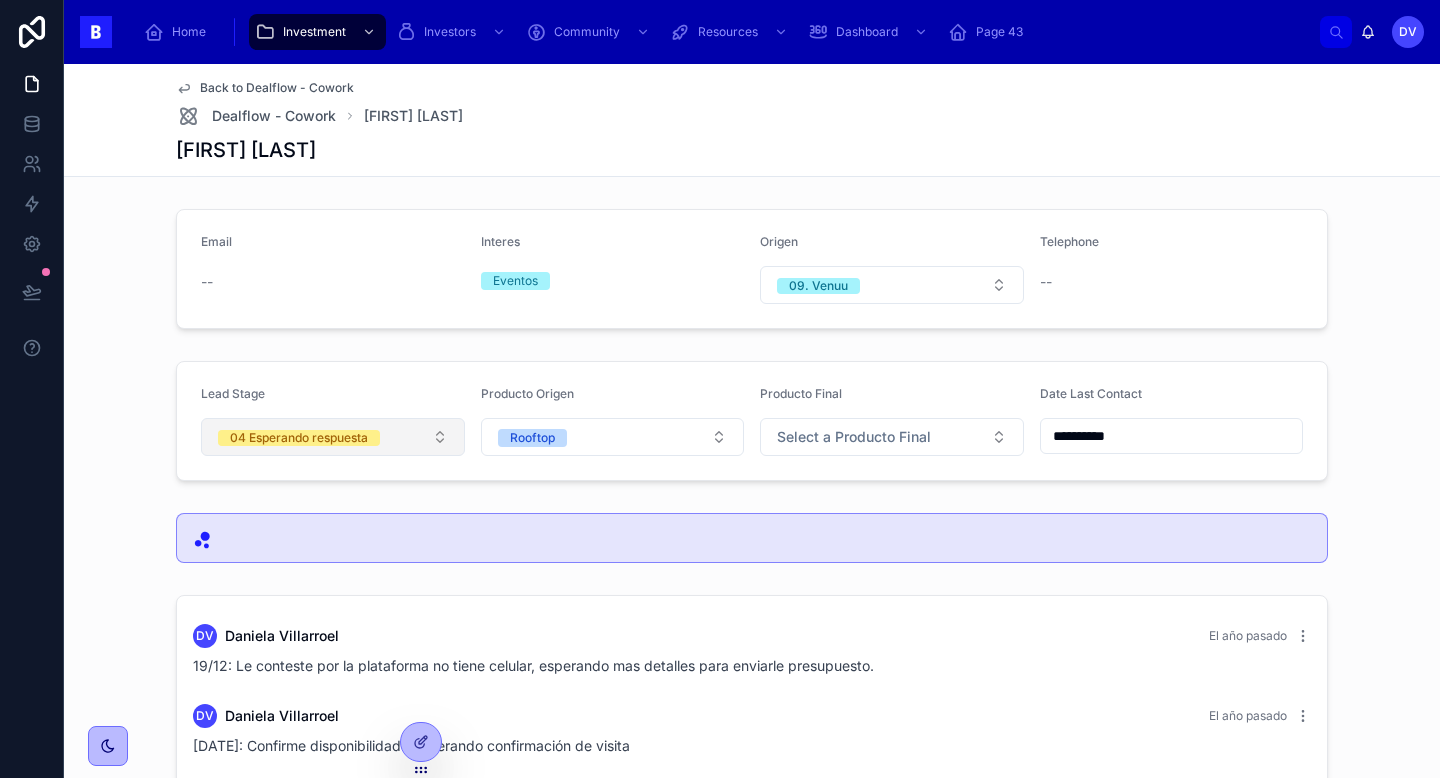 click on "04 Esperando respuesta" at bounding box center [333, 437] 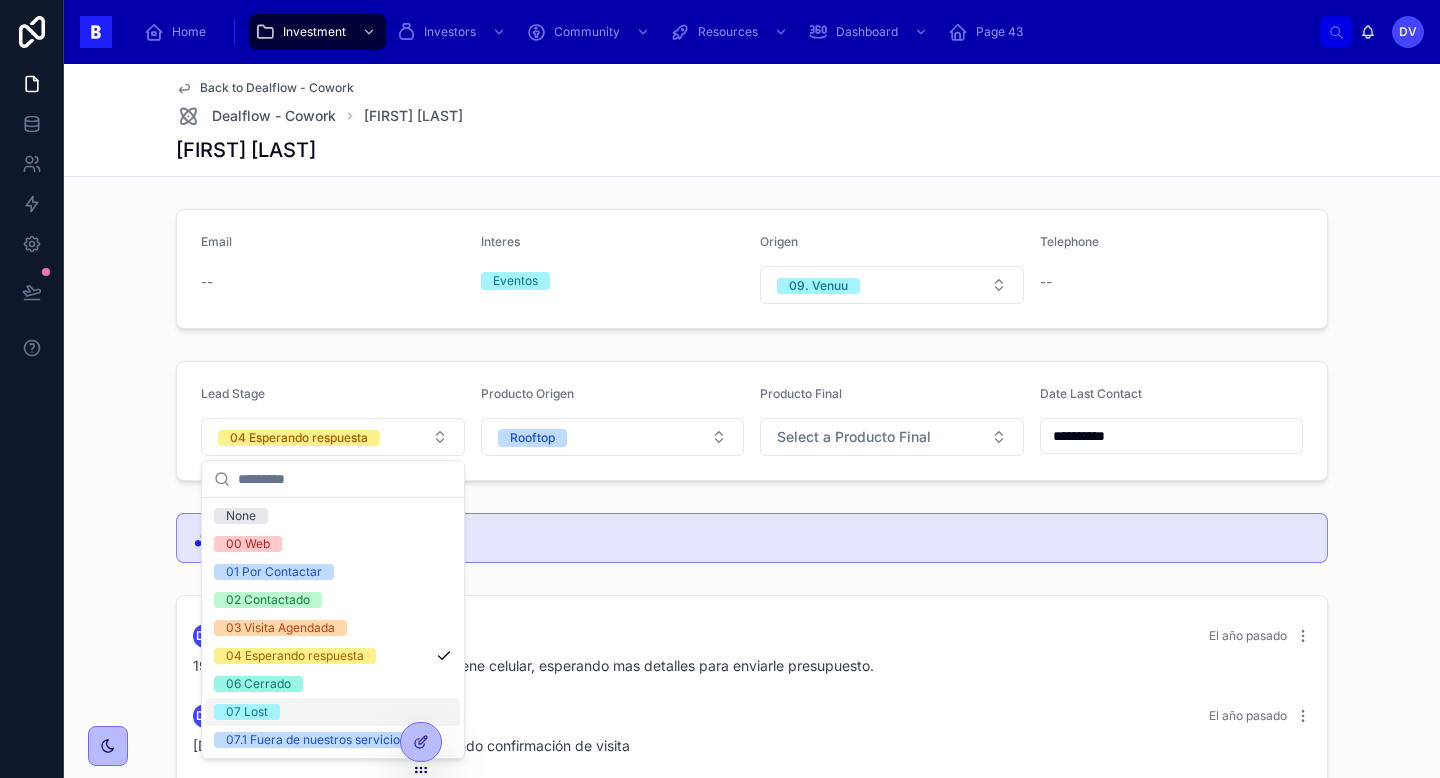click on "07 Lost" at bounding box center [333, 712] 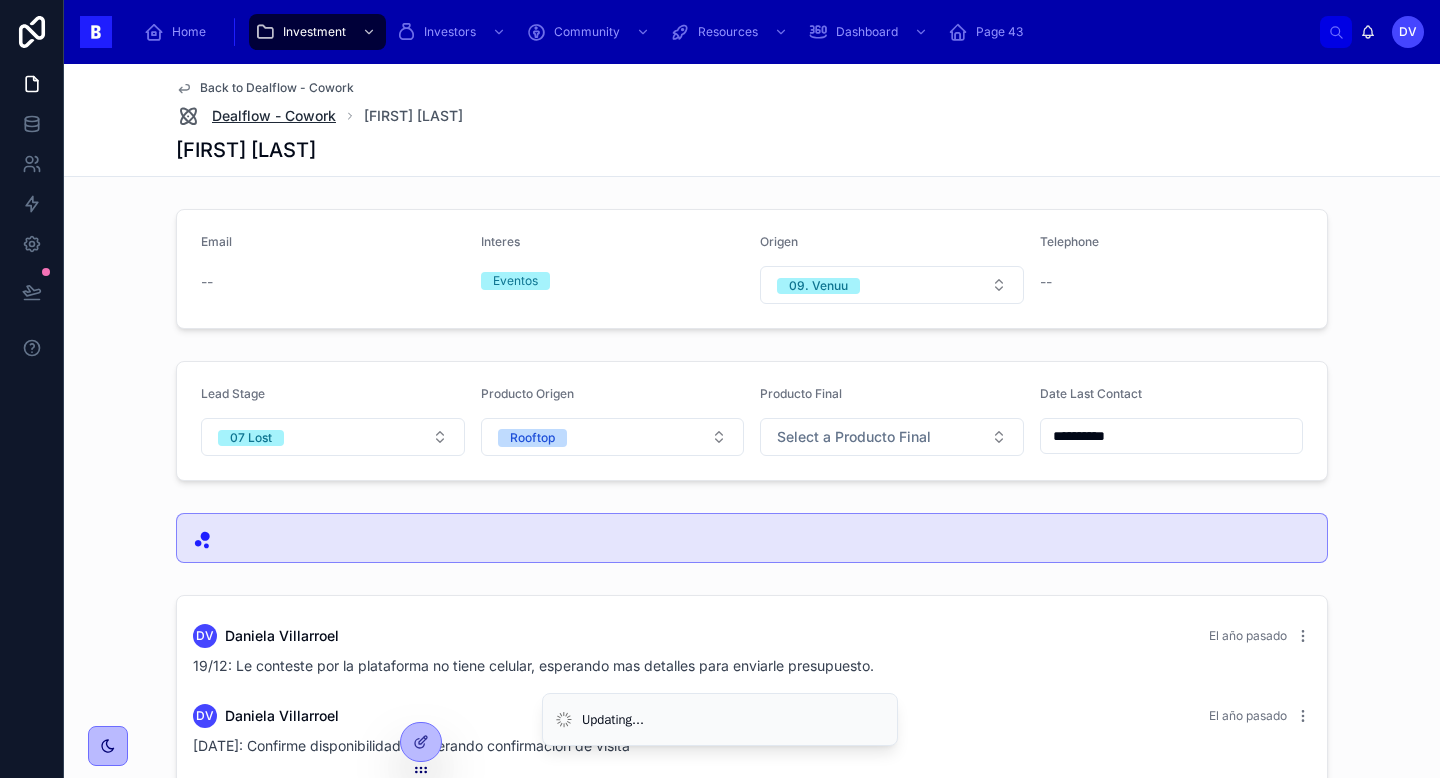 click on "Dealflow - Cowork" at bounding box center [274, 116] 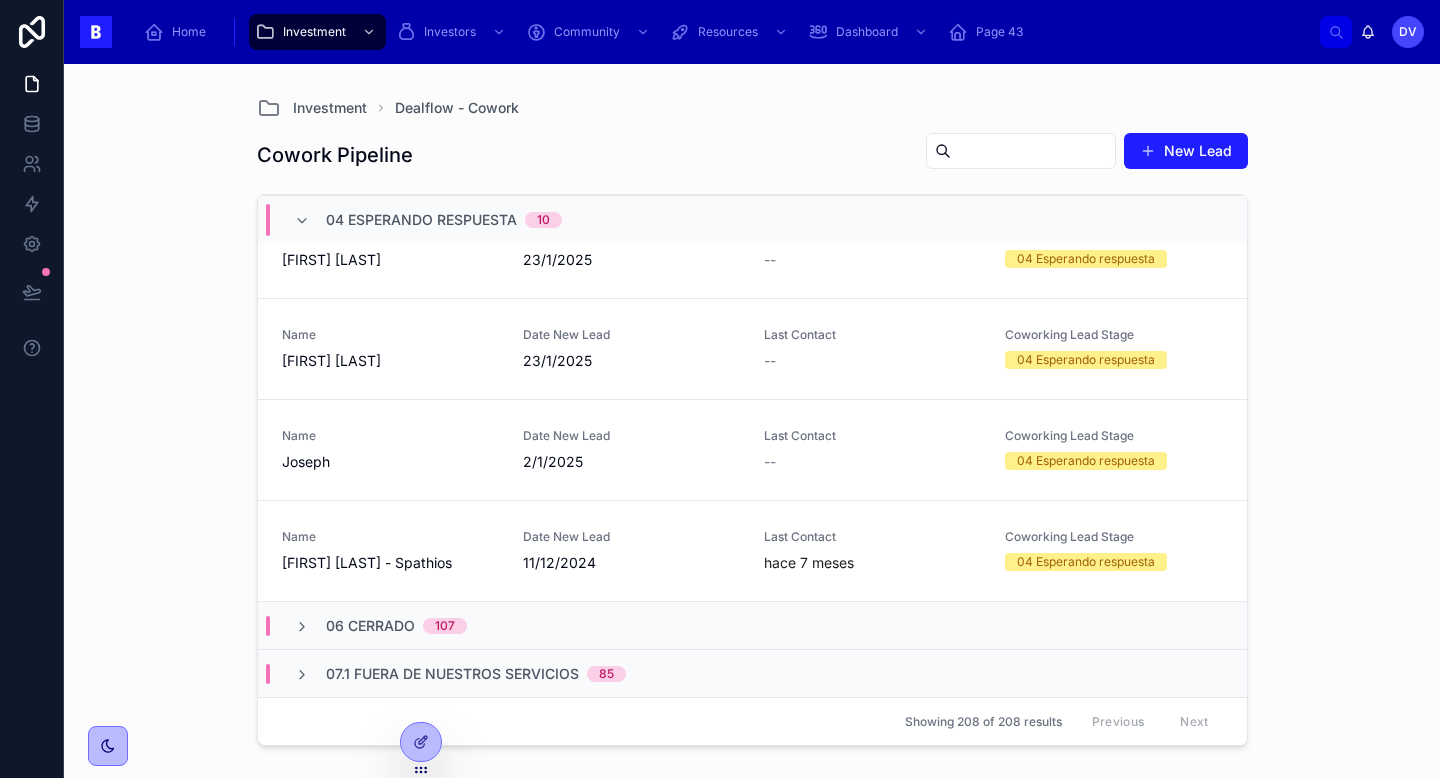 scroll, scrollTop: 747, scrollLeft: 0, axis: vertical 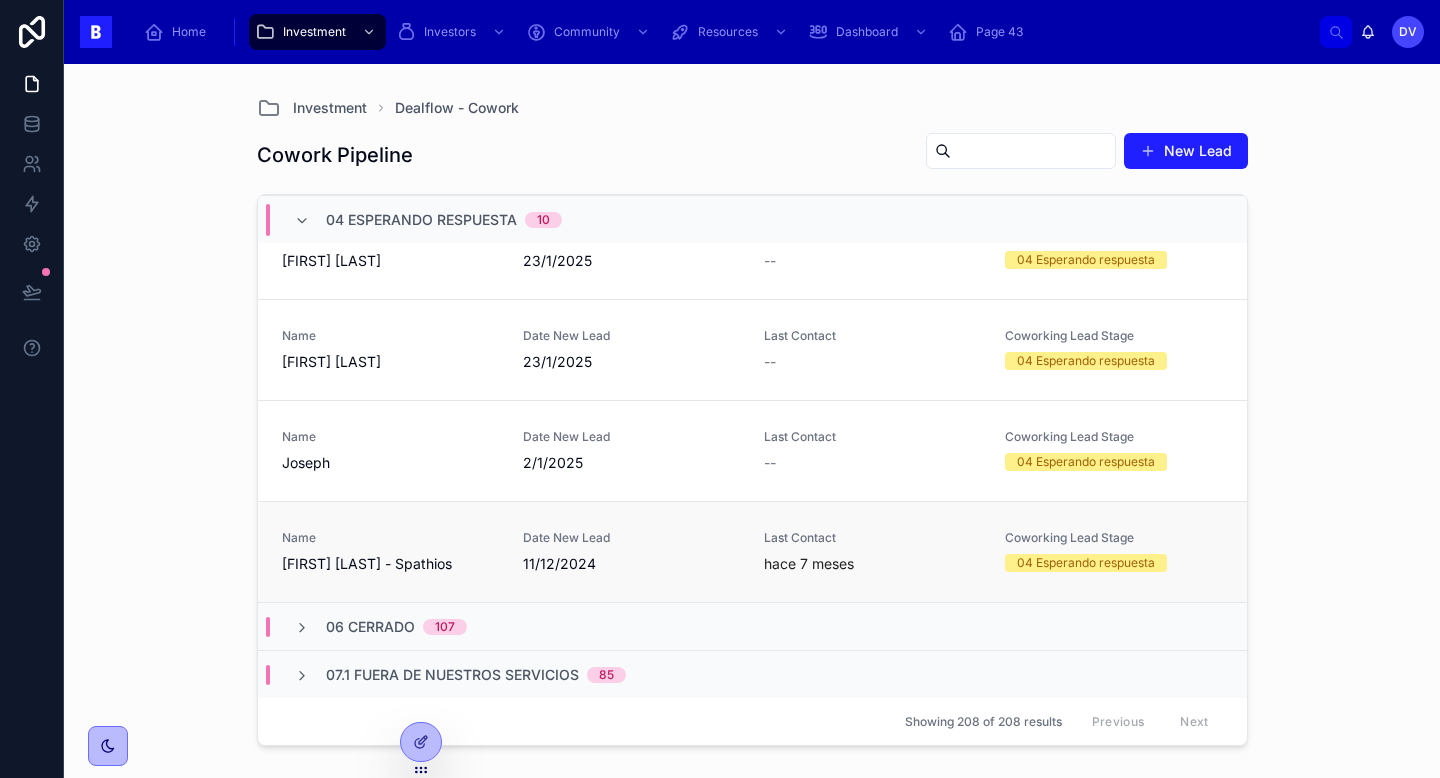 click on "Name" at bounding box center (390, 538) 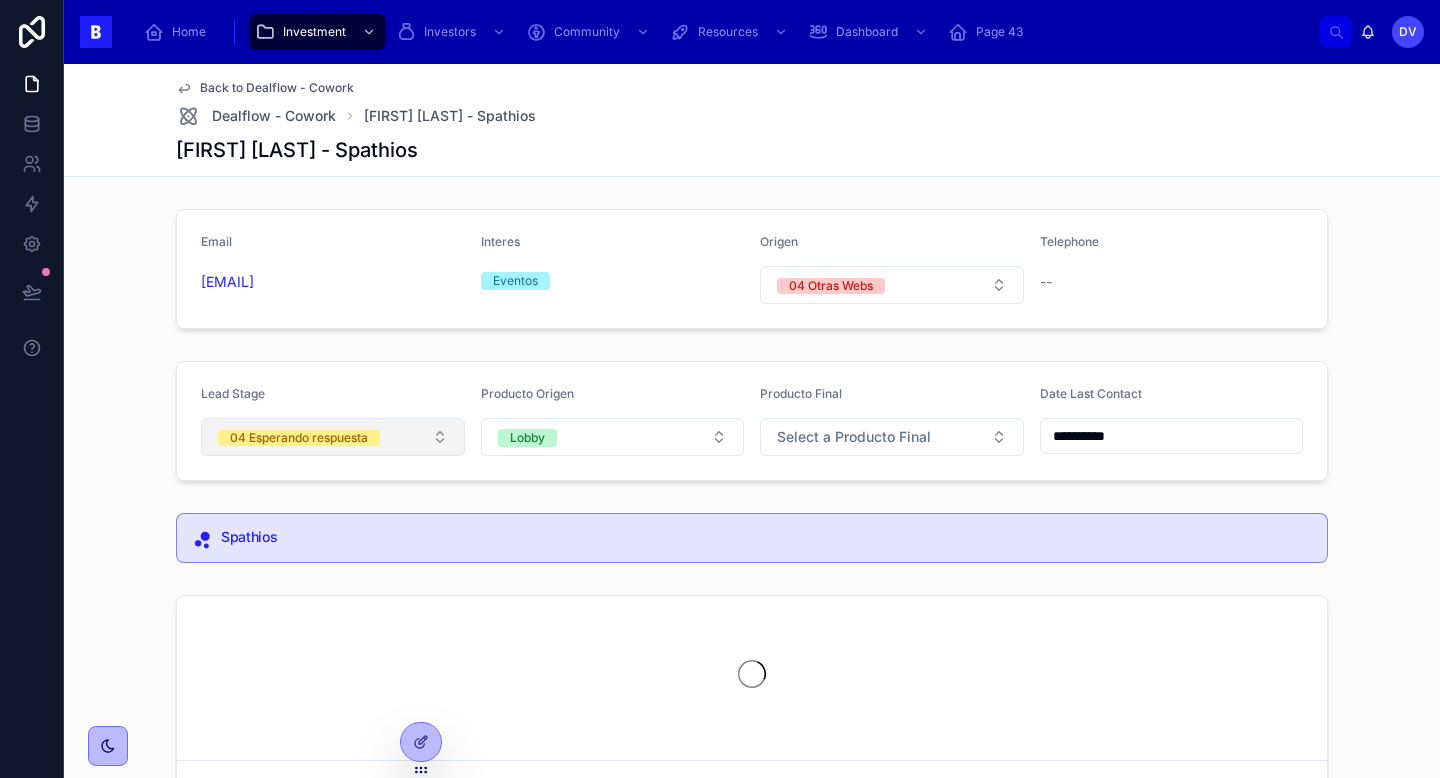click on "04 Esperando respuesta" at bounding box center (333, 437) 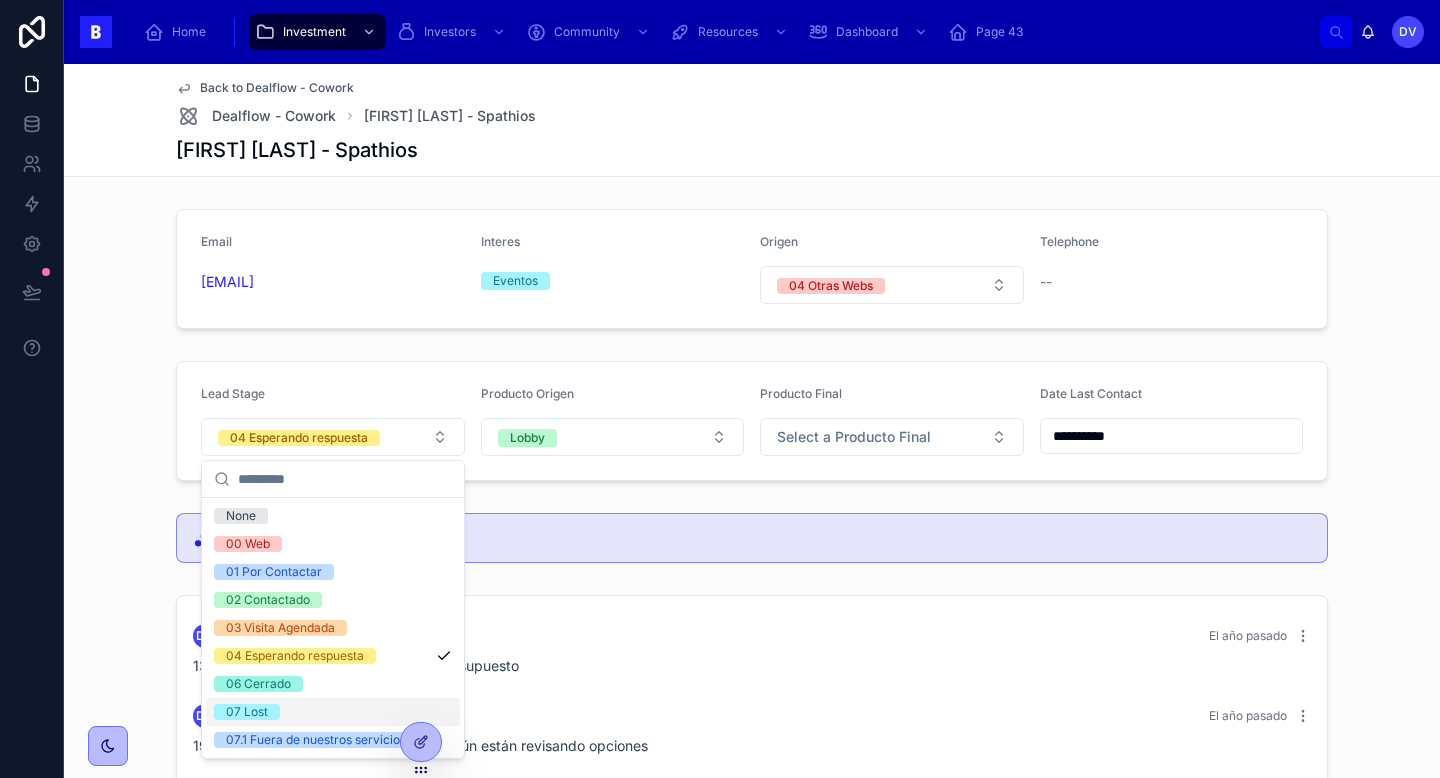 click on "07 Lost" at bounding box center [333, 712] 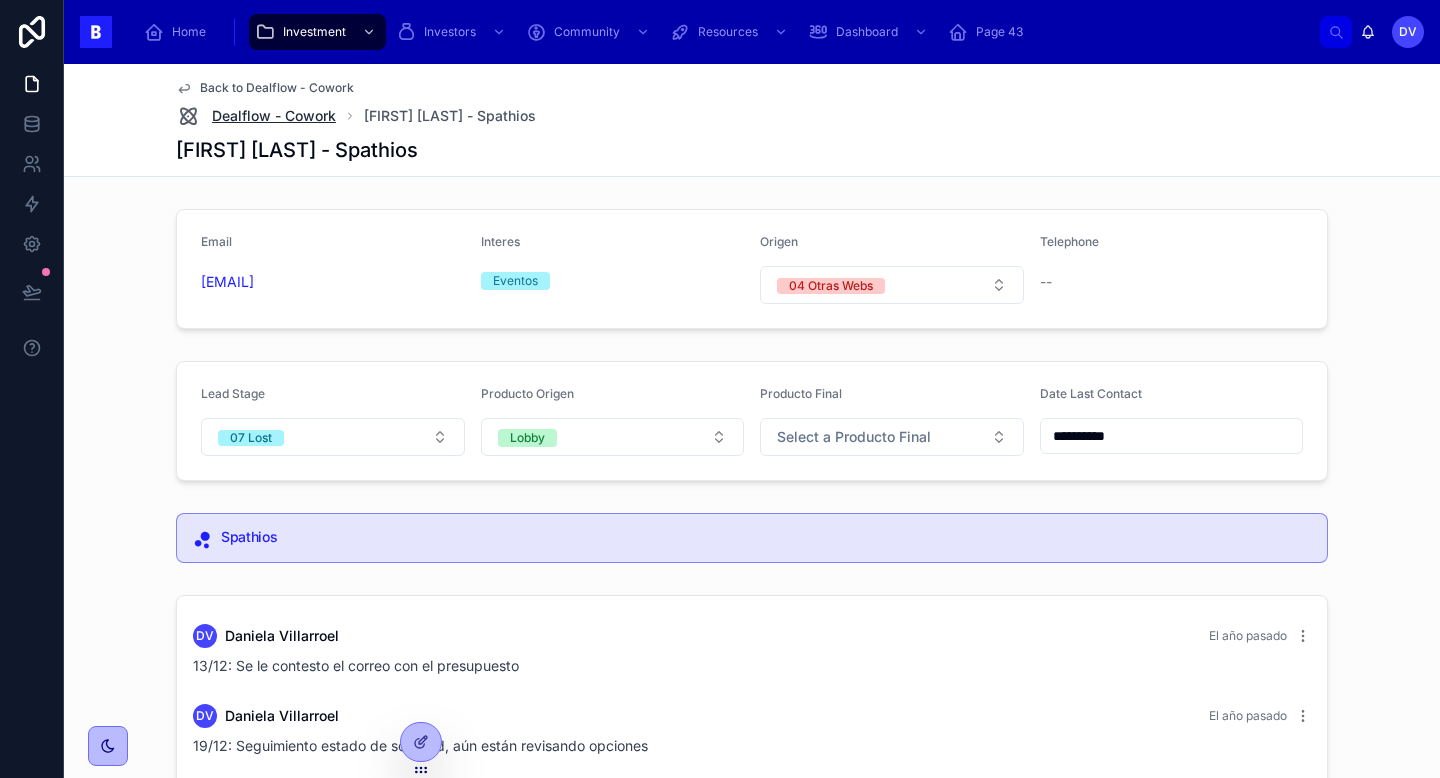 click on "Dealflow - Cowork" at bounding box center (274, 116) 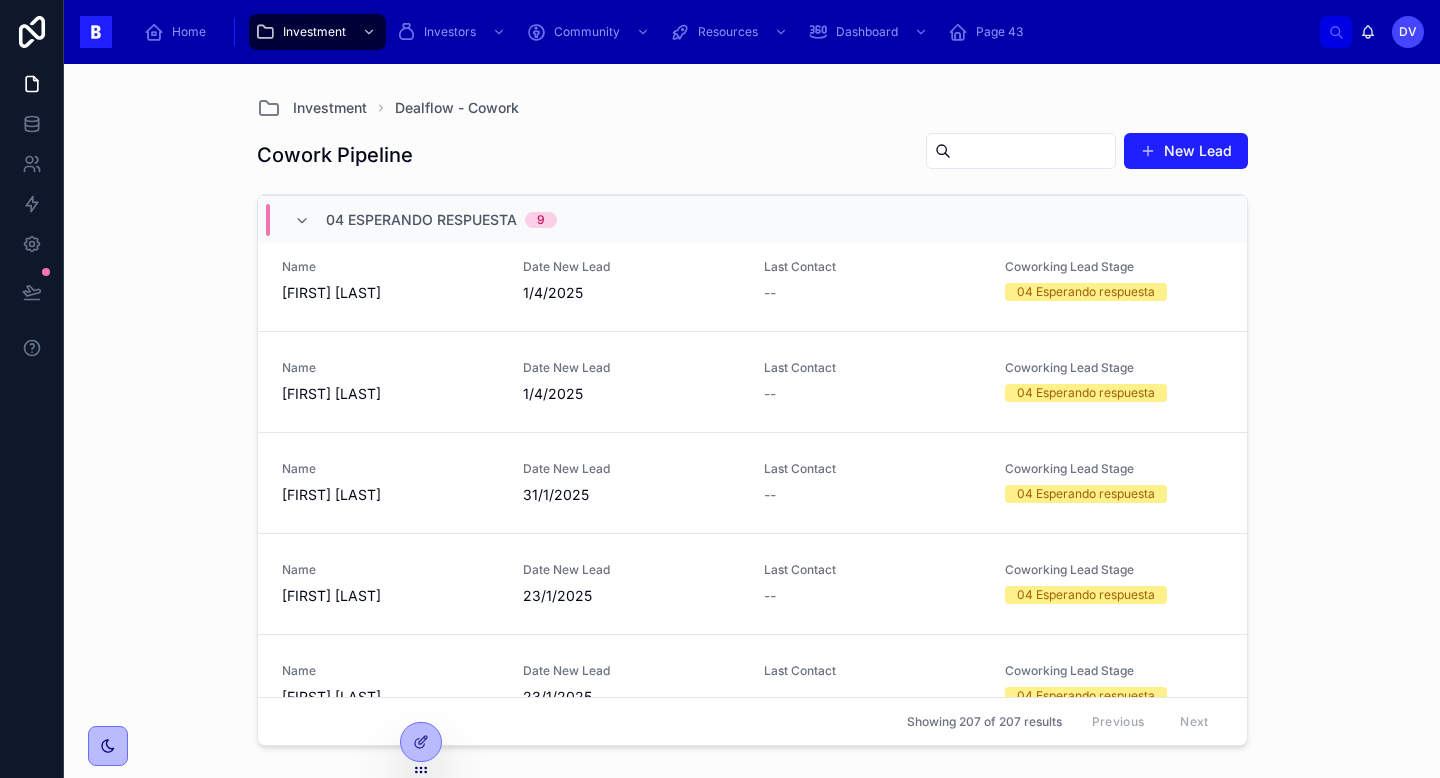 scroll, scrollTop: 647, scrollLeft: 0, axis: vertical 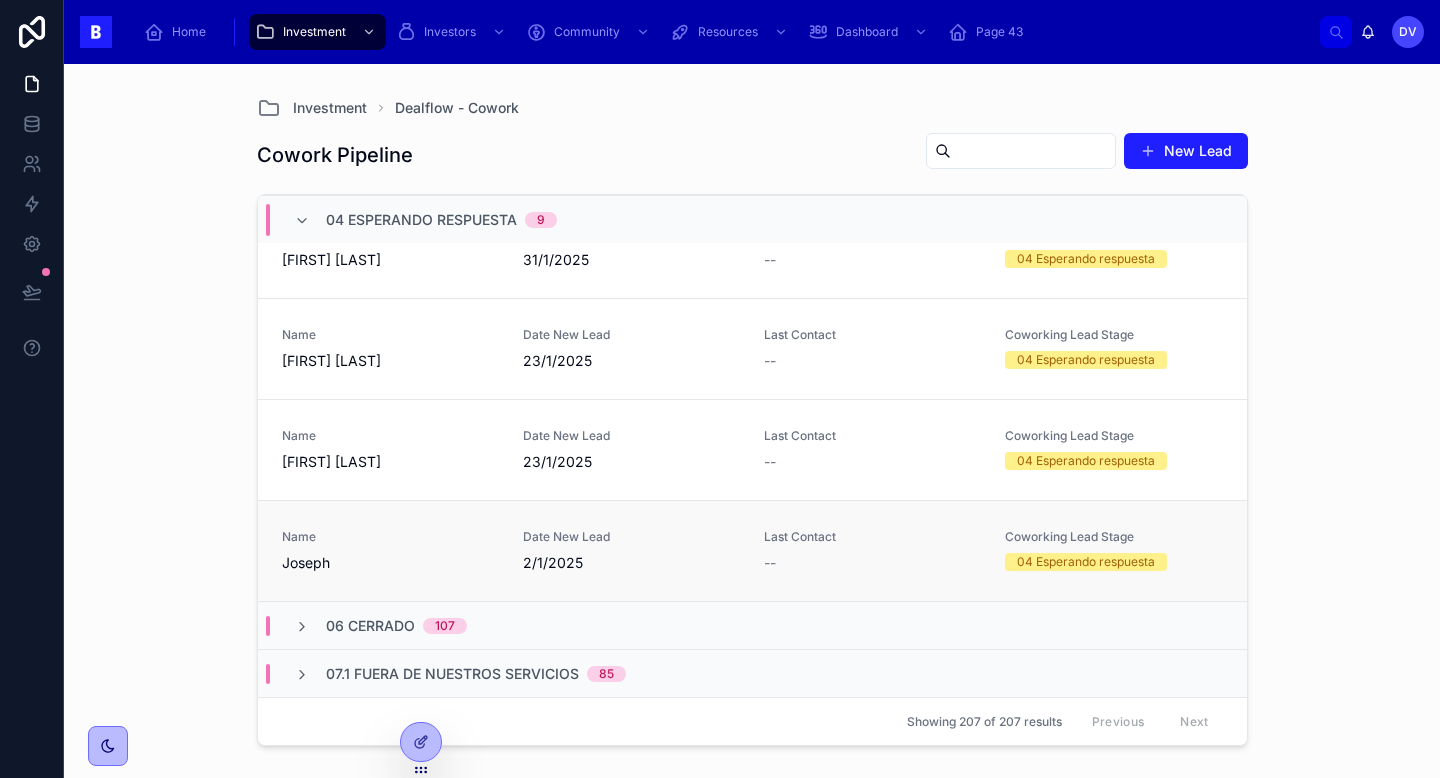 click on "Name [FIRST]" at bounding box center (390, 551) 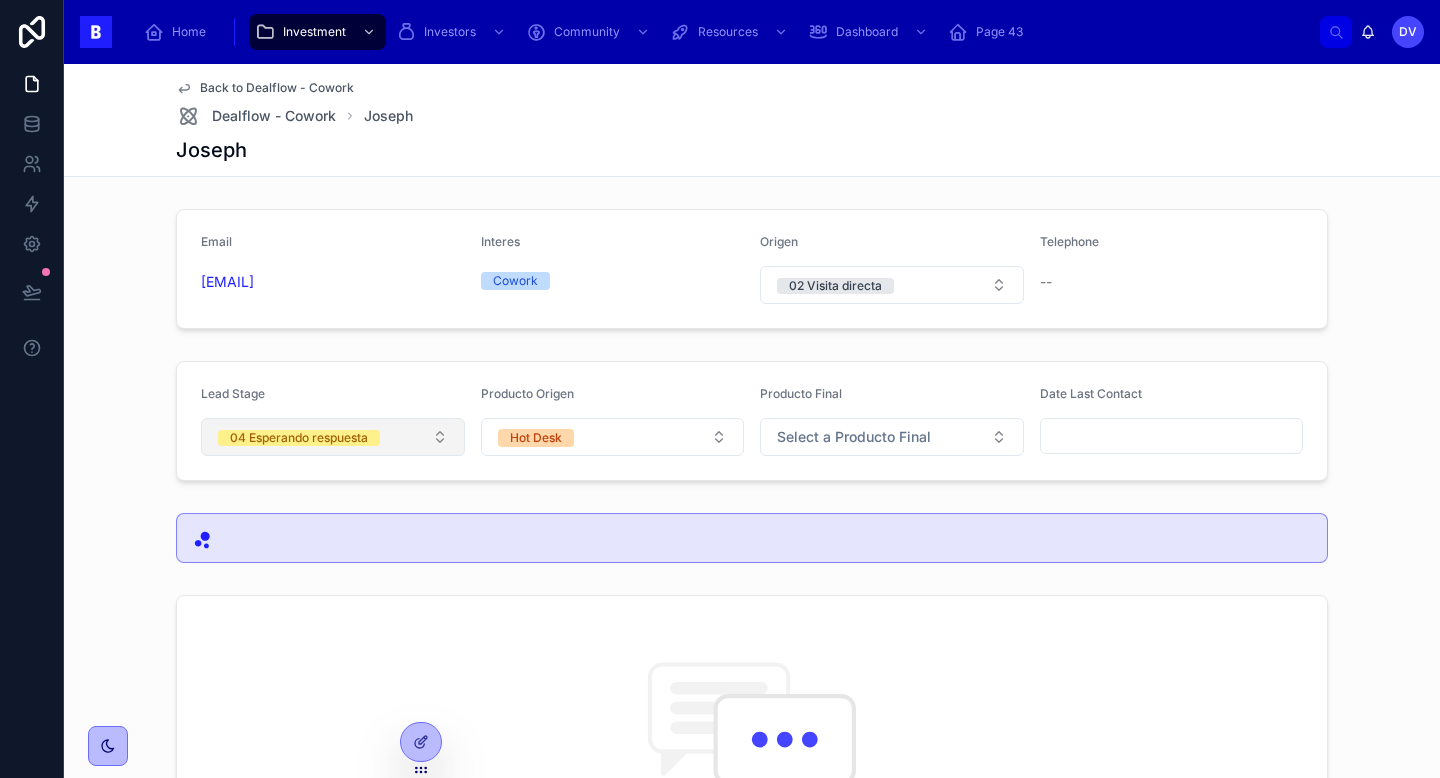 click on "04 Esperando respuesta" at bounding box center (333, 437) 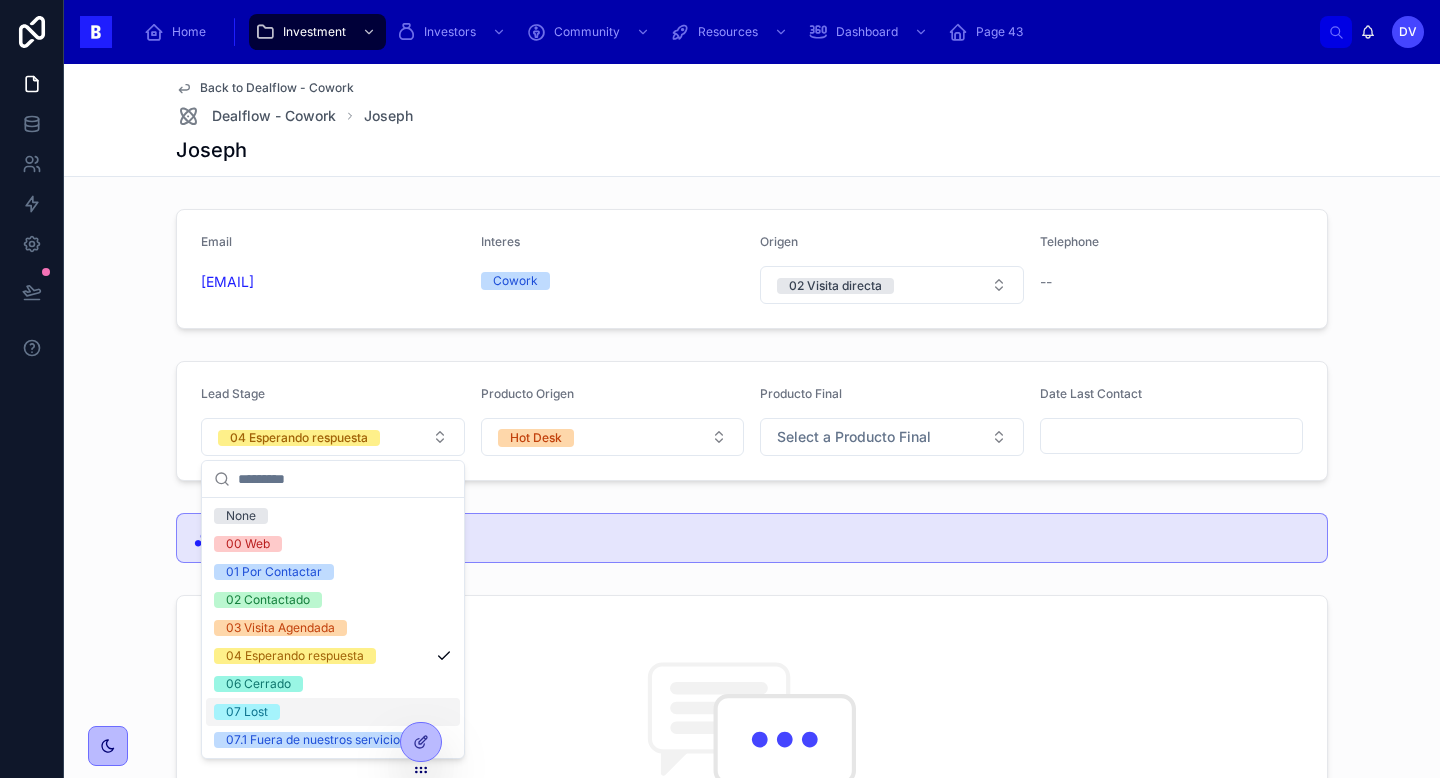 click on "07 Lost" at bounding box center [333, 712] 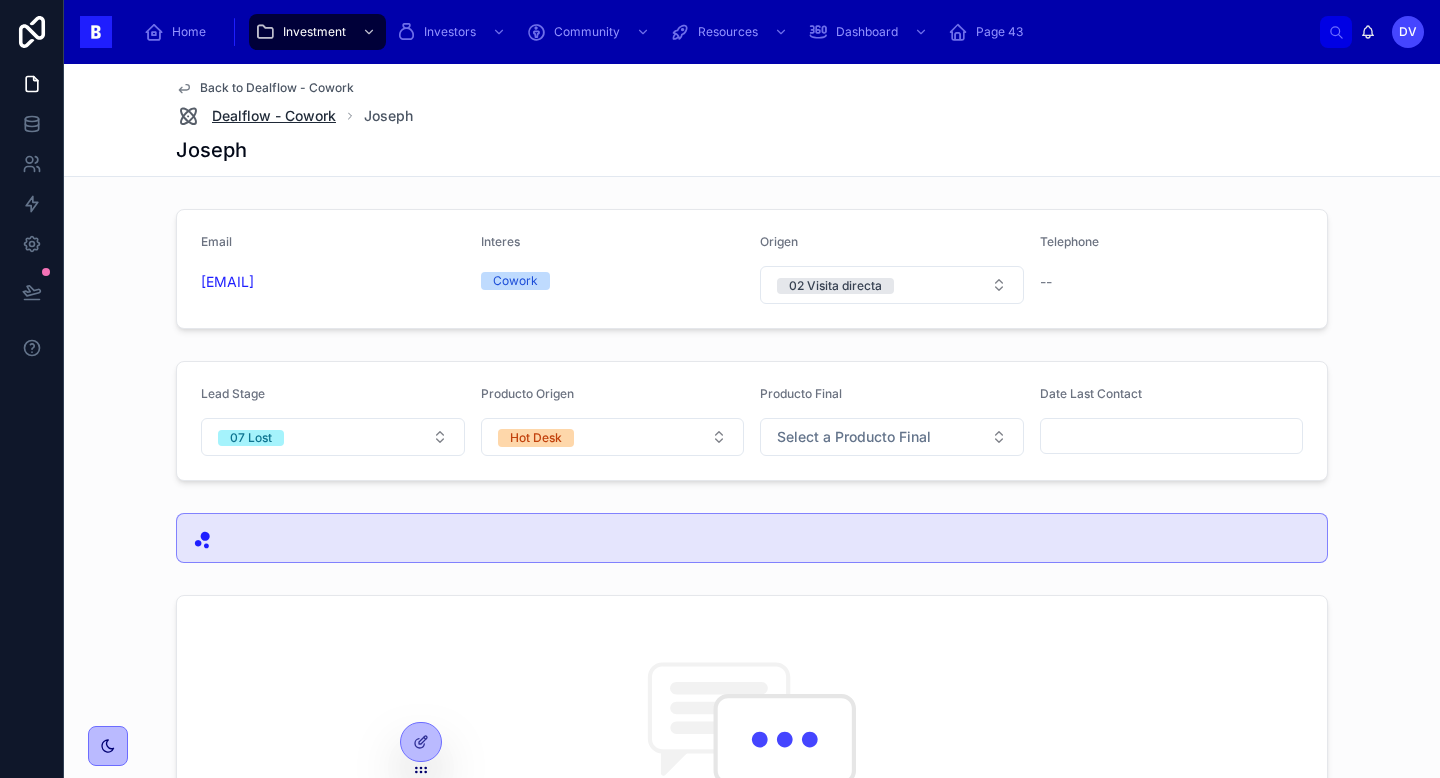 click on "Dealflow - Cowork" at bounding box center (274, 116) 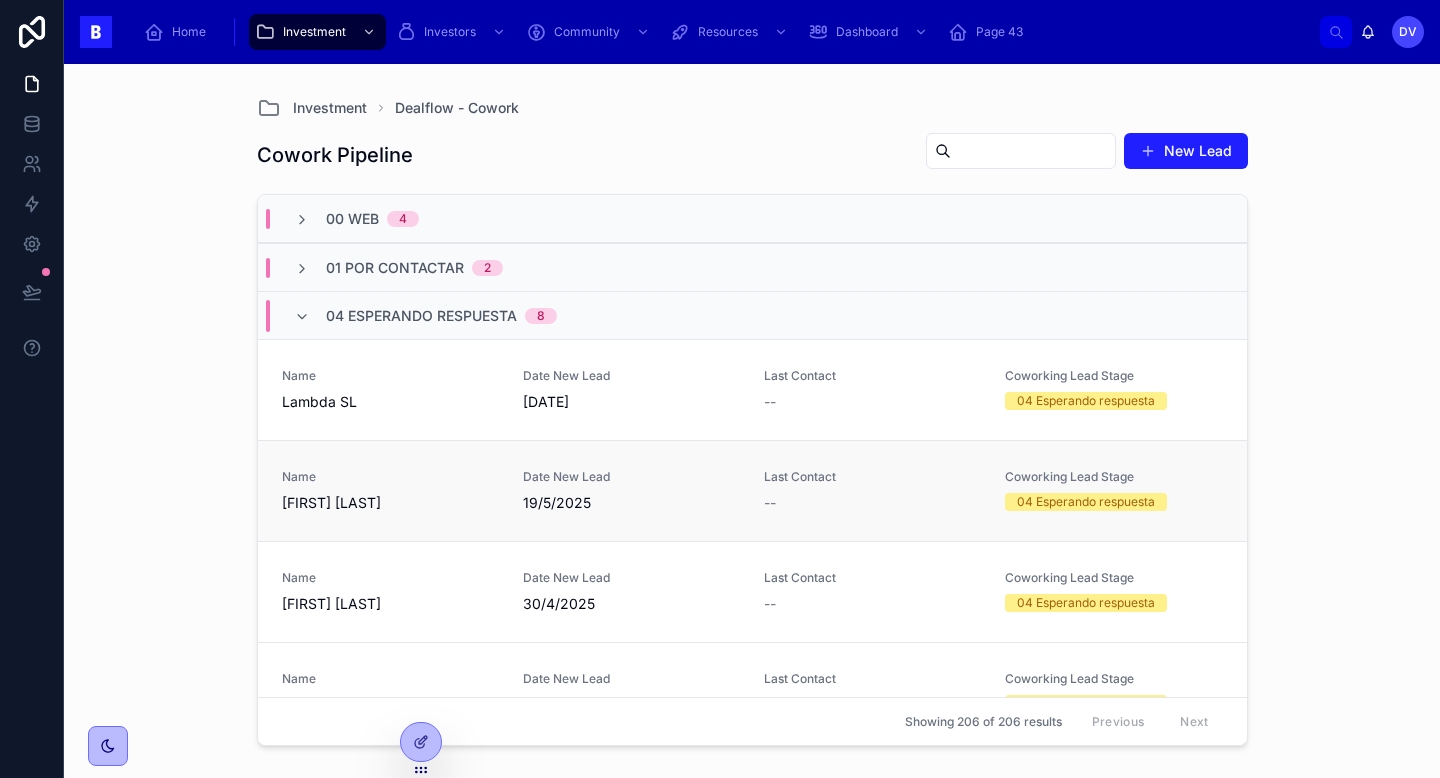 scroll, scrollTop: 546, scrollLeft: 0, axis: vertical 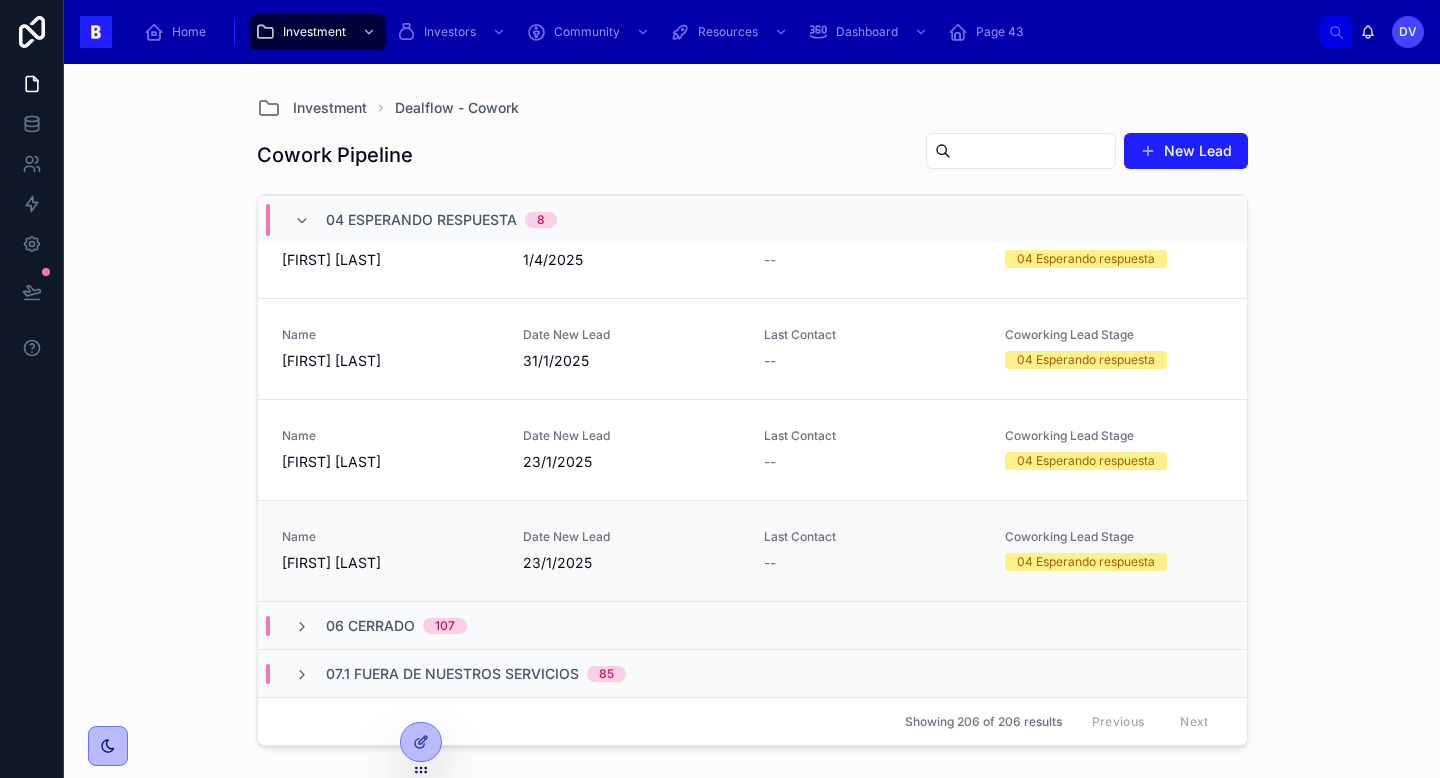 click on "Name [FIRST] [LAST]" at bounding box center (390, 551) 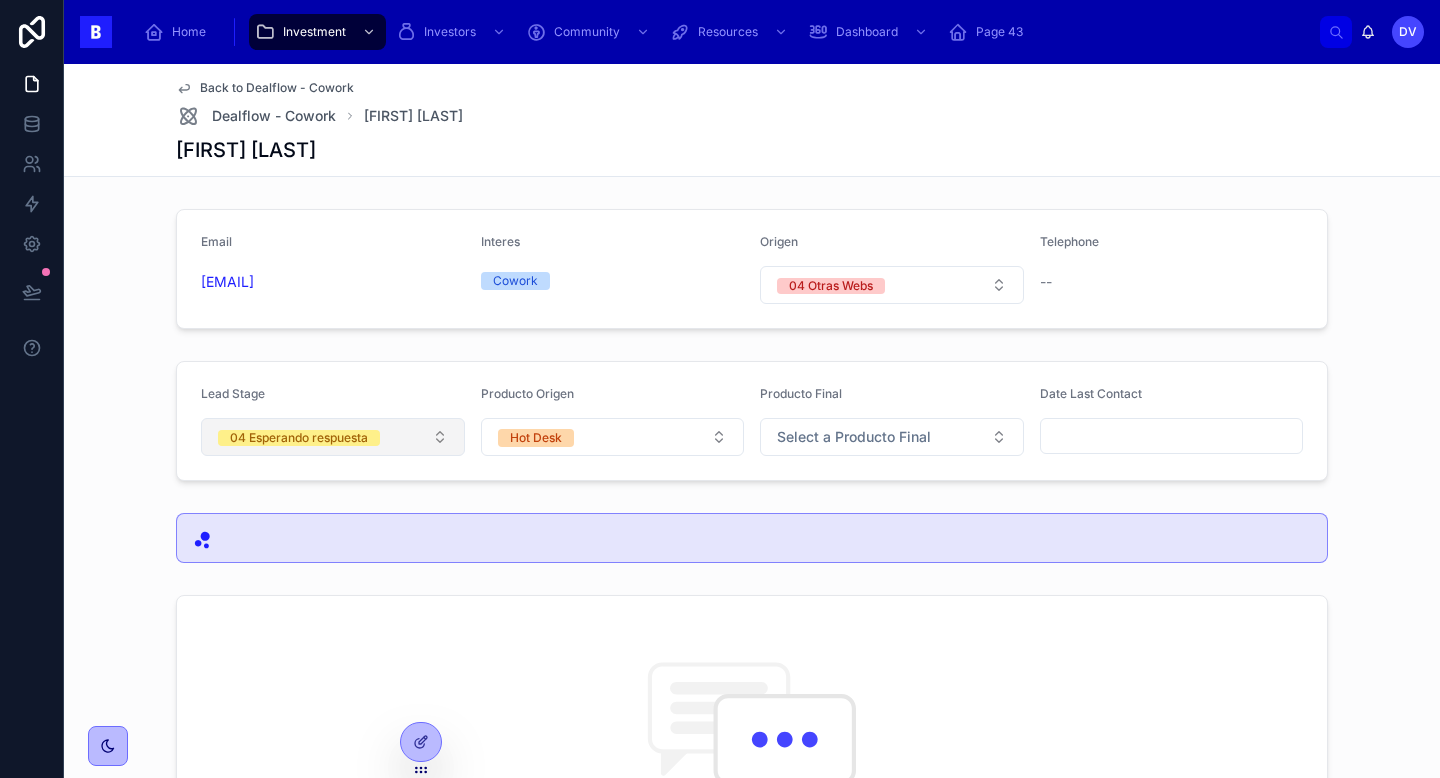 click on "04 Esperando respuesta" at bounding box center (333, 437) 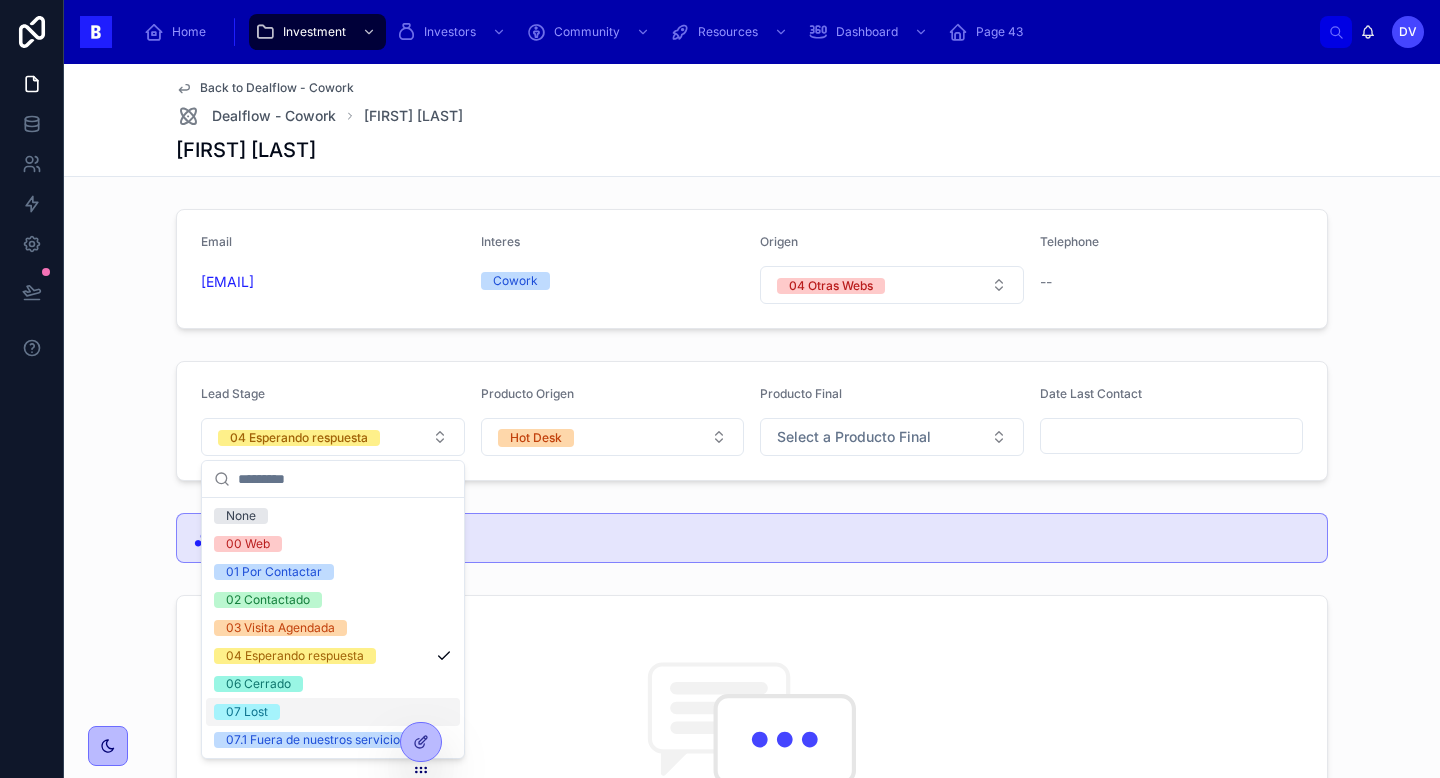 click on "07 Lost" at bounding box center [333, 712] 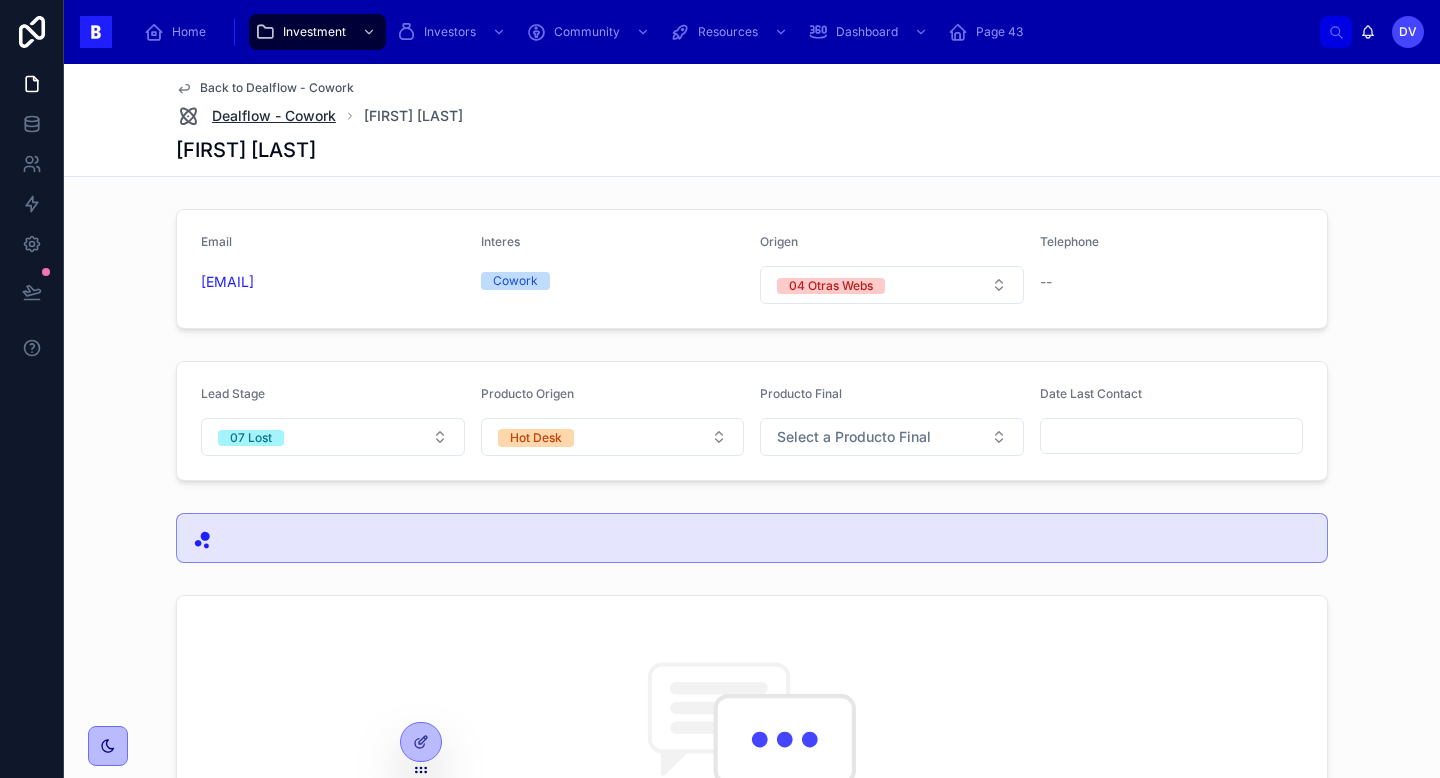 click on "Dealflow - Cowork" at bounding box center [274, 116] 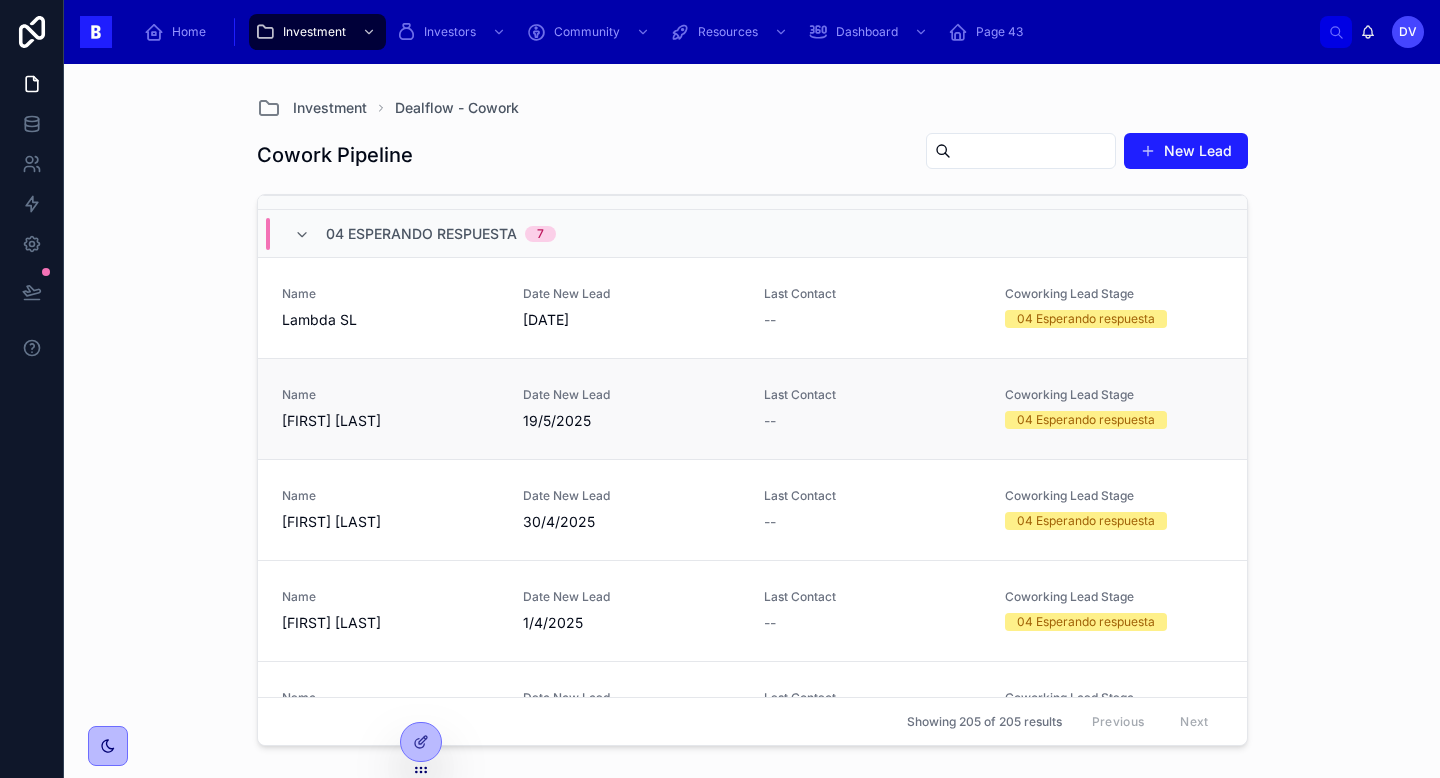 scroll, scrollTop: 445, scrollLeft: 0, axis: vertical 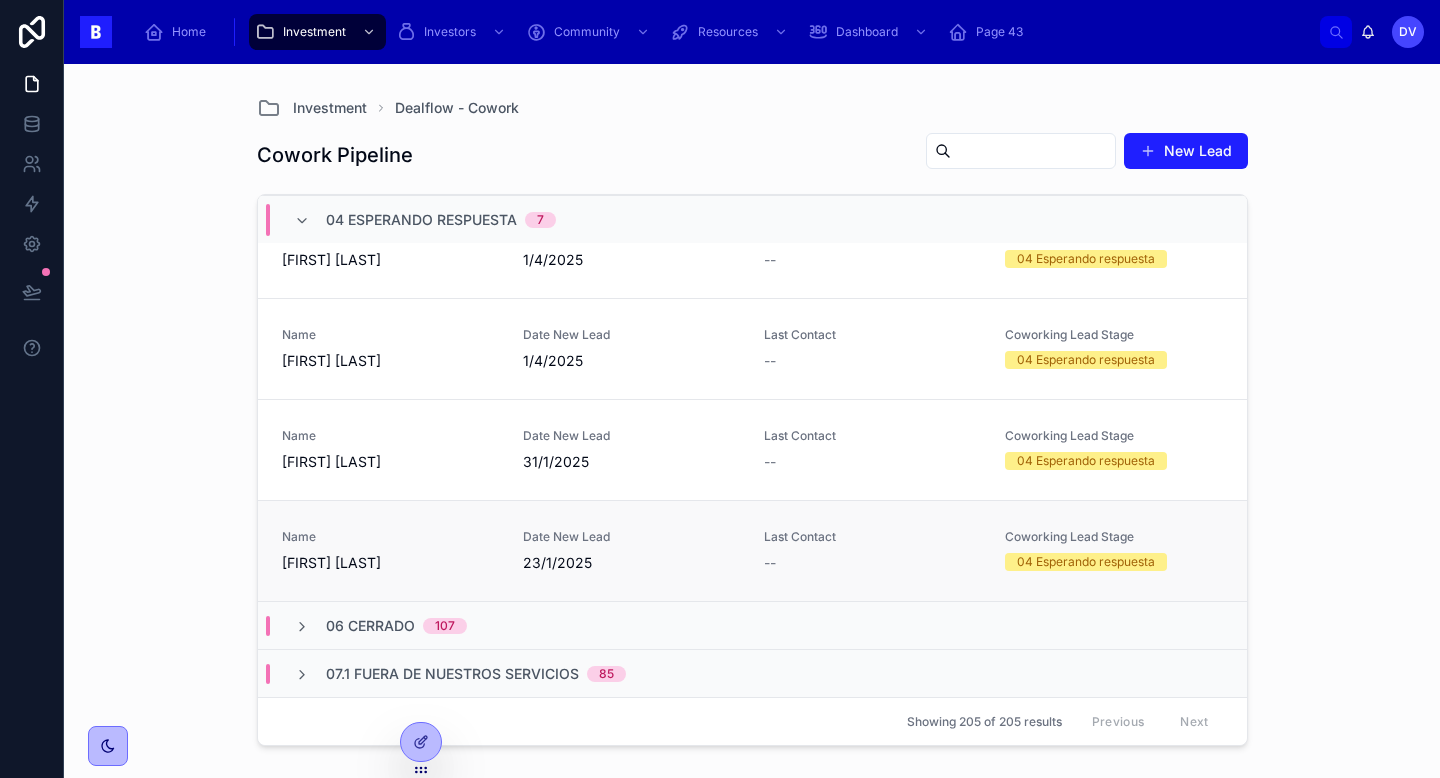 click on "[FIRST] [LAST]" at bounding box center (390, 563) 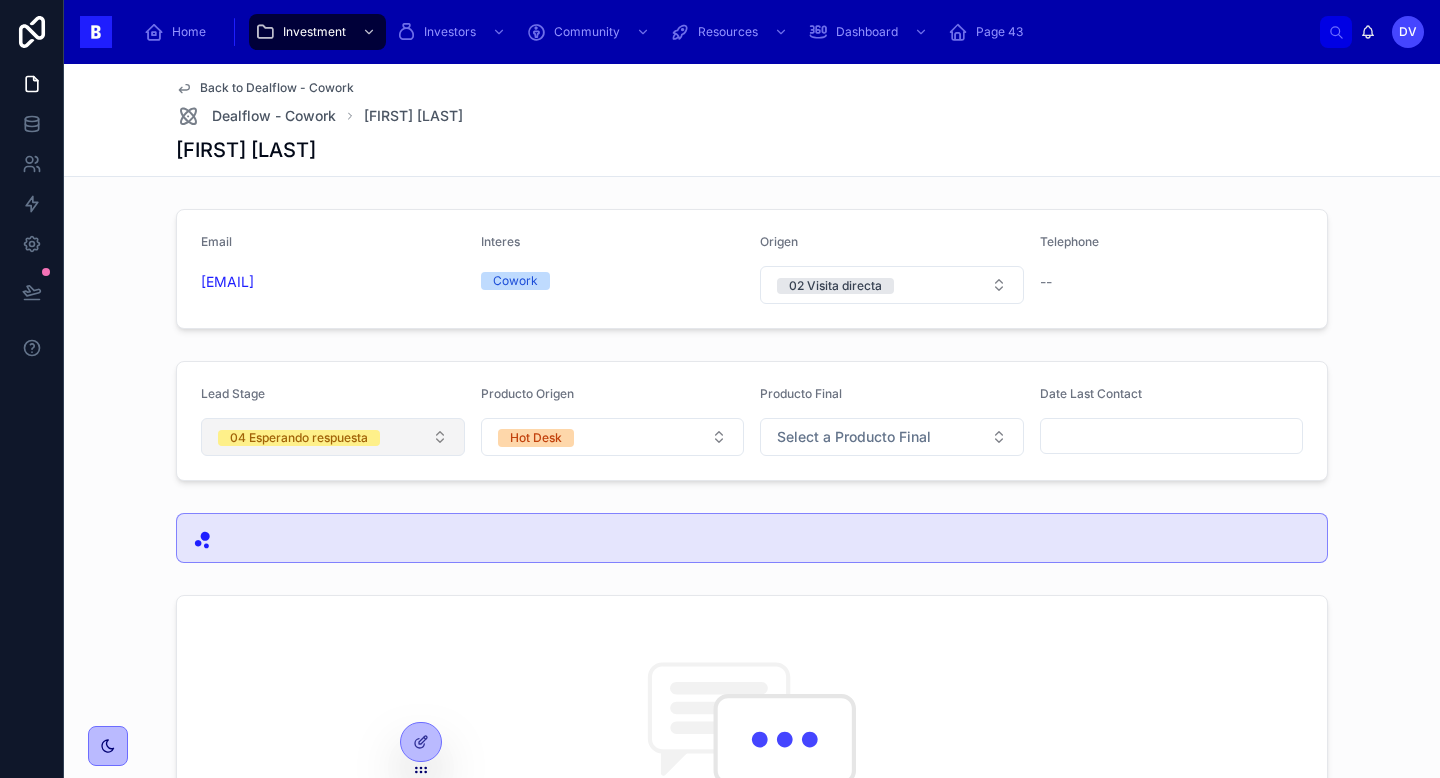 click on "04 Esperando respuesta" at bounding box center (333, 437) 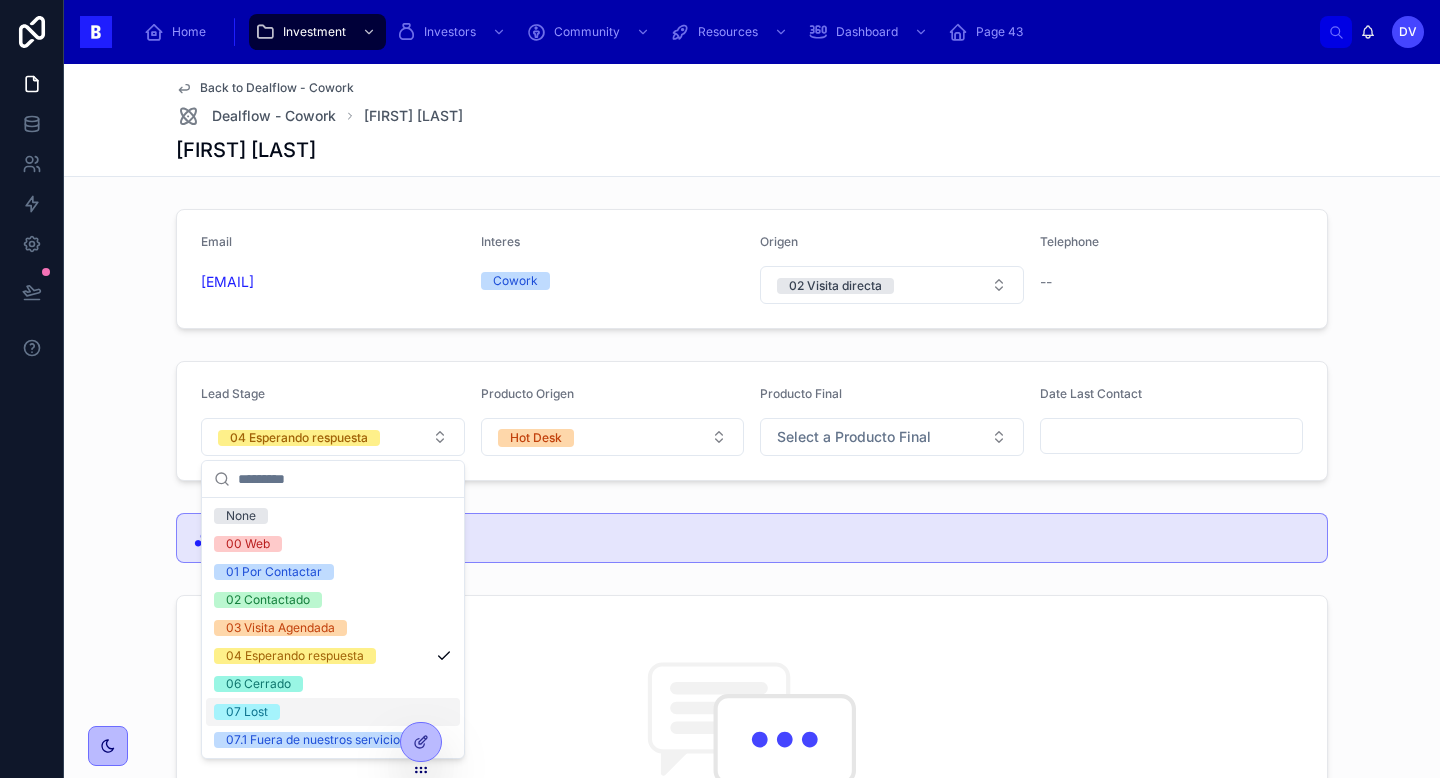 click on "07 Lost" at bounding box center (333, 712) 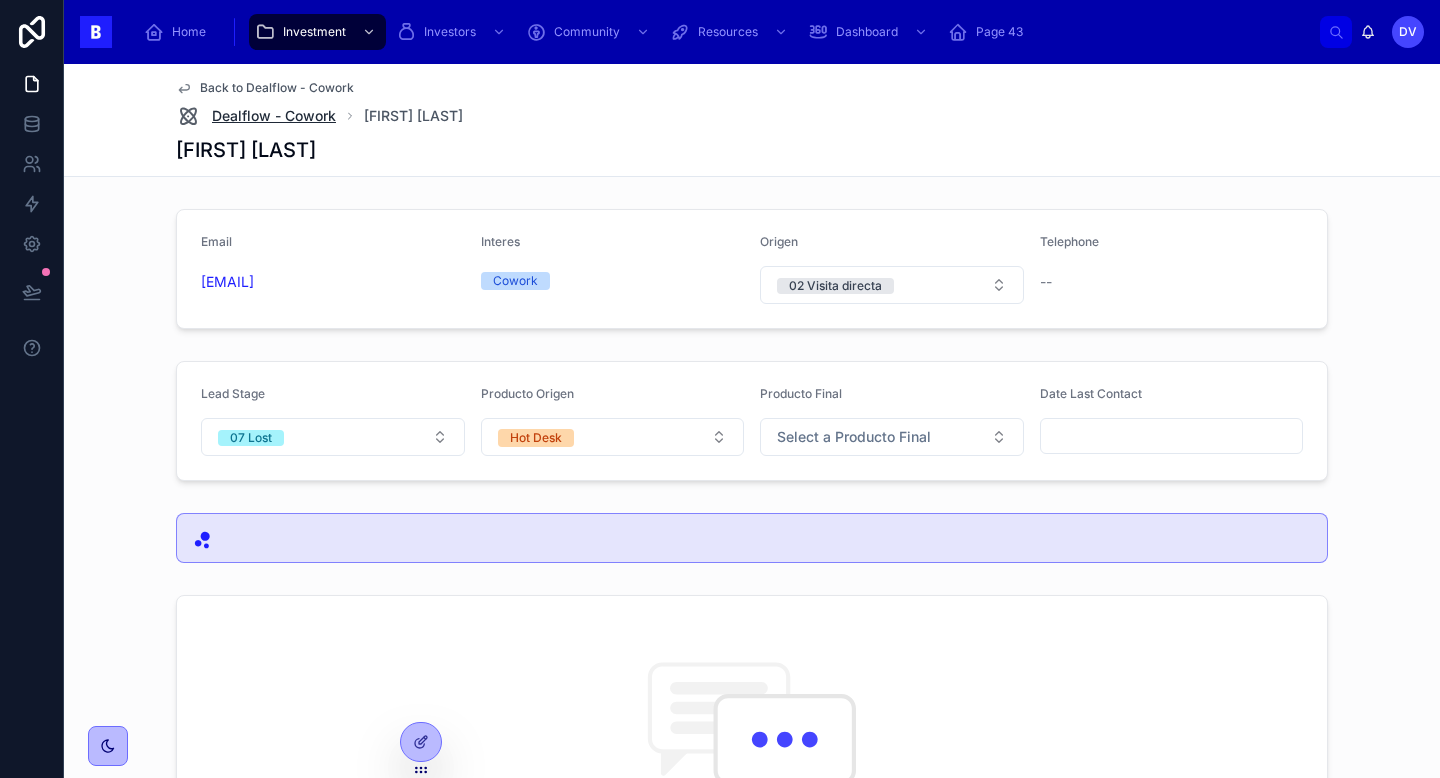 click on "Dealflow - Cowork" at bounding box center [274, 116] 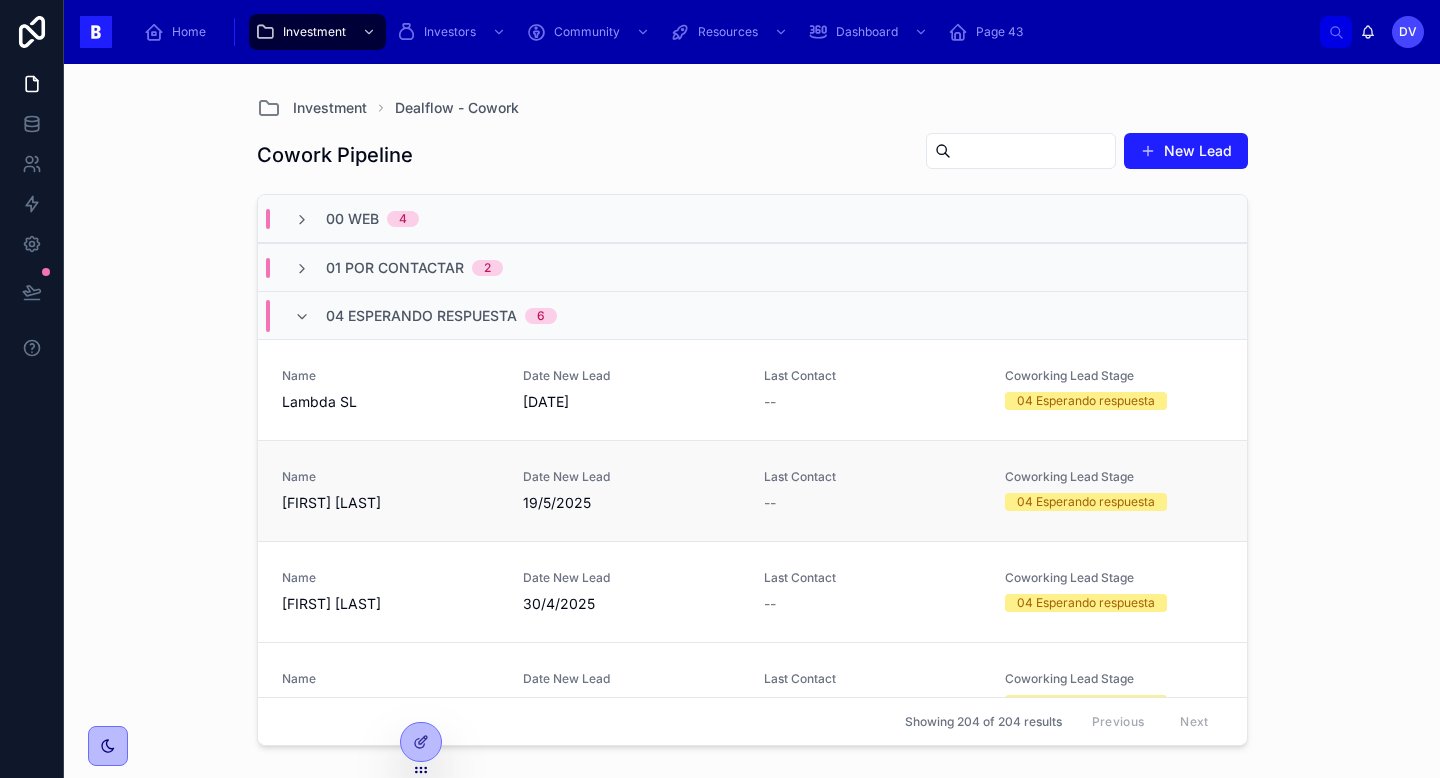 scroll, scrollTop: 344, scrollLeft: 0, axis: vertical 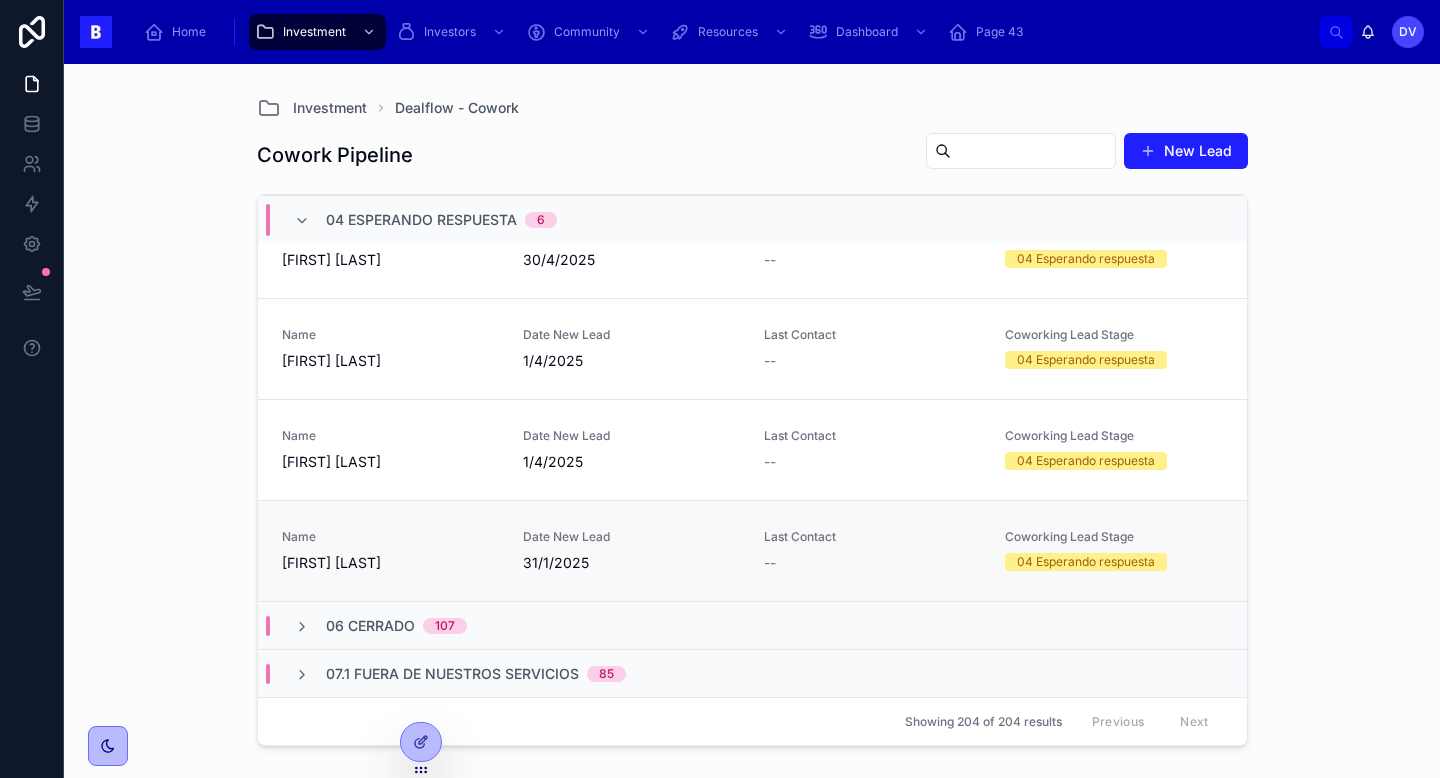click on "Name [FIRST] [LAST]" at bounding box center [390, 551] 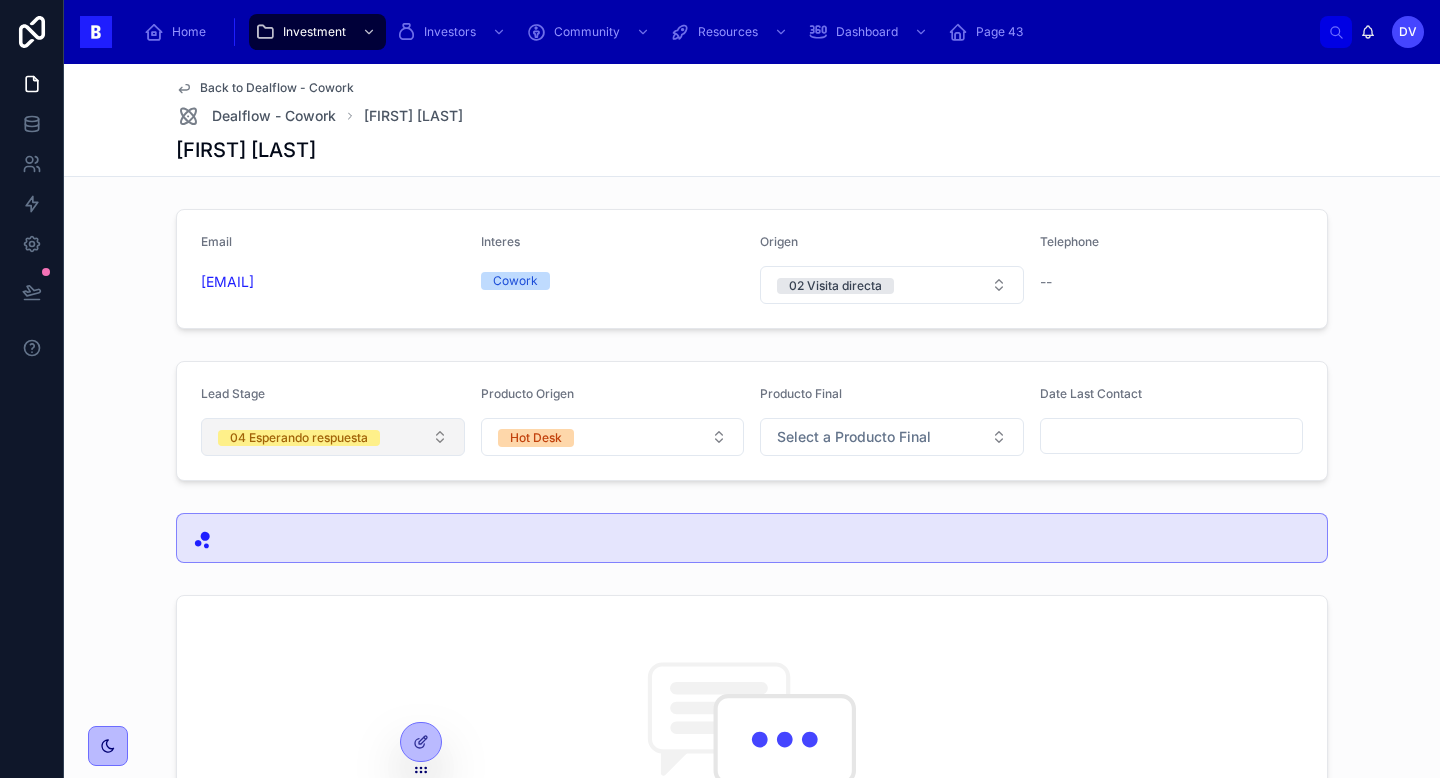 click on "04 Esperando respuesta" at bounding box center [333, 437] 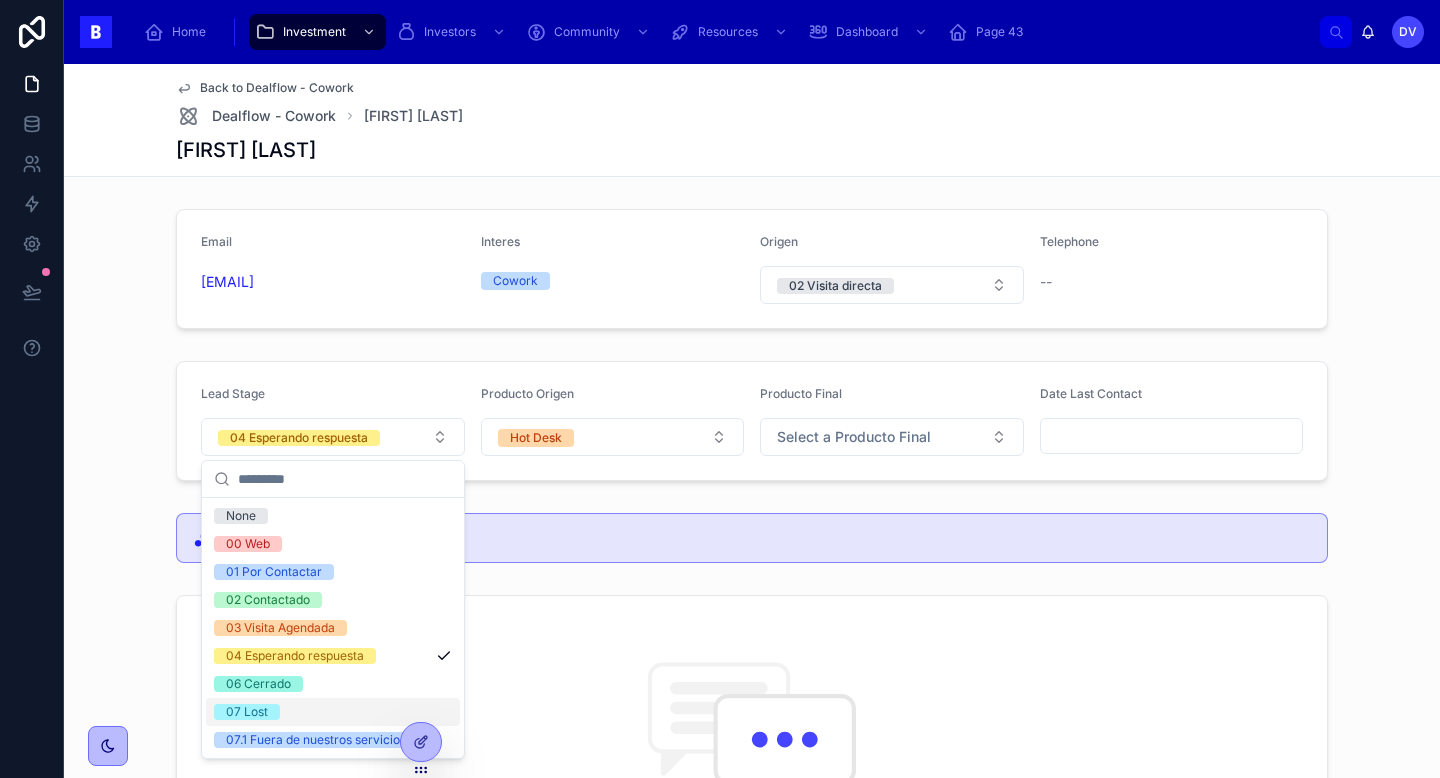 click on "07 Lost" at bounding box center [333, 712] 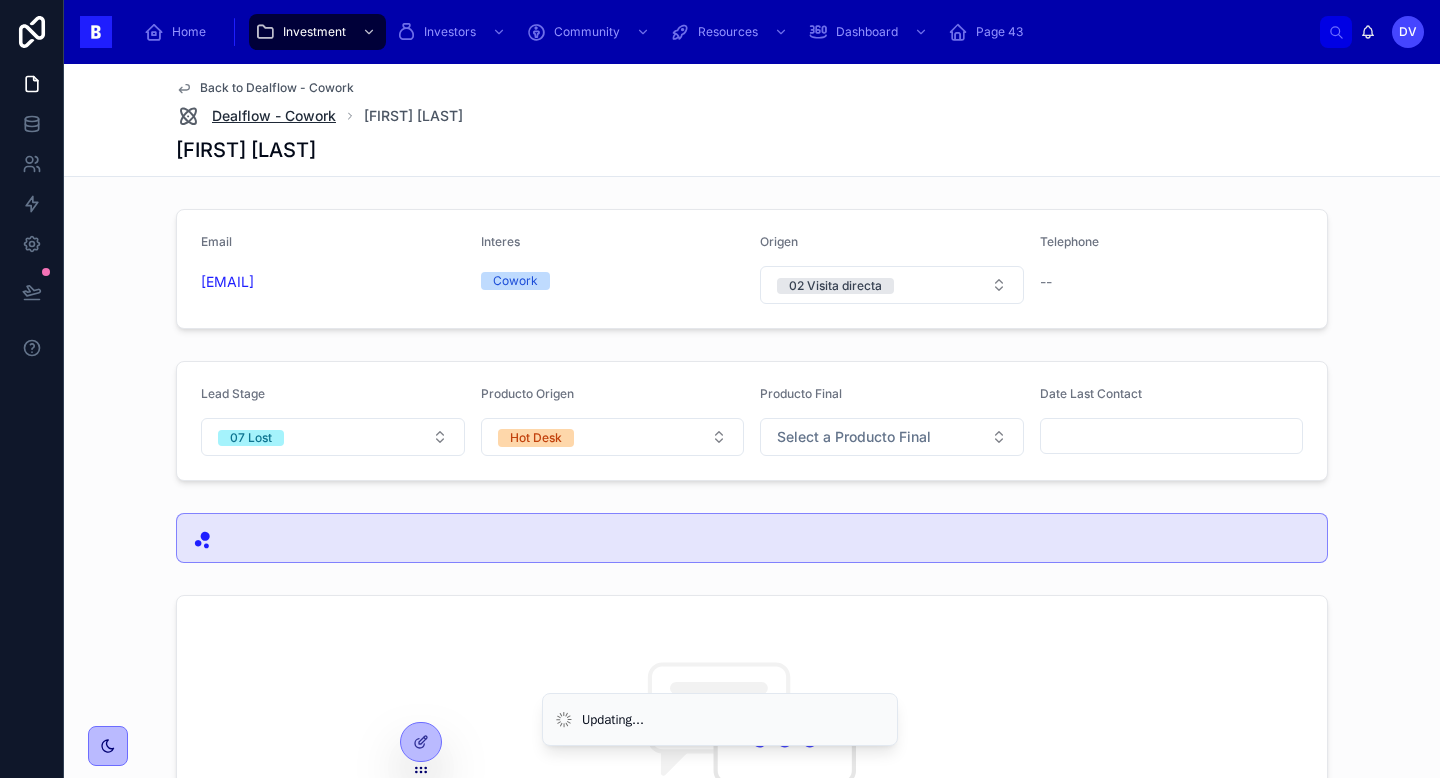 click on "Dealflow - Cowork" at bounding box center (274, 116) 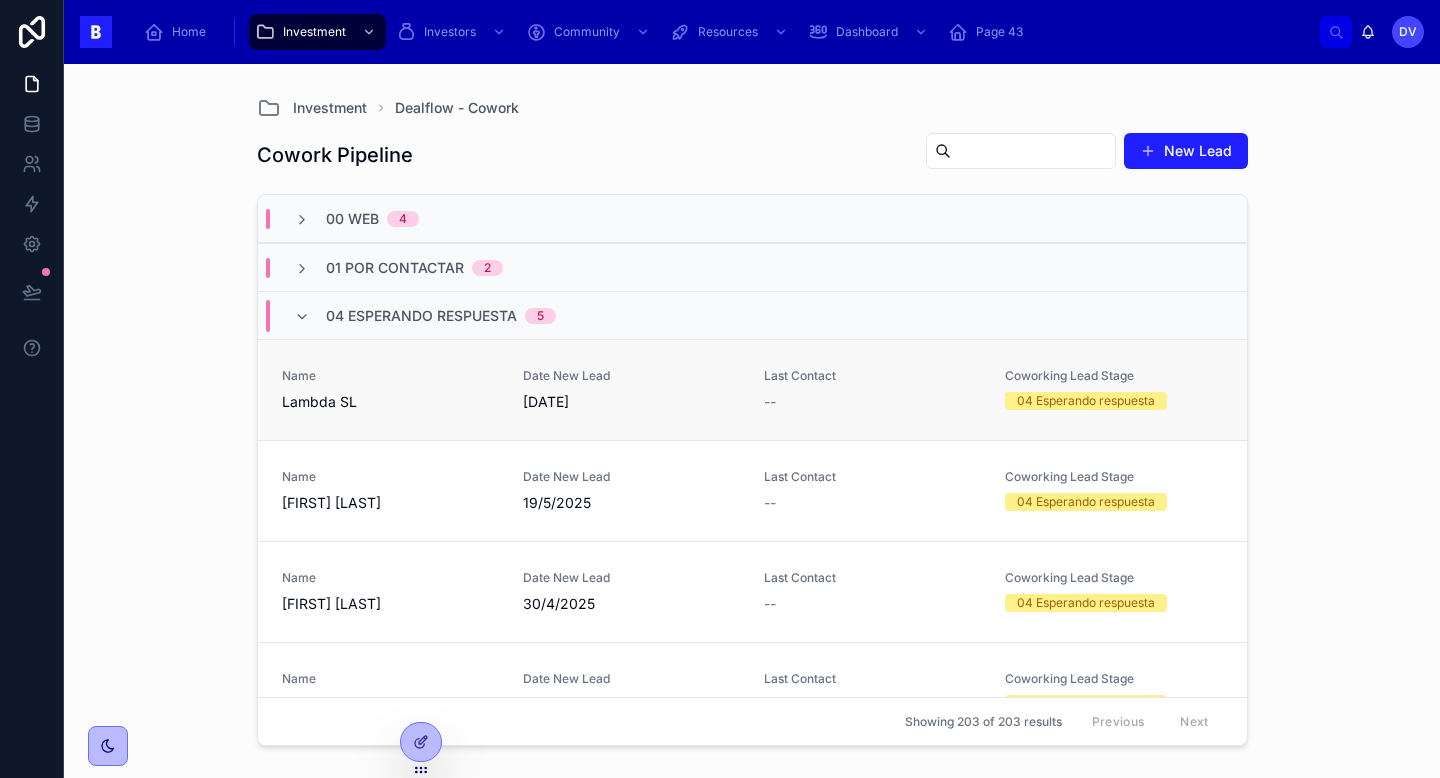 scroll, scrollTop: 243, scrollLeft: 0, axis: vertical 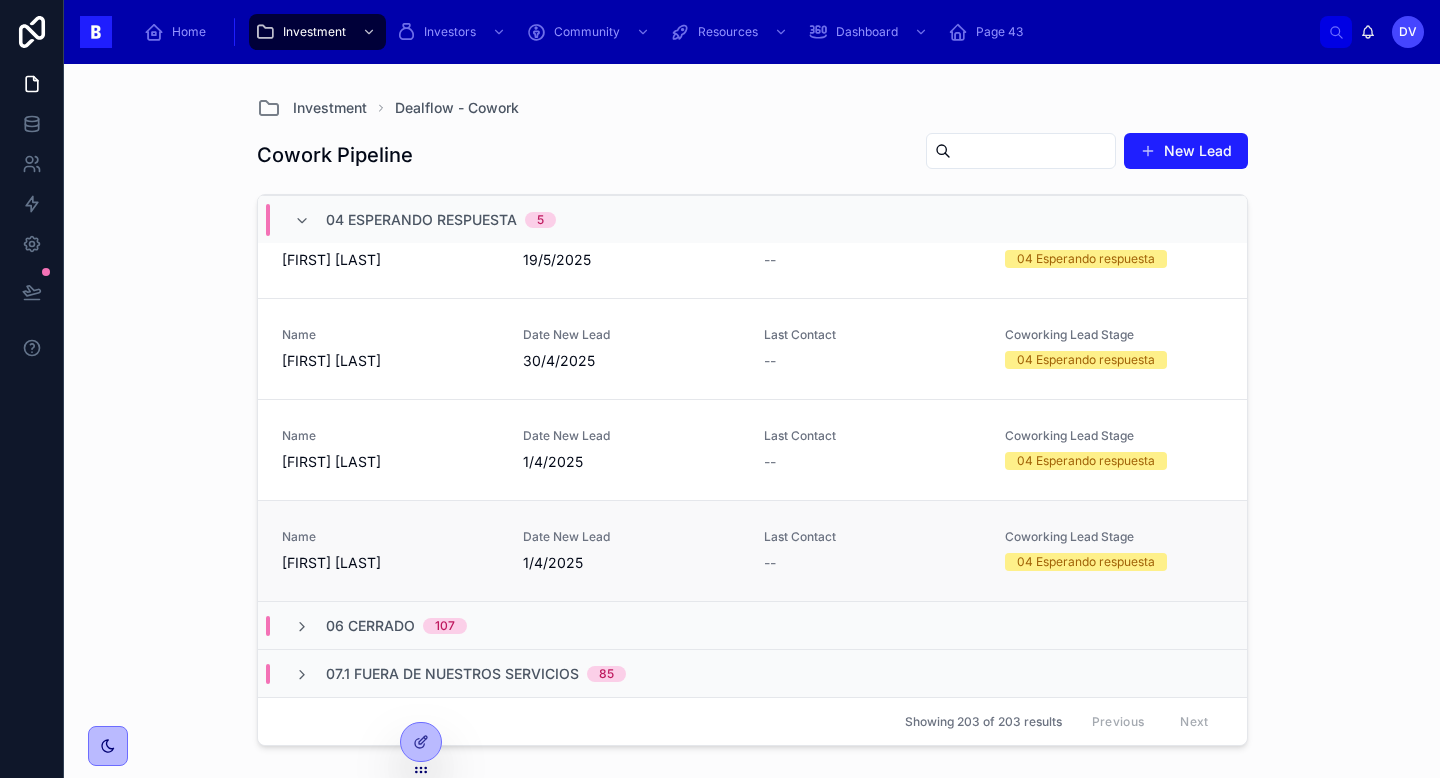 click on "[FIRST] [LAST]" at bounding box center [390, 563] 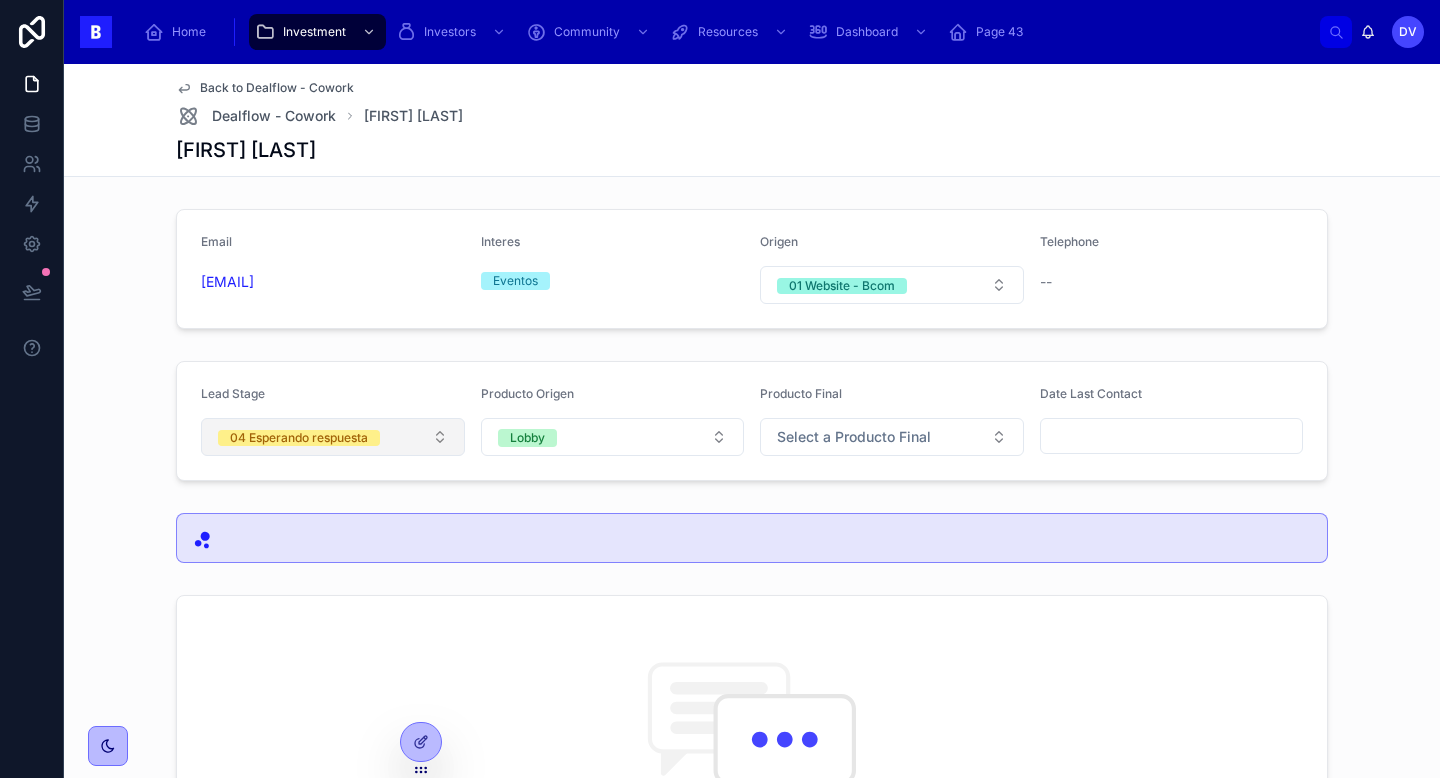 click on "04 Esperando respuesta" at bounding box center (333, 437) 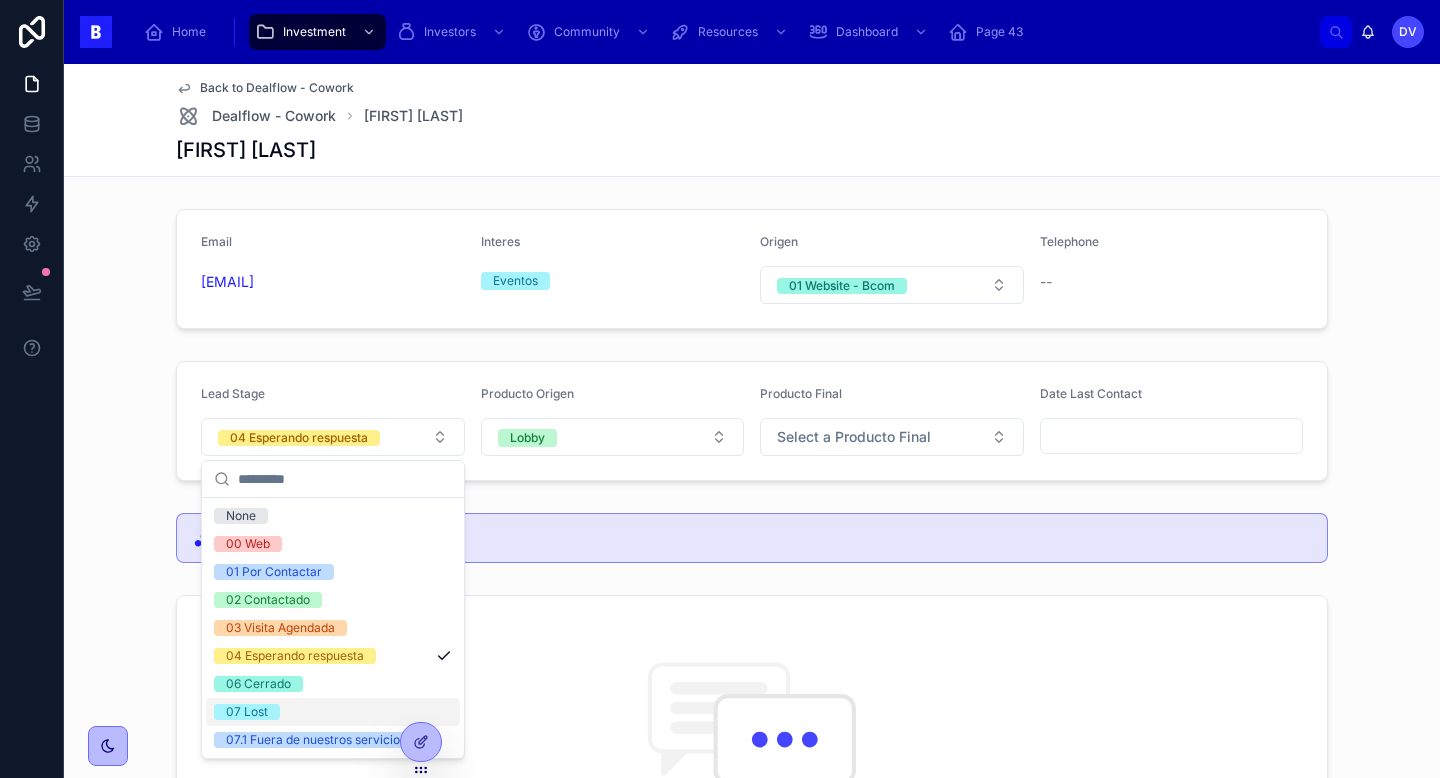 click on "07 Lost" at bounding box center [333, 712] 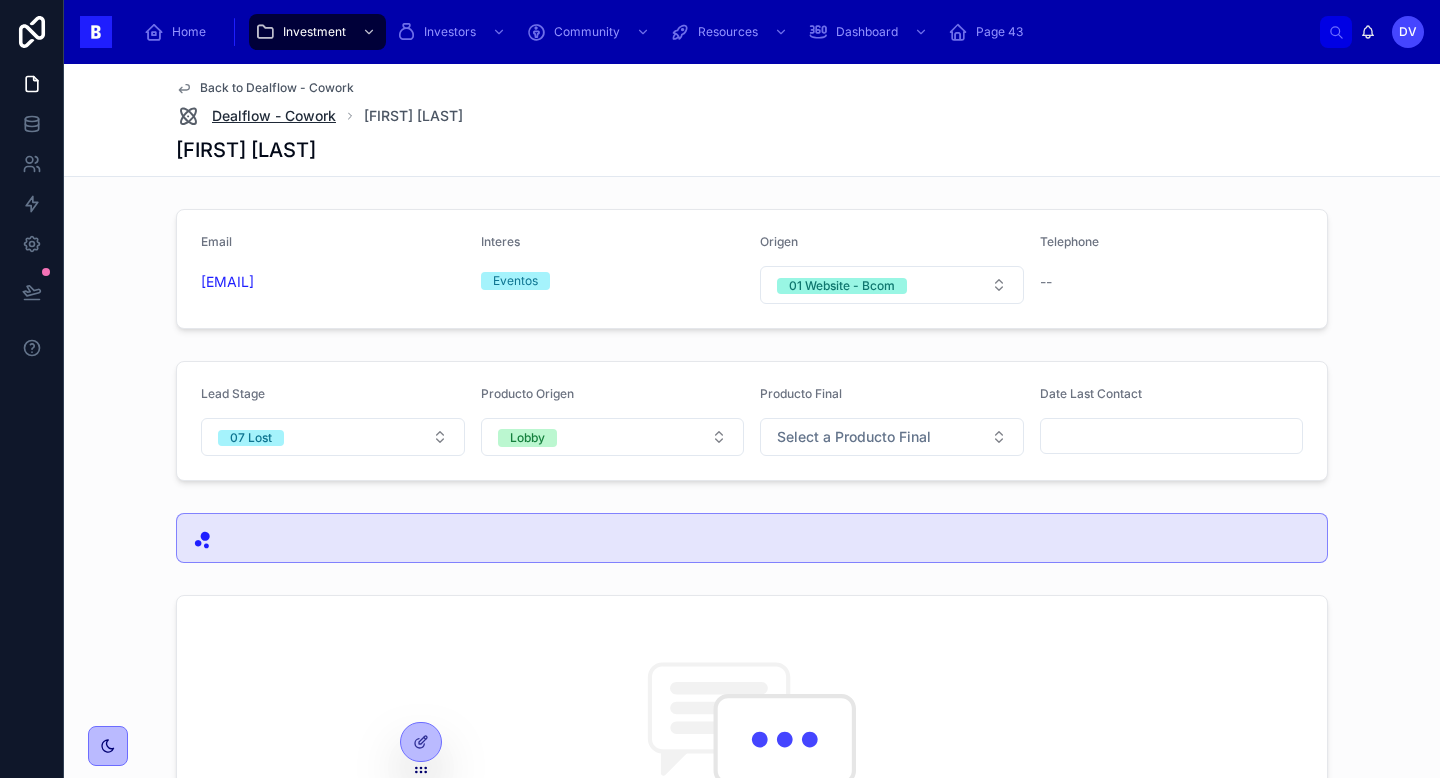 click on "Dealflow - Cowork" at bounding box center (274, 116) 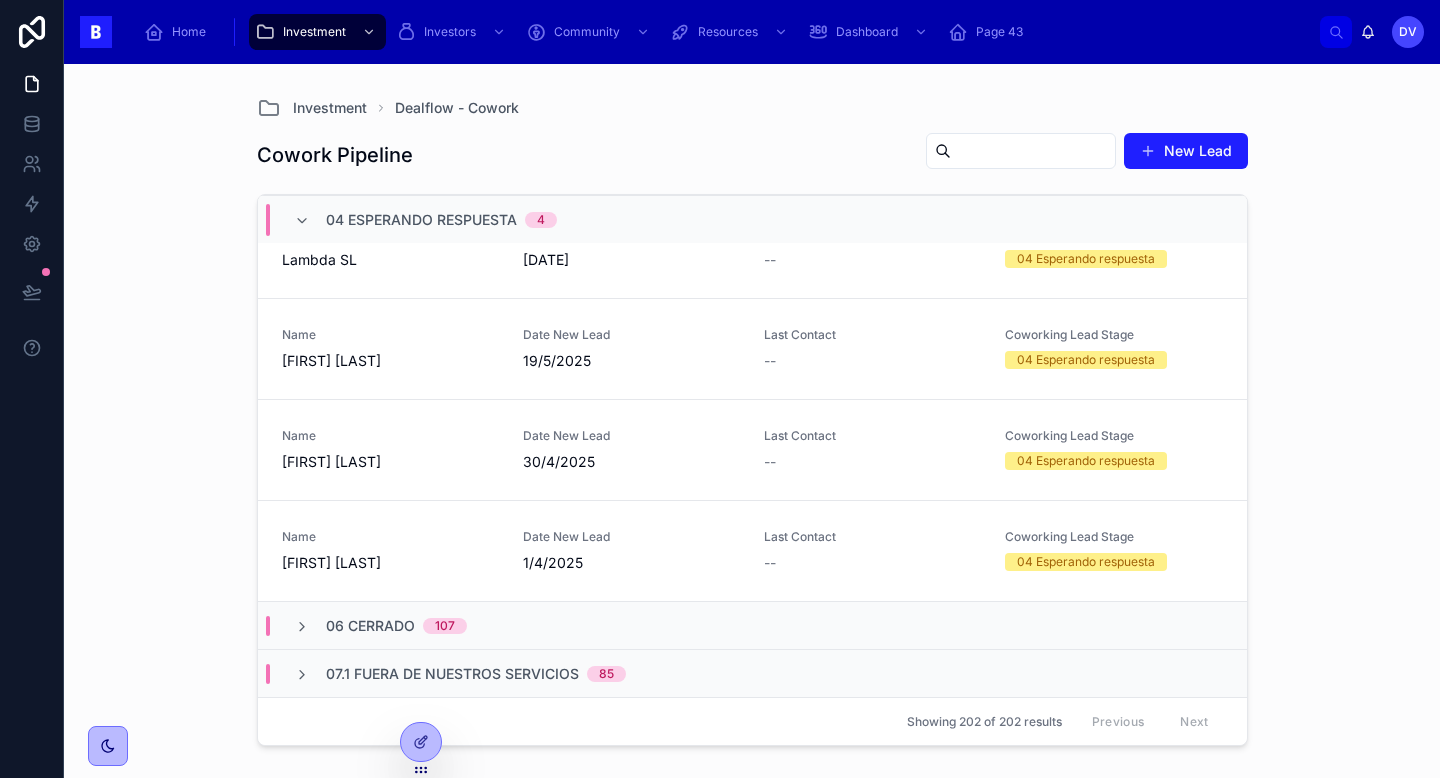 scroll, scrollTop: 140, scrollLeft: 0, axis: vertical 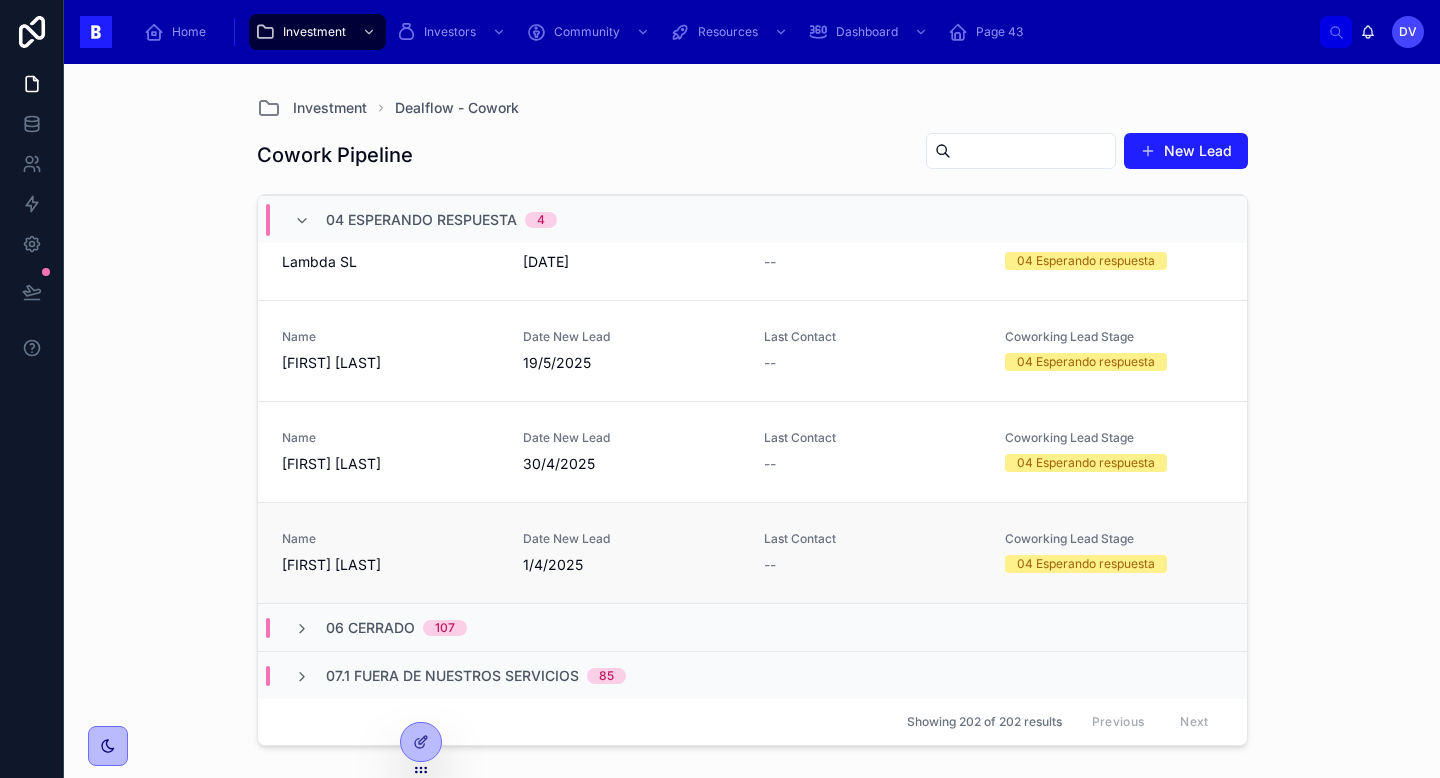 click on "Name [FIRST] [LAST] Date New Lead 1/4/2025 Last Contact -- Coworking Lead Stage 04 Esperando respuesta" at bounding box center [752, 552] 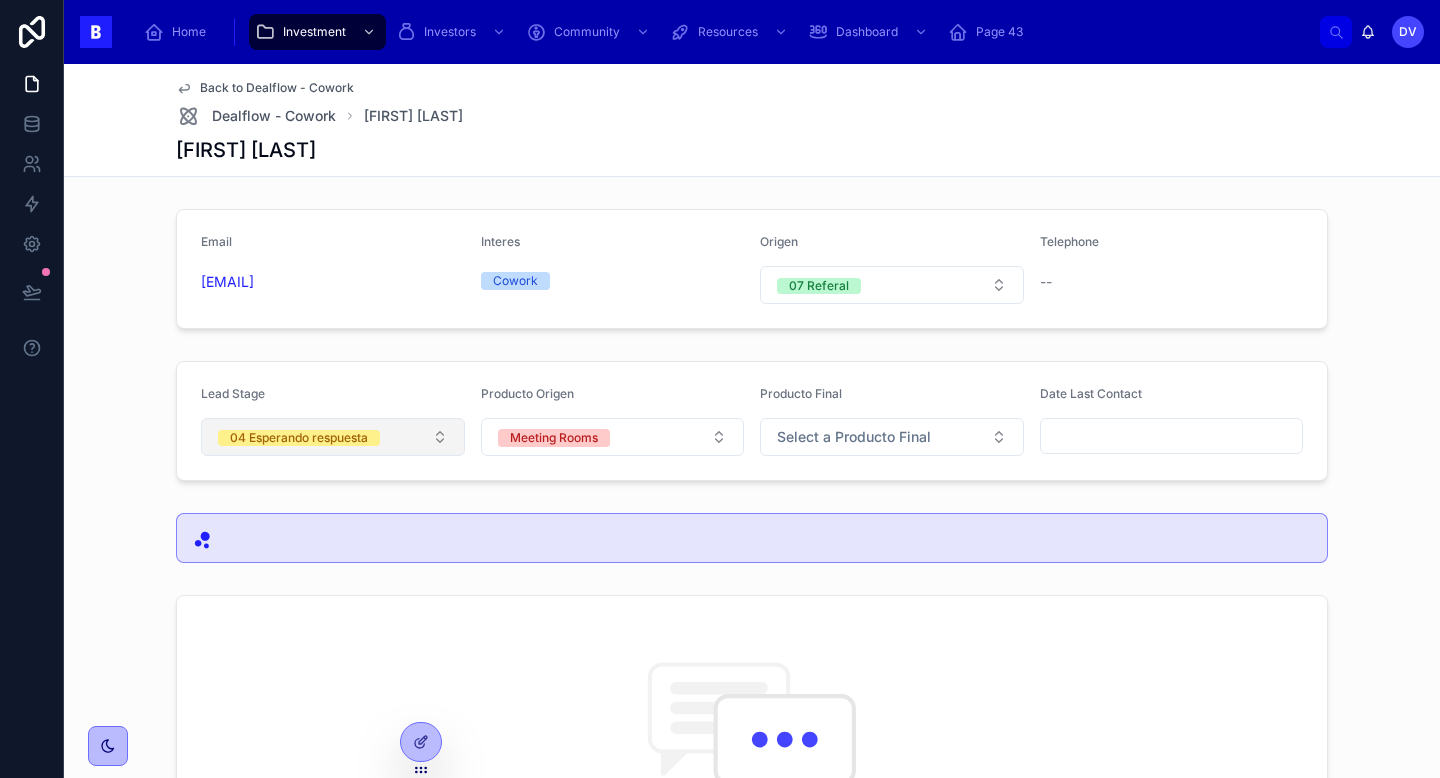 click on "04 Esperando respuesta" at bounding box center (333, 437) 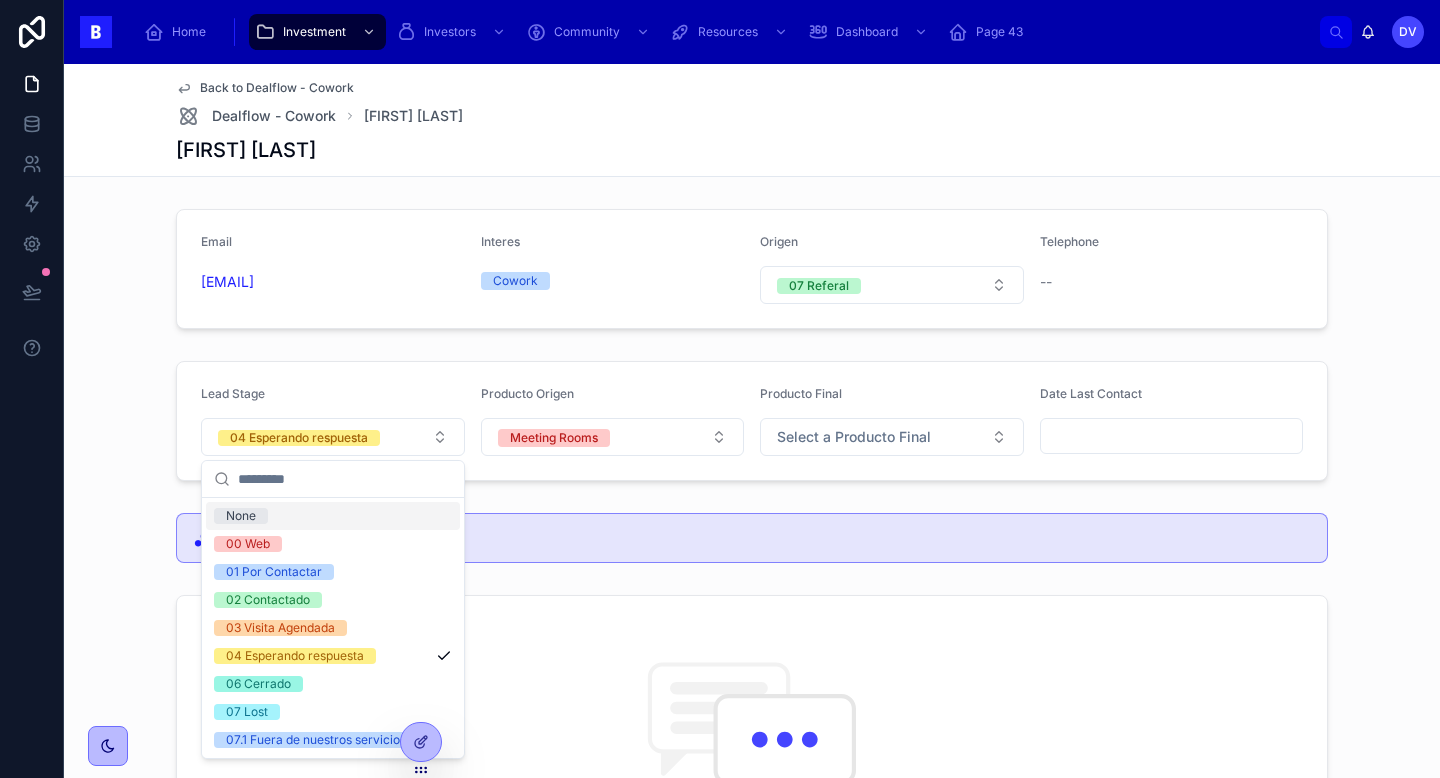 click on "Lead Stage 04 Esperando respuesta Producto Origen Meeting Rooms Producto Final Select a Producto Final Date Last Contact" at bounding box center (752, 421) 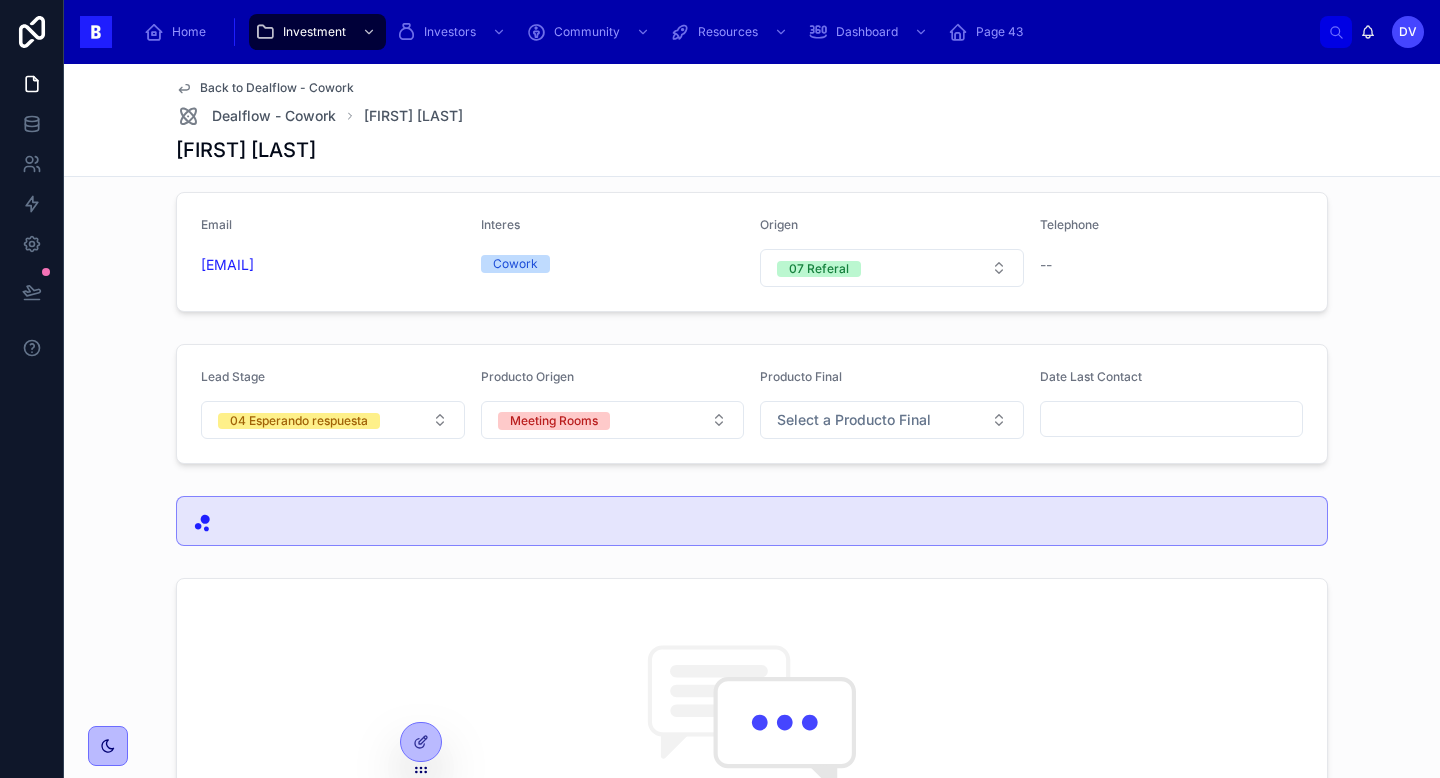 scroll, scrollTop: 18, scrollLeft: 0, axis: vertical 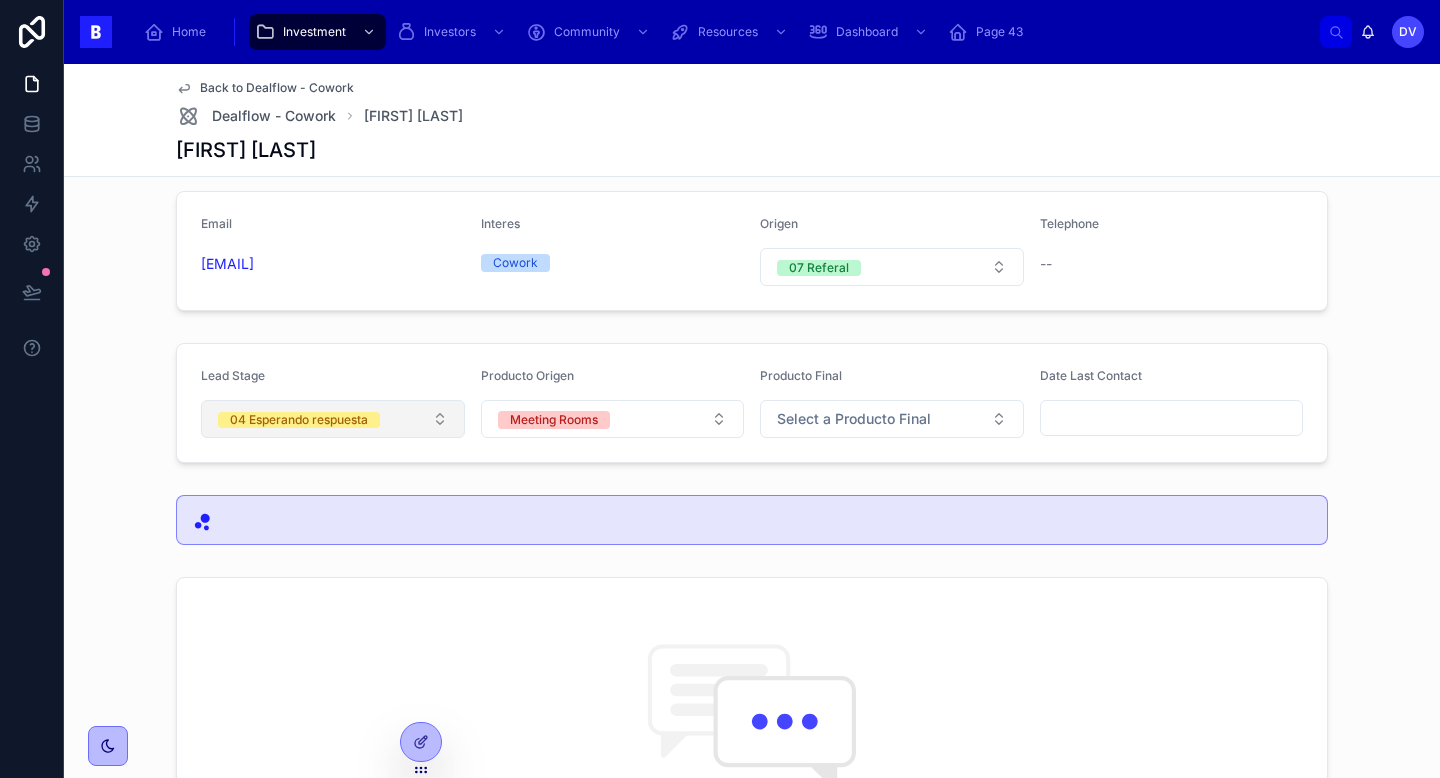 click on "04 Esperando respuesta" at bounding box center [333, 419] 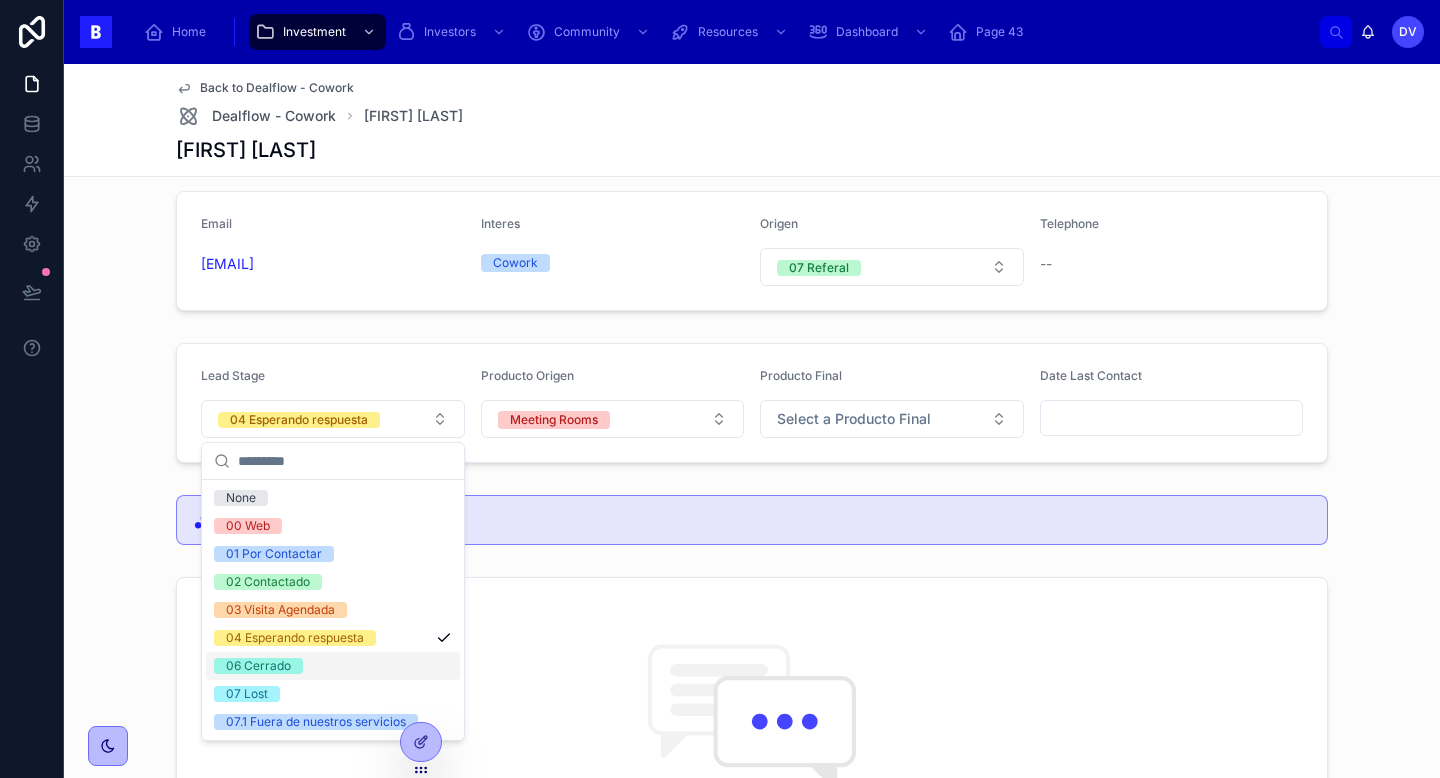 click on "06 Cerrado" at bounding box center (333, 666) 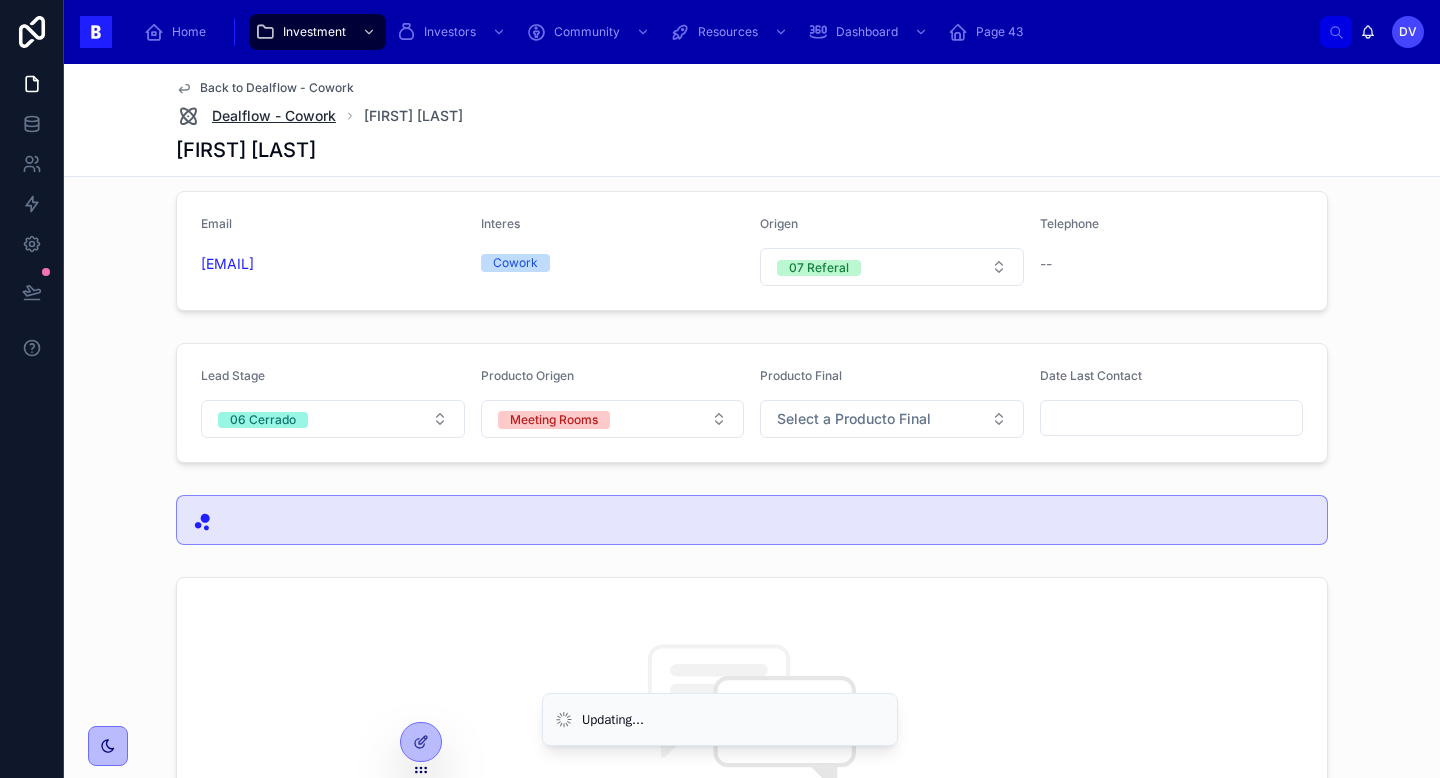 click on "Dealflow - Cowork" at bounding box center [274, 116] 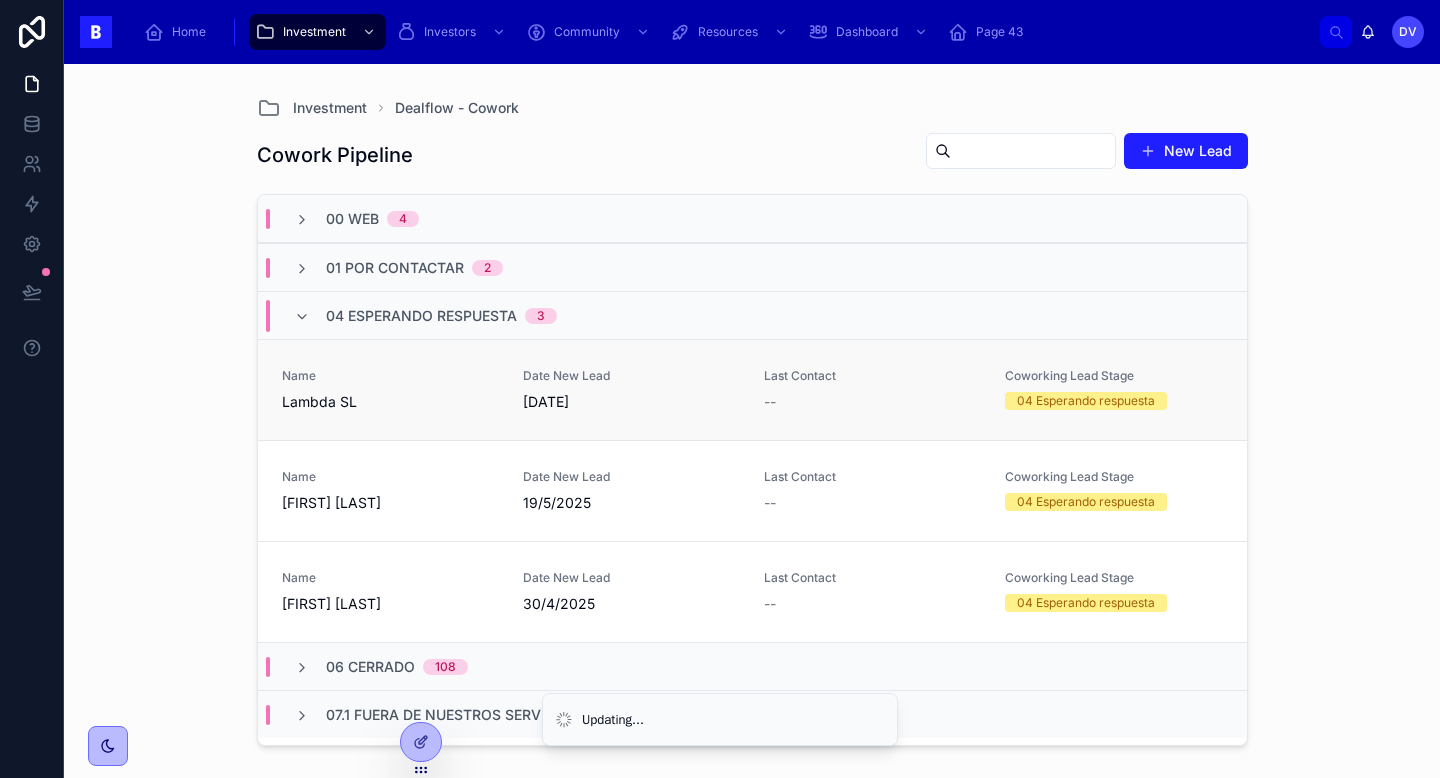 scroll, scrollTop: 0, scrollLeft: 0, axis: both 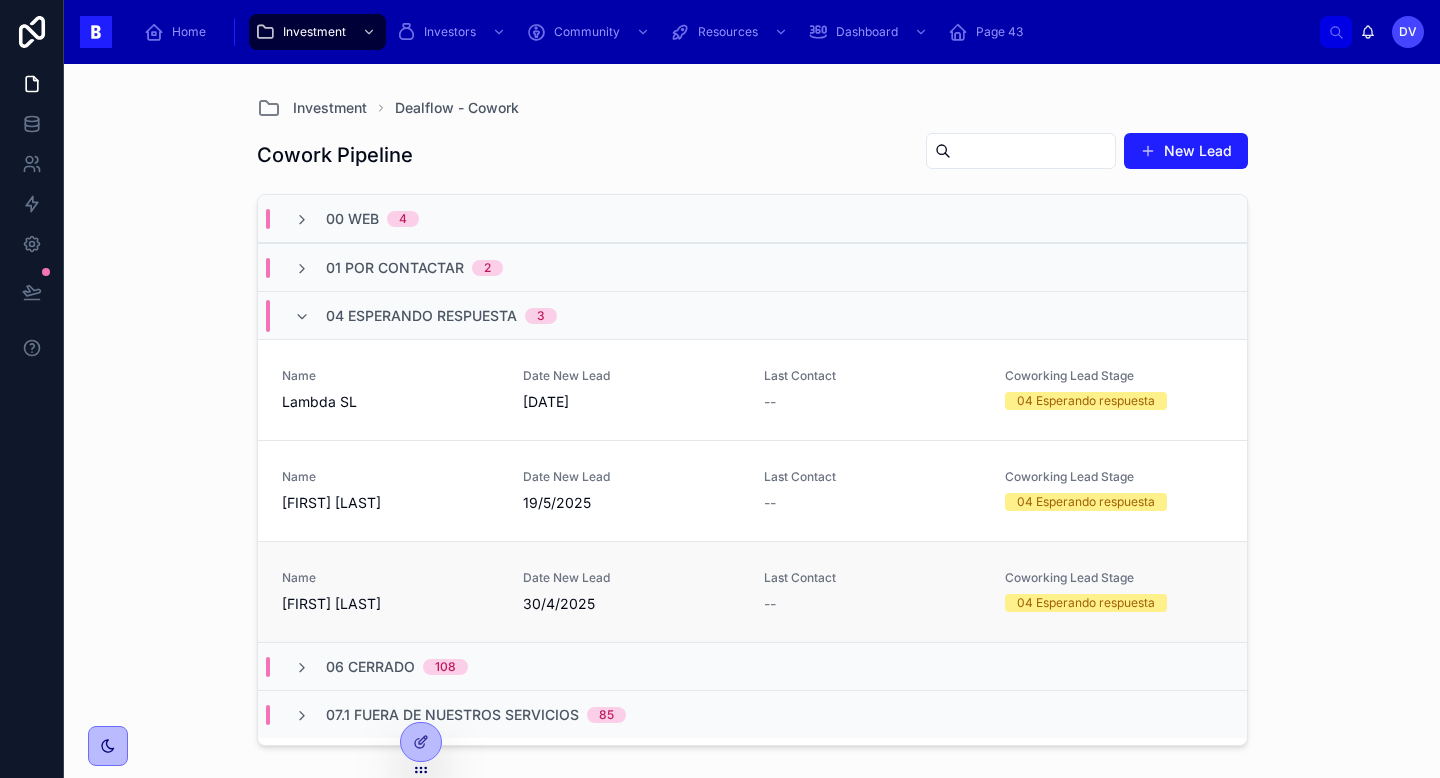 click on "Name" at bounding box center (390, 578) 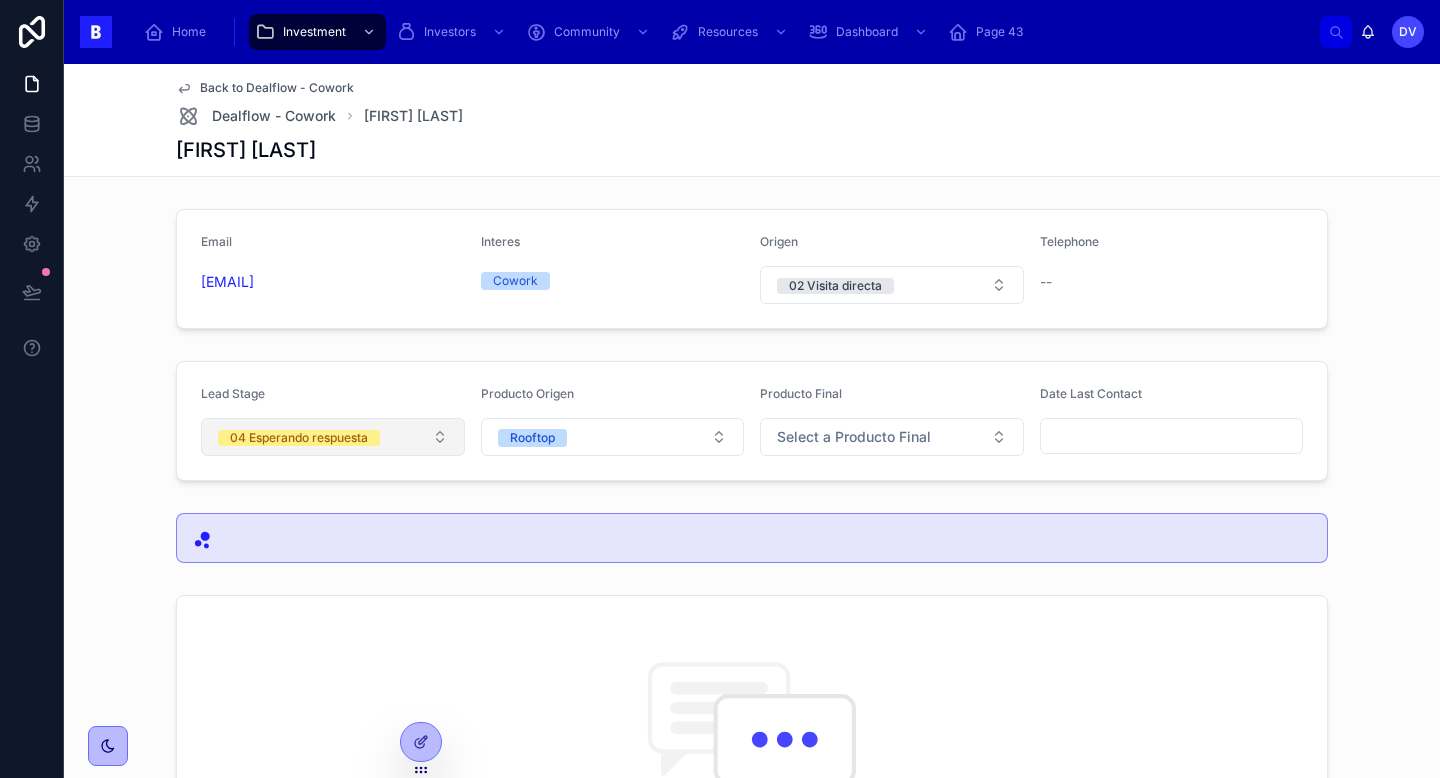 click on "04 Esperando respuesta" at bounding box center [333, 437] 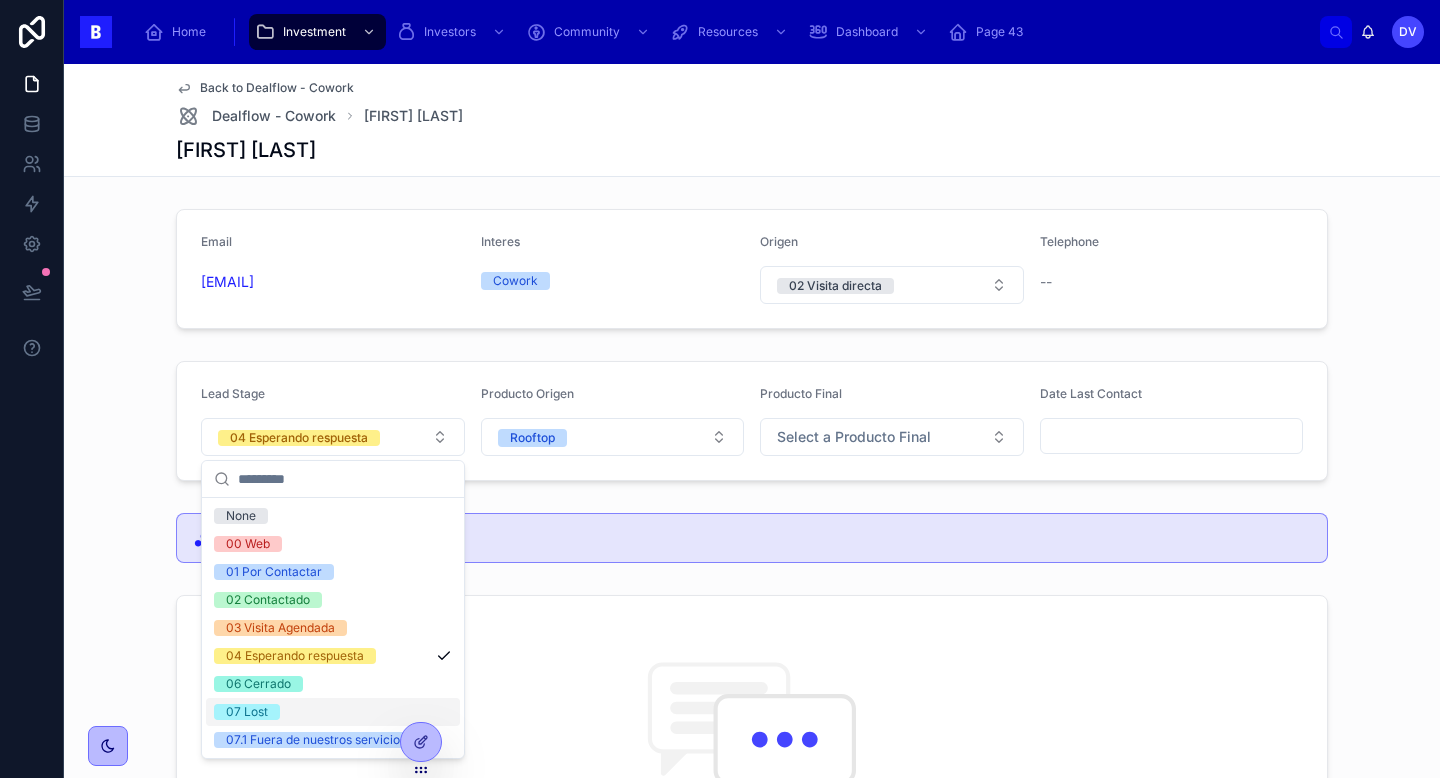 click on "07 Lost" at bounding box center (333, 712) 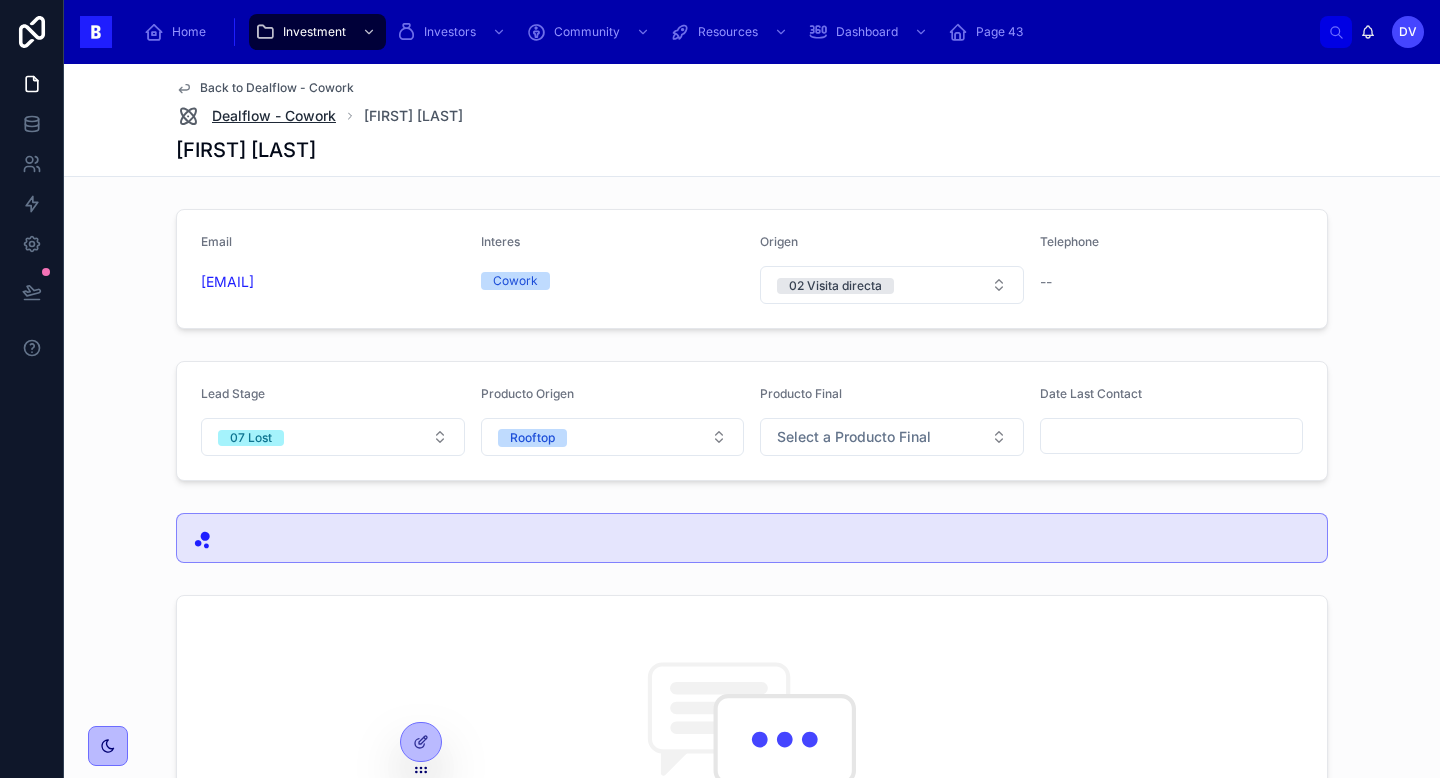 click on "Dealflow - Cowork" at bounding box center (274, 116) 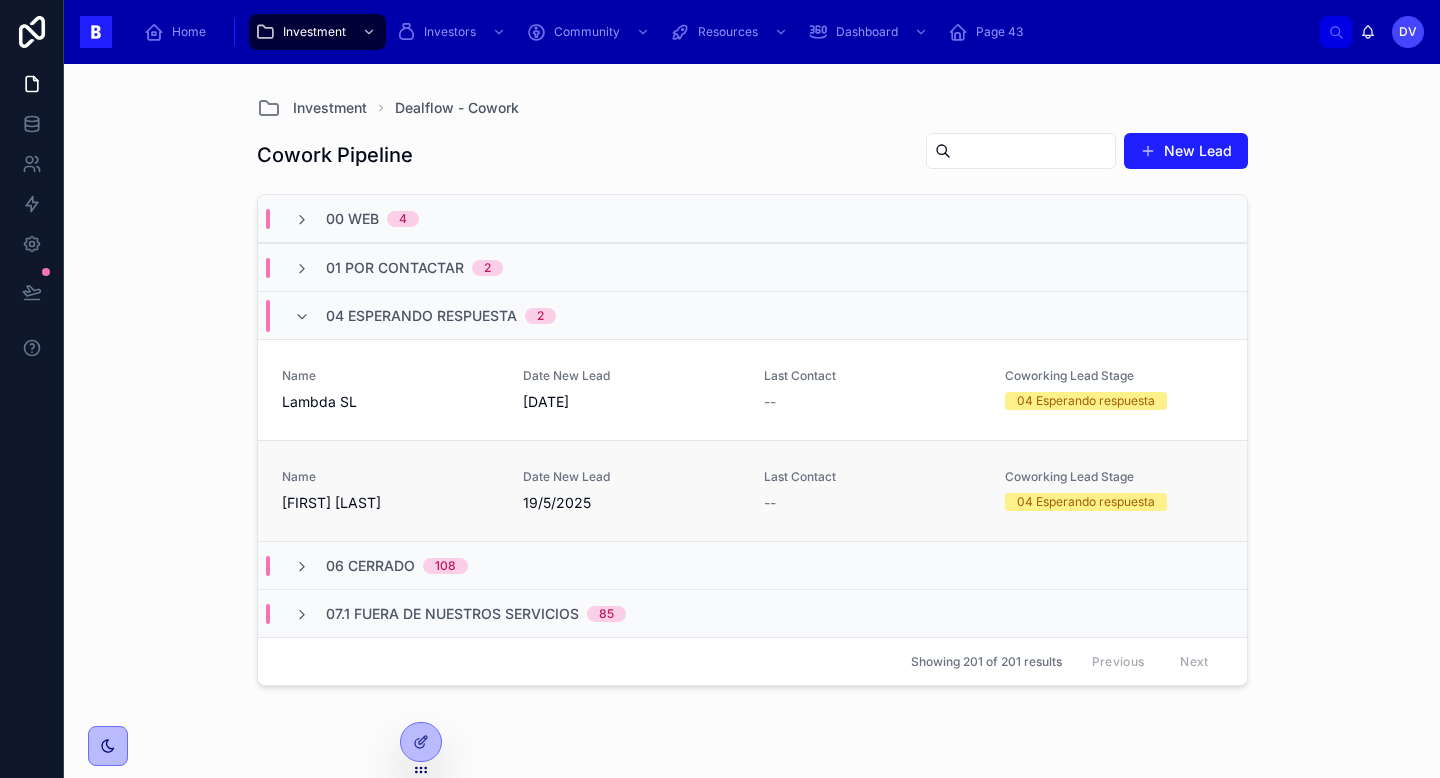 click on "Name [FIRST] [LAST] Date New Lead 19/5/2025 Last Contact -- Coworking Lead Stage 04 Esperando respuesta" at bounding box center [752, 490] 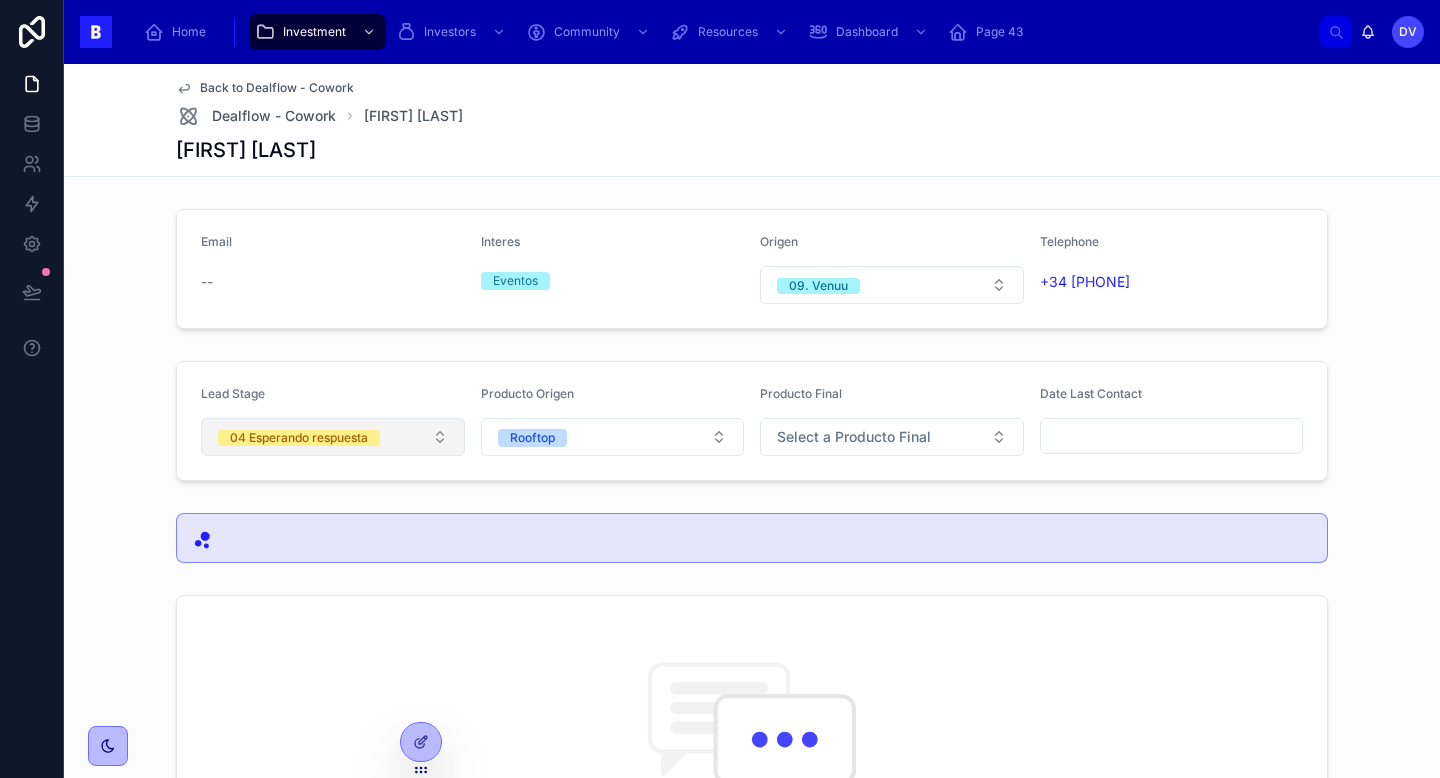 click on "04 Esperando respuesta" at bounding box center [333, 437] 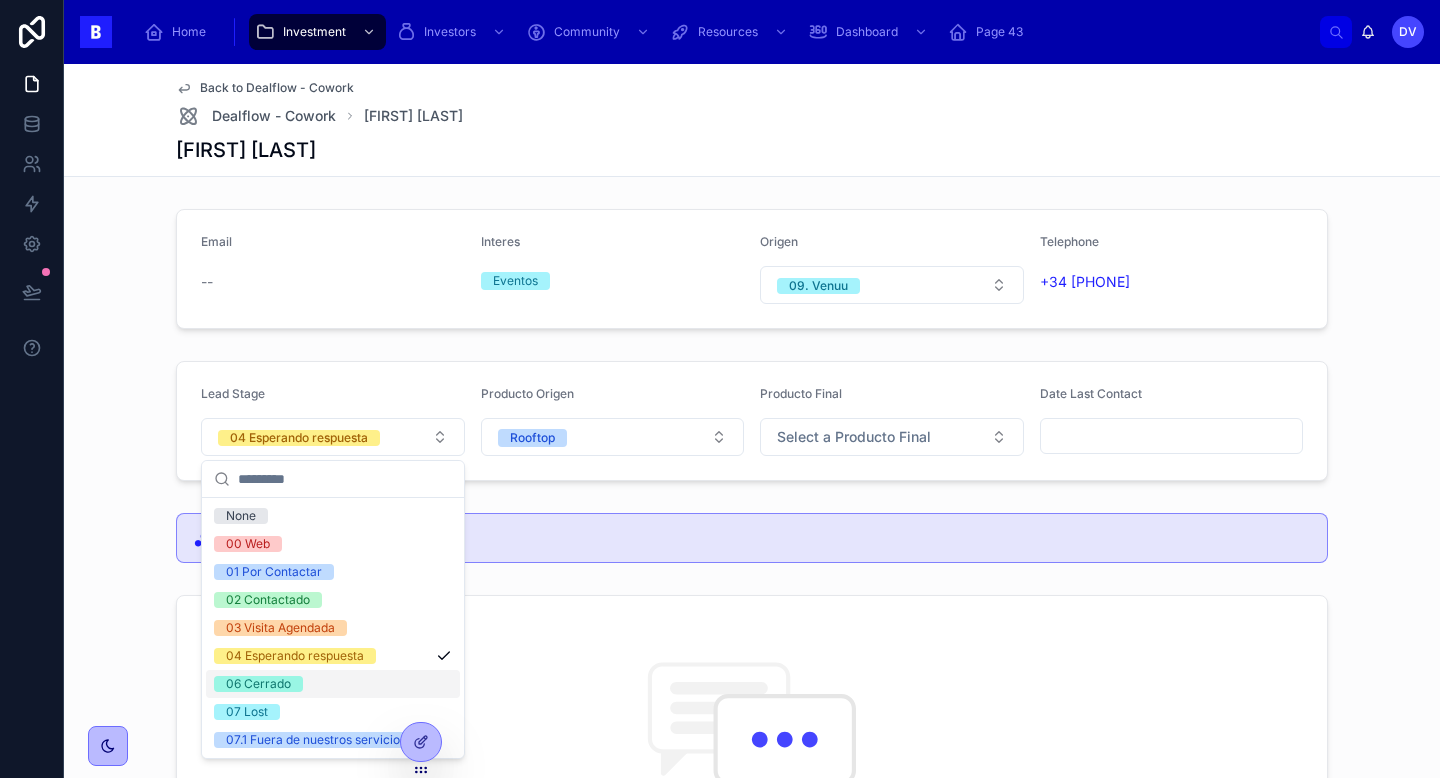 click on "06 Cerrado" at bounding box center [333, 684] 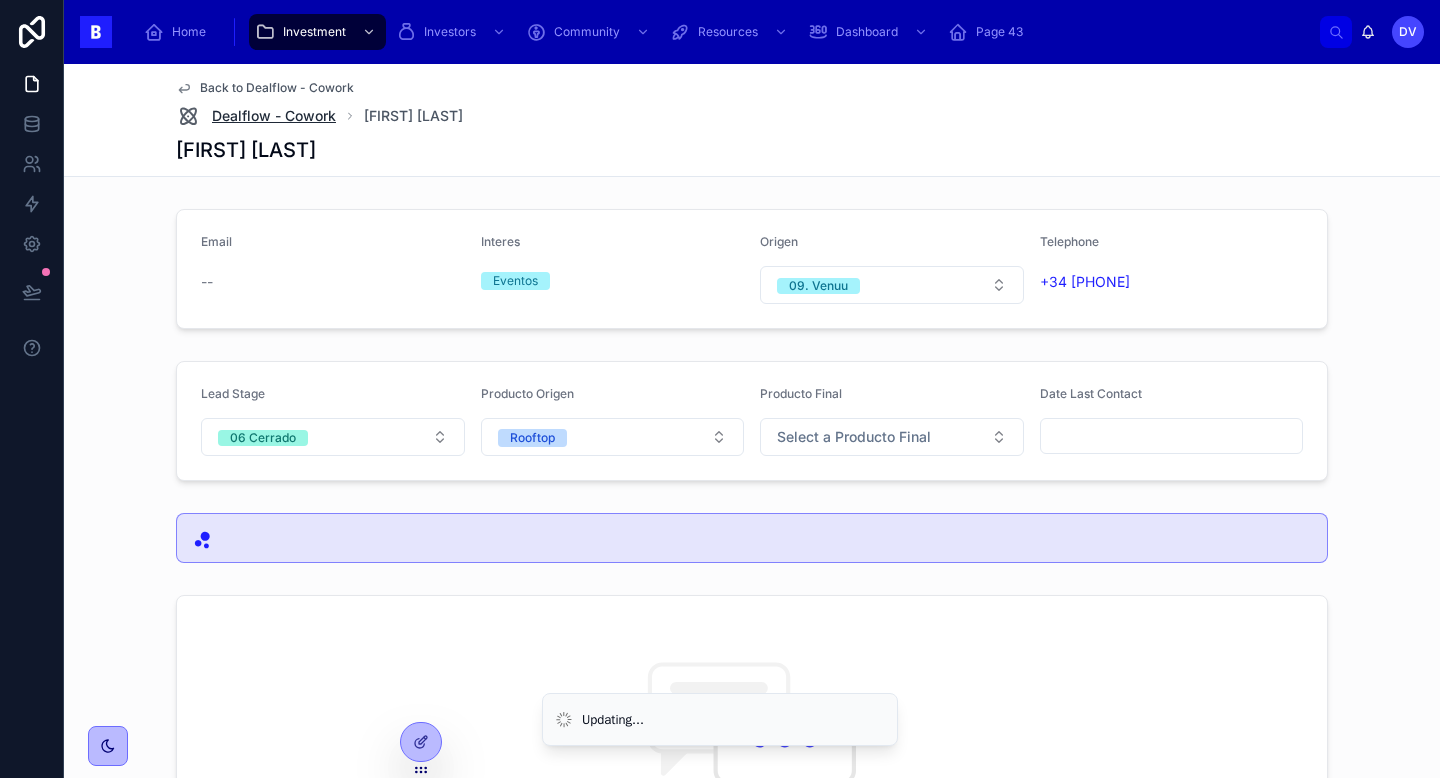 click on "Dealflow - Cowork" at bounding box center [274, 116] 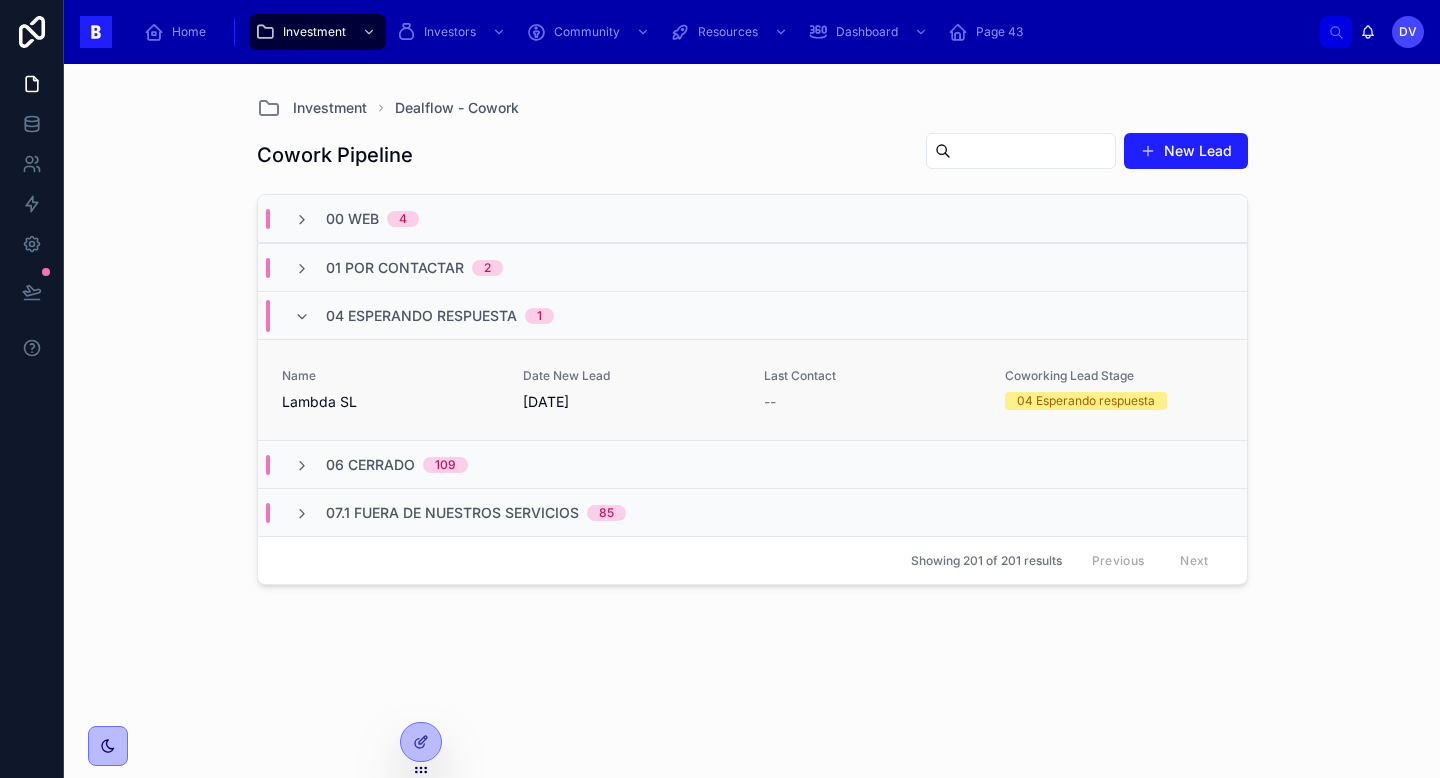 click on "Name [COMPANY]" at bounding box center (390, 390) 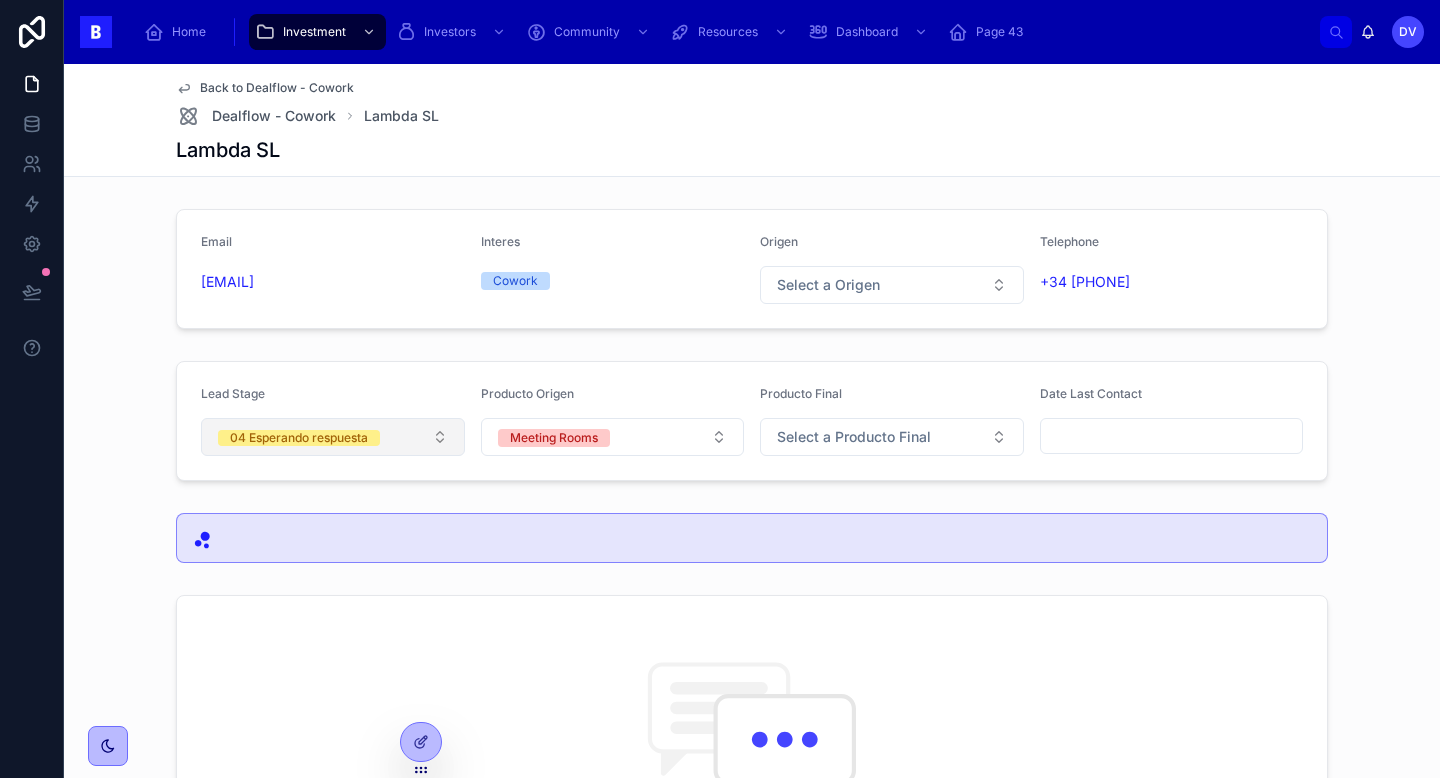 click on "04 Esperando respuesta" at bounding box center [333, 437] 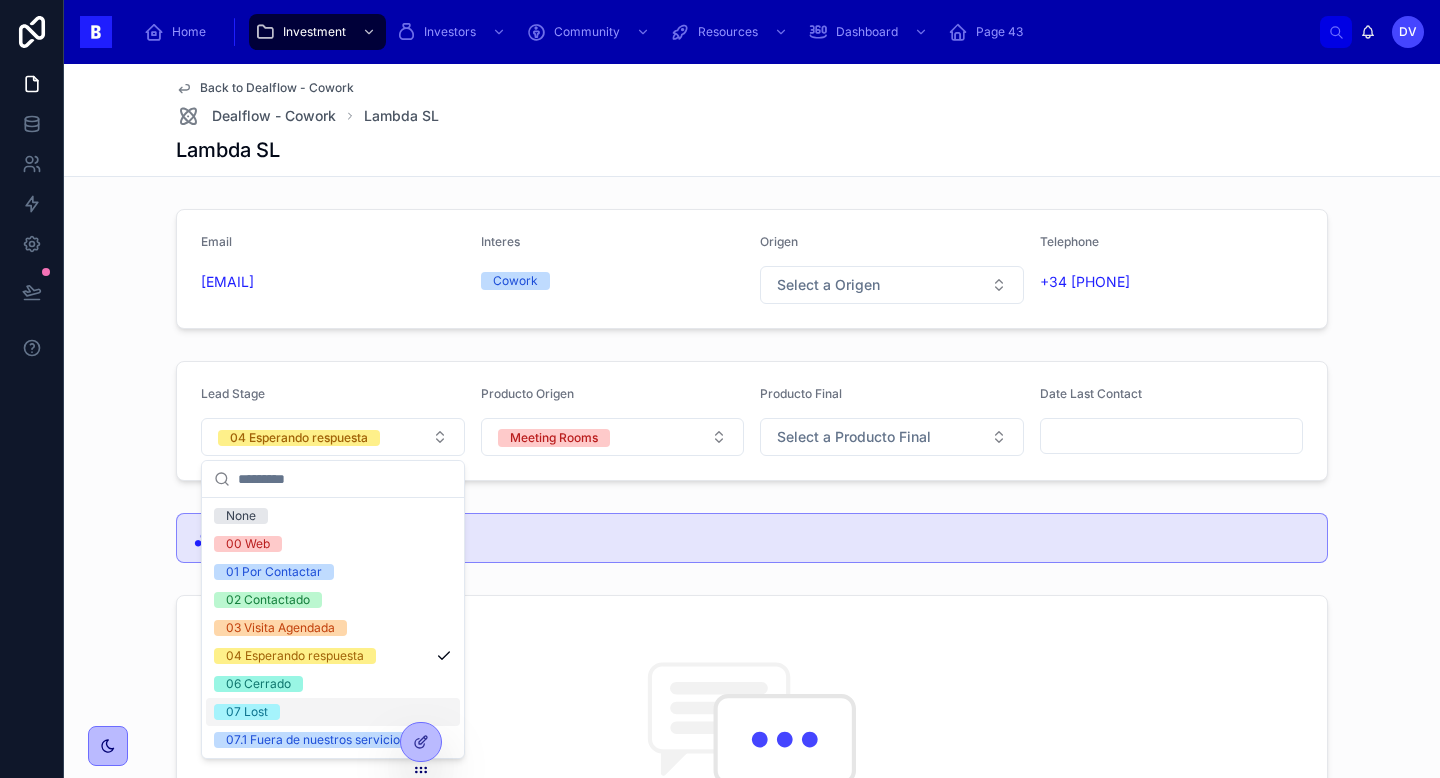 click on "07 Lost" at bounding box center [333, 712] 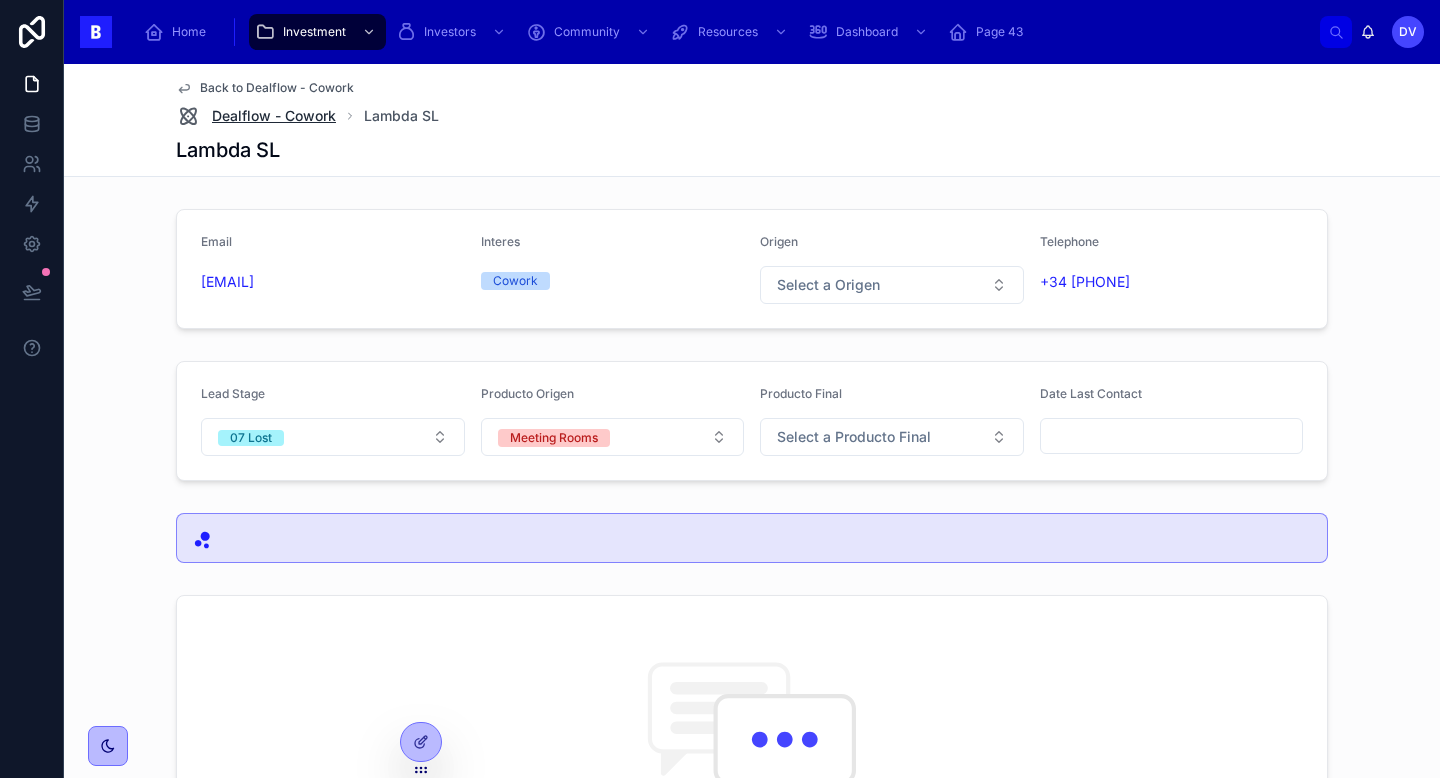 click on "Dealflow - Cowork" at bounding box center [274, 116] 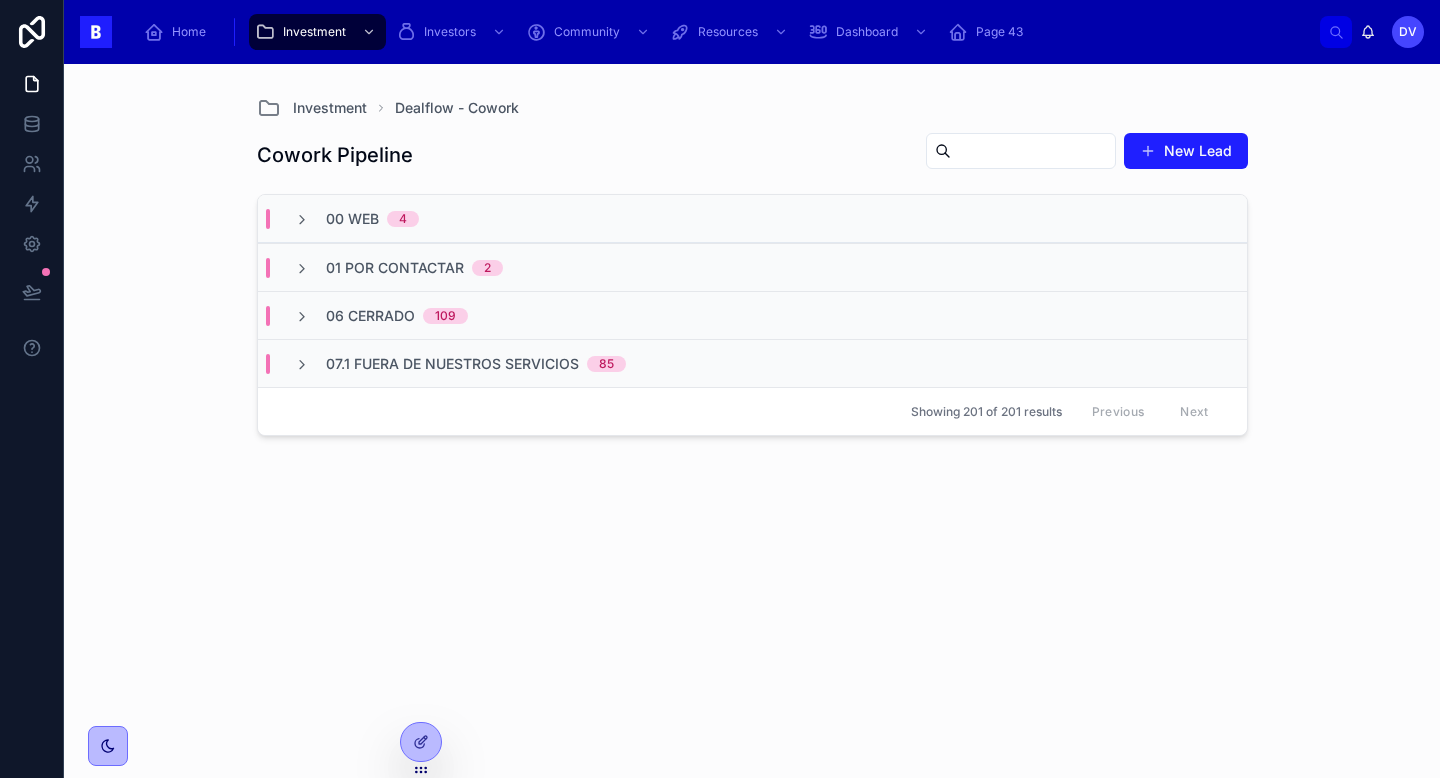 click on "07.1 Fuera de nuestros servicios" at bounding box center [452, 364] 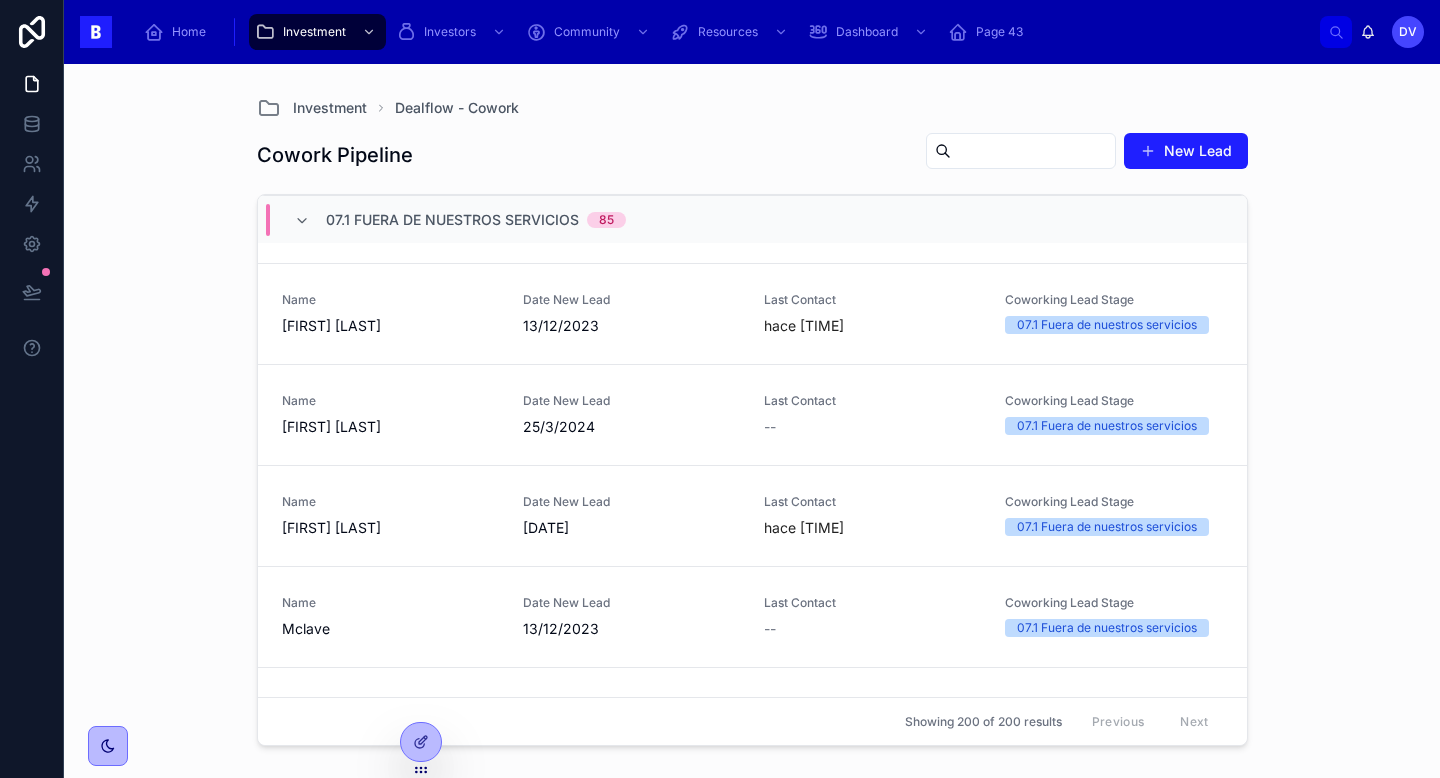 scroll, scrollTop: 8343, scrollLeft: 0, axis: vertical 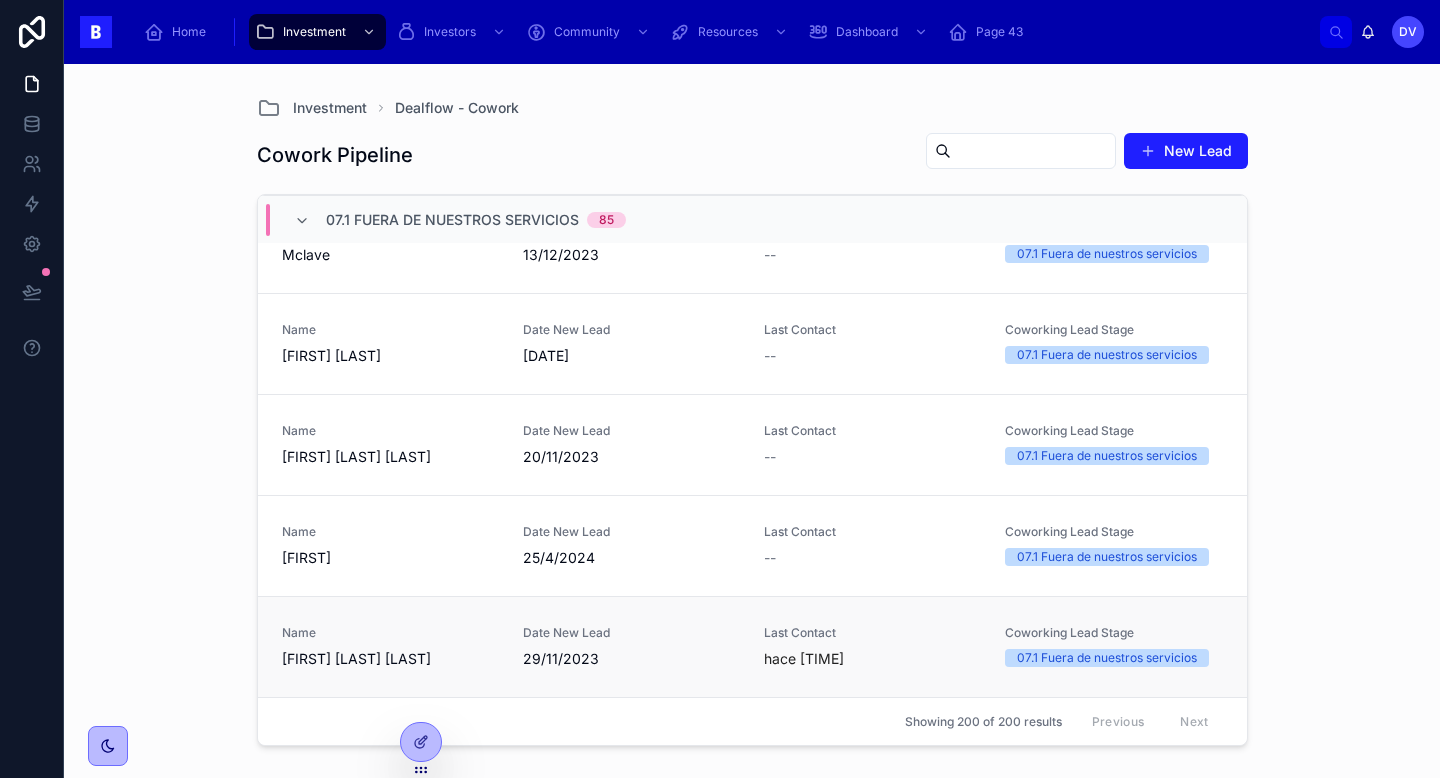 click on "[FIRST] [LAST] [LAST]" at bounding box center [390, 659] 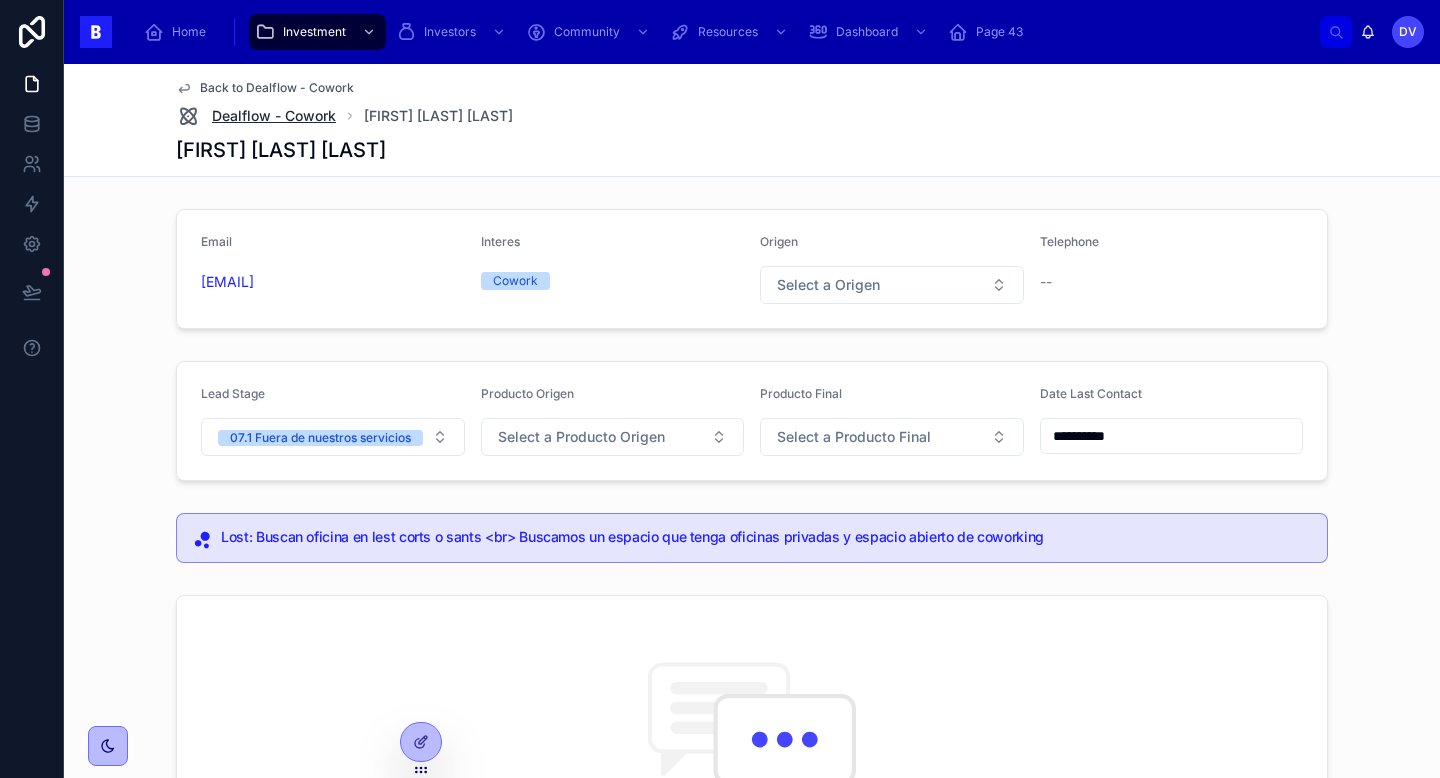 click on "Dealflow - Cowork" at bounding box center (274, 116) 